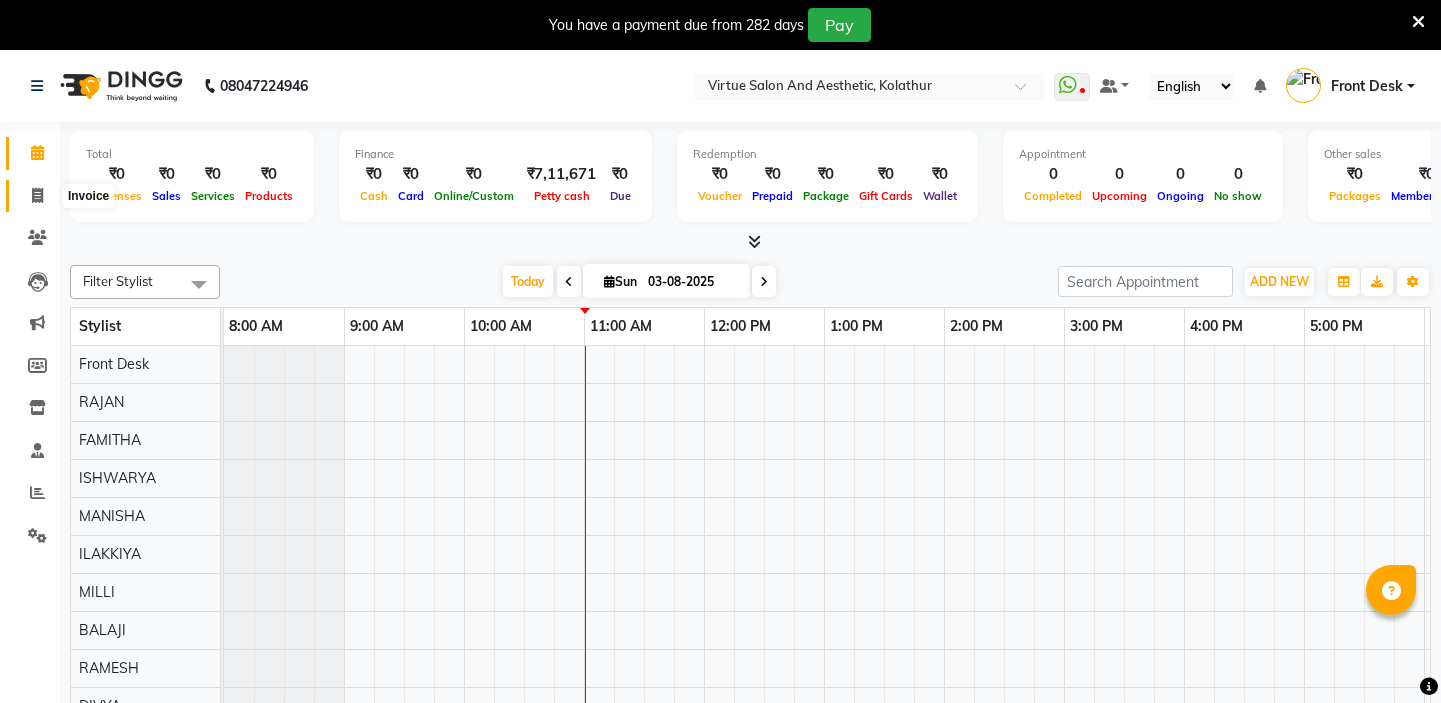 click 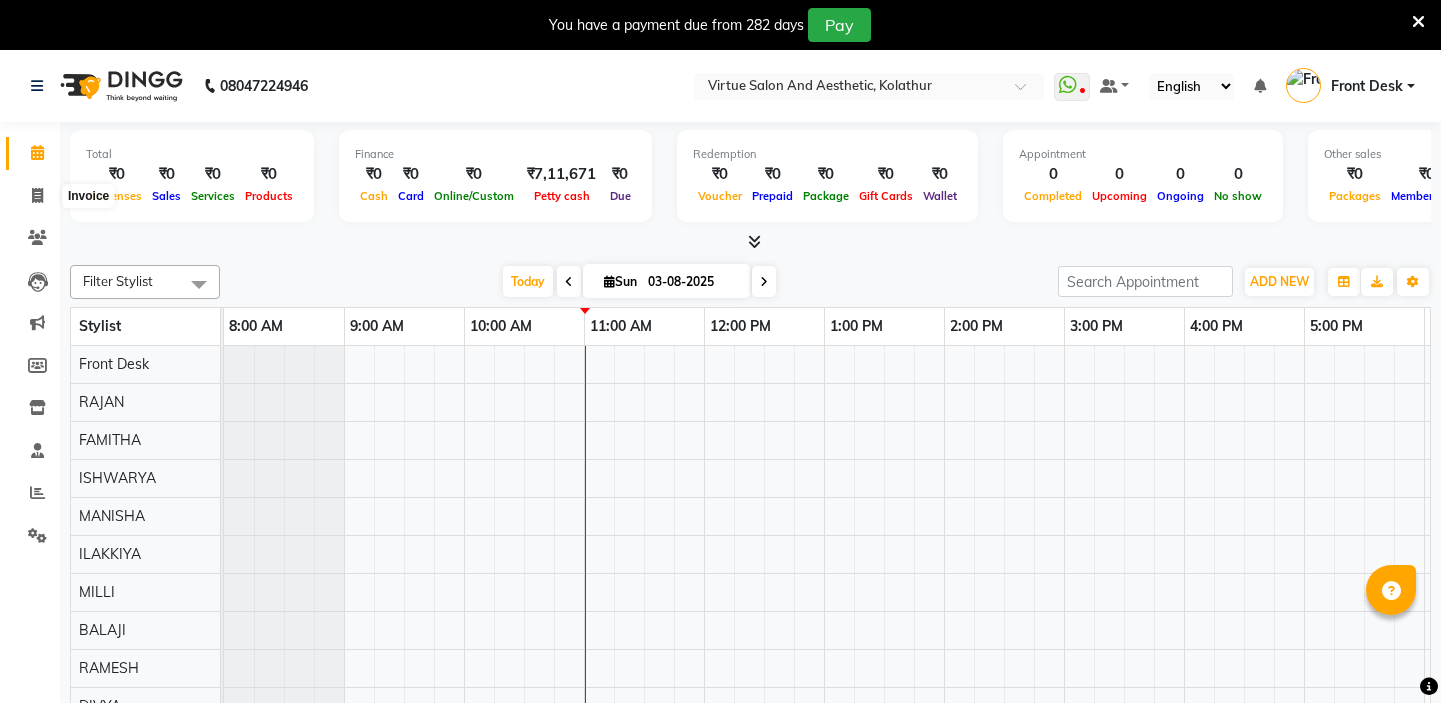scroll, scrollTop: 0, scrollLeft: 0, axis: both 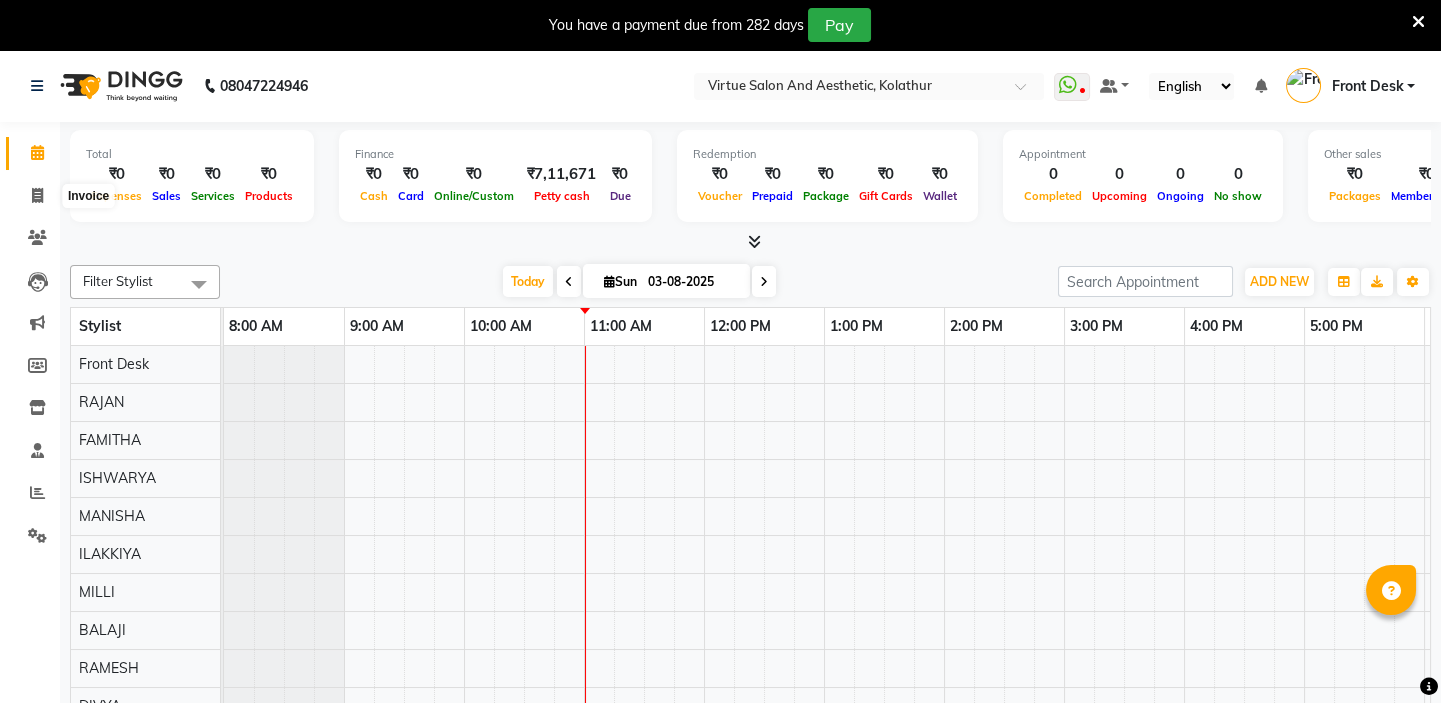 select on "7053" 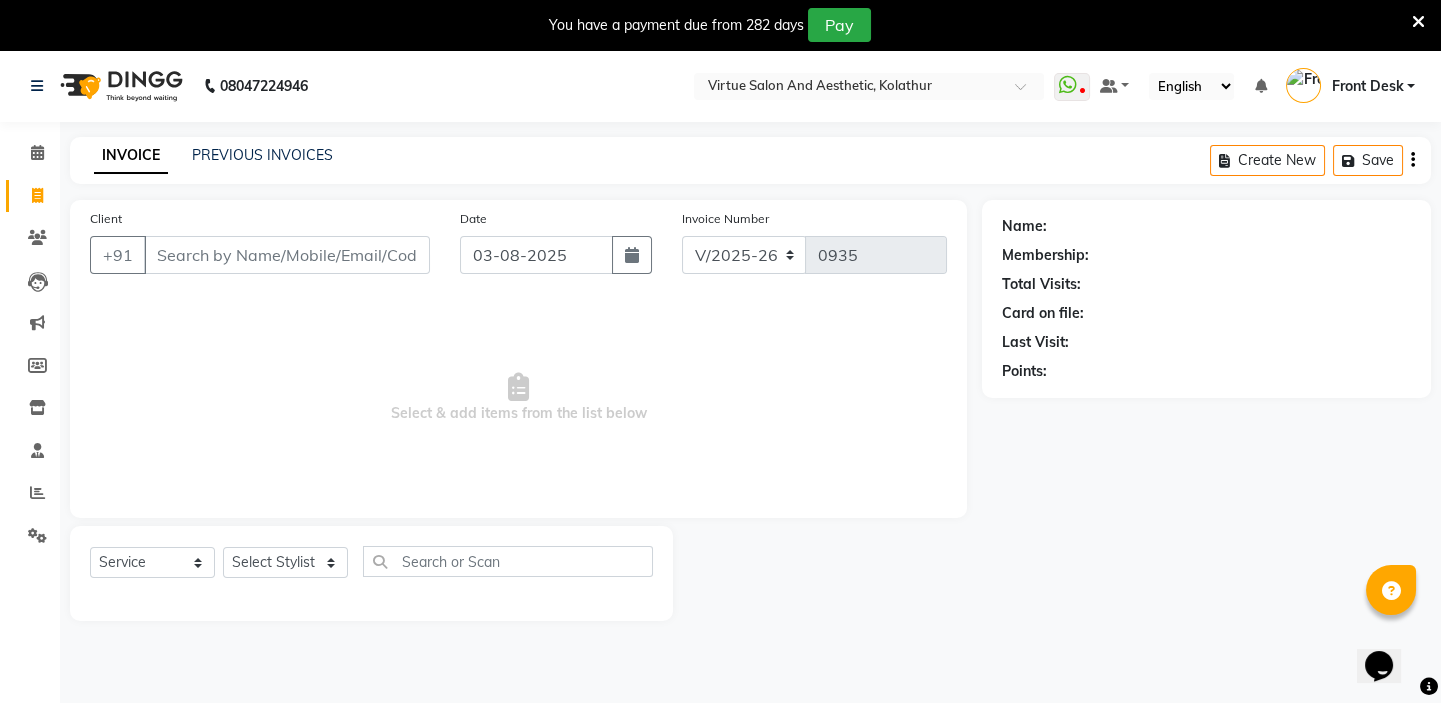 scroll, scrollTop: 0, scrollLeft: 0, axis: both 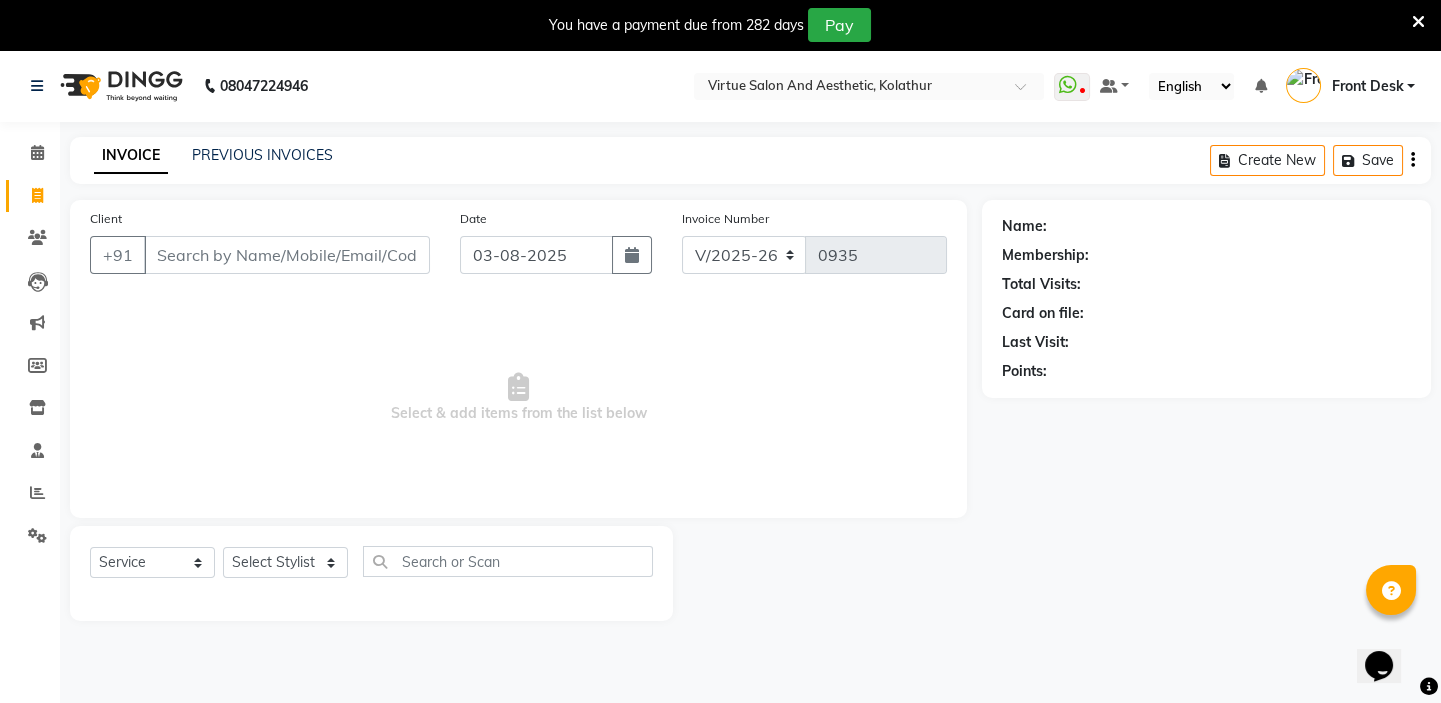 click on "Select & add items from the list below" at bounding box center [518, 398] 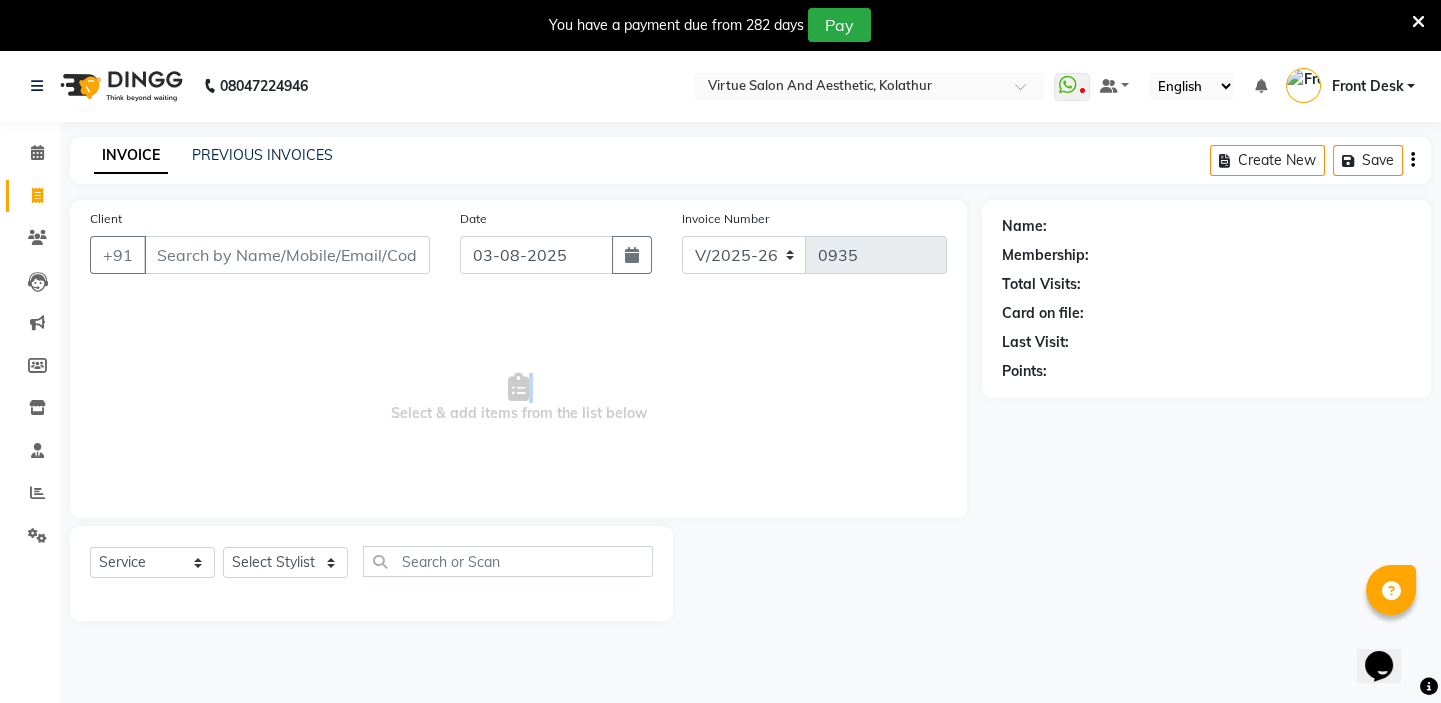 drag, startPoint x: 357, startPoint y: 421, endPoint x: 821, endPoint y: 375, distance: 466.2746 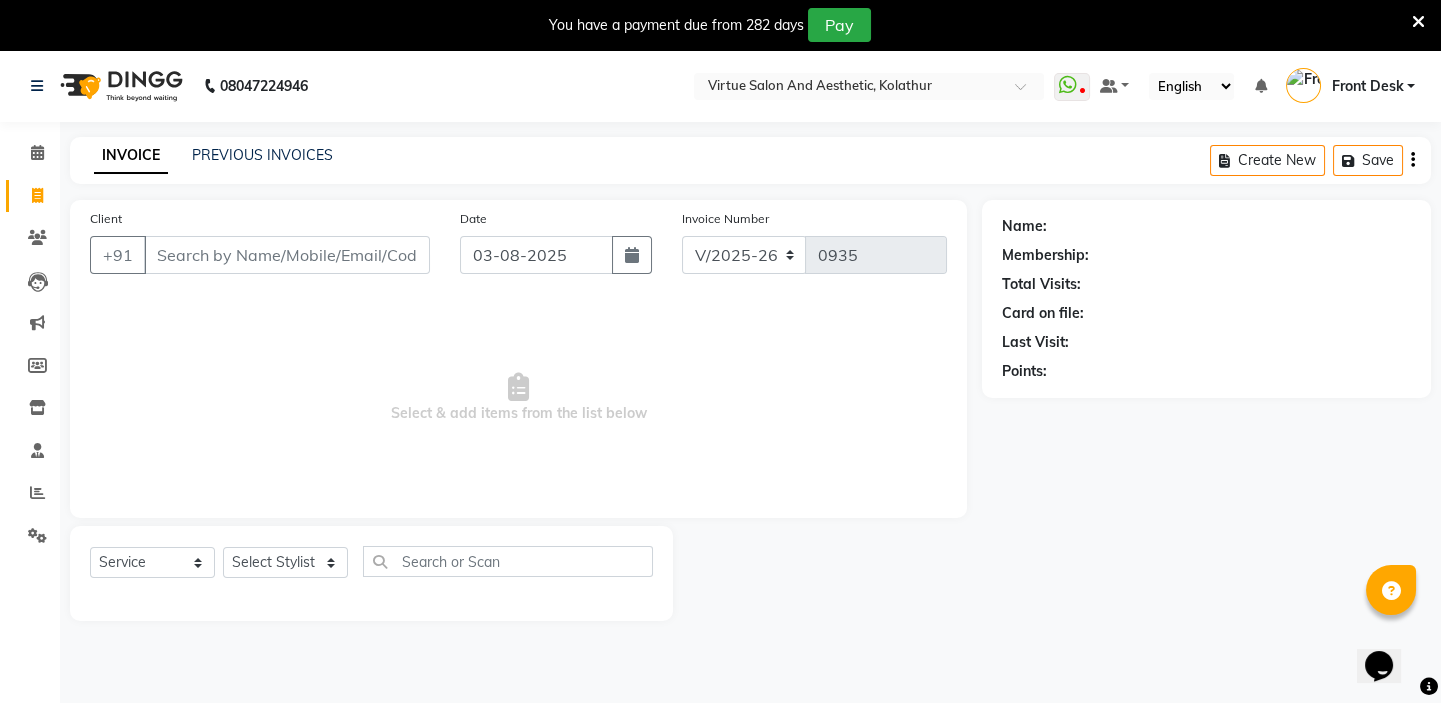 drag, startPoint x: 630, startPoint y: 426, endPoint x: 300, endPoint y: 436, distance: 330.1515 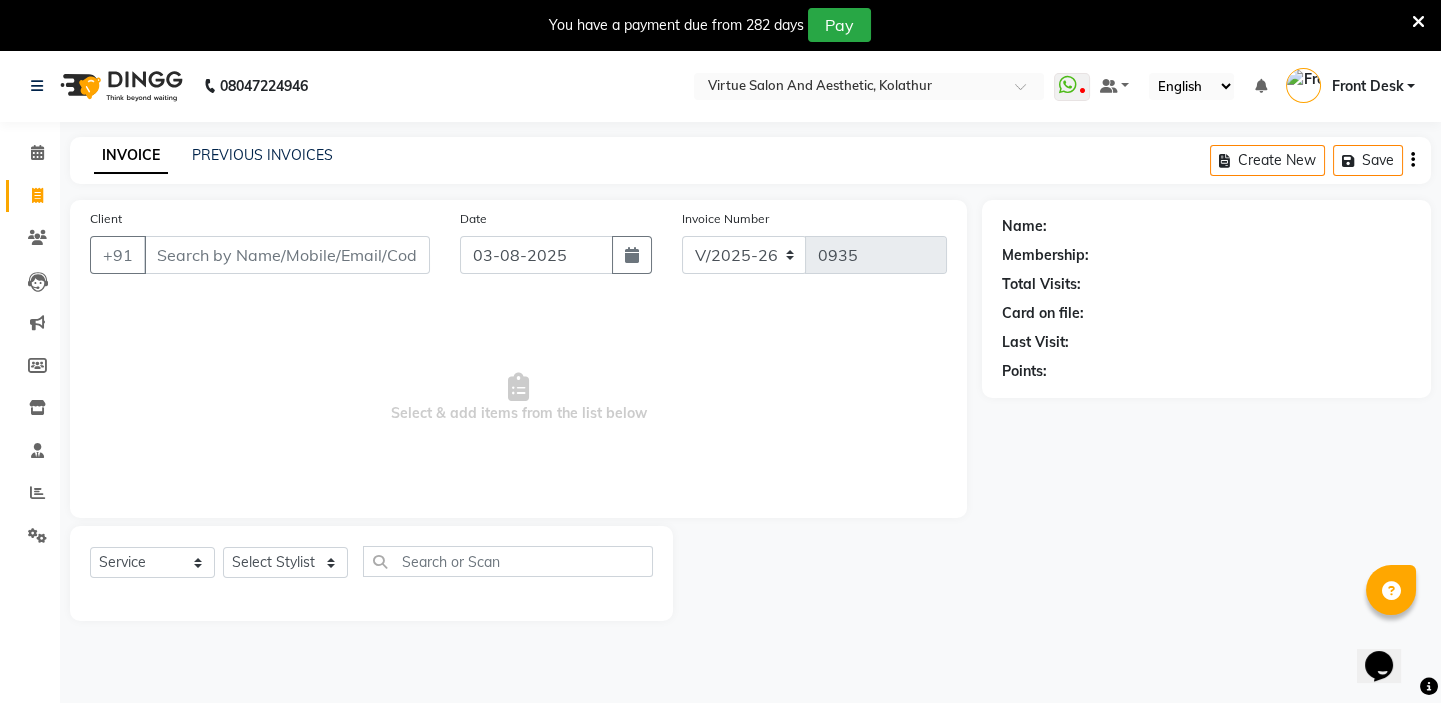 click on "Select & add items from the list below" at bounding box center (518, 398) 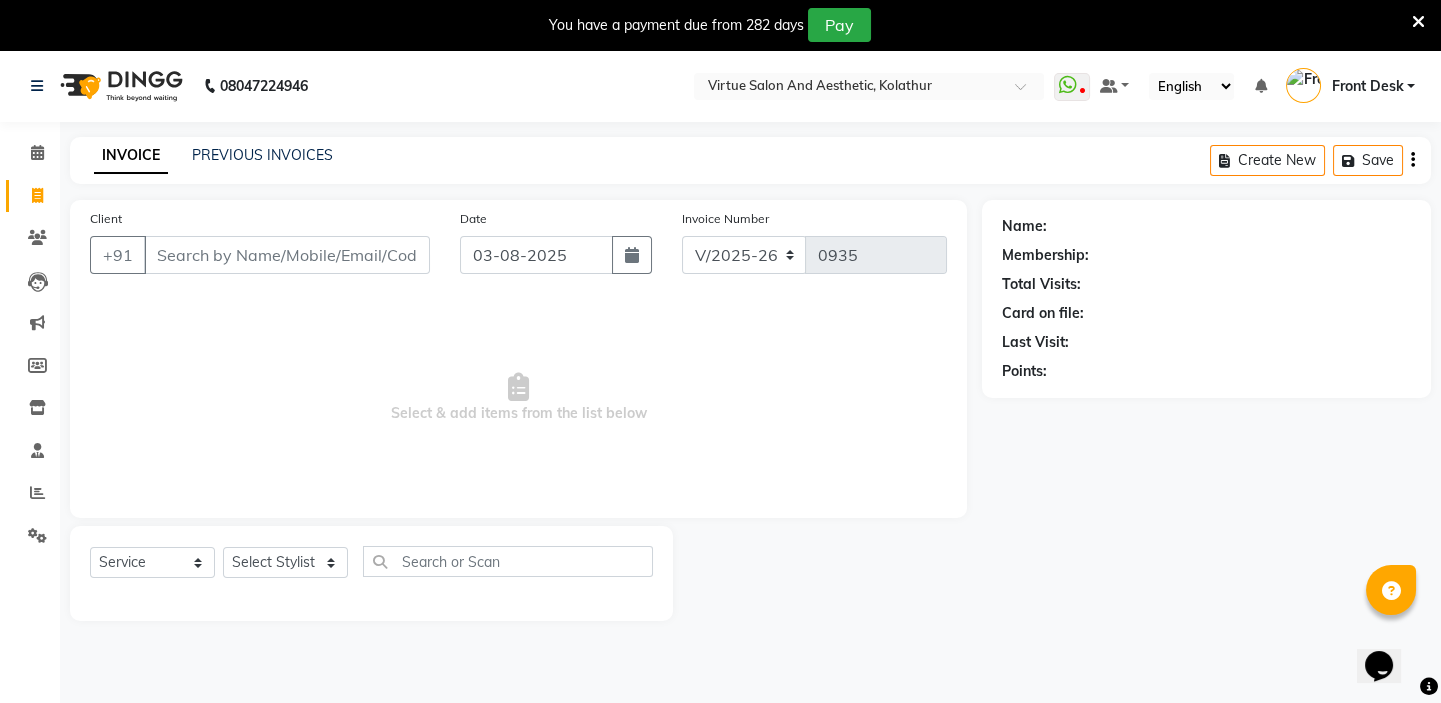 click at bounding box center (1418, 22) 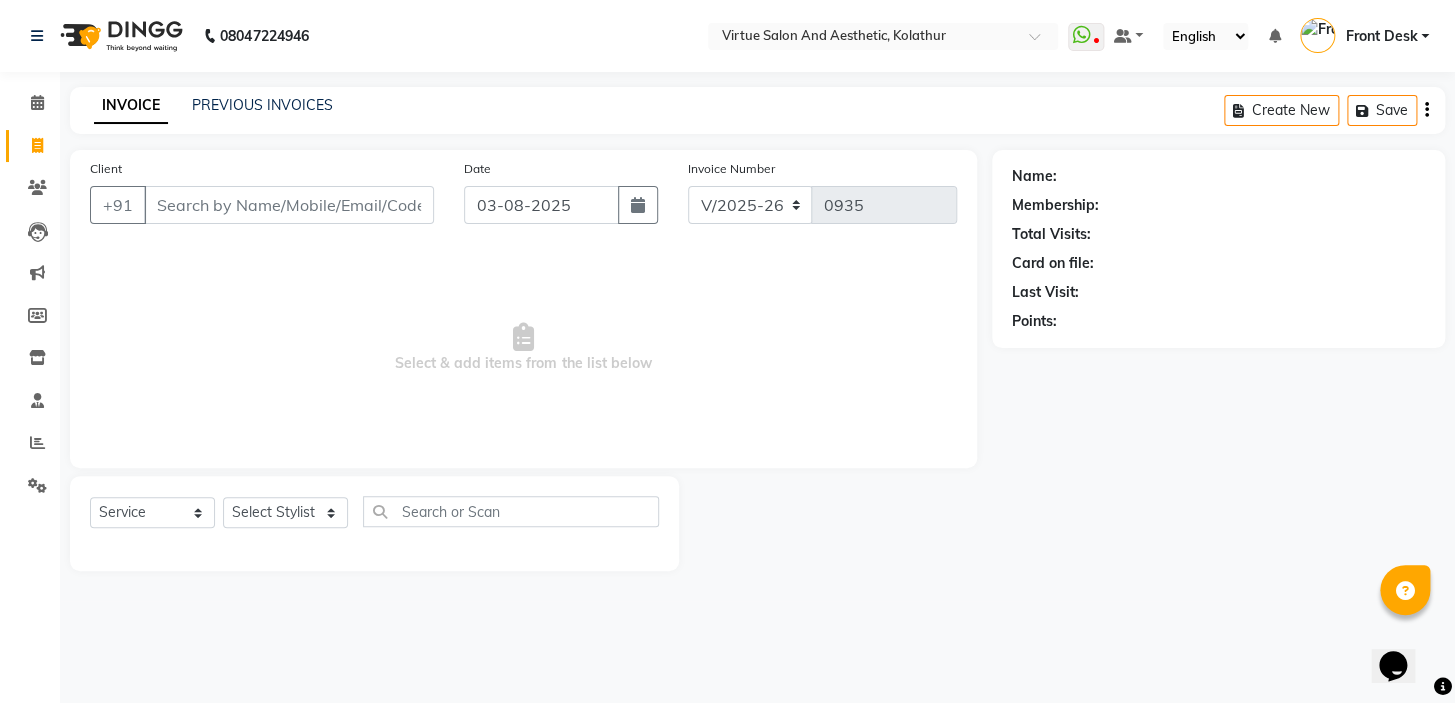 click on "08047224946 Select Location × Virtue Salon And Aesthetic, Kolathur  WhatsApp Status  ✕ Status:  Disconnected Most Recent Message: 30-07-2025     08:38 PM Recent Service Activity: 30-07-2025     08:50 PM  08047224946 Whatsapp Settings Default Panel My Panel English ENGLISH Español العربية मराठी हिंदी ગુજરાતી தமிழ் 中文 Notifications nothing to show Front Desk Manage Profile Change Password Sign out  Version:3.15.11  ☀ Virtue Salon and Aesthetic, Kolathur  Calendar  Invoice  Clients  Leads   Marketing  Members  Inventory  Staff  Reports  Settings Completed InProgress Upcoming Dropped Tentative Check-In Confirm Bookings Generate Report Segments Page Builder INVOICE PREVIOUS INVOICES Create New   Save  Client +91 Date 03-08-2025 Invoice Number V/2025 V/2025-26 0935  Select & add items from the list below  Select  Service  Product  Membership  Package Voucher Prepaid Gift Card  Select Stylist BALAJI DIVYA FAMITHA Front Desk ILAKKIYA ISHWARYA MILLI" at bounding box center [727, 351] 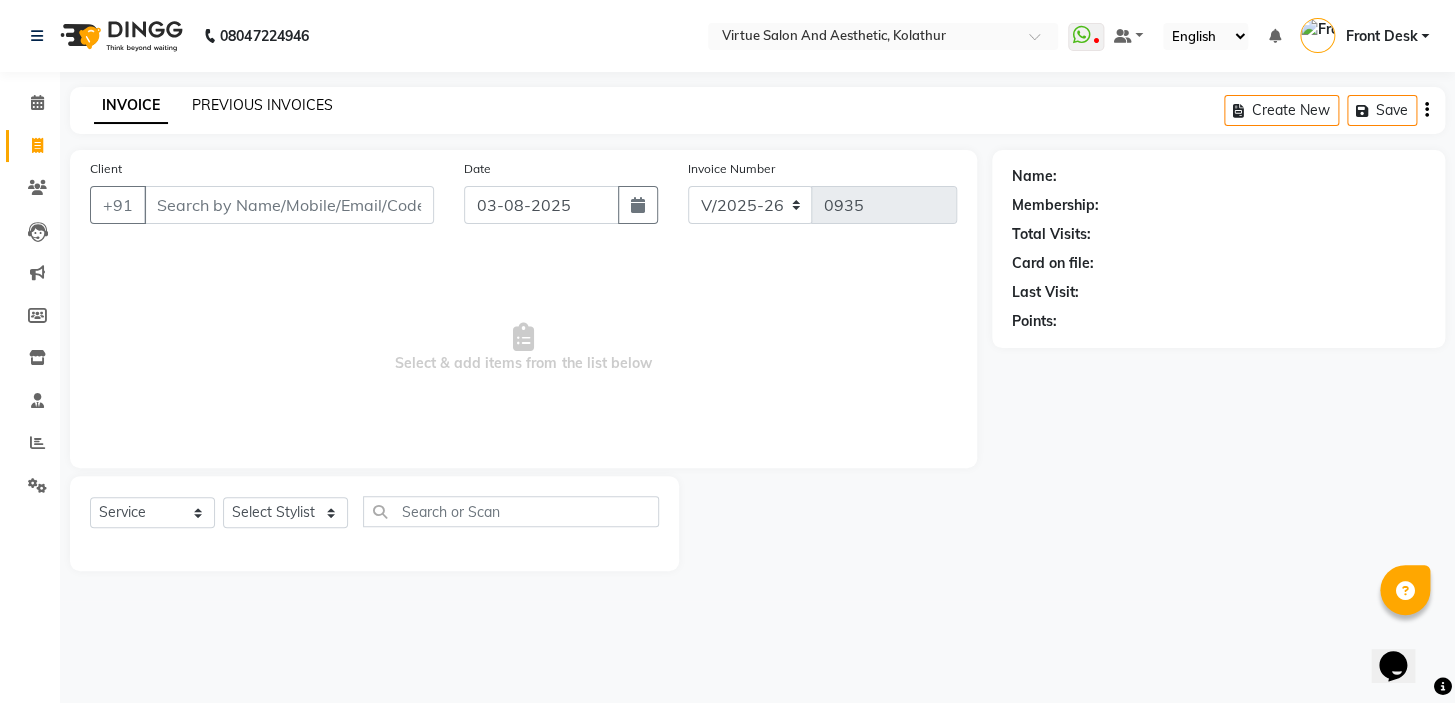 click on "PREVIOUS INVOICES" 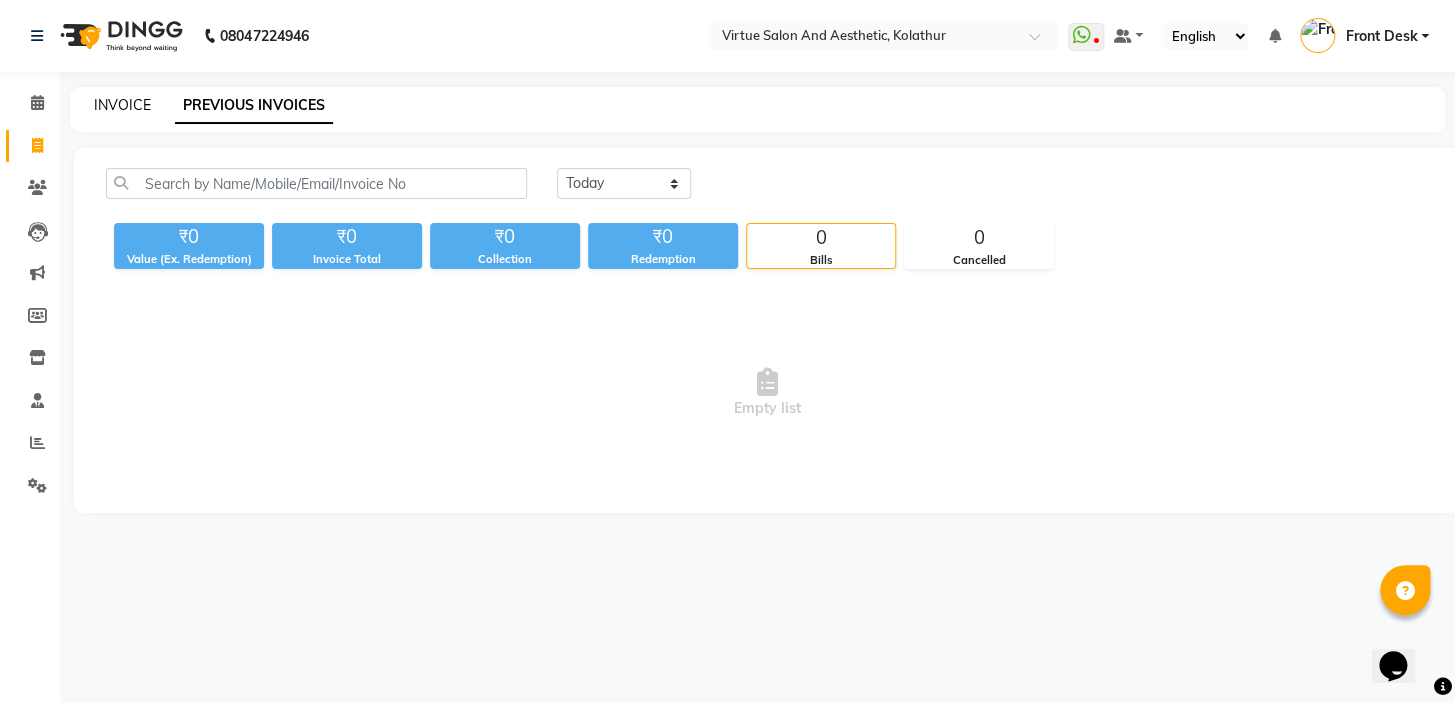 click on "INVOICE" 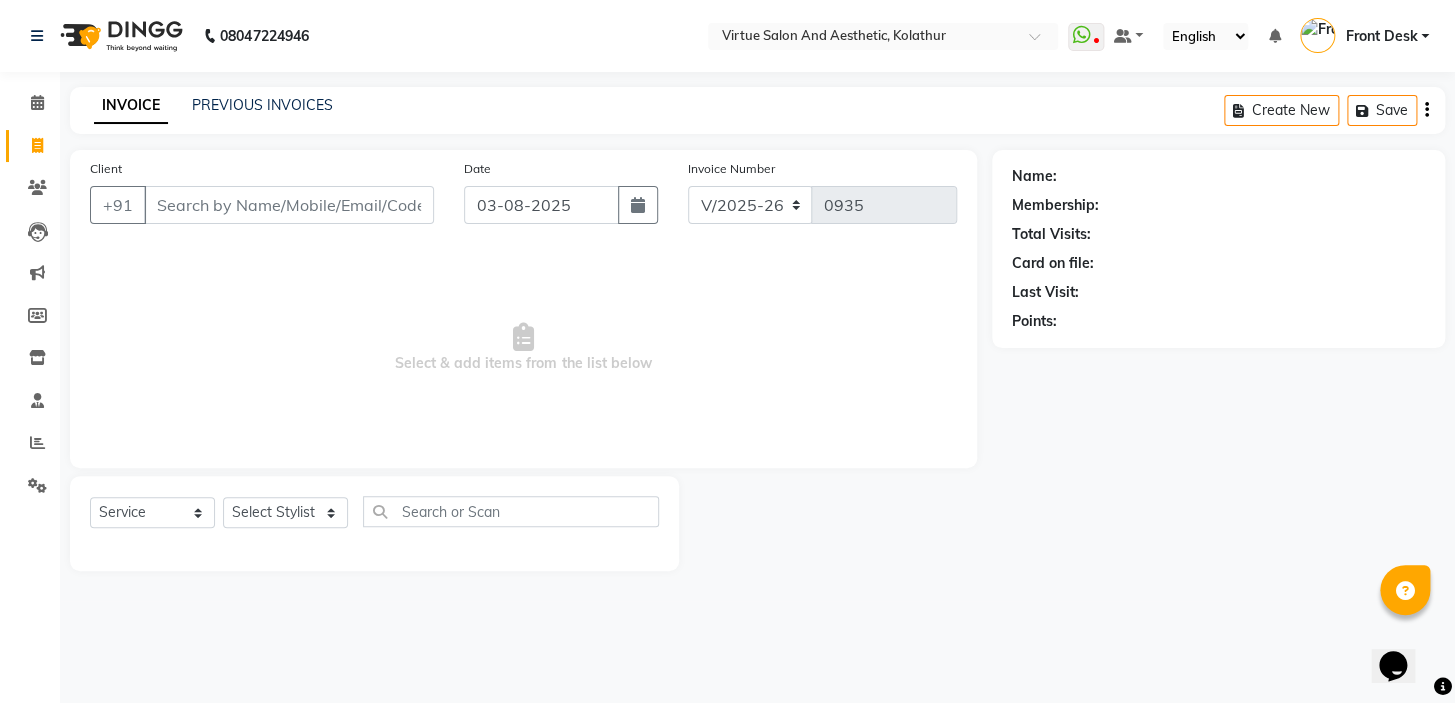 drag, startPoint x: 688, startPoint y: 366, endPoint x: 366, endPoint y: 369, distance: 322.01398 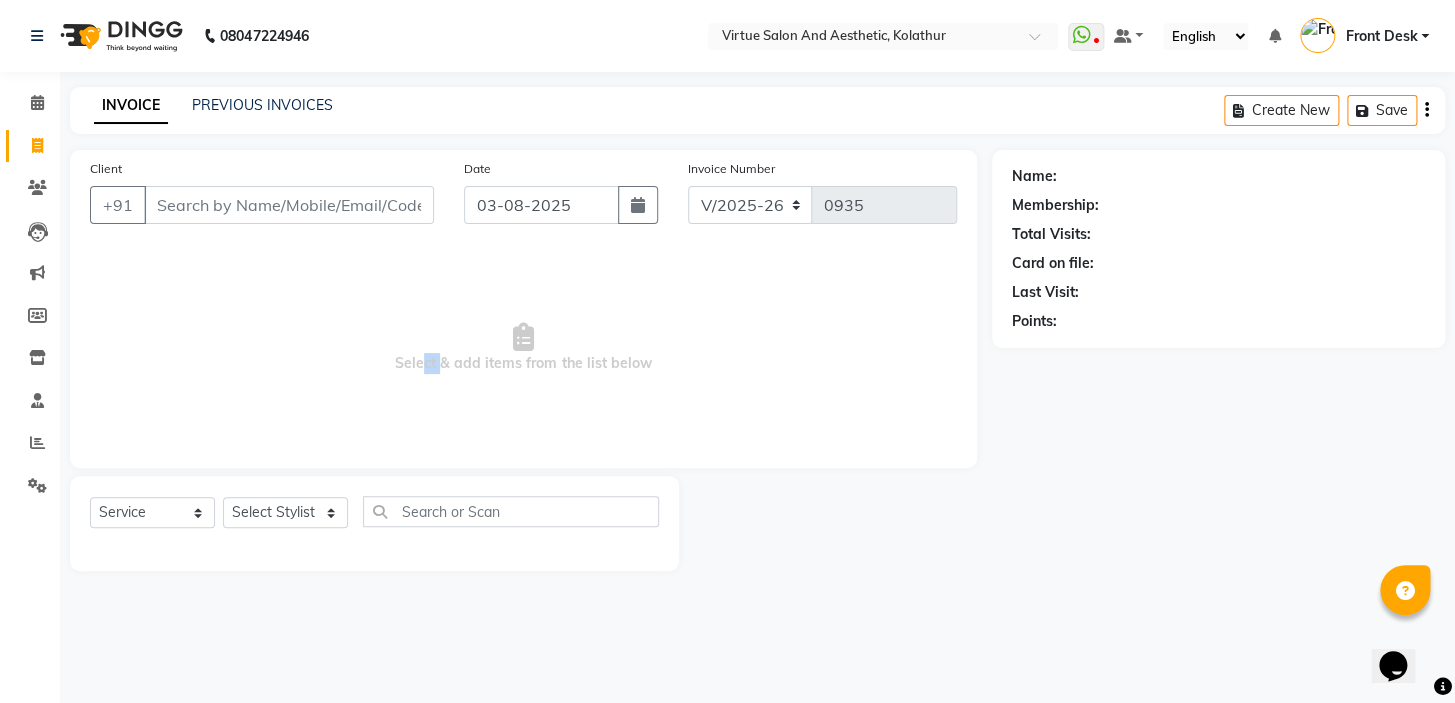 drag, startPoint x: 438, startPoint y: 362, endPoint x: 394, endPoint y: 350, distance: 45.607018 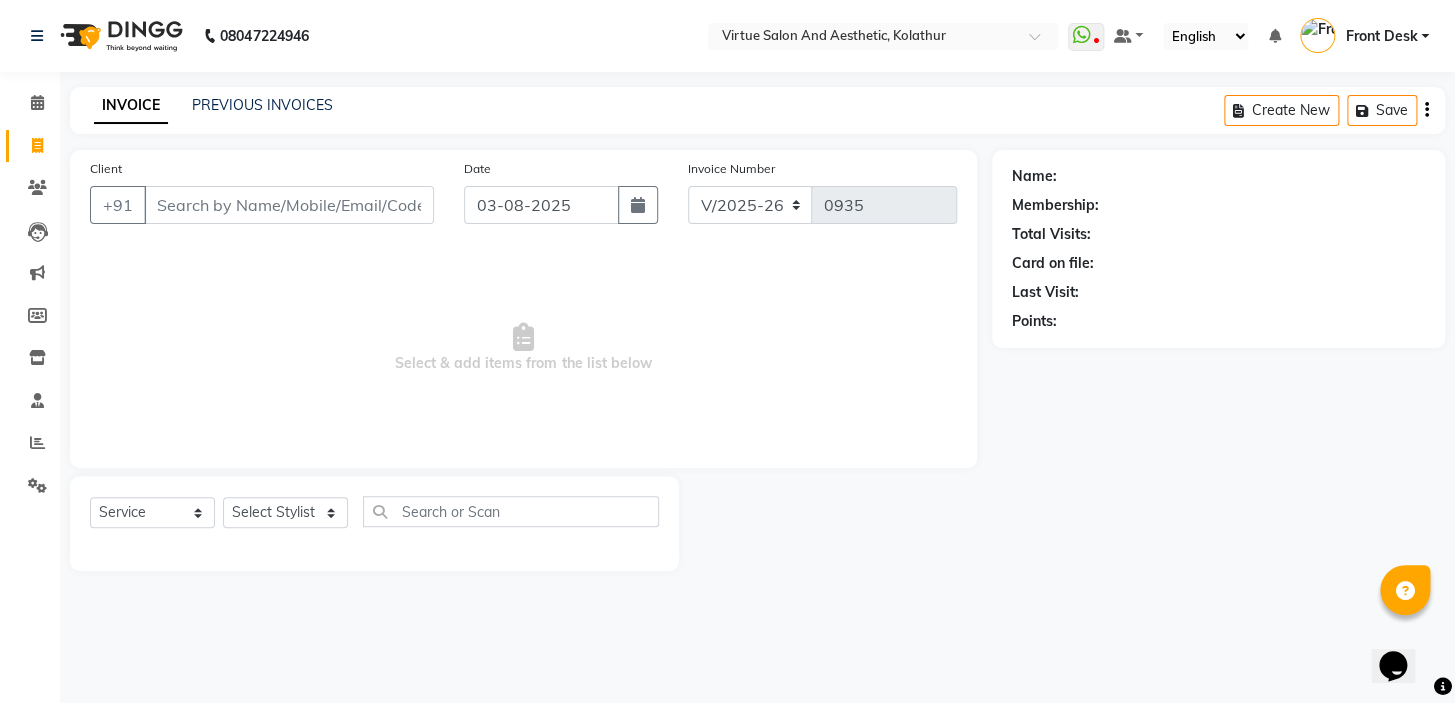 click on "Select & add items from the list below" at bounding box center (523, 348) 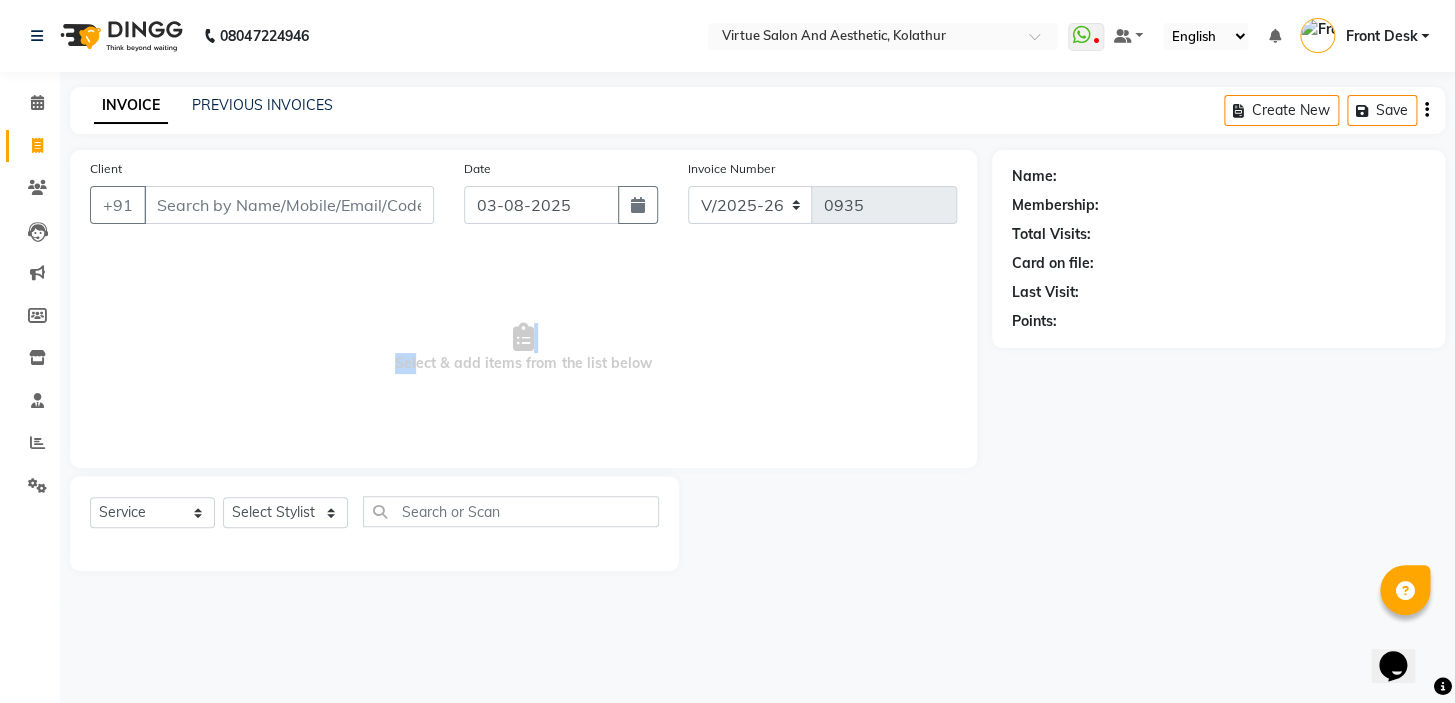 click on "Select & add items from the list below" at bounding box center [523, 348] 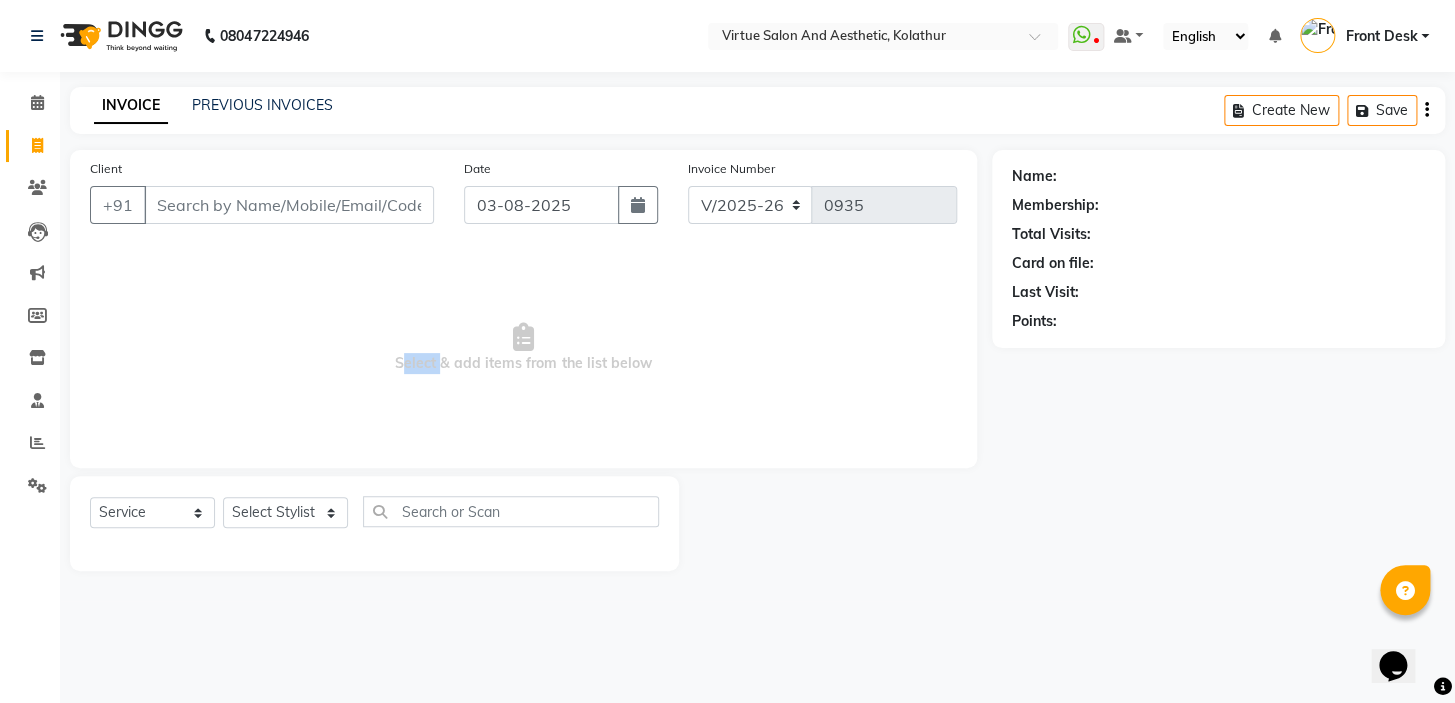 click on "Select & add items from the list below" at bounding box center (523, 348) 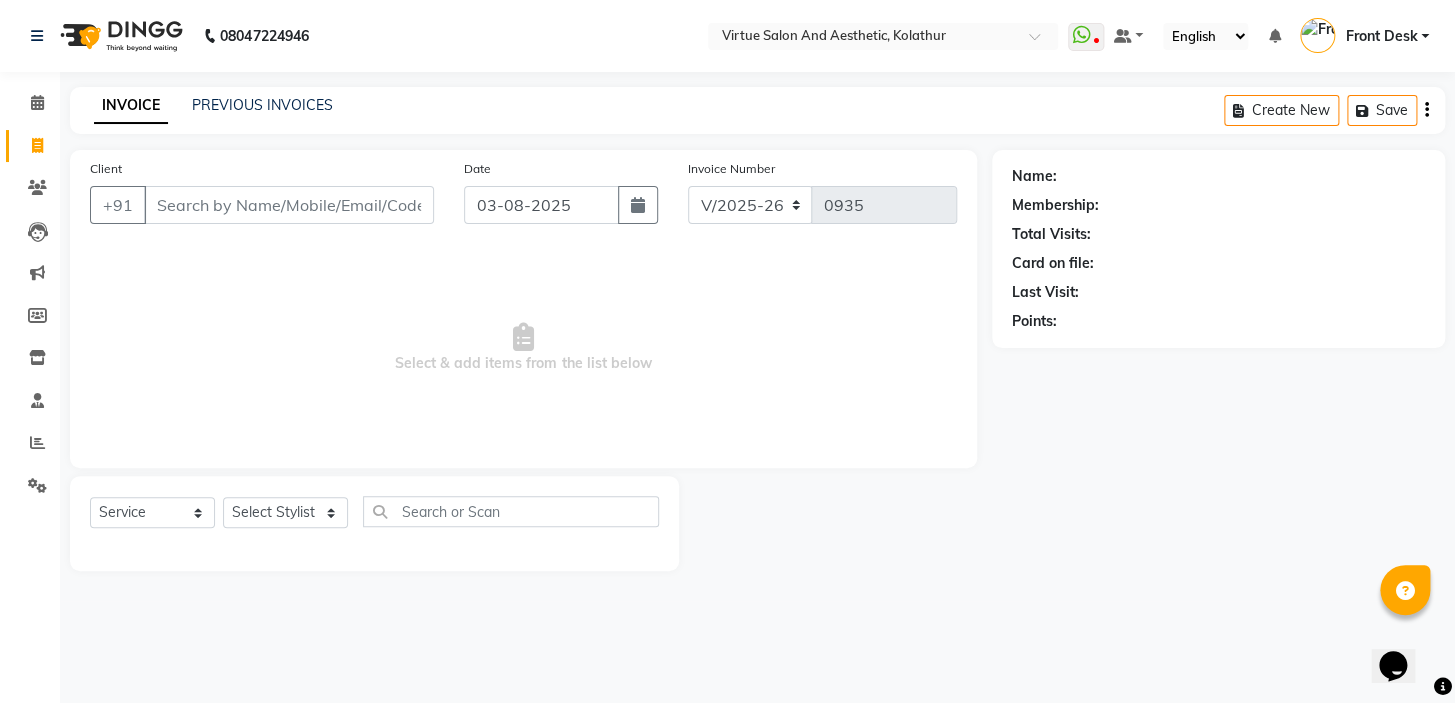 click on "Select & add items from the list below" at bounding box center (523, 348) 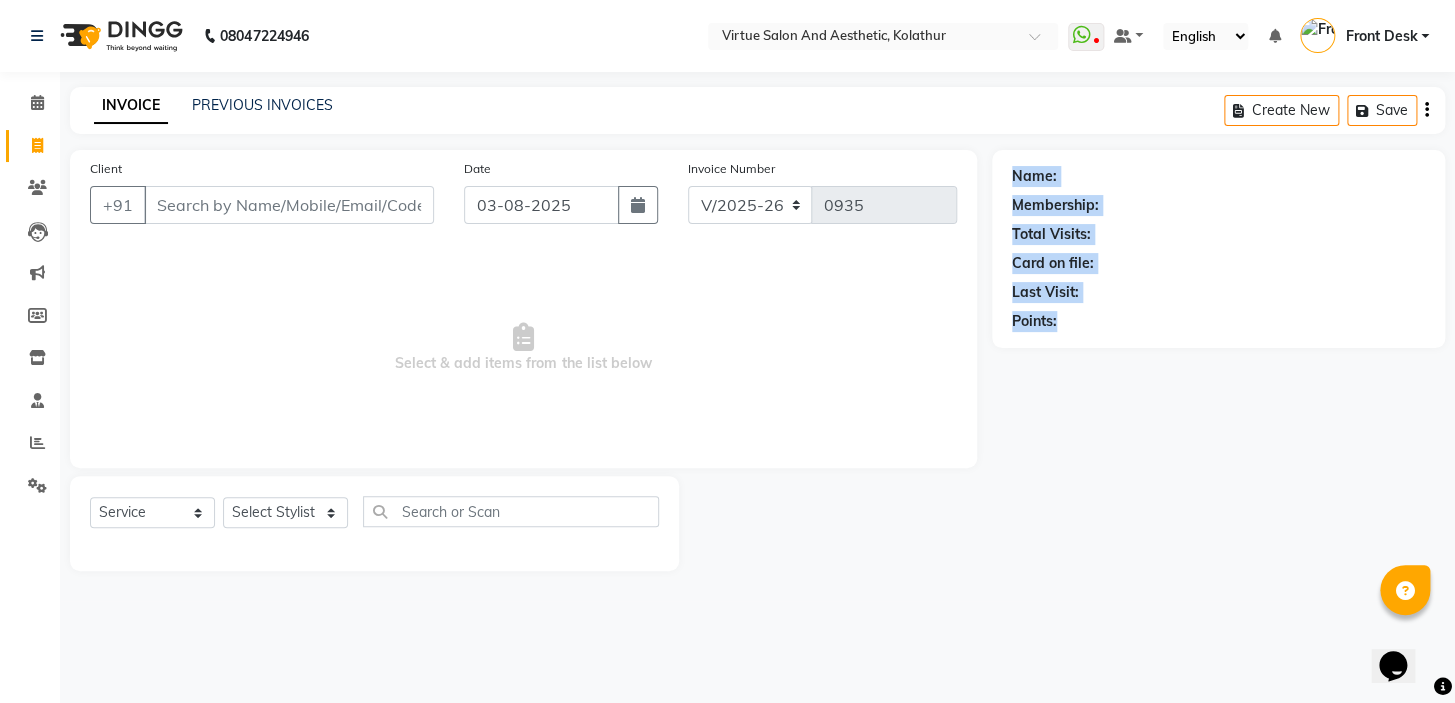 drag, startPoint x: 1000, startPoint y: 165, endPoint x: 1153, endPoint y: 409, distance: 288.00174 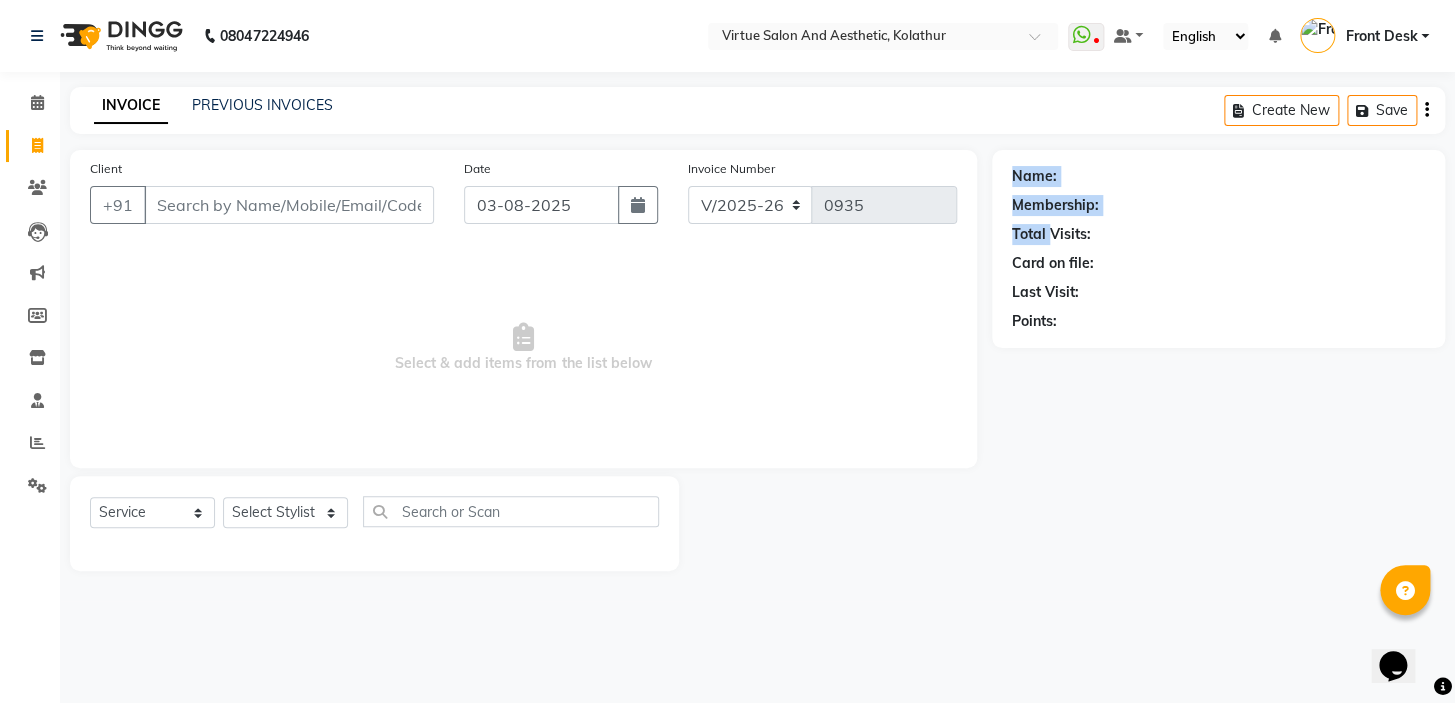 drag, startPoint x: 996, startPoint y: 154, endPoint x: 1053, endPoint y: 239, distance: 102.34256 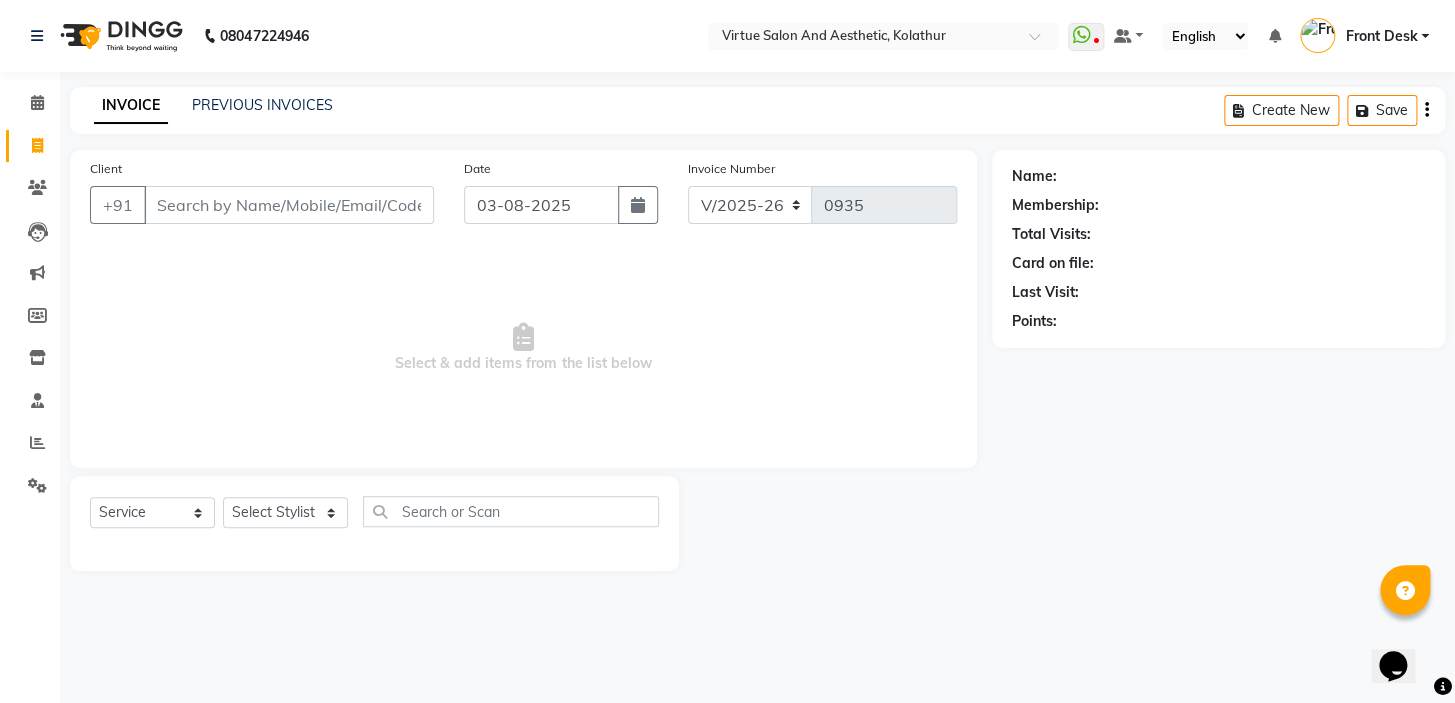 drag, startPoint x: 1155, startPoint y: 234, endPoint x: 1105, endPoint y: 190, distance: 66.6033 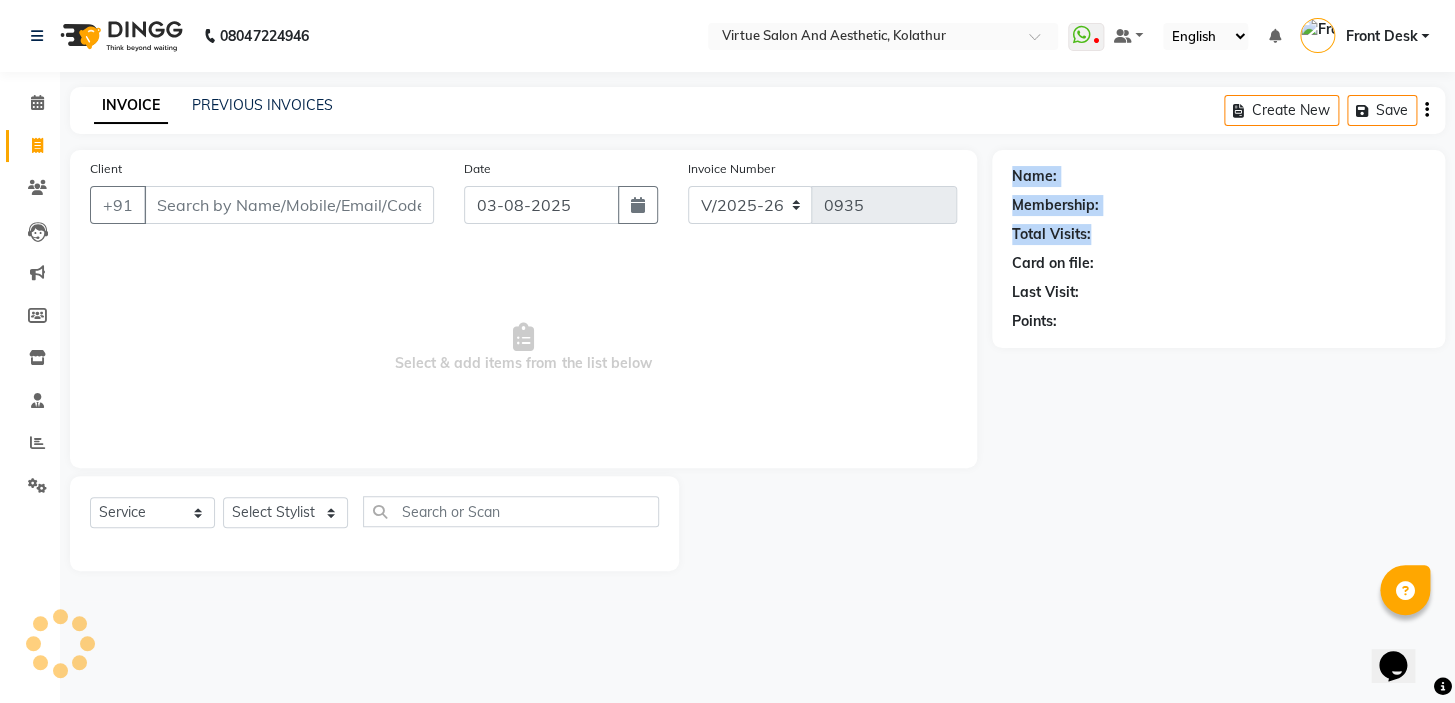 drag, startPoint x: 1002, startPoint y: 140, endPoint x: 1182, endPoint y: 252, distance: 212 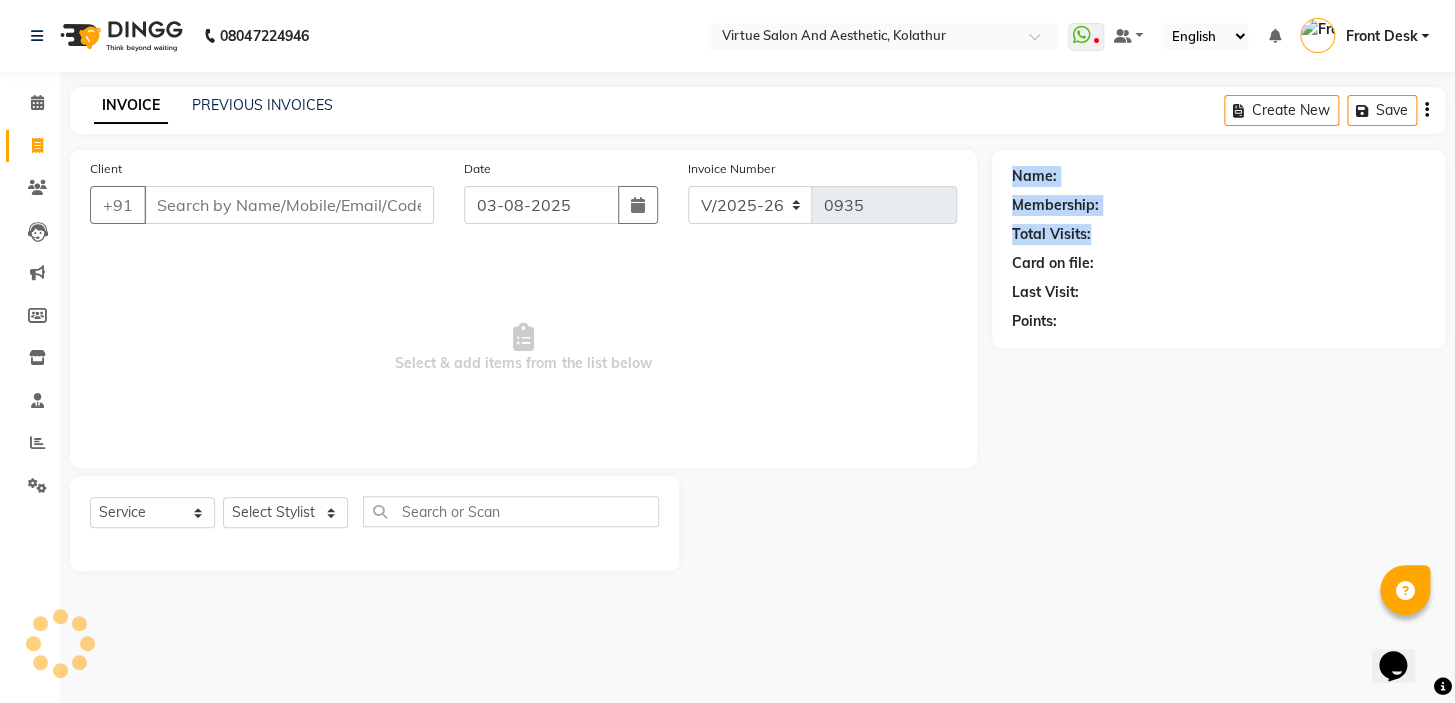 click on "INVOICE PREVIOUS INVOICES Create New   Save  Client +91 Date 03-08-2025 Invoice Number V/2025 V/2025-26 0935  Select & add items from the list below  Select  Service  Product  Membership  Package Voucher Prepaid Gift Card  Select Stylist BALAJI DIVYA FAMITHA Front Desk ILAKKIYA ISHWARYA MANISHA MILLI RAJAN RAMESH Name: Membership: Total Visits: Card on file: Last Visit:  Points:" 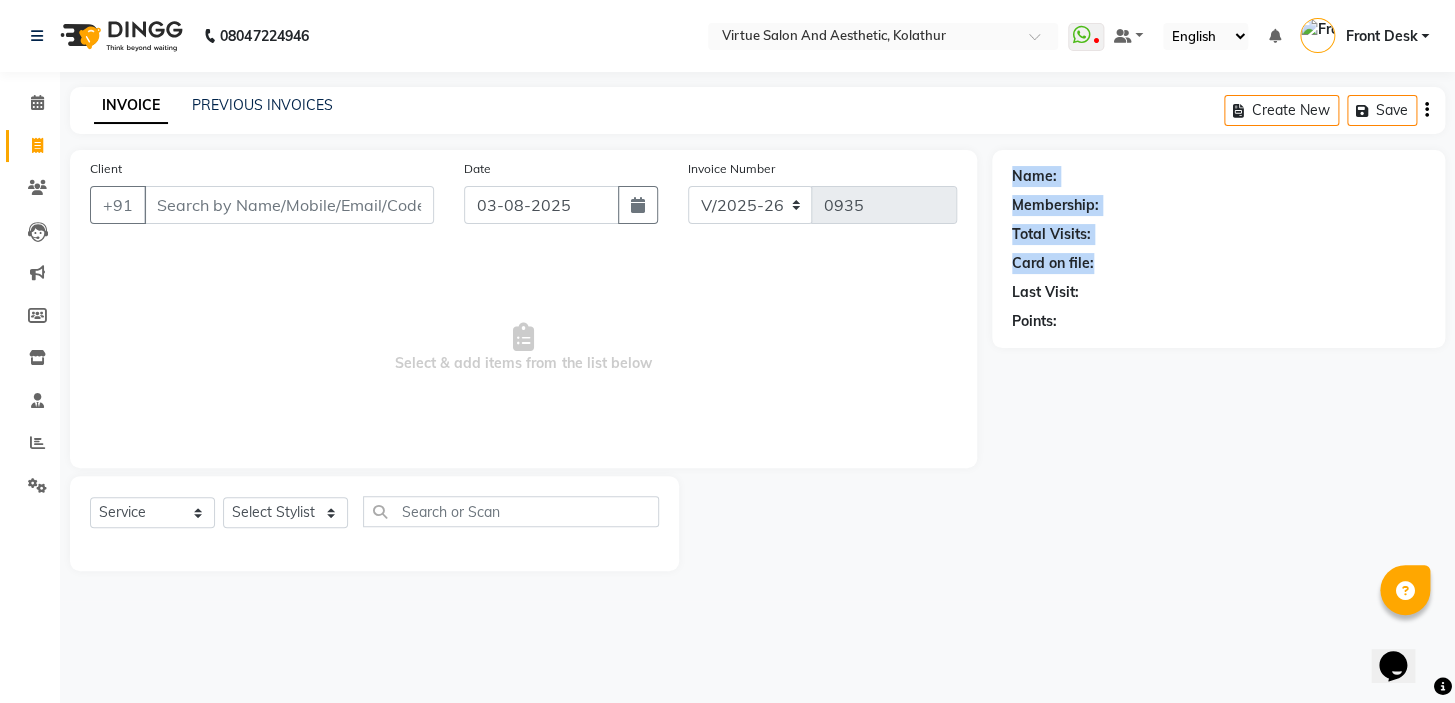 drag, startPoint x: 1182, startPoint y: 244, endPoint x: 1081, endPoint y: 207, distance: 107.563934 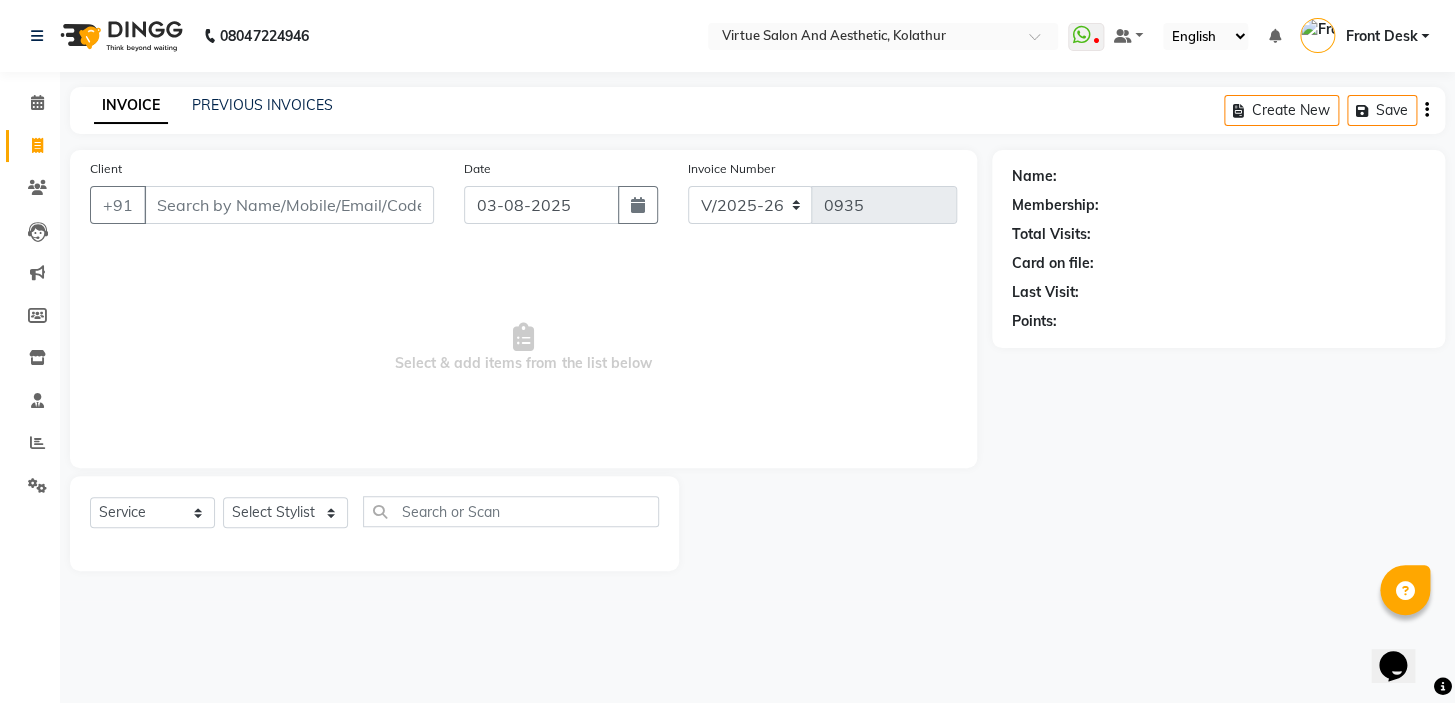 click on "INVOICE PREVIOUS INVOICES Create New   Save  Client +91 Date 03-08-2025 Invoice Number V/2025 V/2025-26 0935  Select & add items from the list below  Select  Service  Product  Membership  Package Voucher Prepaid Gift Card  Select Stylist BALAJI DIVYA FAMITHA Front Desk ILAKKIYA ISHWARYA MANISHA MILLI RAJAN RAMESH Name: Membership: Total Visits: Card on file: Last Visit:  Points:" 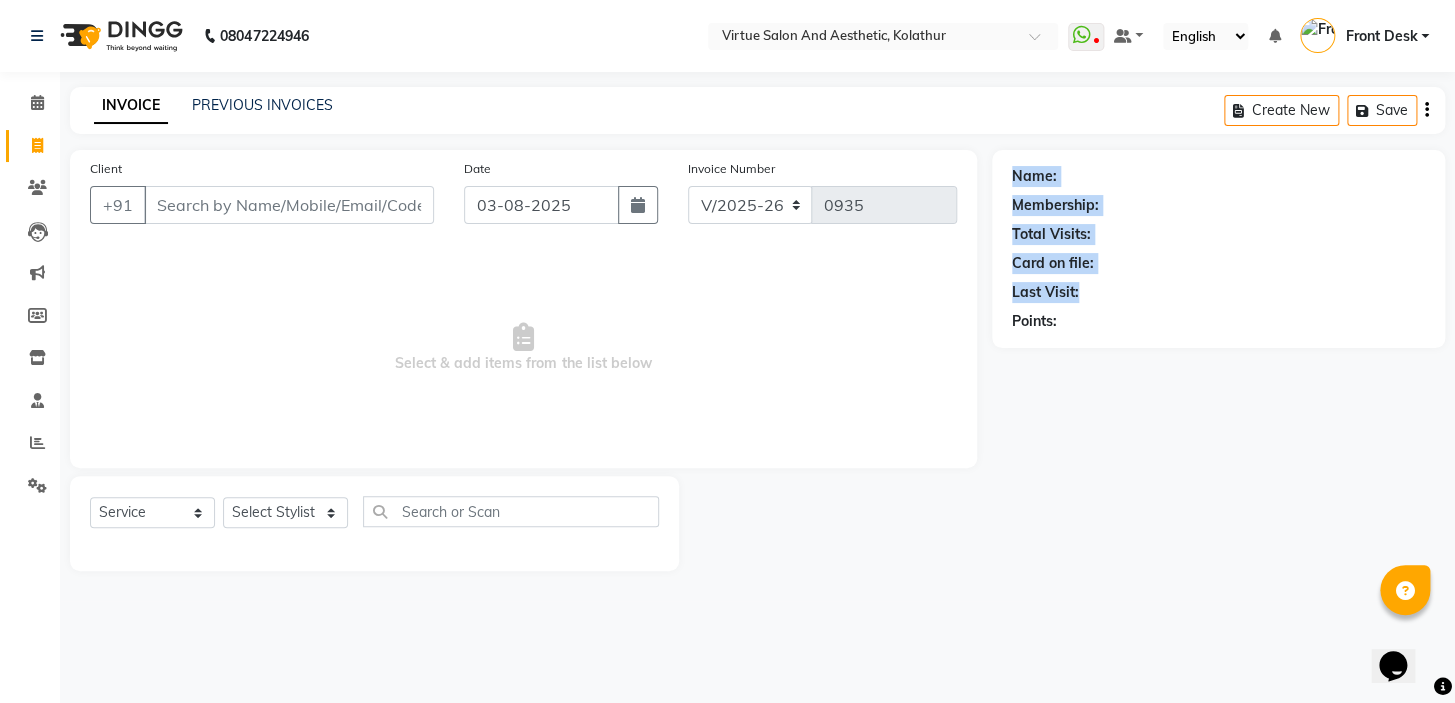drag, startPoint x: 991, startPoint y: 138, endPoint x: 1111, endPoint y: 276, distance: 182.87701 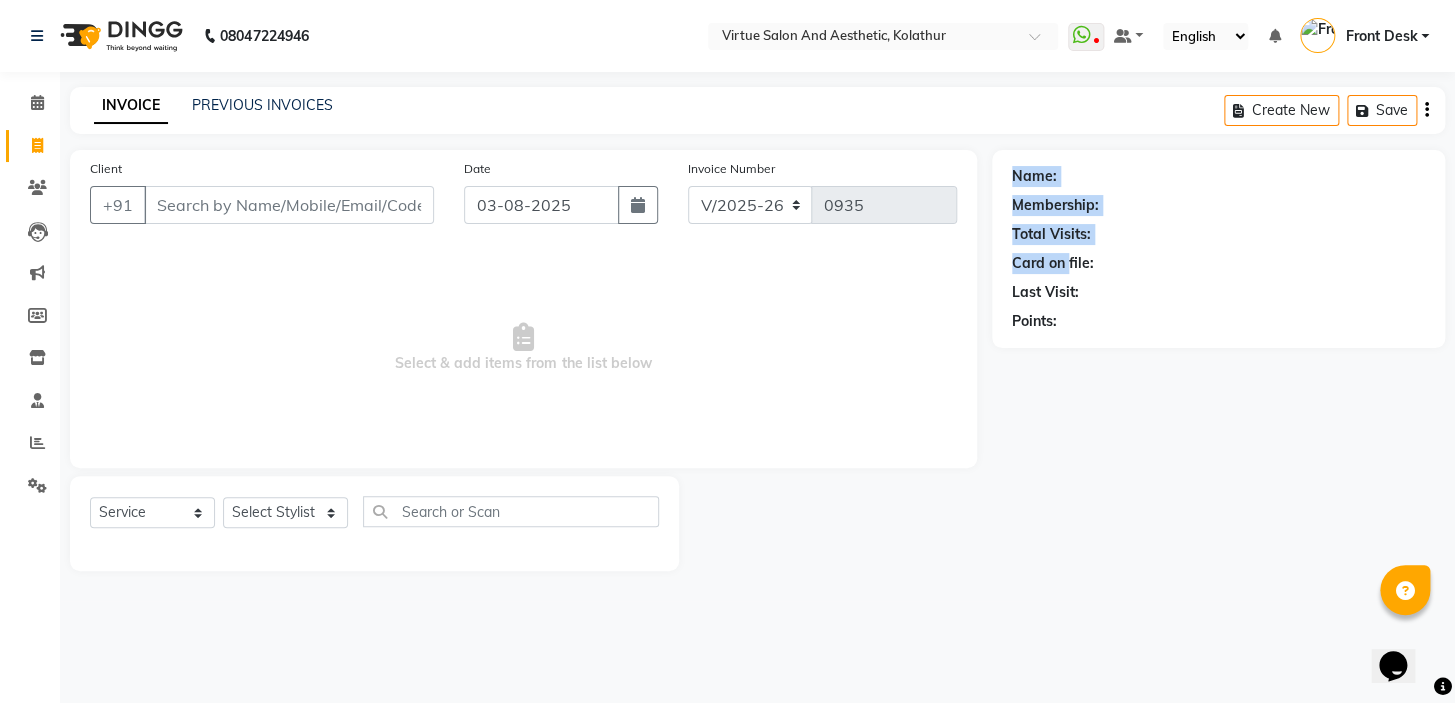 drag, startPoint x: 992, startPoint y: 146, endPoint x: 1069, endPoint y: 249, distance: 128.60016 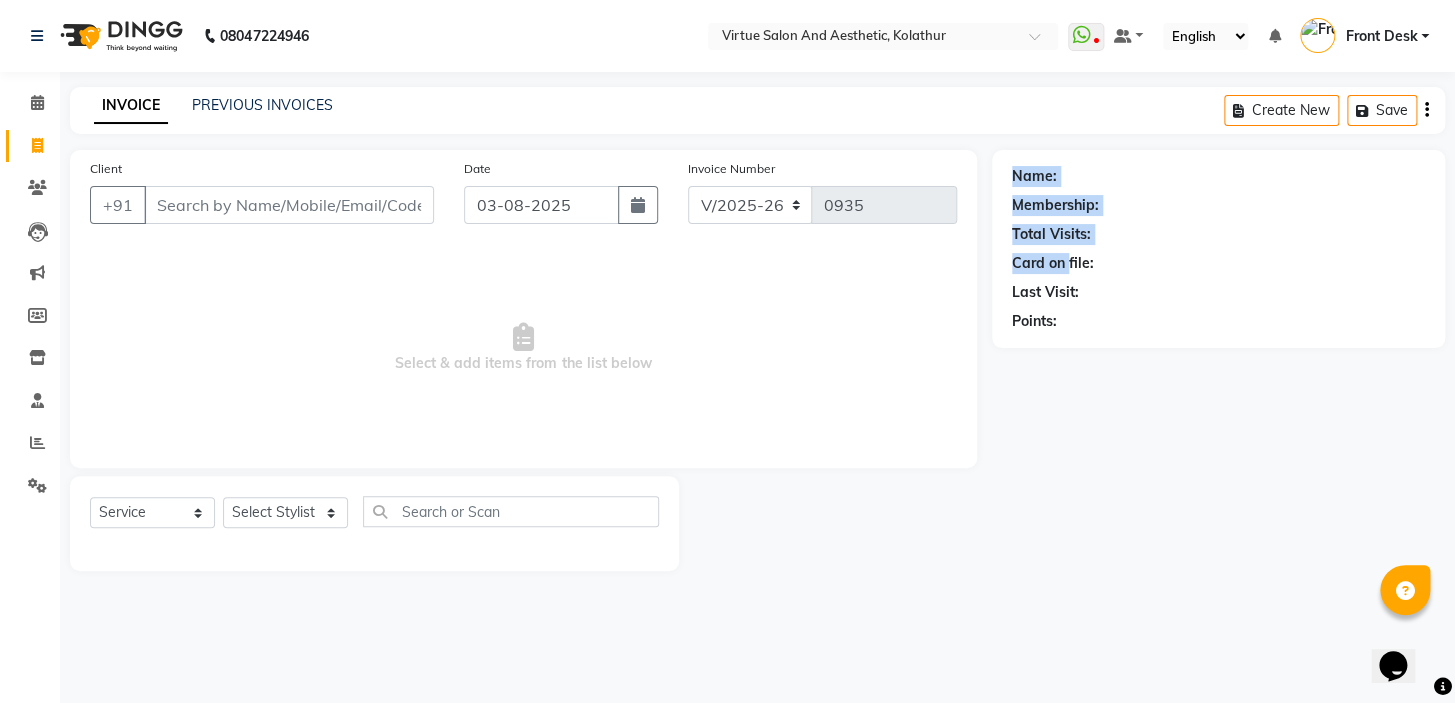 click on "Name: Membership: Total Visits: Card on file: Last Visit:  Points:" 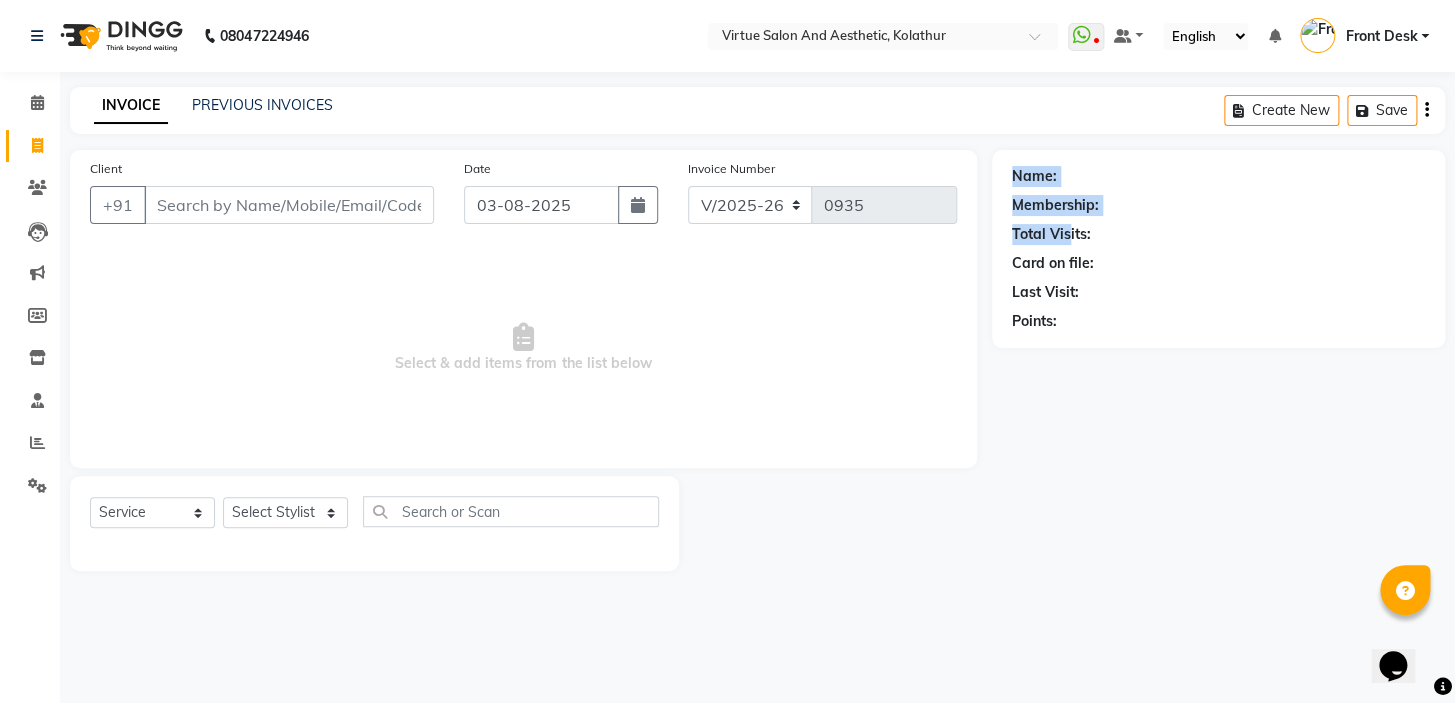 drag, startPoint x: 990, startPoint y: 148, endPoint x: 1096, endPoint y: 247, distance: 145.04137 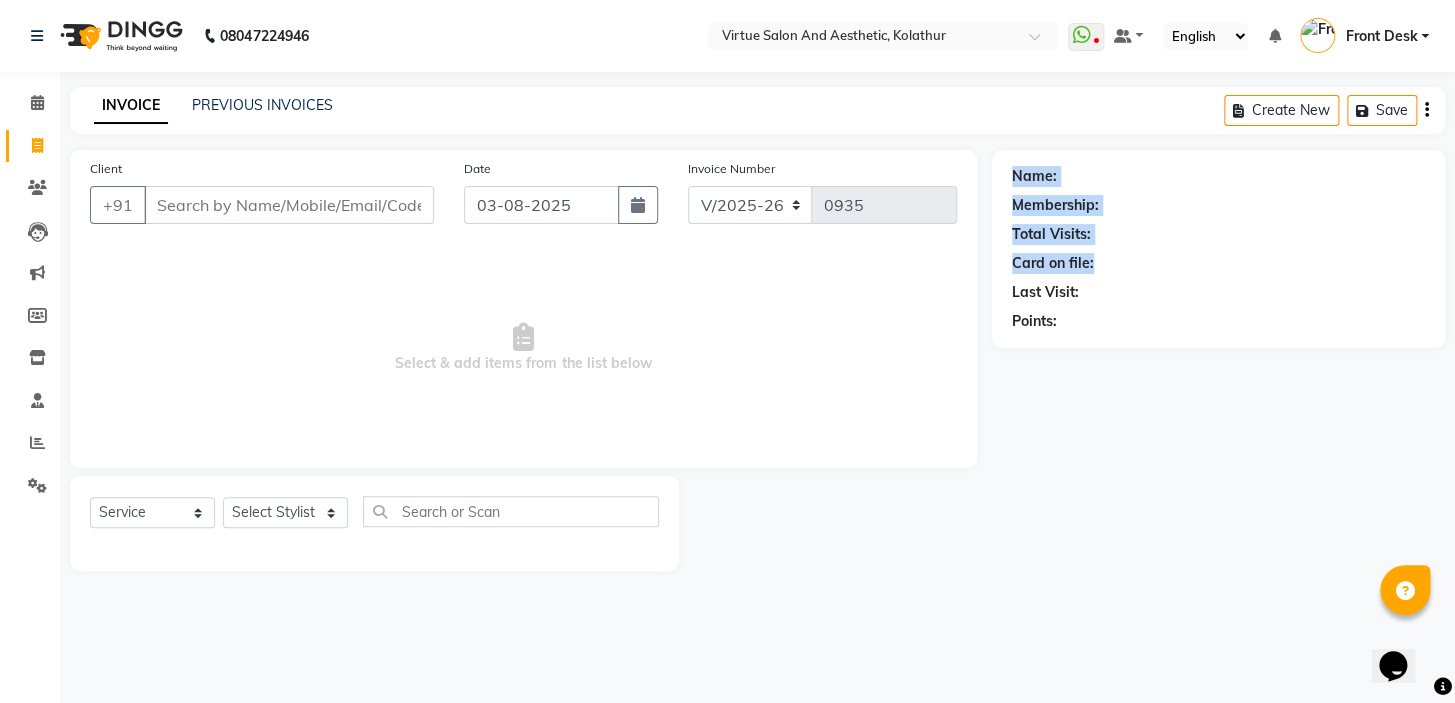 click on "Total Visits:" 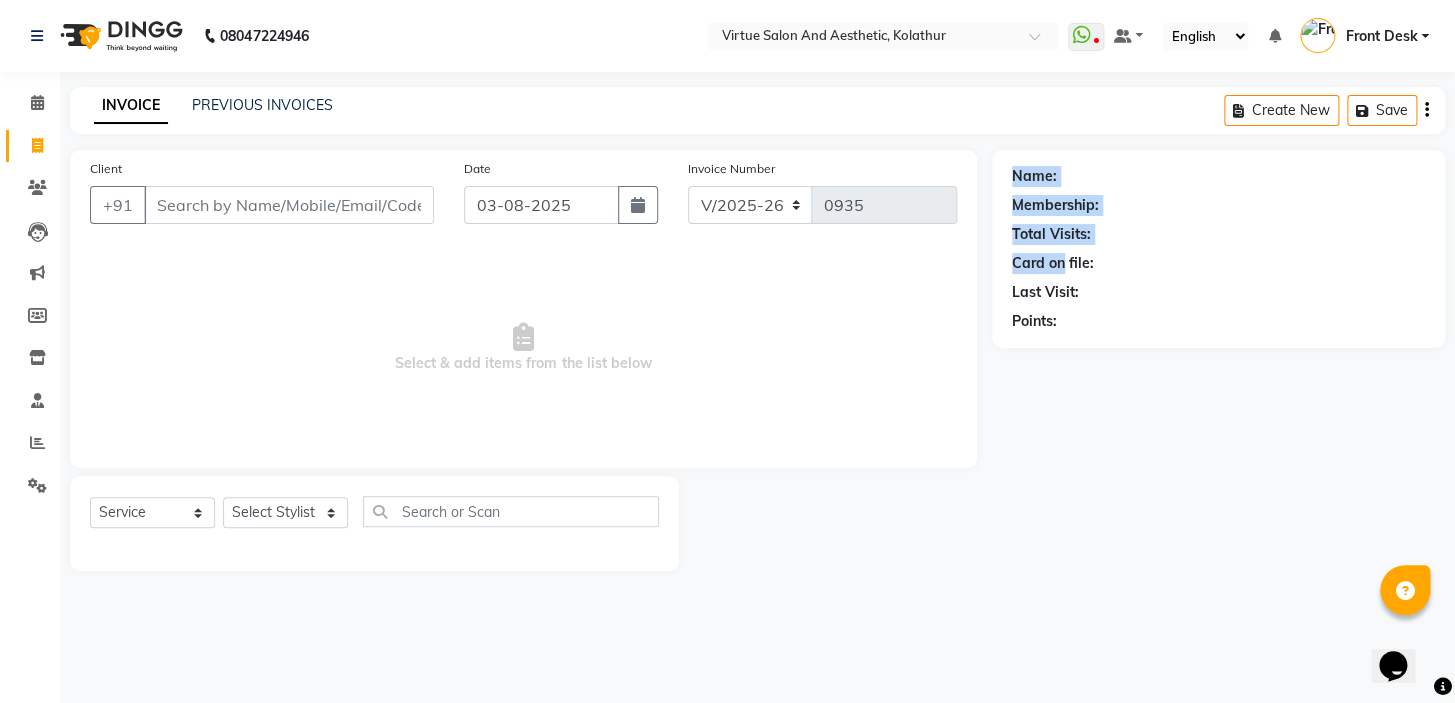 drag, startPoint x: 1002, startPoint y: 156, endPoint x: 1071, endPoint y: 259, distance: 123.97581 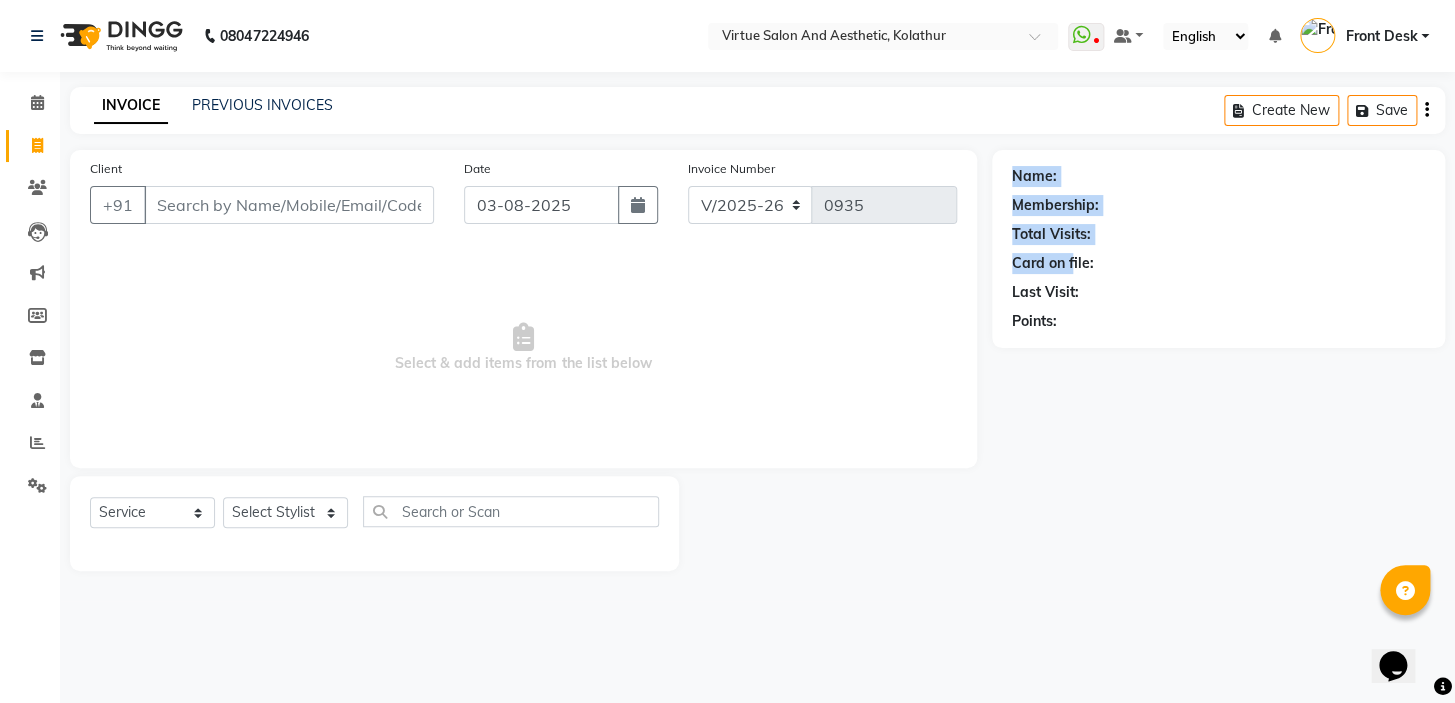 click on "Total Visits:" 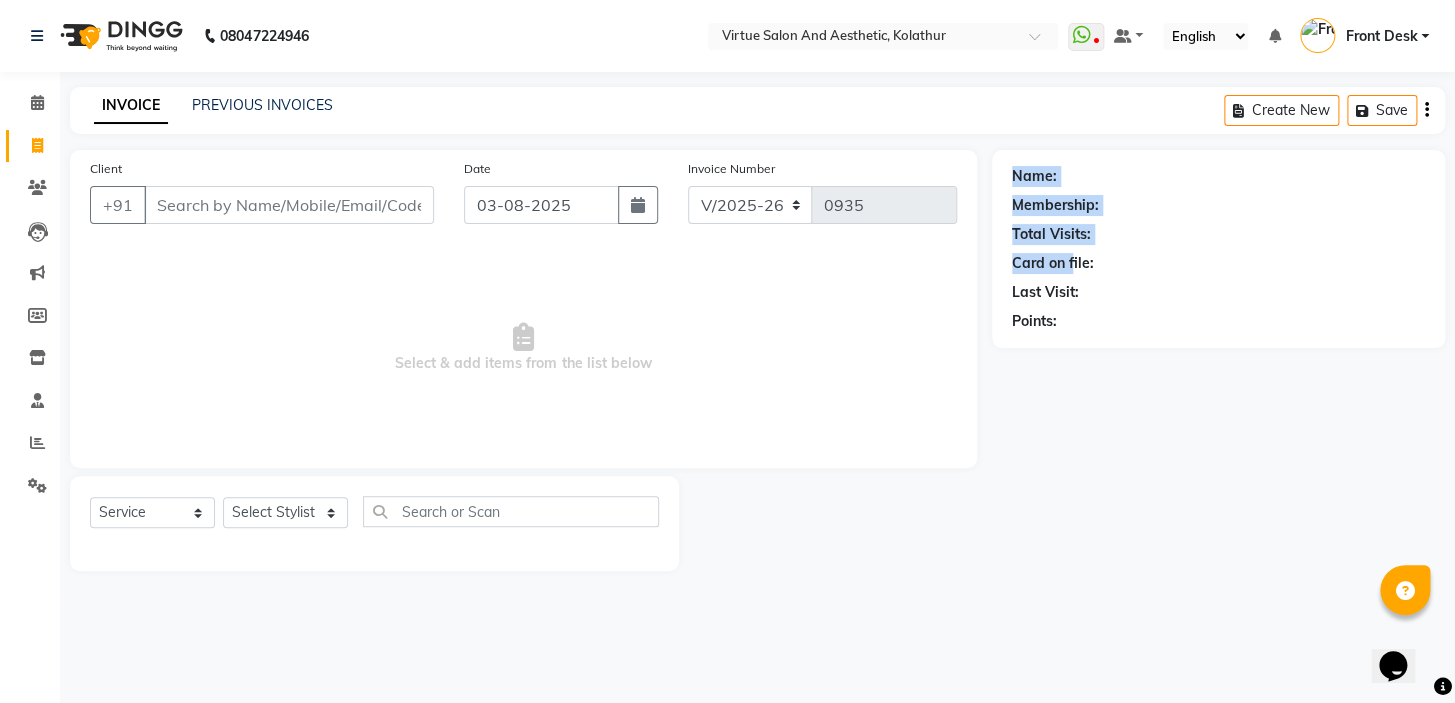 drag, startPoint x: 298, startPoint y: 413, endPoint x: 889, endPoint y: 365, distance: 592.94604 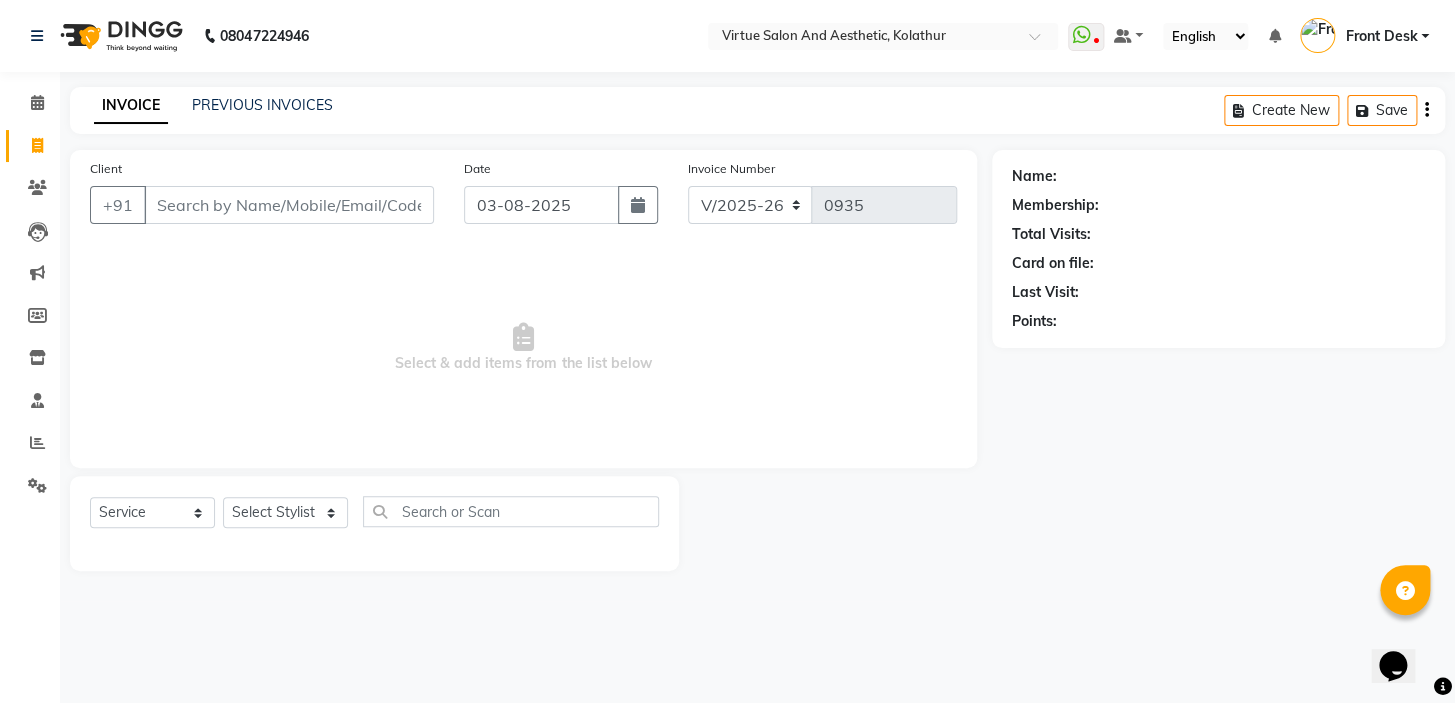 click on "Select & add items from the list below" at bounding box center [523, 348] 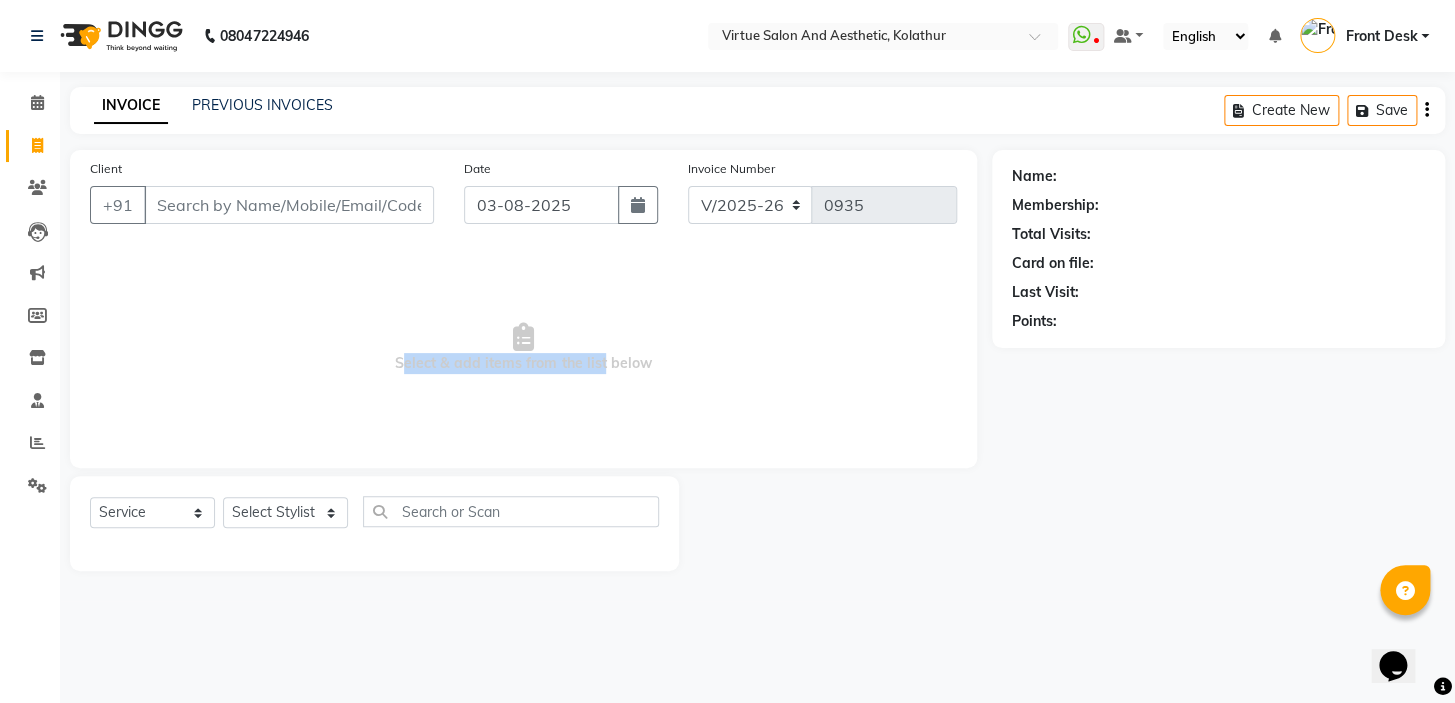 drag, startPoint x: 370, startPoint y: 366, endPoint x: 652, endPoint y: 357, distance: 282.1436 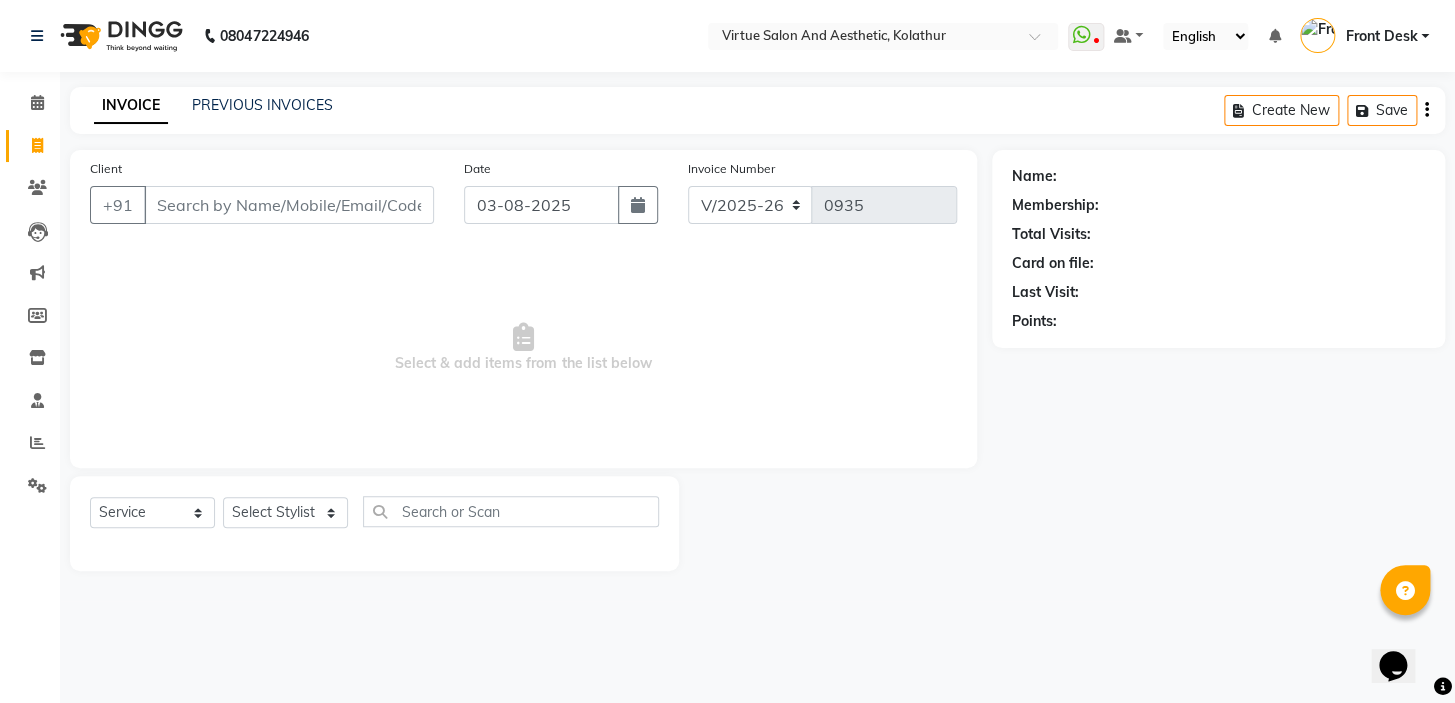 drag, startPoint x: 682, startPoint y: 315, endPoint x: 692, endPoint y: 352, distance: 38.327538 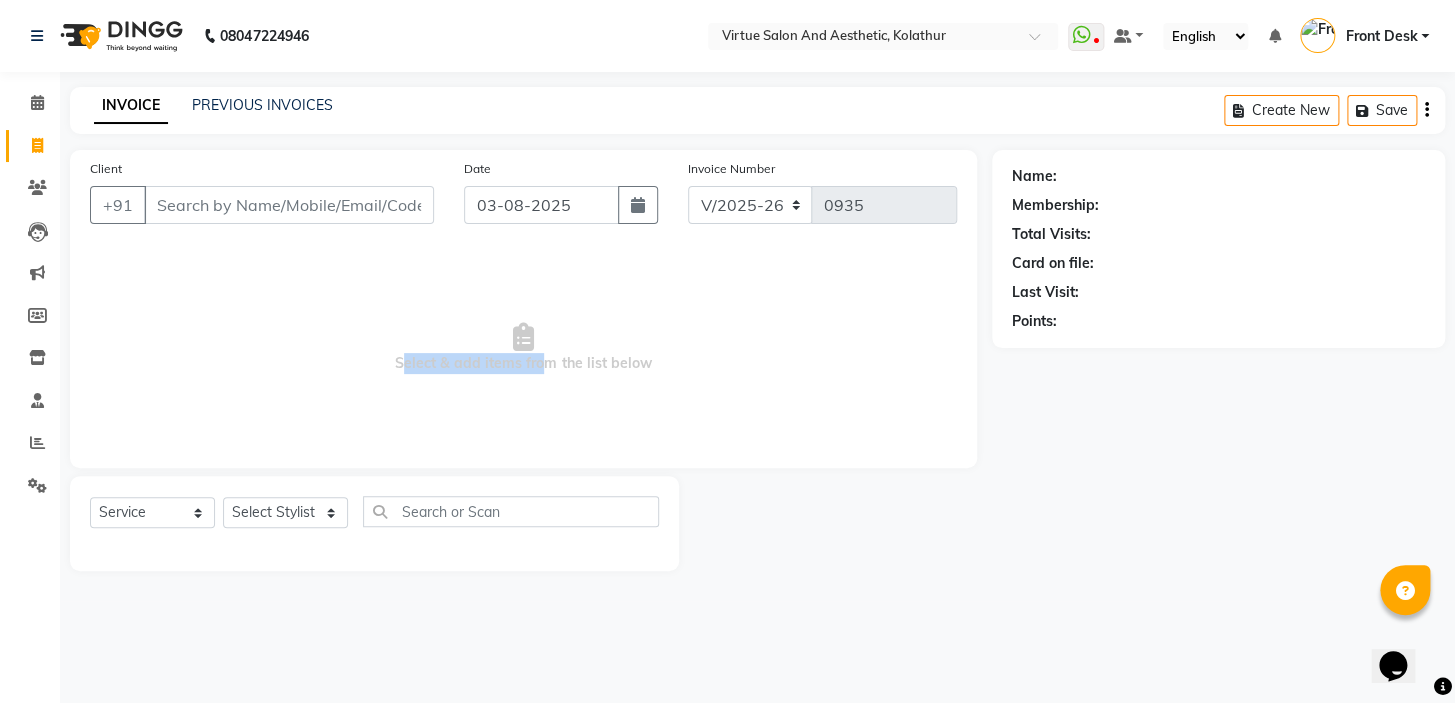 drag, startPoint x: 370, startPoint y: 353, endPoint x: 704, endPoint y: 340, distance: 334.2529 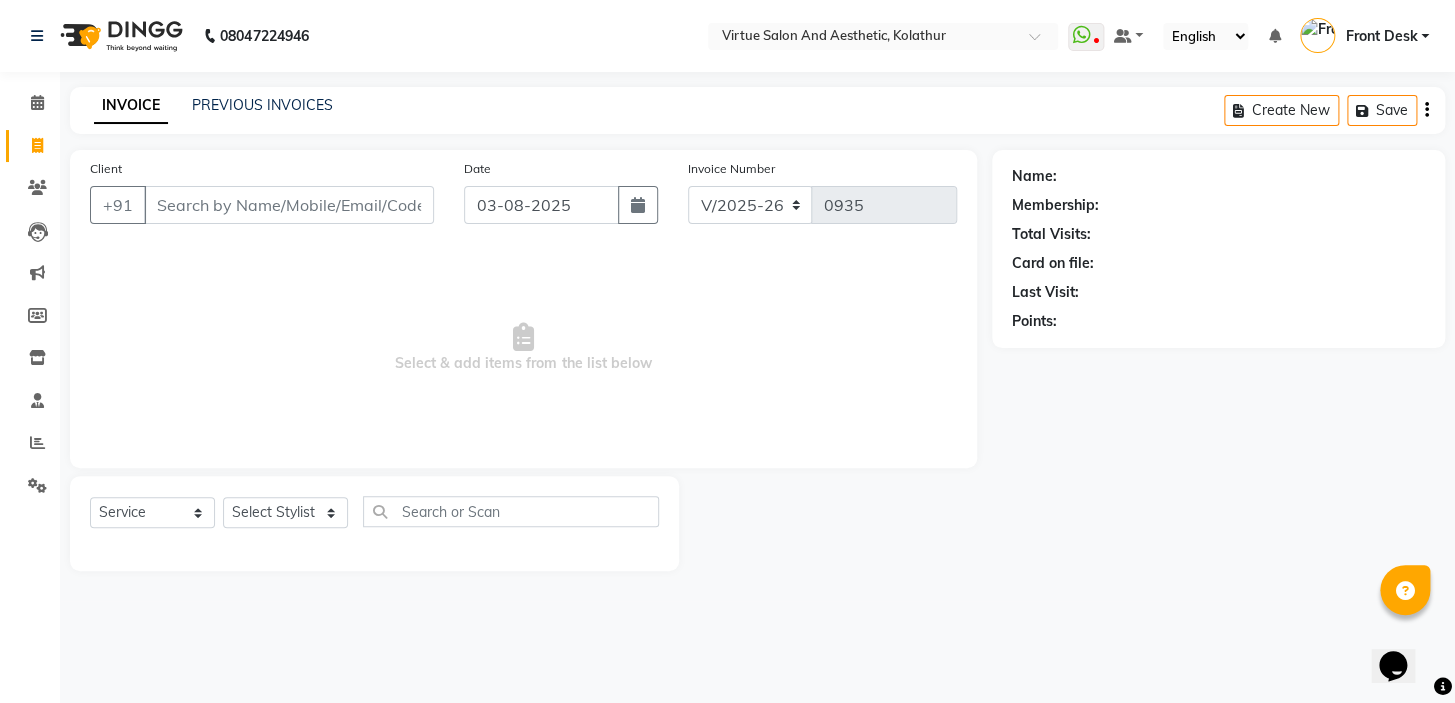 click on "Select & add items from the list below" at bounding box center (523, 348) 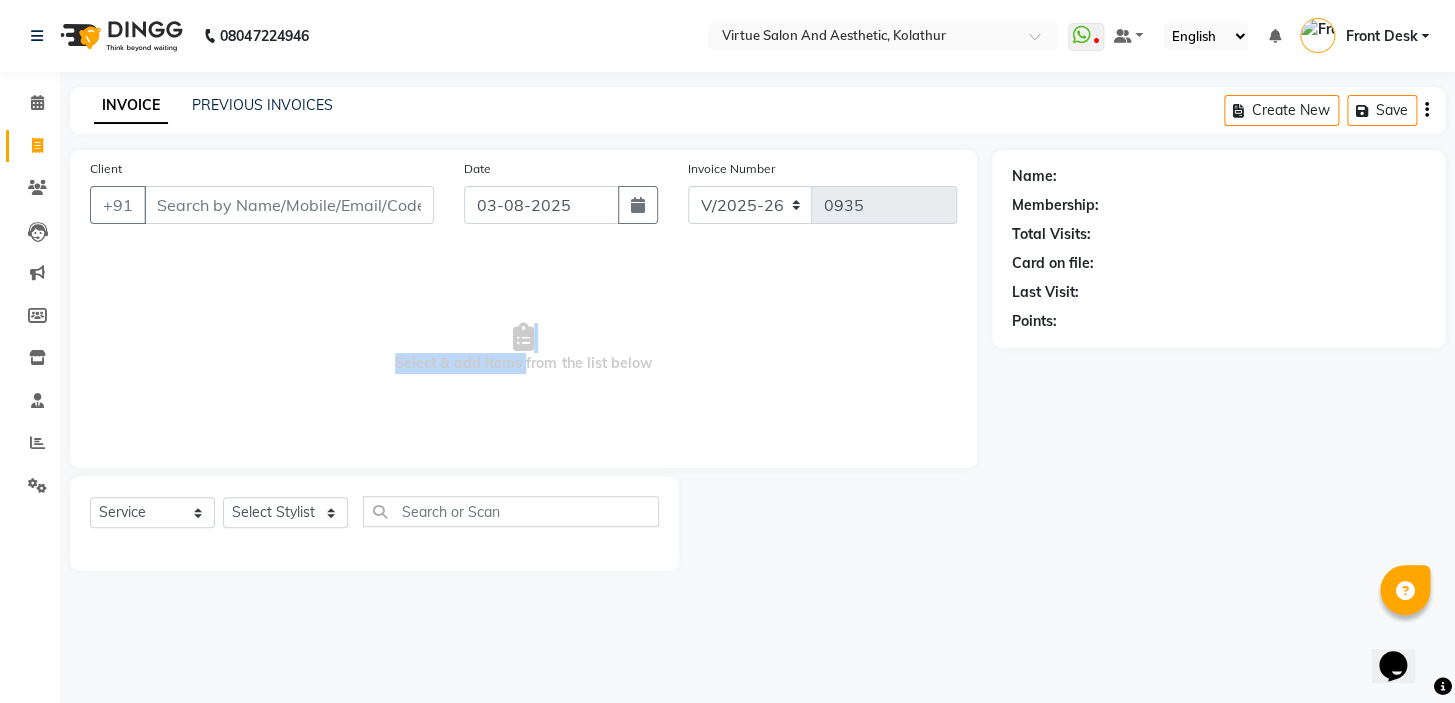 drag, startPoint x: 532, startPoint y: 320, endPoint x: 522, endPoint y: 382, distance: 62.801273 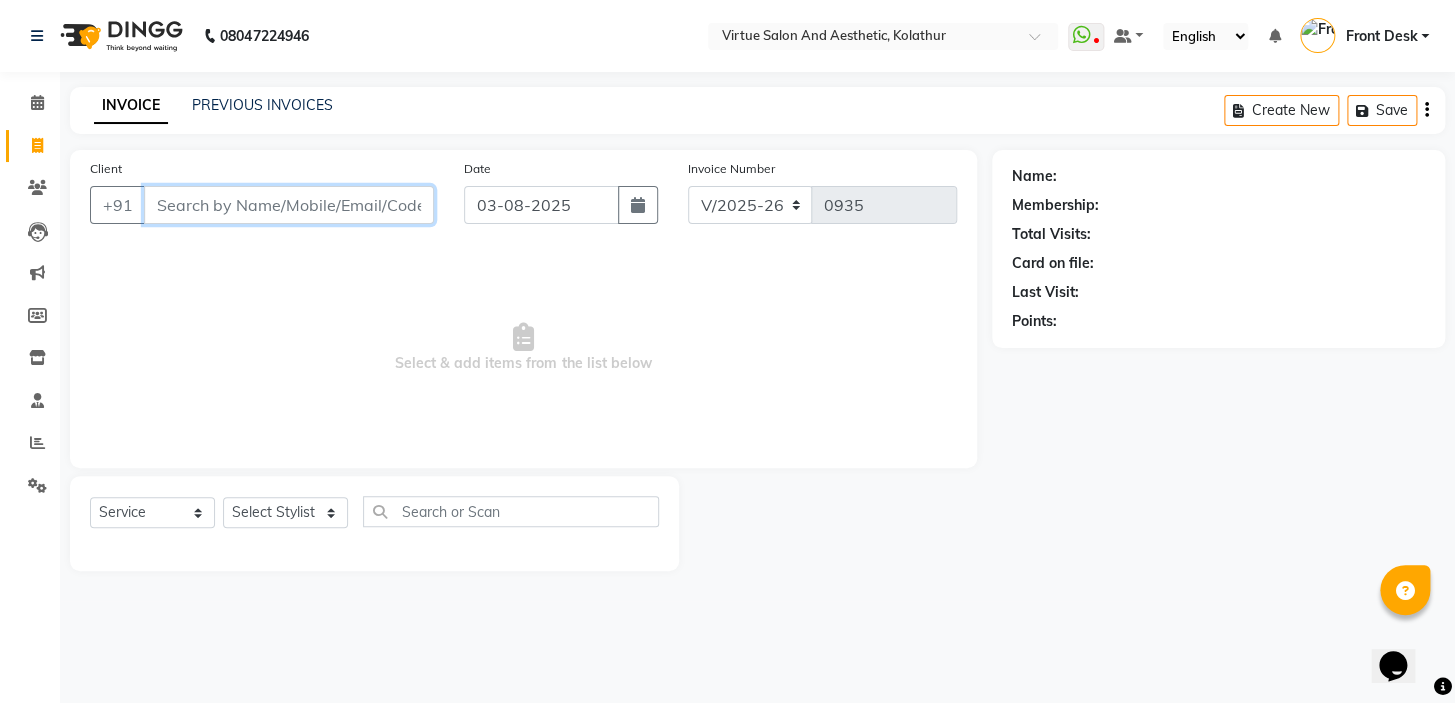 click on "Client" at bounding box center [289, 205] 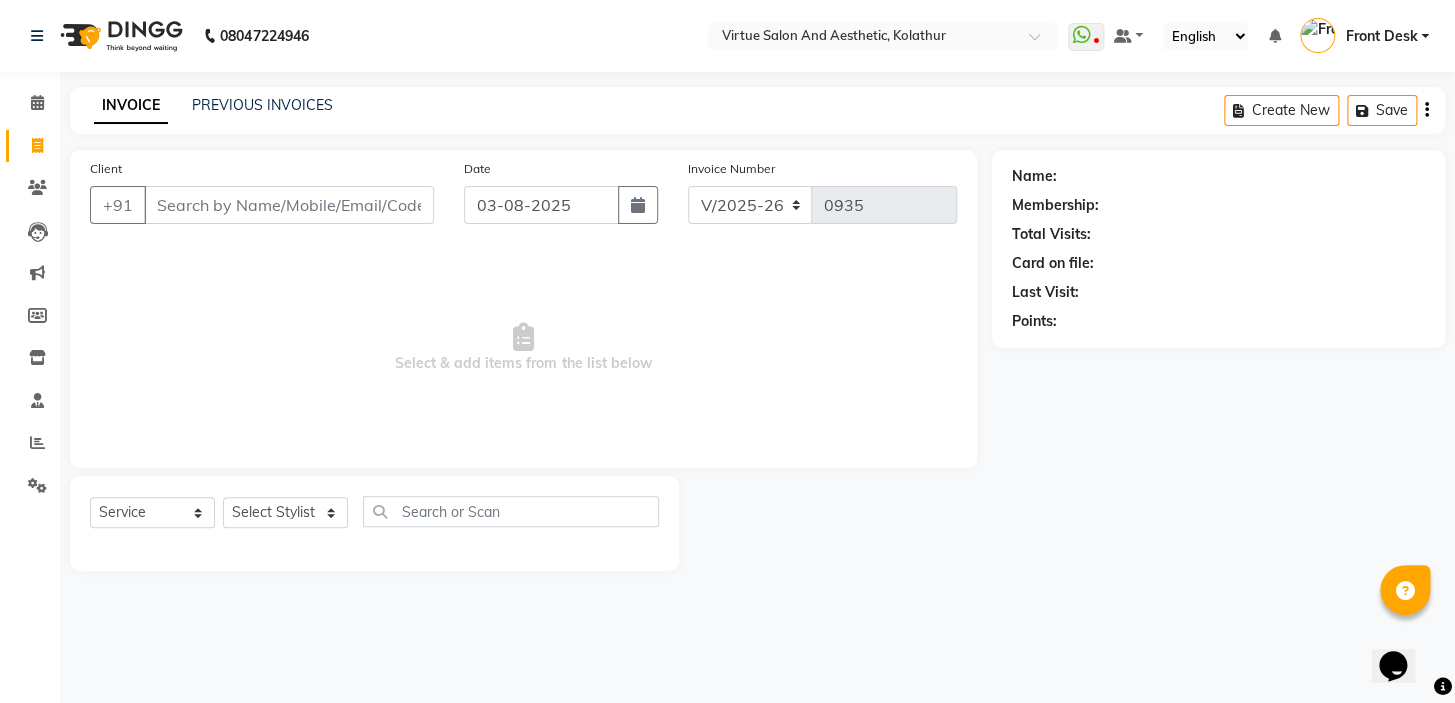 drag, startPoint x: 459, startPoint y: 348, endPoint x: 802, endPoint y: 351, distance: 343.01312 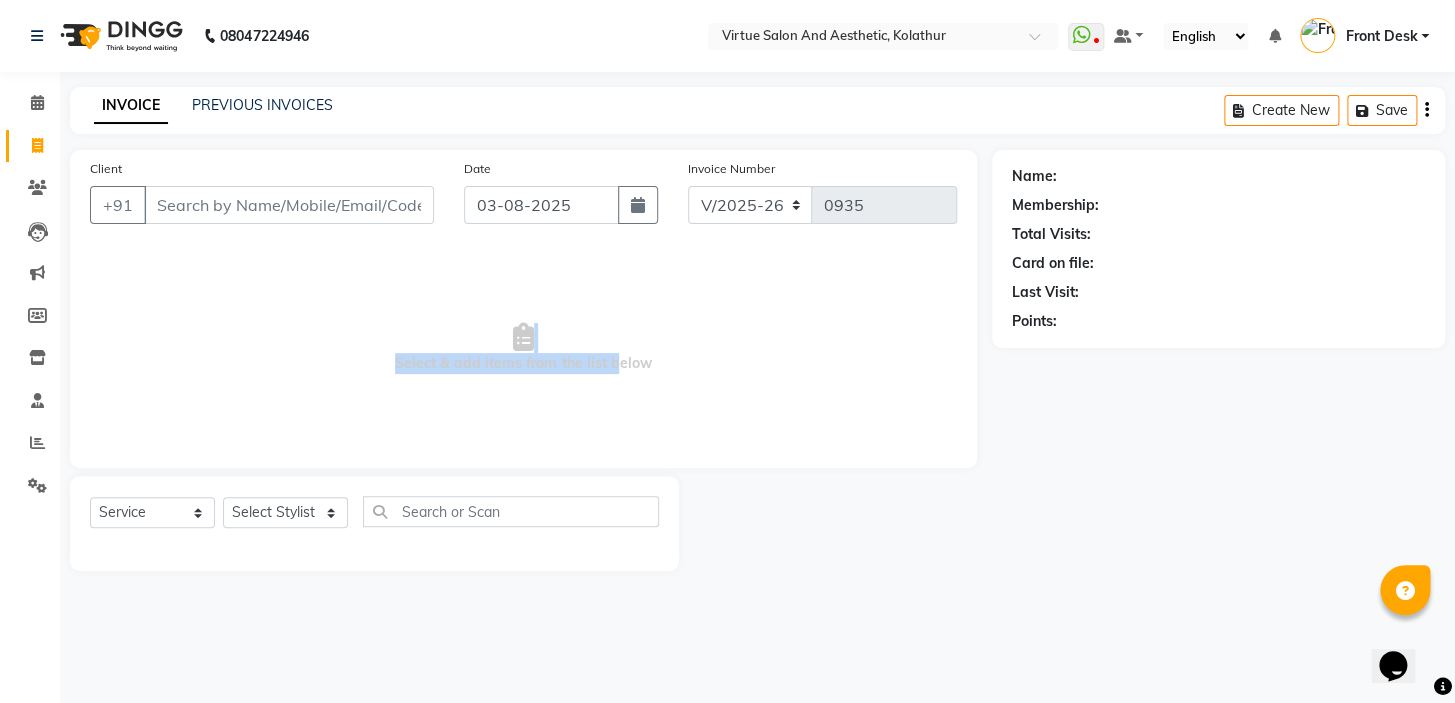 drag, startPoint x: 506, startPoint y: 353, endPoint x: 622, endPoint y: 392, distance: 122.380554 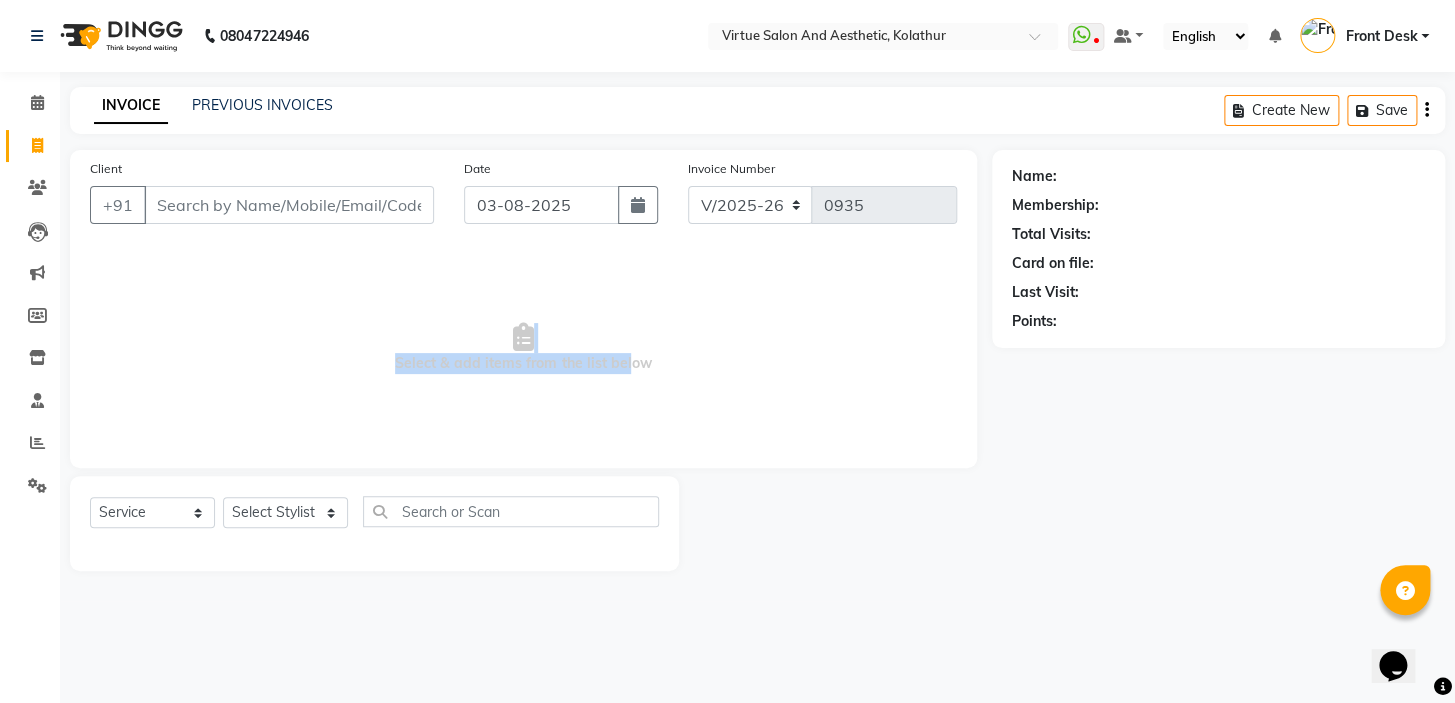 click on "Select & add items from the list below" at bounding box center [523, 348] 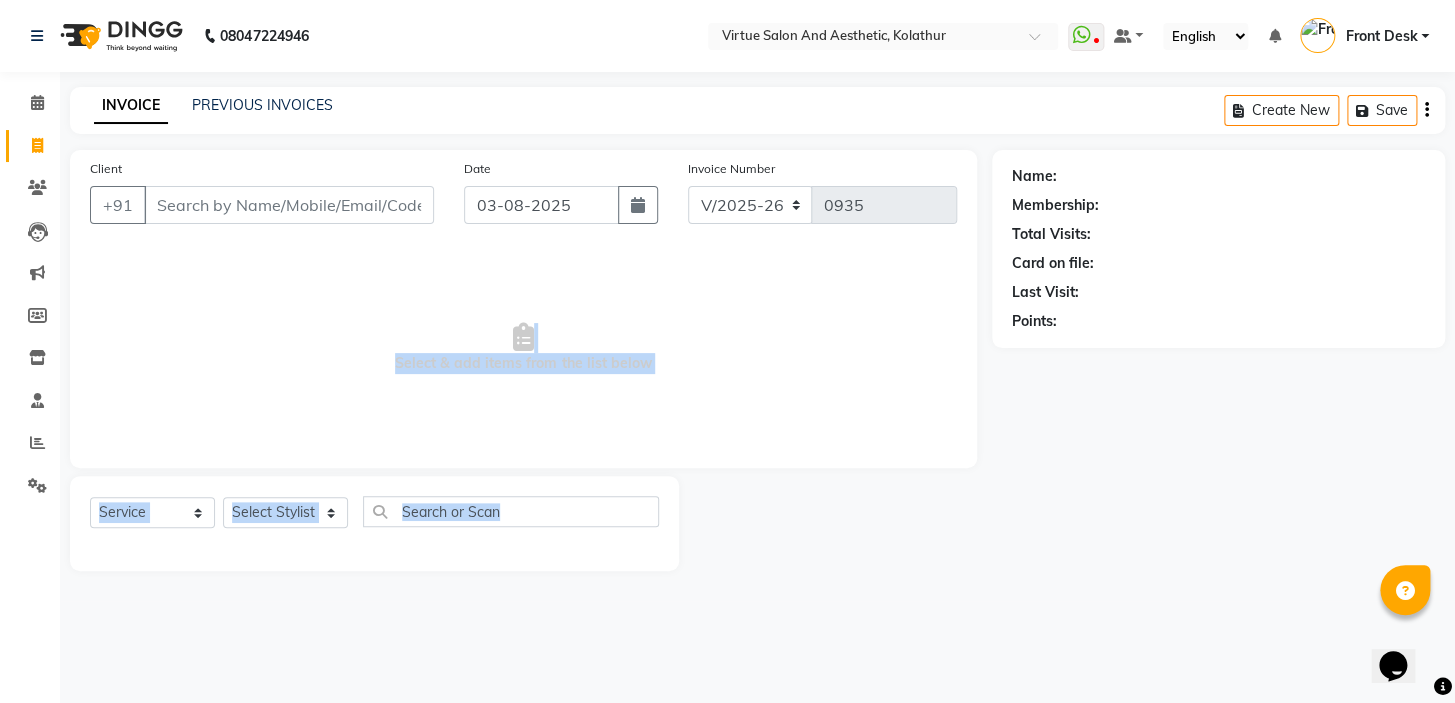 drag, startPoint x: 454, startPoint y: 324, endPoint x: 680, endPoint y: 367, distance: 230.05434 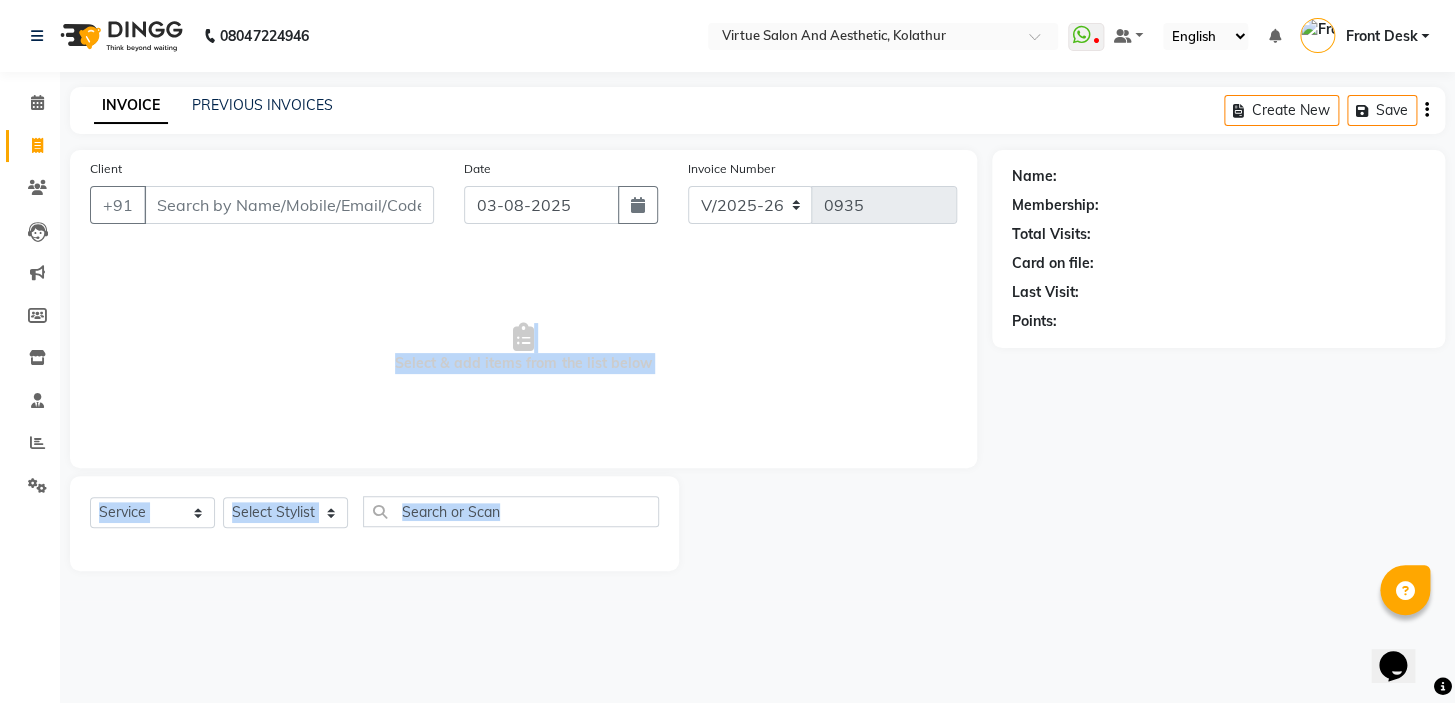 drag, startPoint x: 527, startPoint y: 366, endPoint x: 778, endPoint y: 351, distance: 251.44781 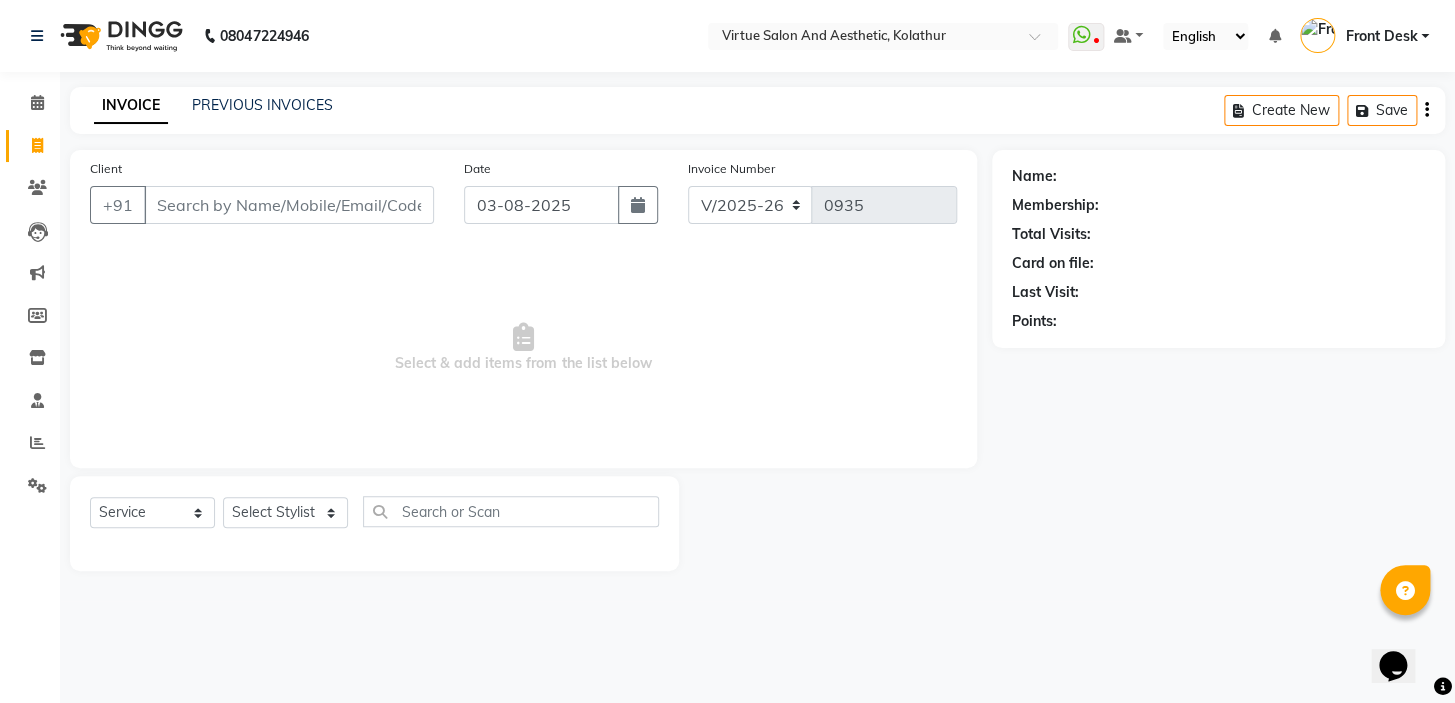 click on "Select & add items from the list below" at bounding box center (523, 348) 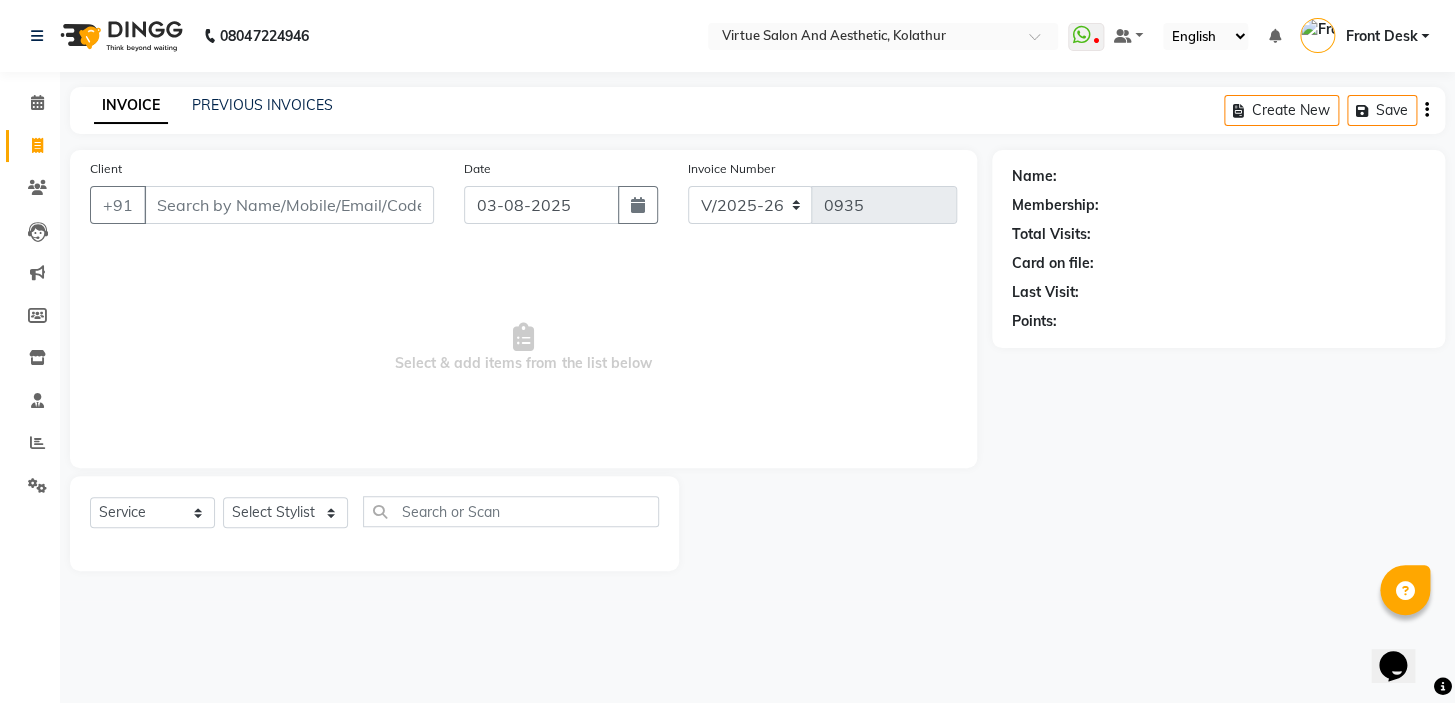 drag, startPoint x: 780, startPoint y: 364, endPoint x: 346, endPoint y: 362, distance: 434.0046 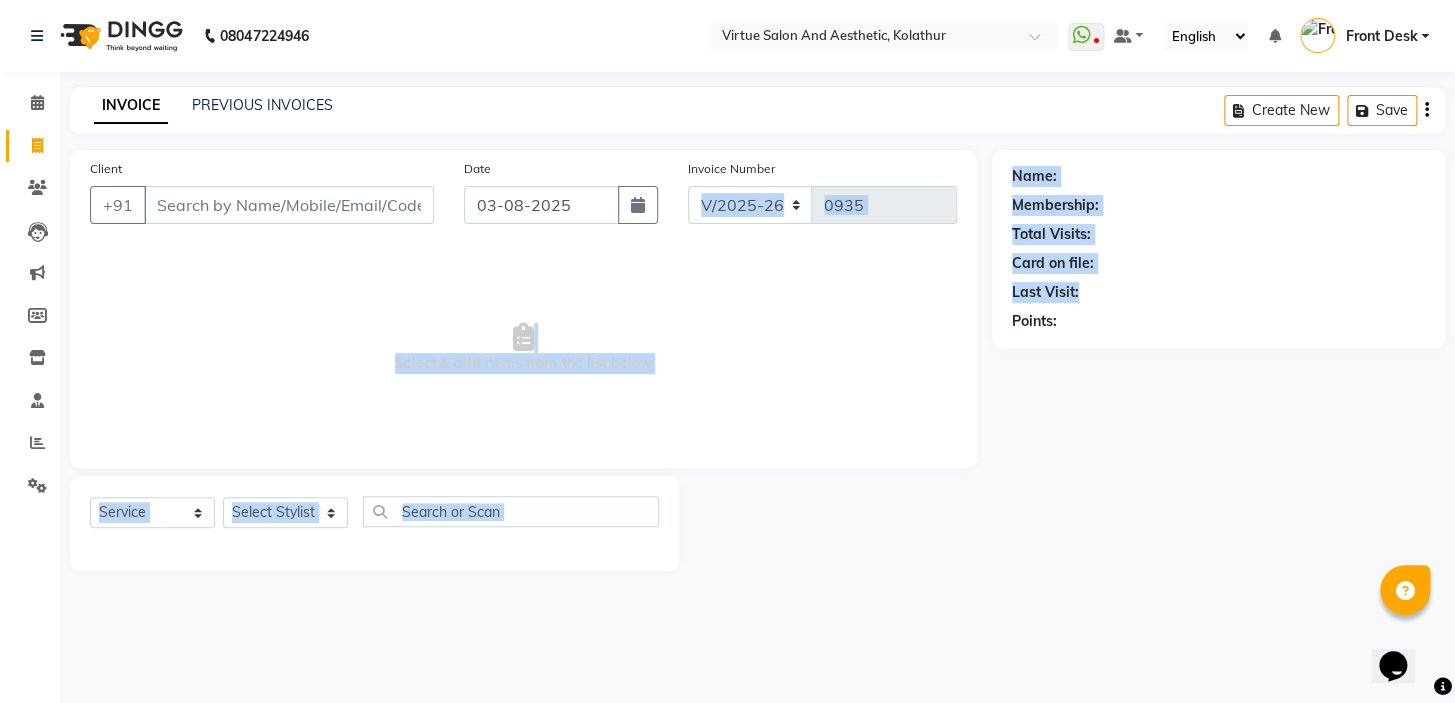 drag, startPoint x: 969, startPoint y: 150, endPoint x: 1165, endPoint y: 317, distance: 257.49756 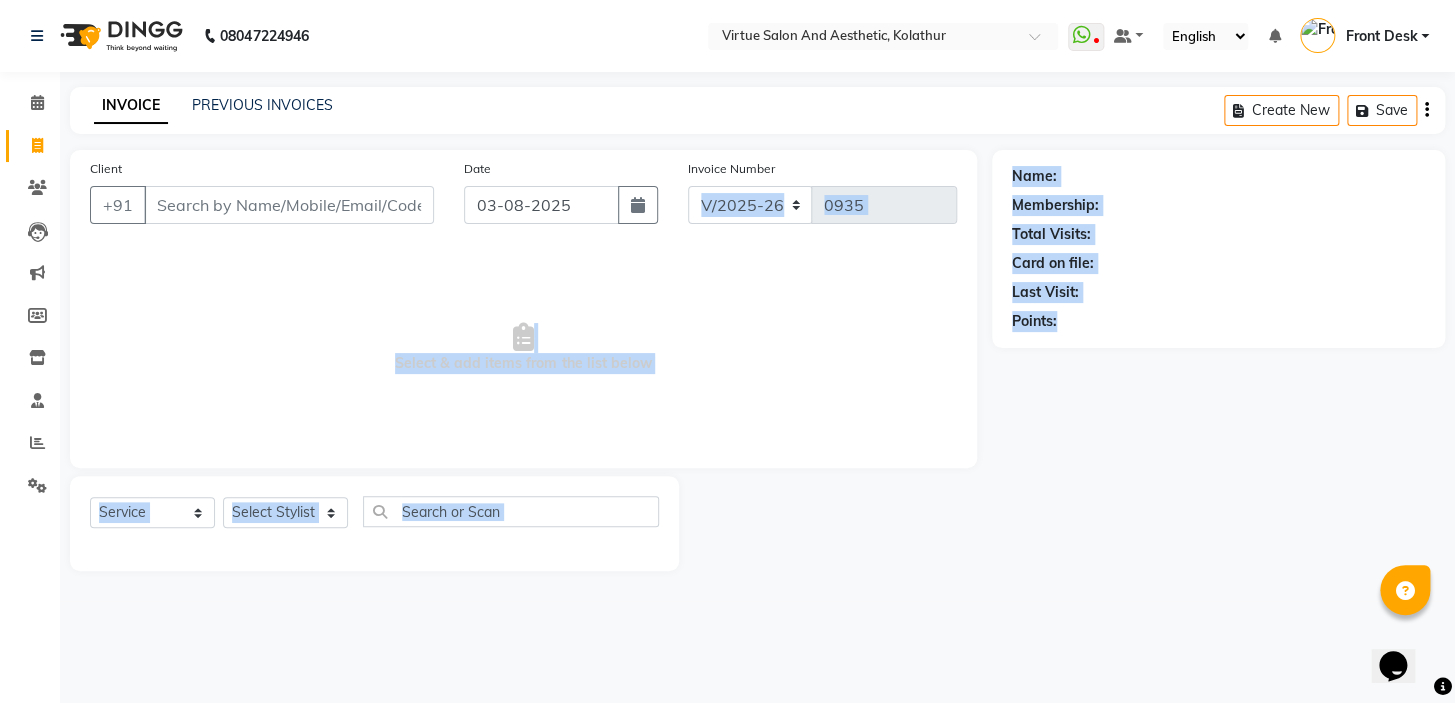 click on "Last Visit:" 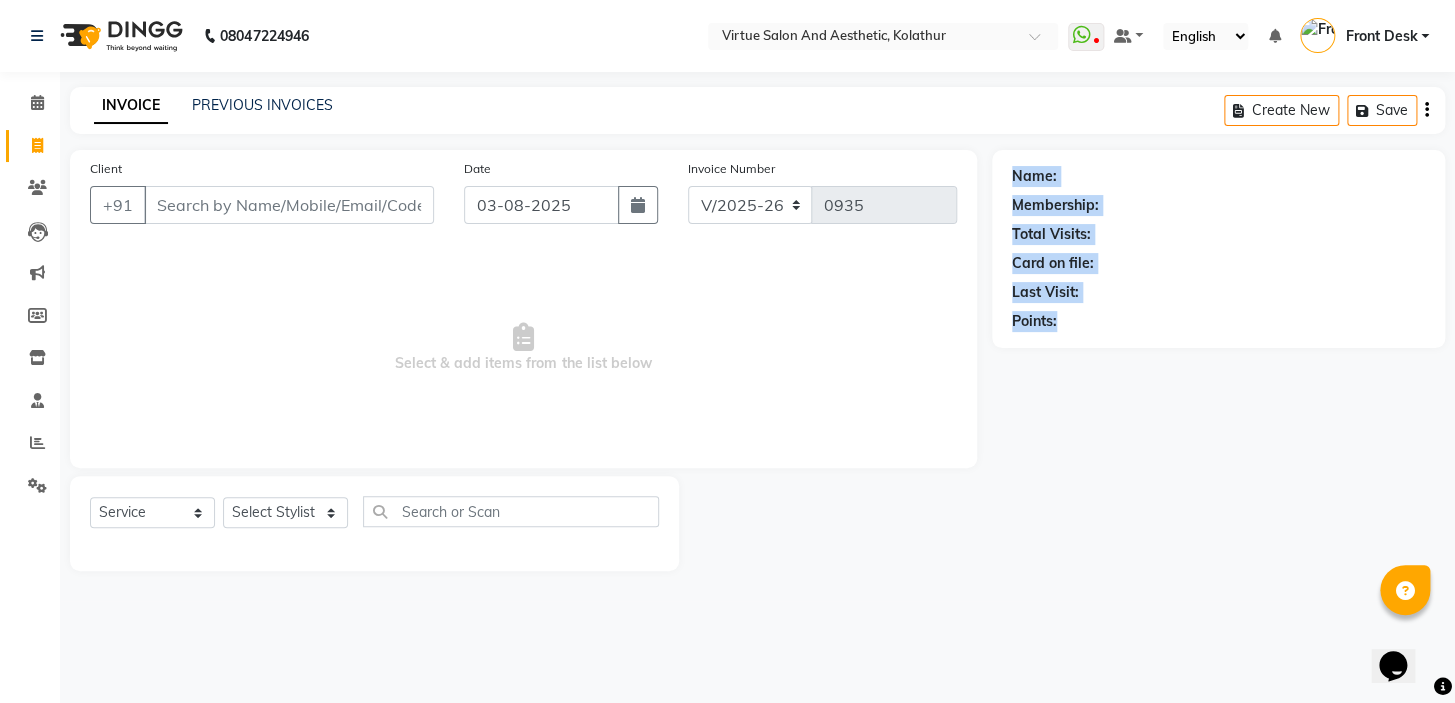 drag, startPoint x: 1007, startPoint y: 160, endPoint x: 1140, endPoint y: 317, distance: 205.762 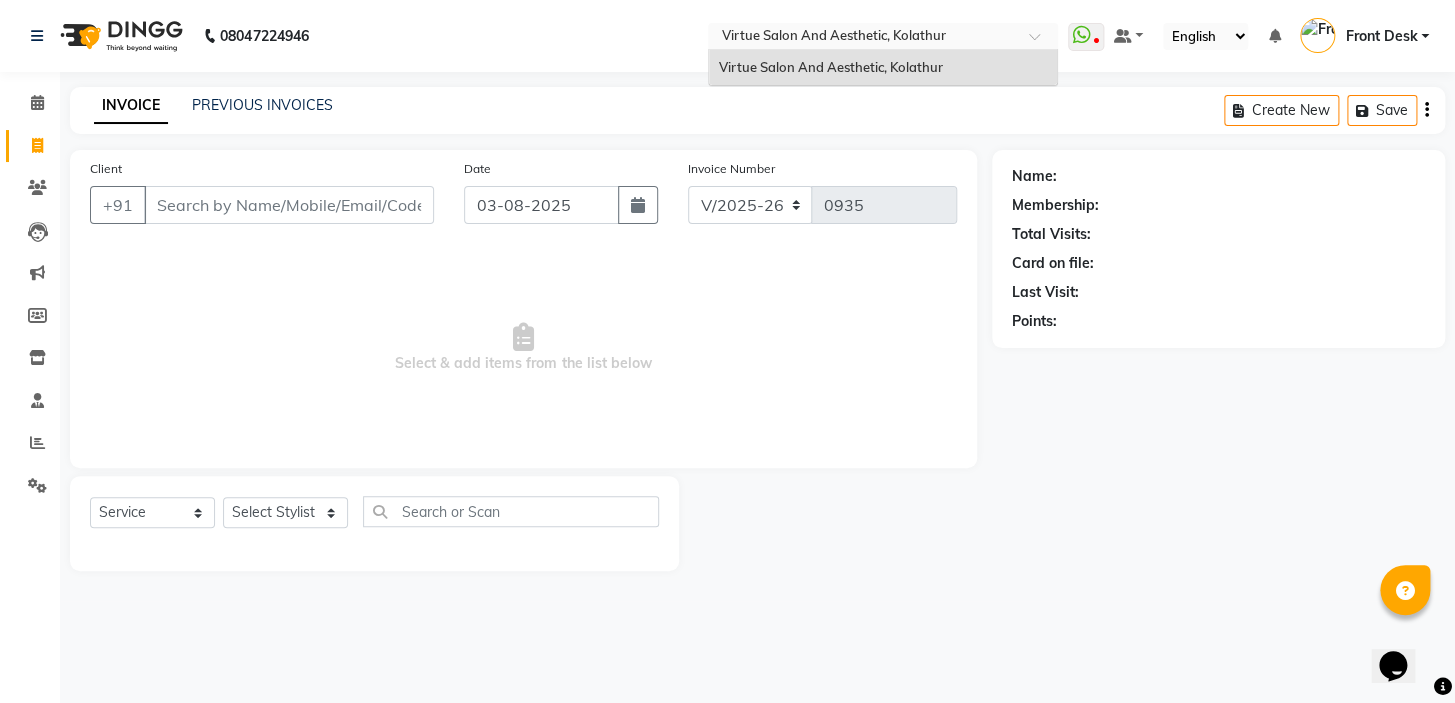 drag, startPoint x: 712, startPoint y: 29, endPoint x: 1205, endPoint y: 7, distance: 493.49063 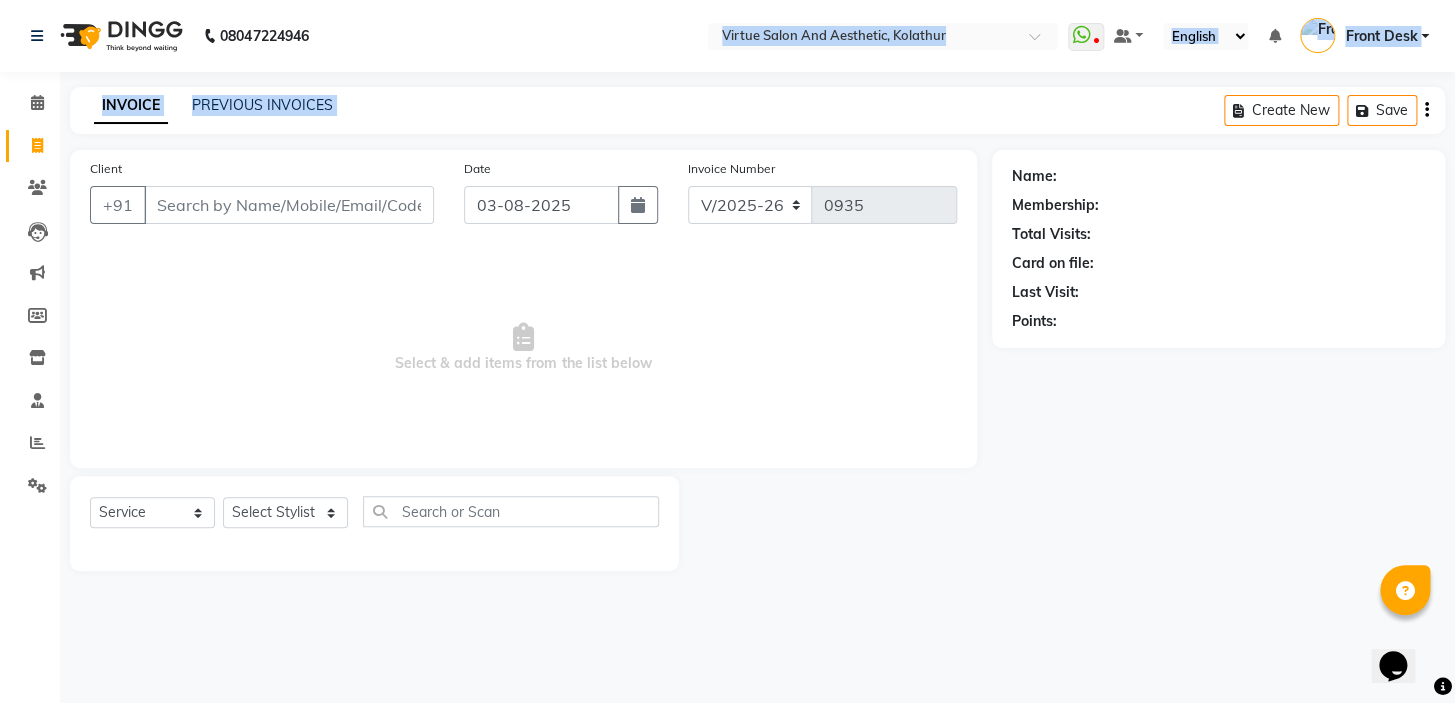 drag, startPoint x: 643, startPoint y: 13, endPoint x: 1251, endPoint y: 78, distance: 611.46466 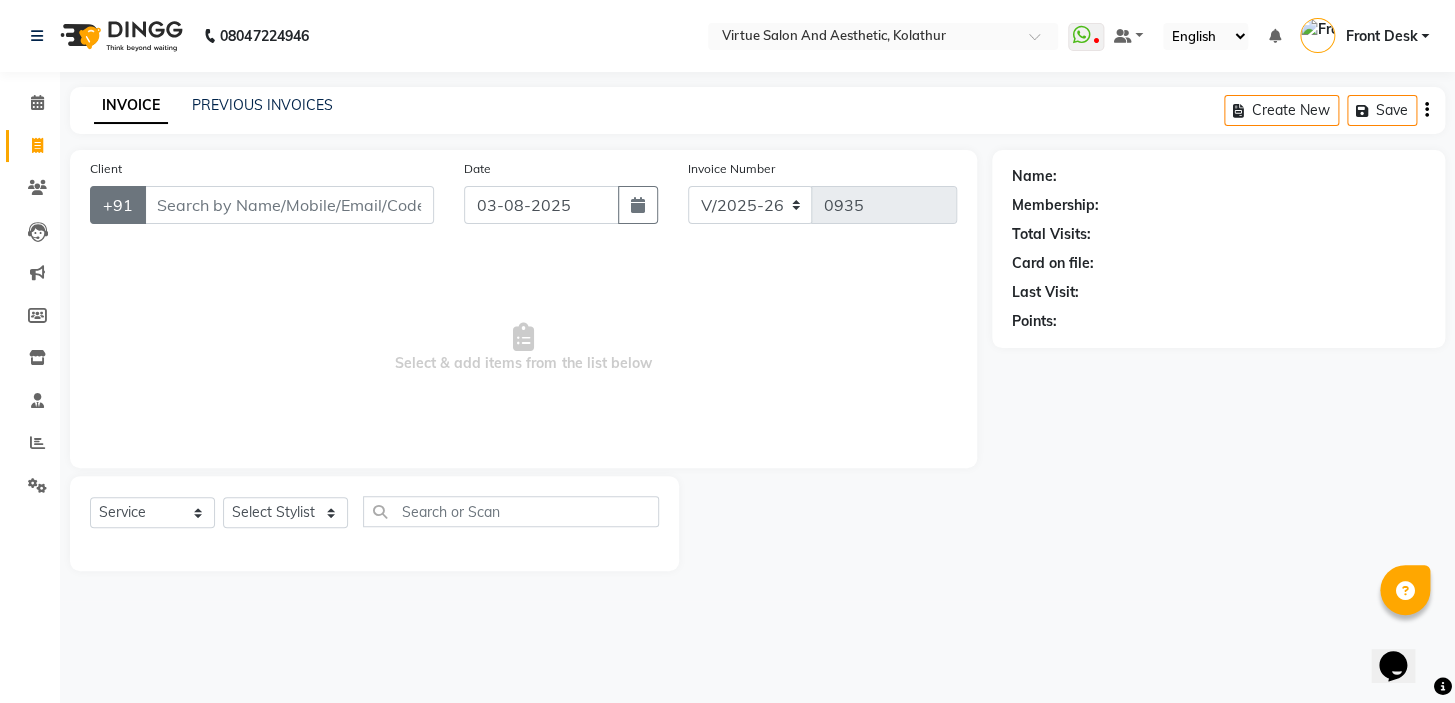 drag, startPoint x: 131, startPoint y: 357, endPoint x: 105, endPoint y: 186, distance: 172.96532 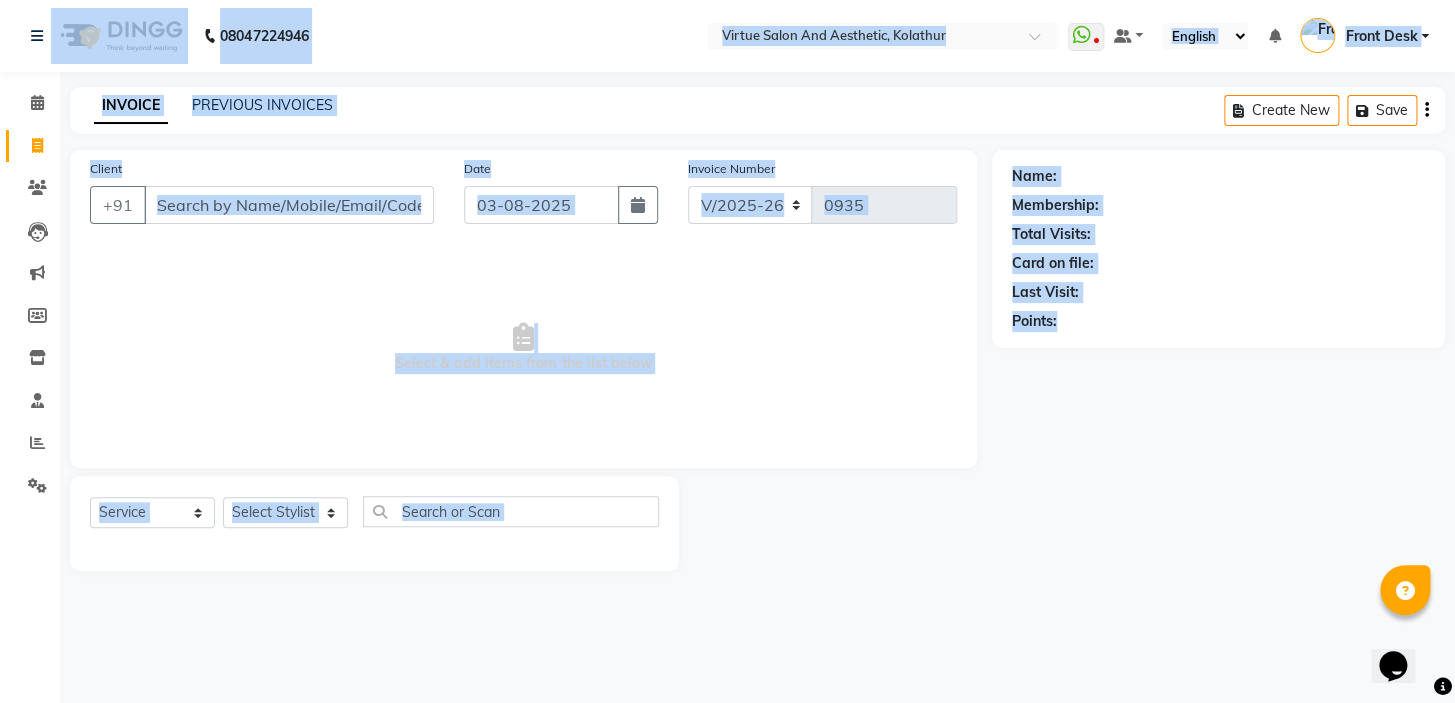 drag, startPoint x: 11, startPoint y: 13, endPoint x: 655, endPoint y: 463, distance: 785.6437 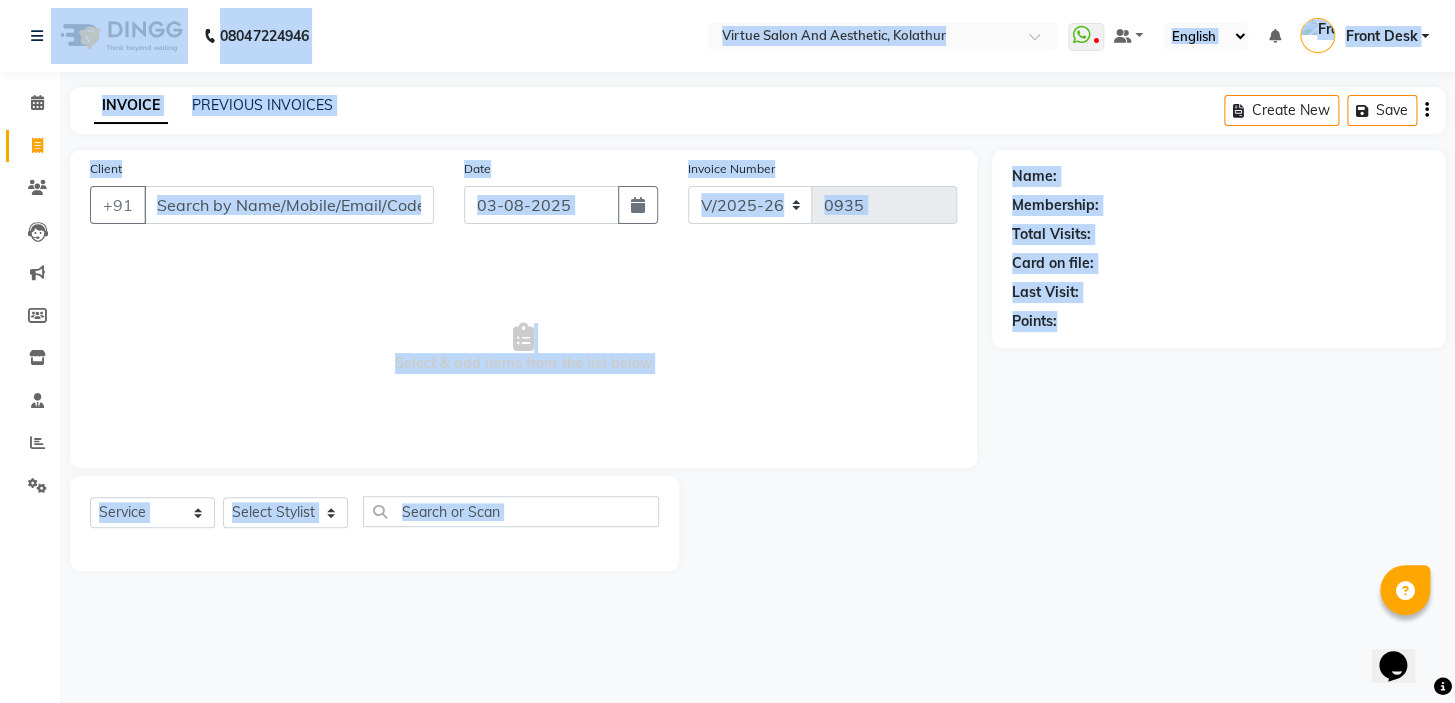 click on "Select & add items from the list below" at bounding box center [523, 348] 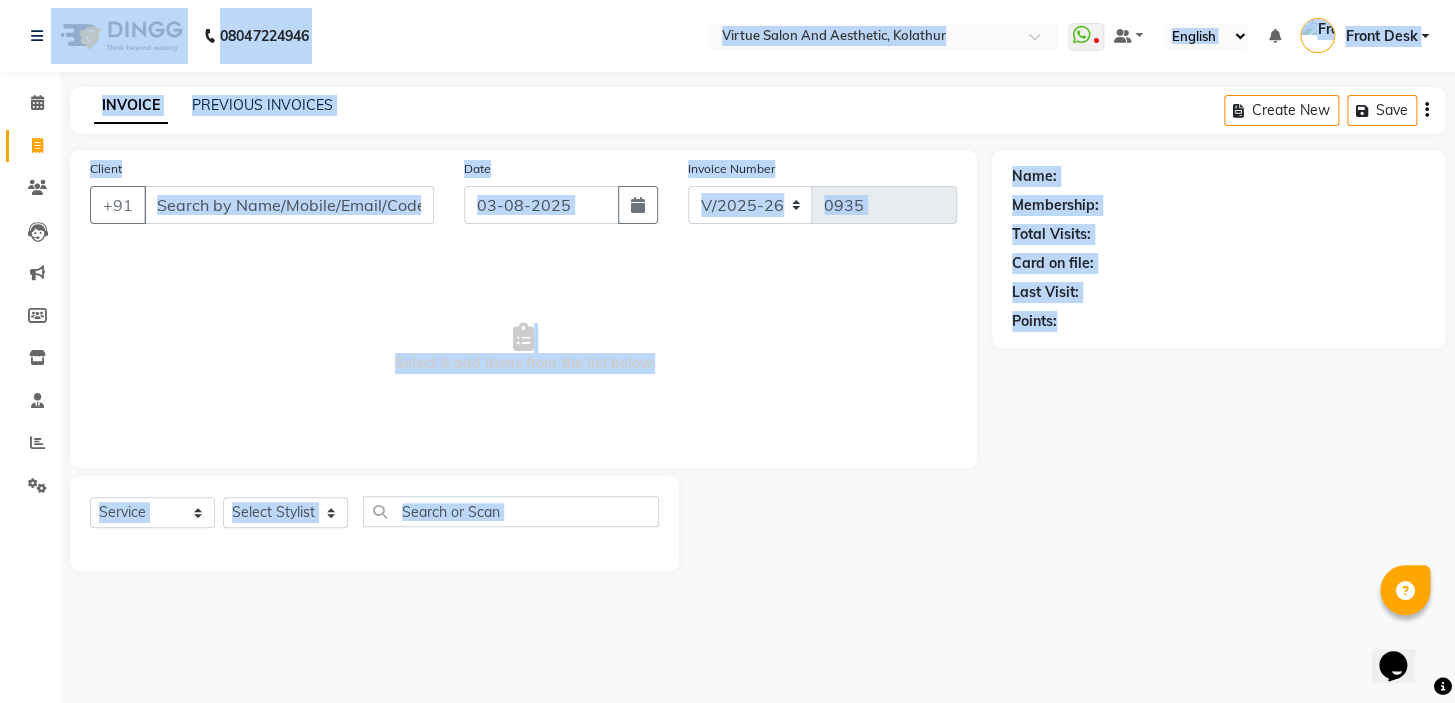 click on "Select & add items from the list below" at bounding box center [523, 348] 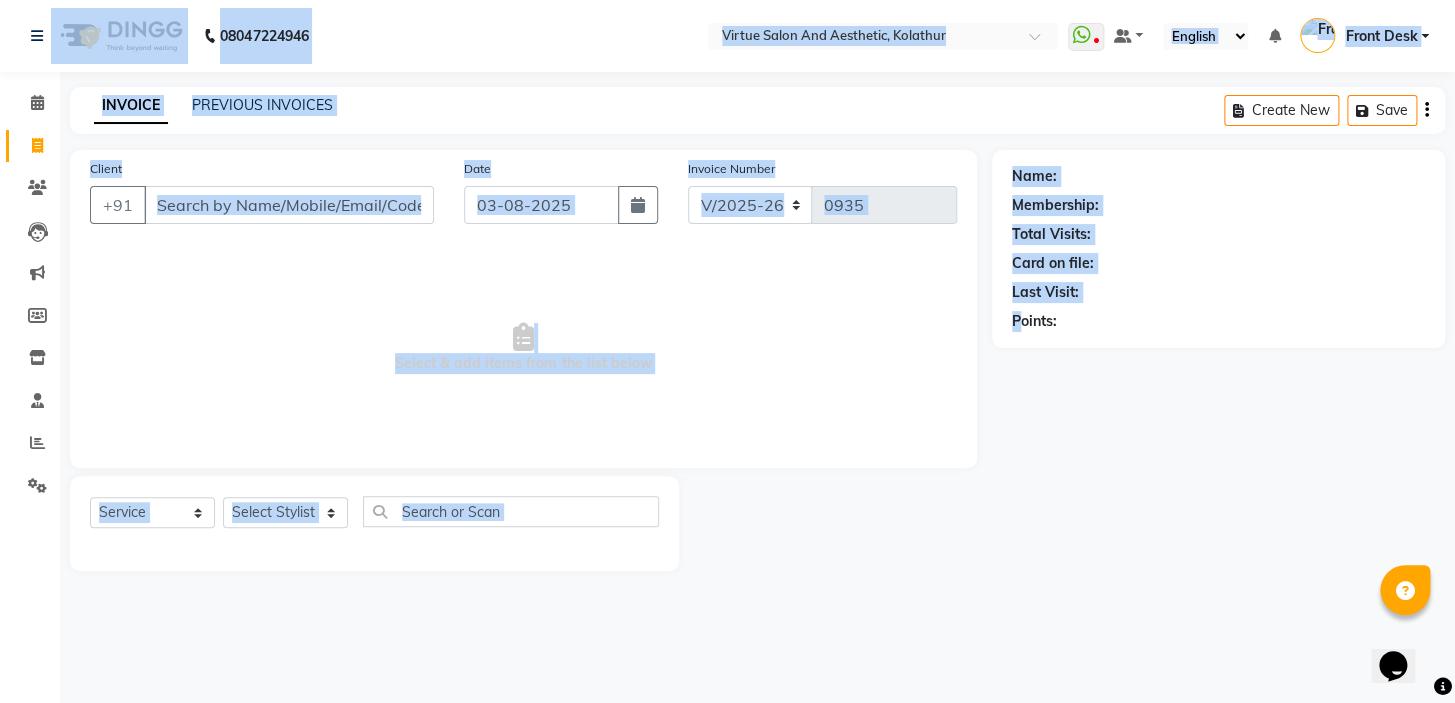 drag, startPoint x: 157, startPoint y: 87, endPoint x: 1030, endPoint y: 588, distance: 1006.5436 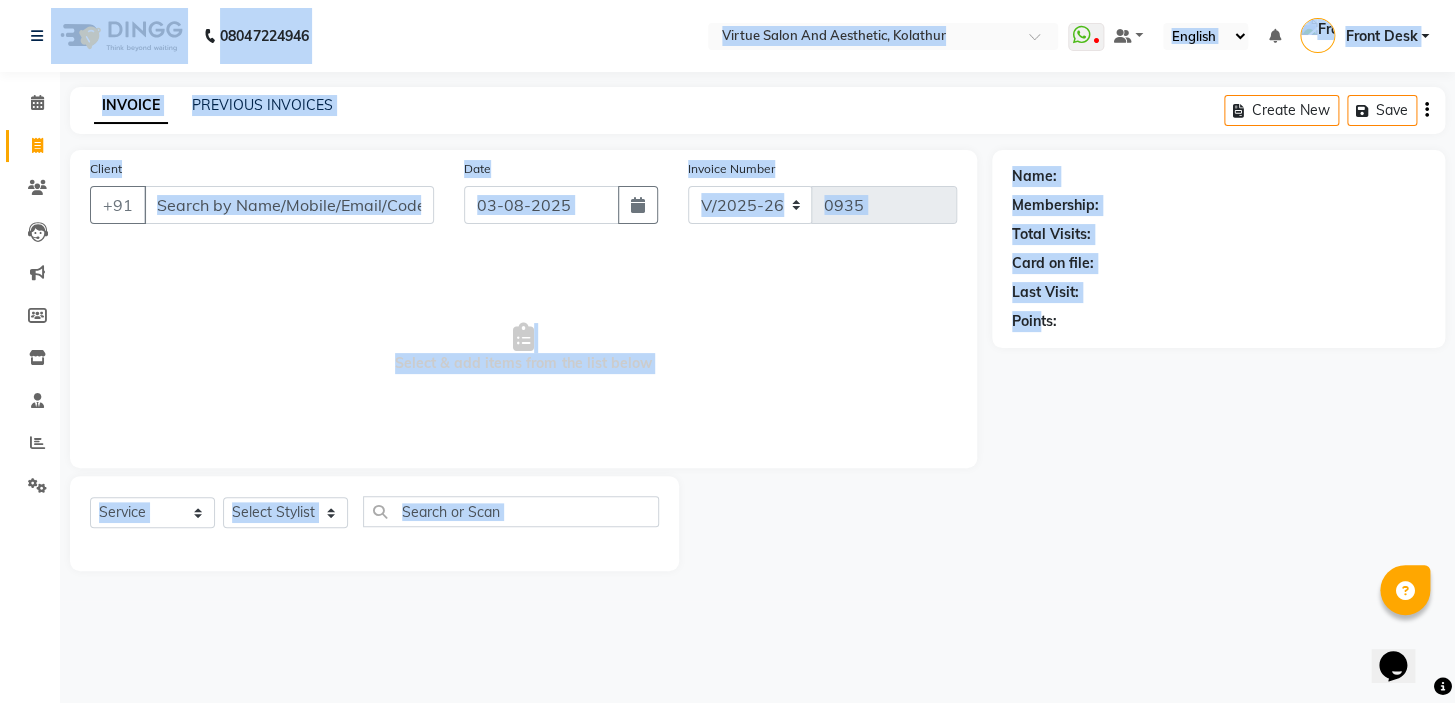 click on "Select & add items from the list below" at bounding box center (523, 348) 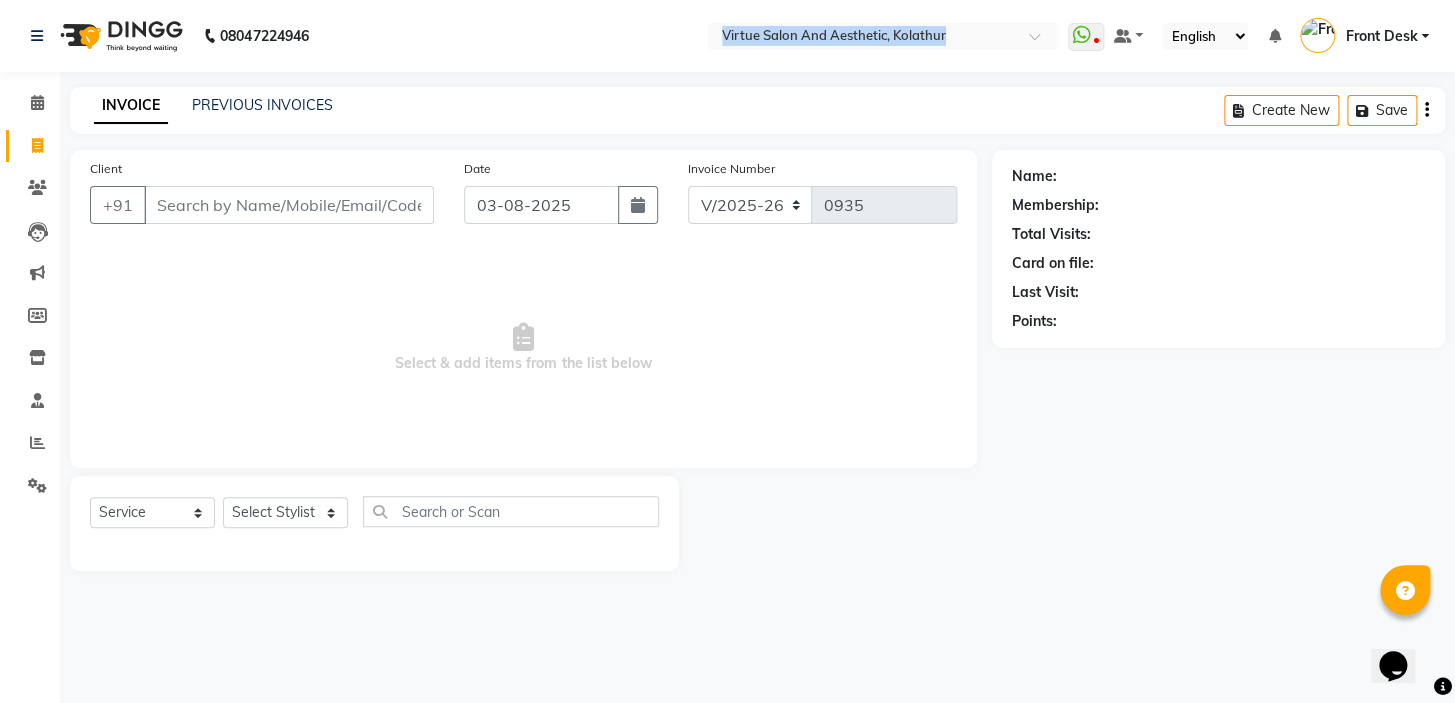drag, startPoint x: 605, startPoint y: 34, endPoint x: 1060, endPoint y: 16, distance: 455.3559 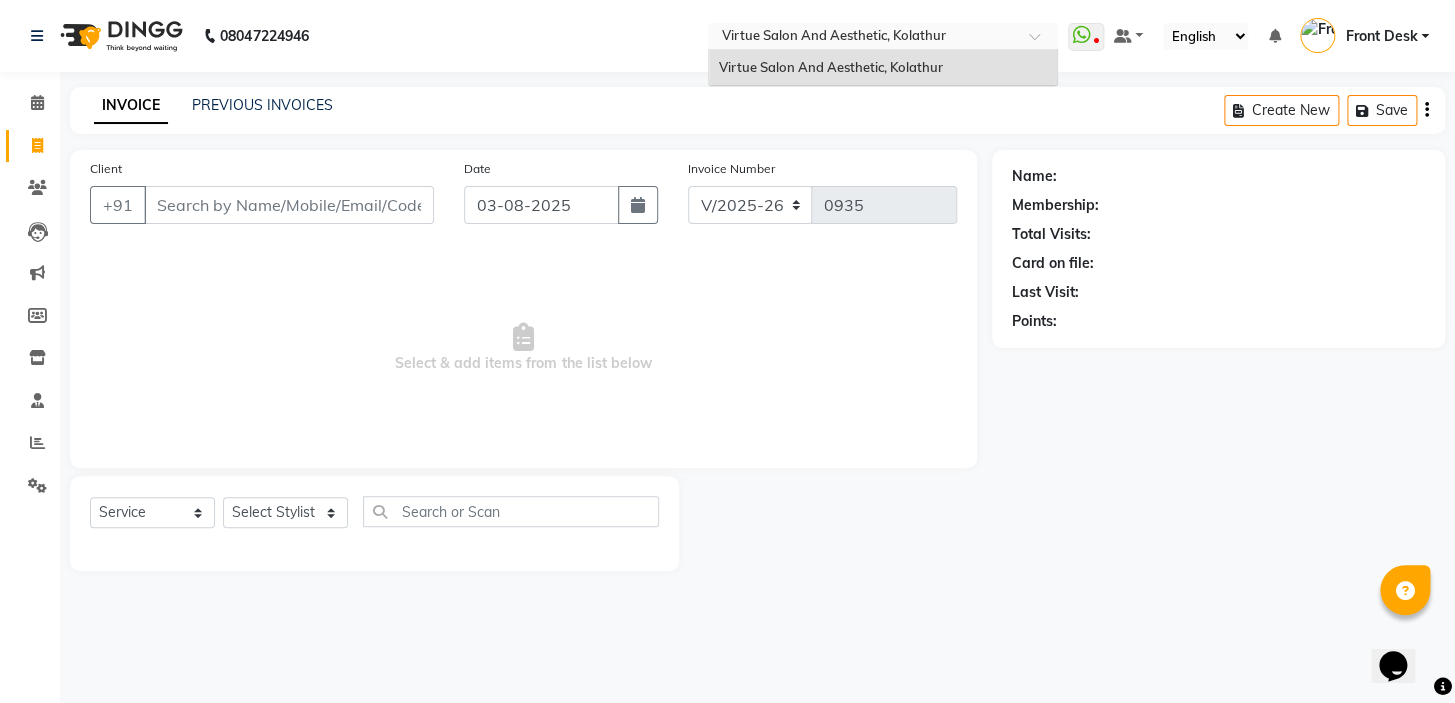 drag, startPoint x: 830, startPoint y: 34, endPoint x: 438, endPoint y: 144, distance: 407.14127 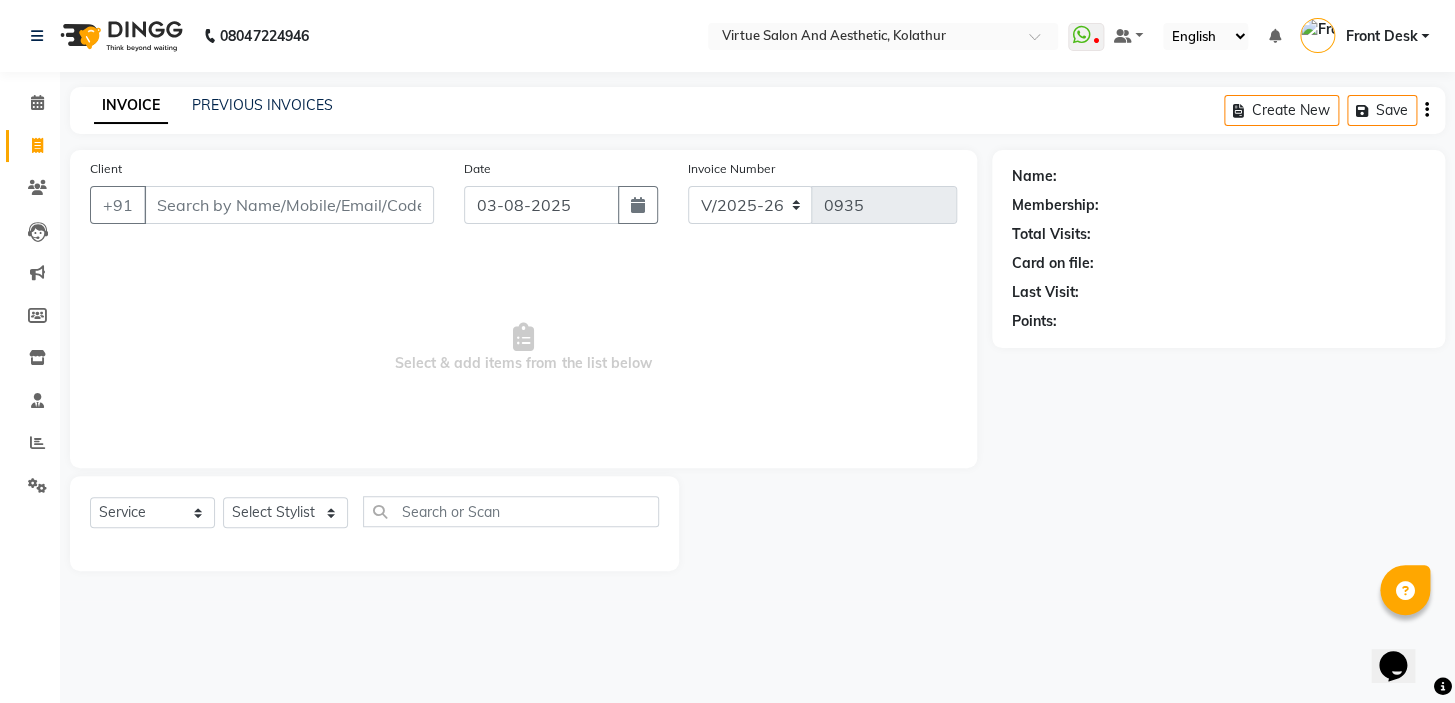 click on "08047224946 Select Location × Virtue Salon And Aesthetic, Kolathur  WhatsApp Status  ✕ Status:  Disconnected Most Recent Message: 30-07-2025     08:38 PM Recent Service Activity: 30-07-2025     08:50 PM  08047224946 Whatsapp Settings Default Panel My Panel English ENGLISH Español العربية मराठी हिंदी ગુજરાતી தமிழ் 中文 Notifications nothing to show Front Desk Manage Profile Change Password Sign out  Version:3.15.11  ☀ Virtue Salon and Aesthetic, Kolathur  Calendar  Invoice  Clients  Leads   Marketing  Members  Inventory  Staff  Reports  Settings Completed InProgress Upcoming Dropped Tentative Check-In Confirm Bookings Generate Report Segments Page Builder INVOICE PREVIOUS INVOICES Create New   Save  Client +91 Date 03-08-2025 Invoice Number V/2025 V/2025-26 0935  Select & add items from the list below  Select  Service  Product  Membership  Package Voucher Prepaid Gift Card  Select Stylist BALAJI DIVYA FAMITHA Front Desk ILAKKIYA ISHWARYA MILLI" at bounding box center (727, 351) 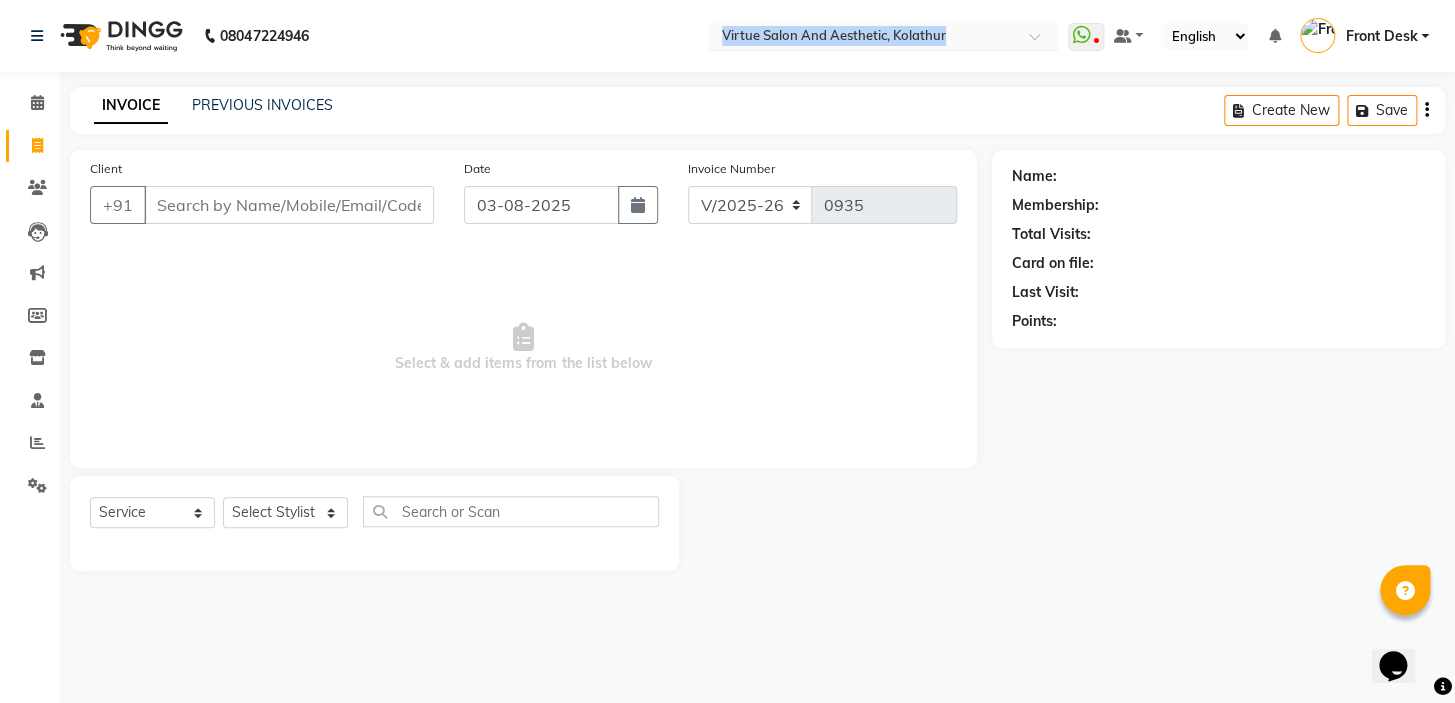 drag, startPoint x: 666, startPoint y: 16, endPoint x: 958, endPoint y: 47, distance: 293.64093 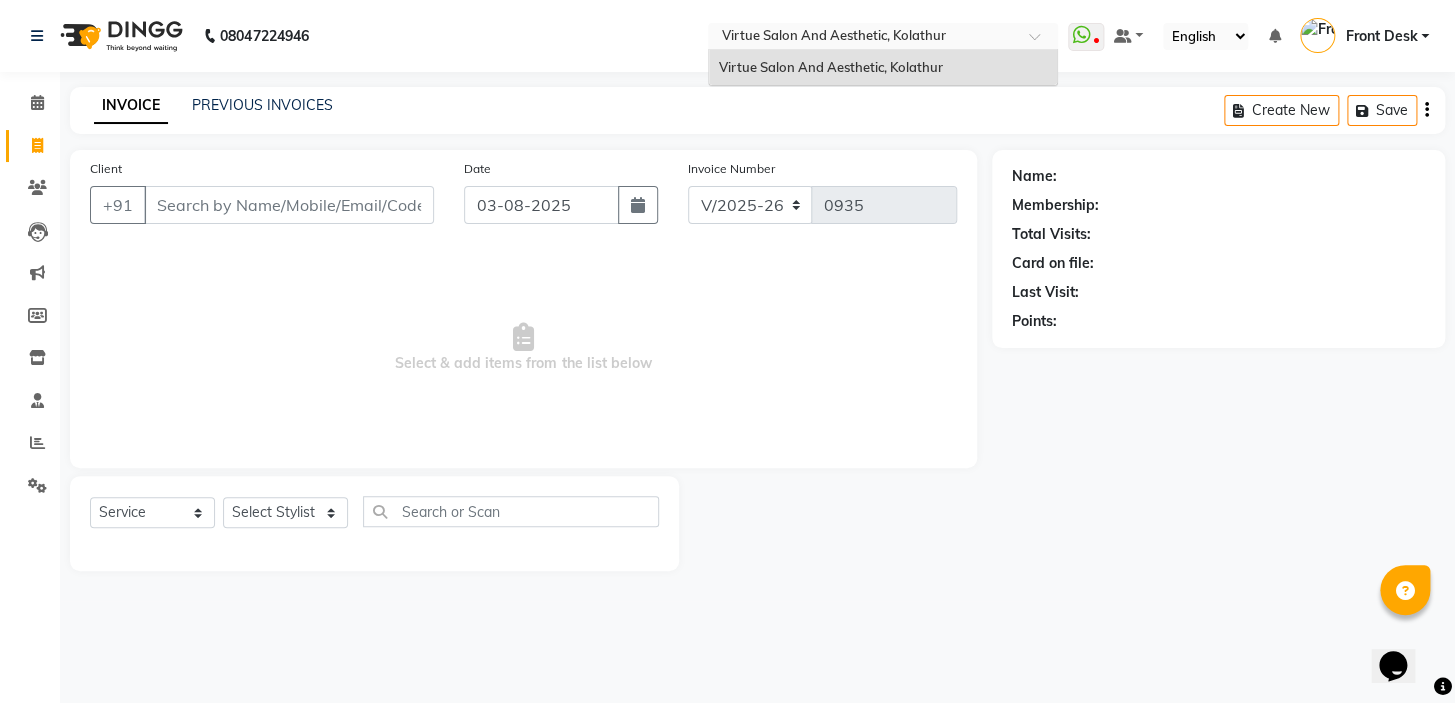 drag, startPoint x: 897, startPoint y: 40, endPoint x: 746, endPoint y: 80, distance: 156.20819 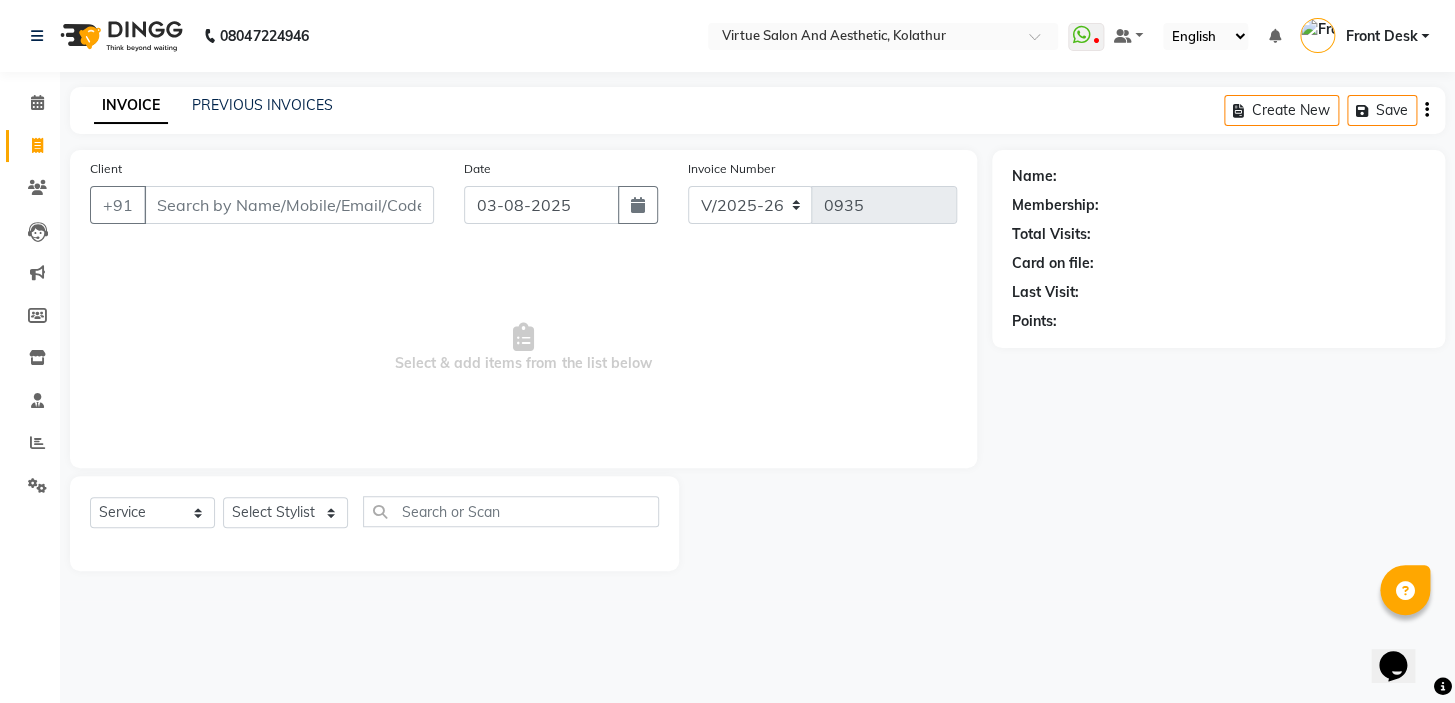 click on "08047224946 Select Location × Virtue Salon And Aesthetic, Kolathur  WhatsApp Status  ✕ Status:  Disconnected Most Recent Message: 30-07-2025     08:38 PM Recent Service Activity: 30-07-2025     08:50 PM  08047224946 Whatsapp Settings Default Panel My Panel English ENGLISH Español العربية मराठी हिंदी ગુજરાતી தமிழ் 中文 Notifications nothing to show Front Desk Manage Profile Change Password Sign out  Version:3.15.11  ☀ Virtue Salon and Aesthetic, Kolathur  Calendar  Invoice  Clients  Leads   Marketing  Members  Inventory  Staff  Reports  Settings Completed InProgress Upcoming Dropped Tentative Check-In Confirm Bookings Generate Report Segments Page Builder INVOICE PREVIOUS INVOICES Create New   Save  Client +91 Date 03-08-2025 Invoice Number V/2025 V/2025-26 0935  Select & add items from the list below  Select  Service  Product  Membership  Package Voucher Prepaid Gift Card  Select Stylist BALAJI DIVYA FAMITHA Front Desk ILAKKIYA ISHWARYA MILLI" at bounding box center (727, 351) 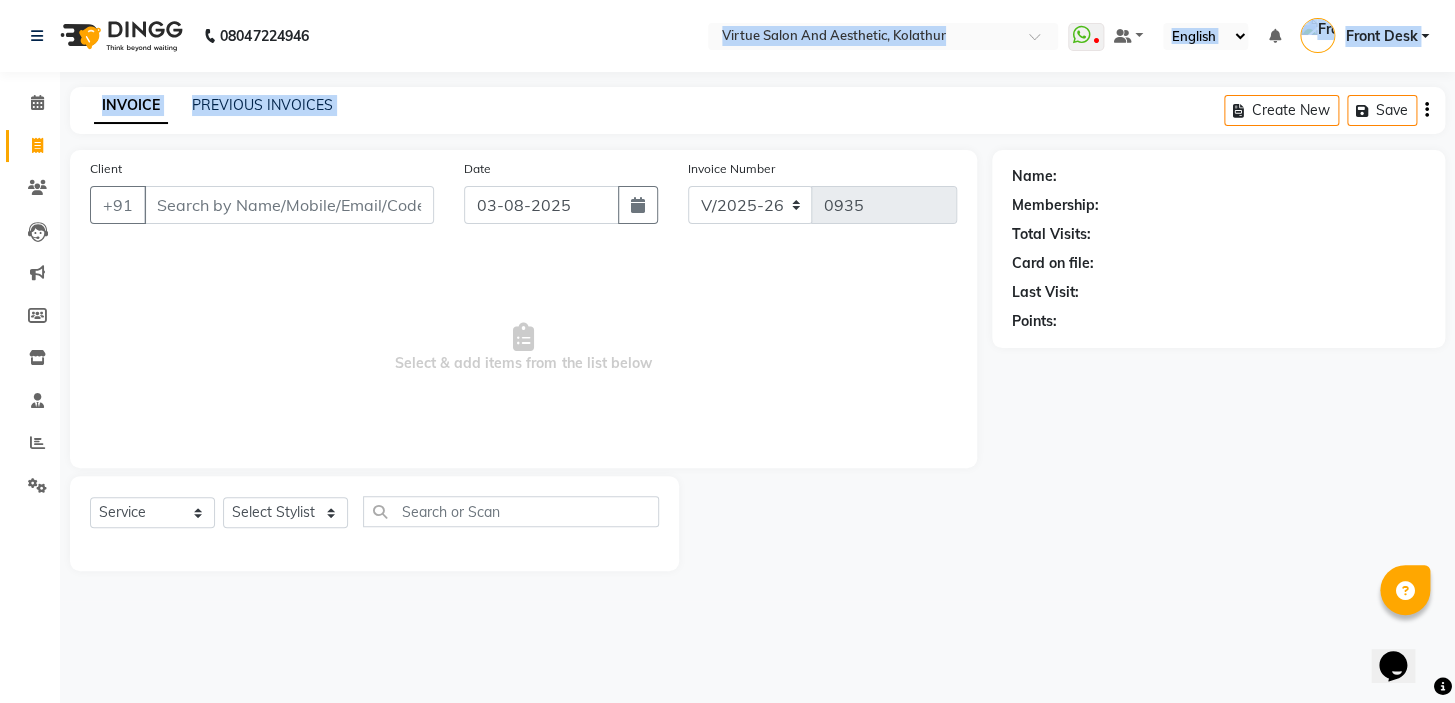 drag, startPoint x: 678, startPoint y: 28, endPoint x: 937, endPoint y: 70, distance: 262.3833 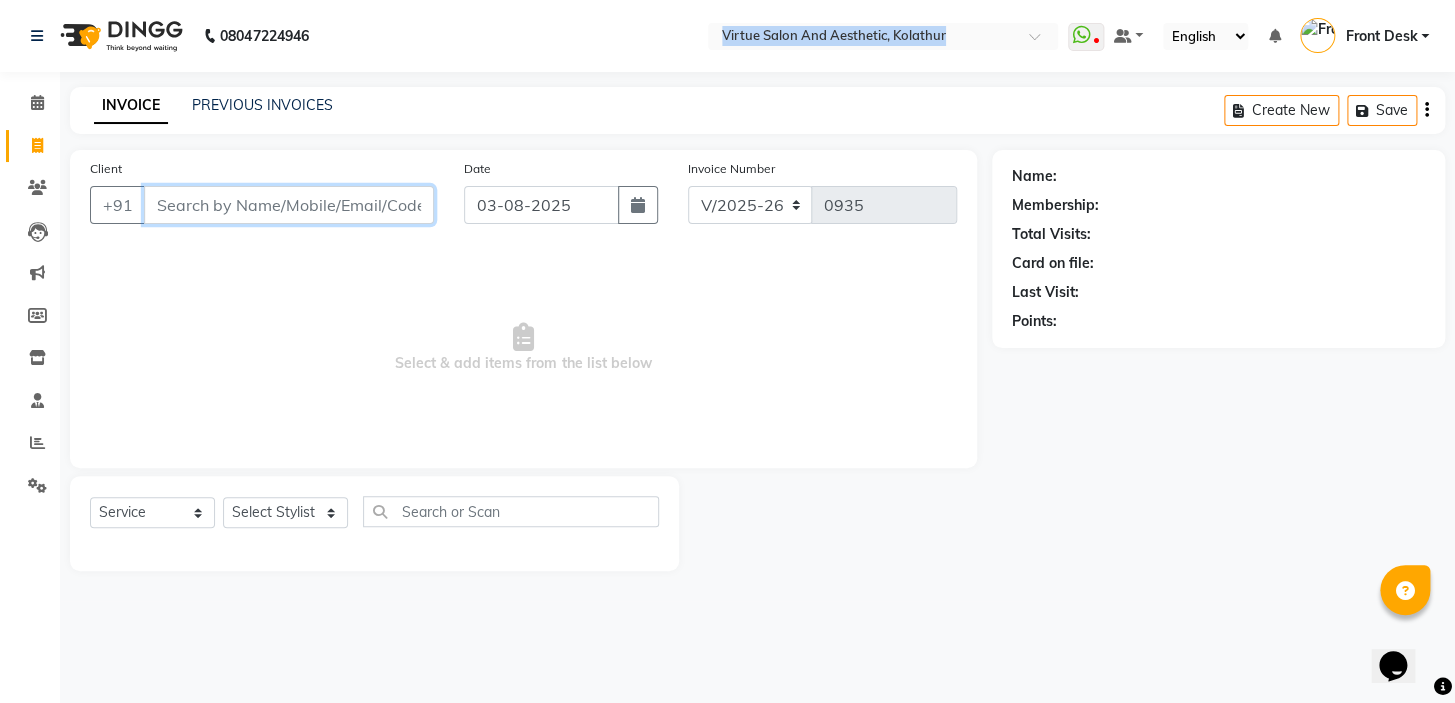 type on "Virtue Salon And Aes" 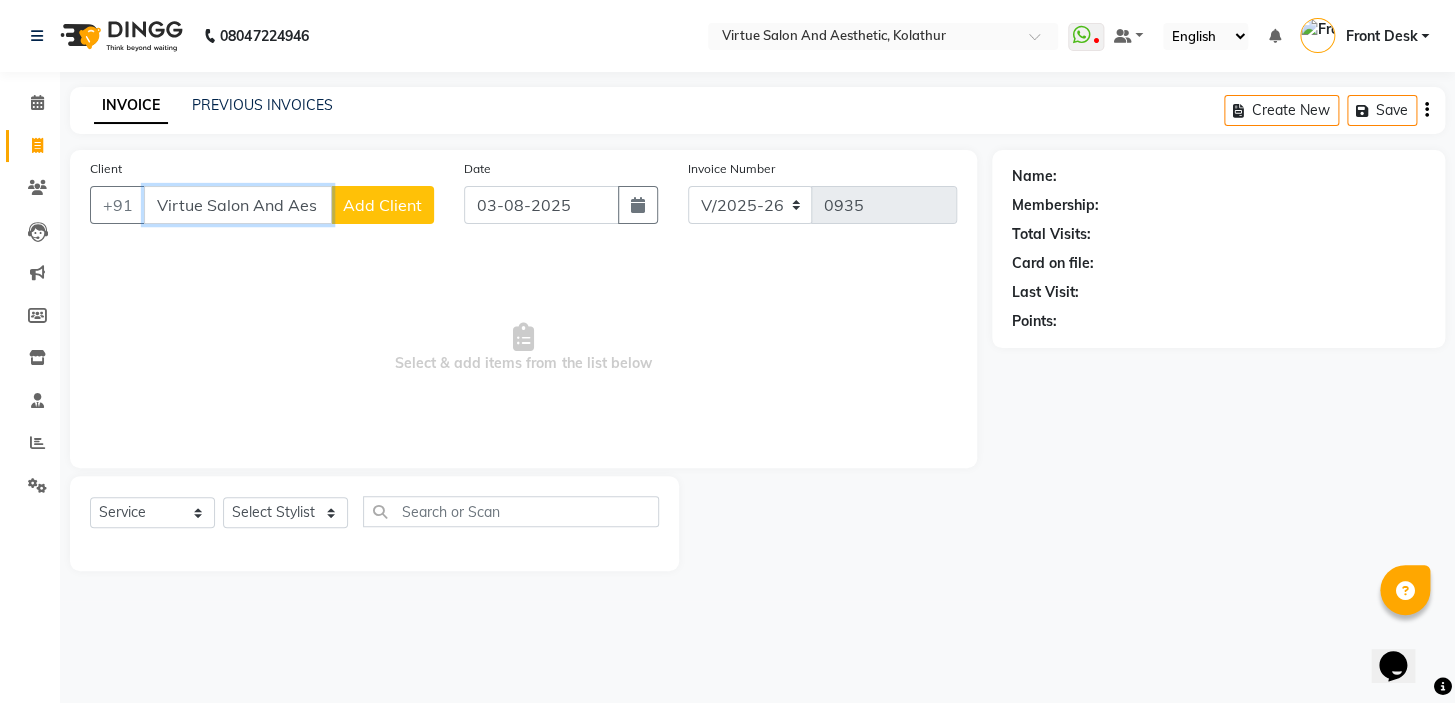 type 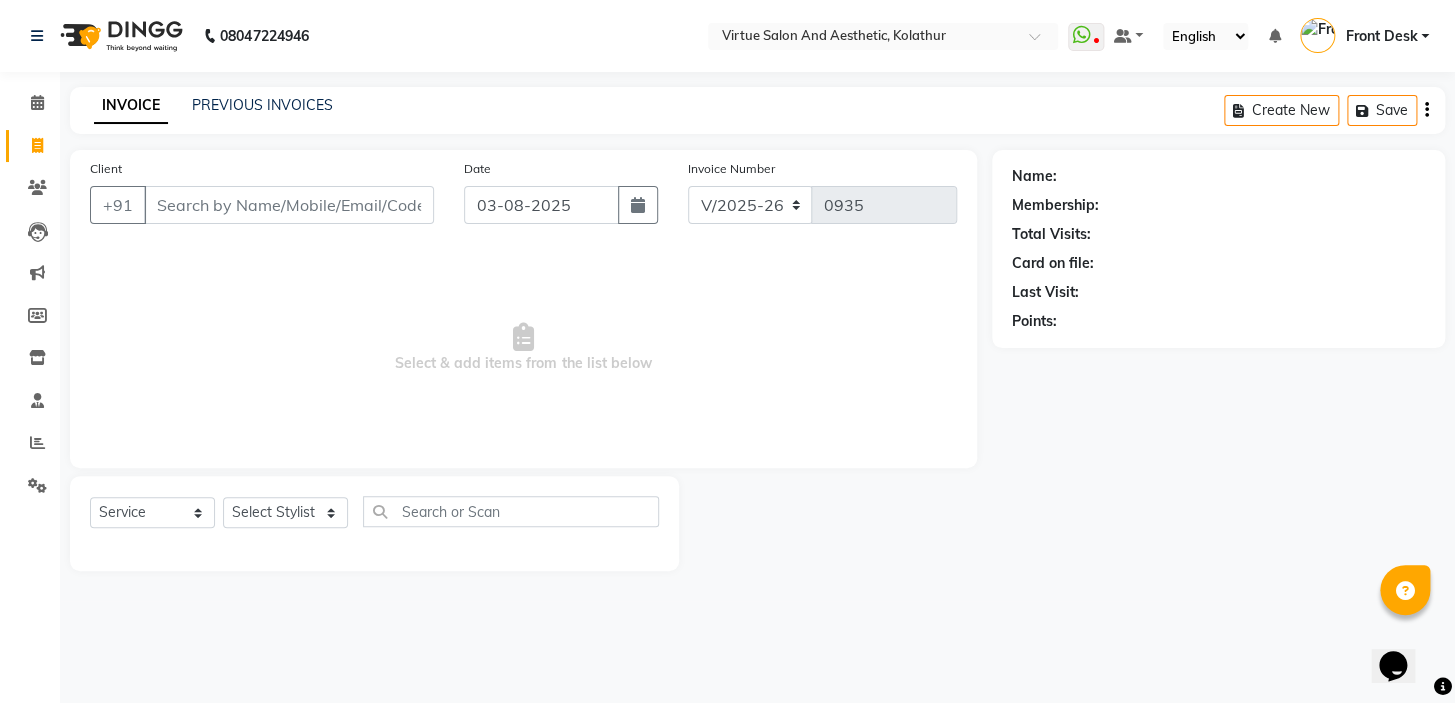 drag, startPoint x: 330, startPoint y: 398, endPoint x: 799, endPoint y: 403, distance: 469.02664 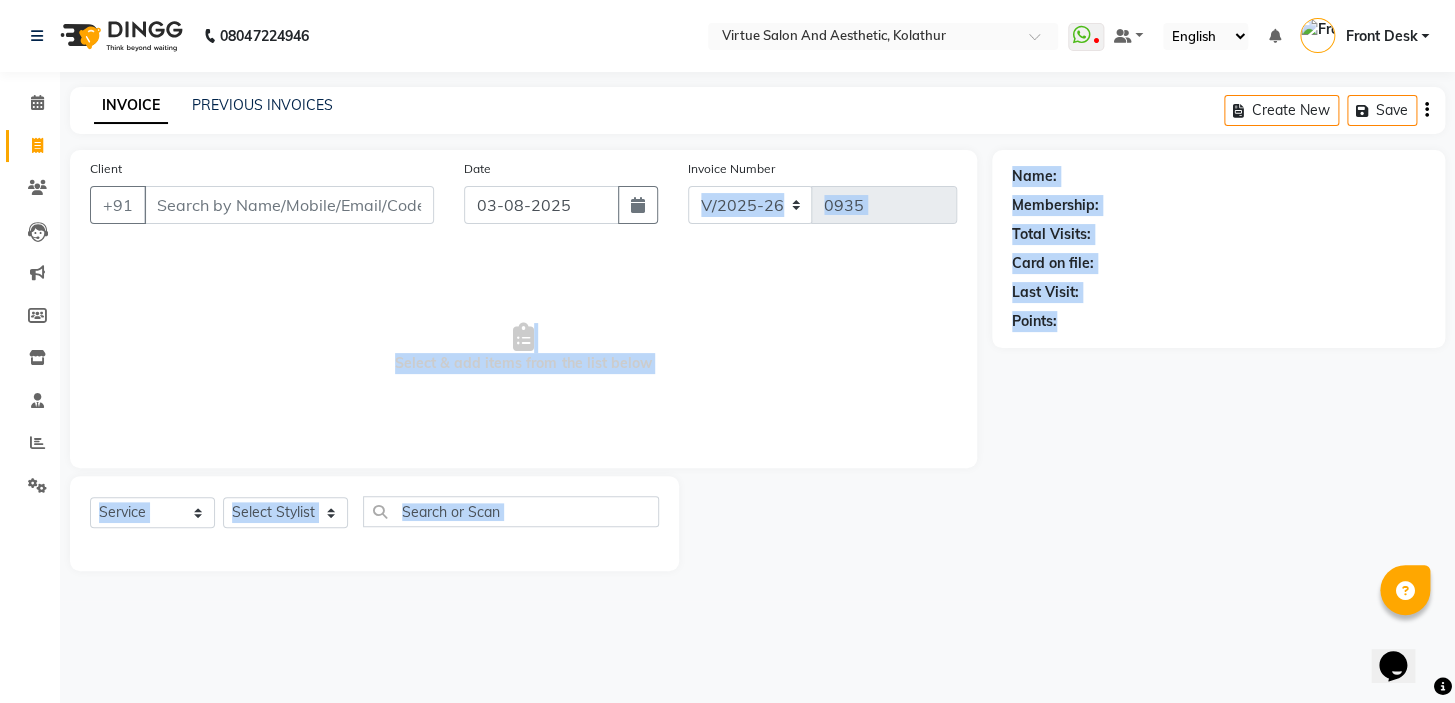 drag, startPoint x: 980, startPoint y: 165, endPoint x: 1257, endPoint y: 392, distance: 358.13126 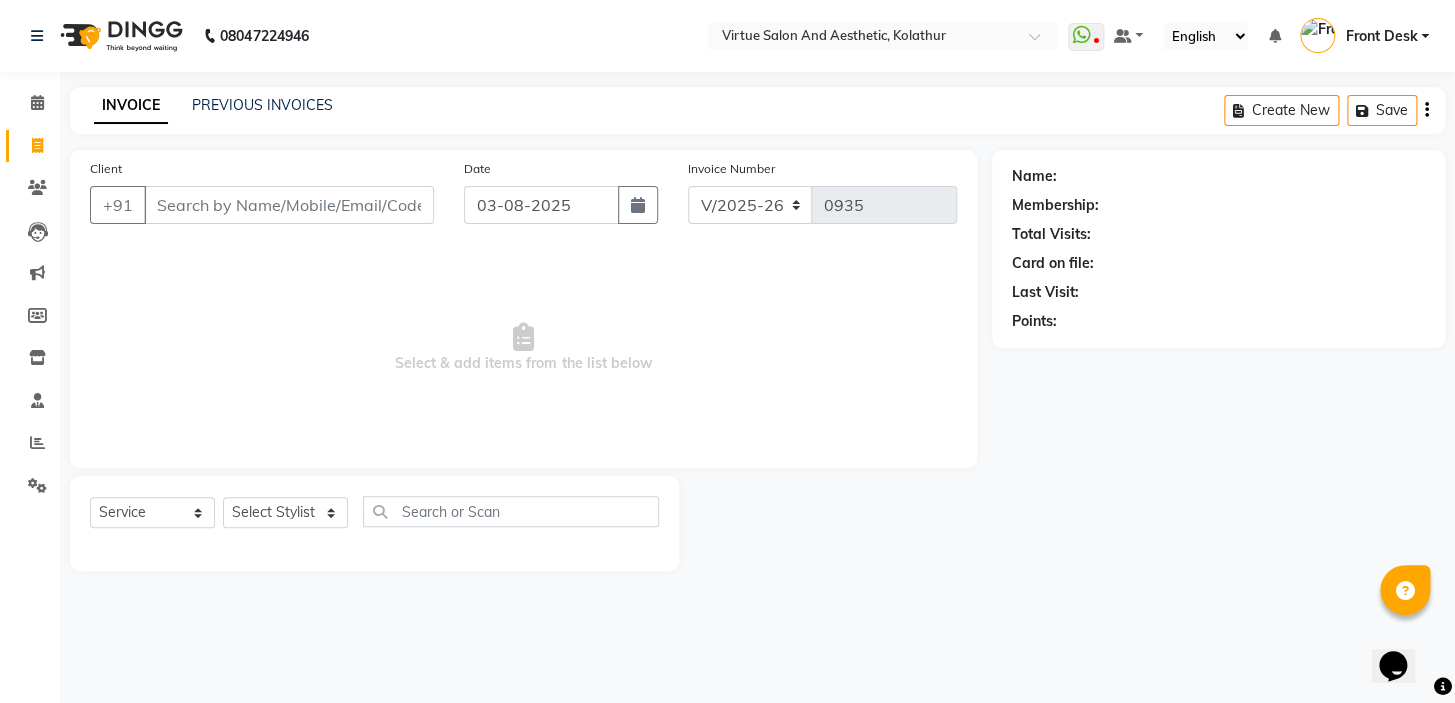 drag, startPoint x: 192, startPoint y: 338, endPoint x: 140, endPoint y: 0, distance: 341.9766 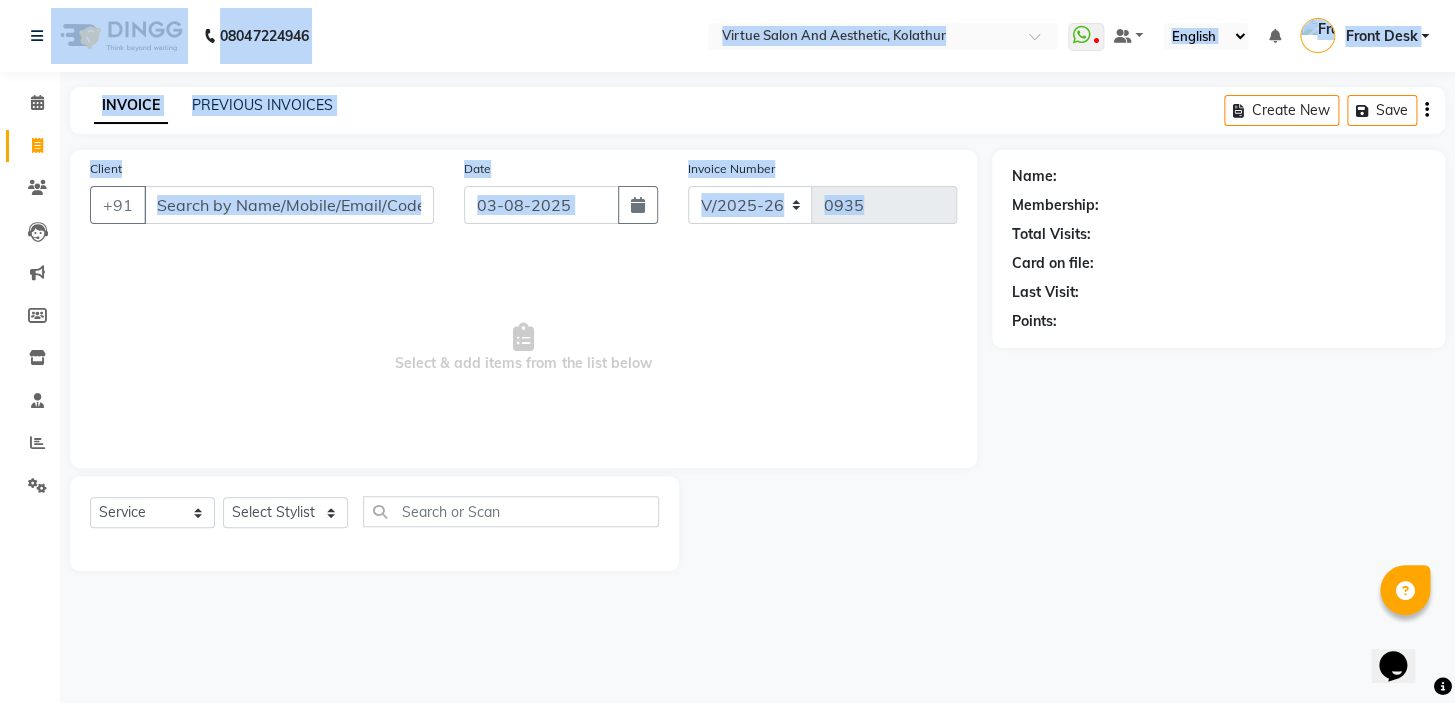 click on "Select & add items from the list below" at bounding box center [523, 348] 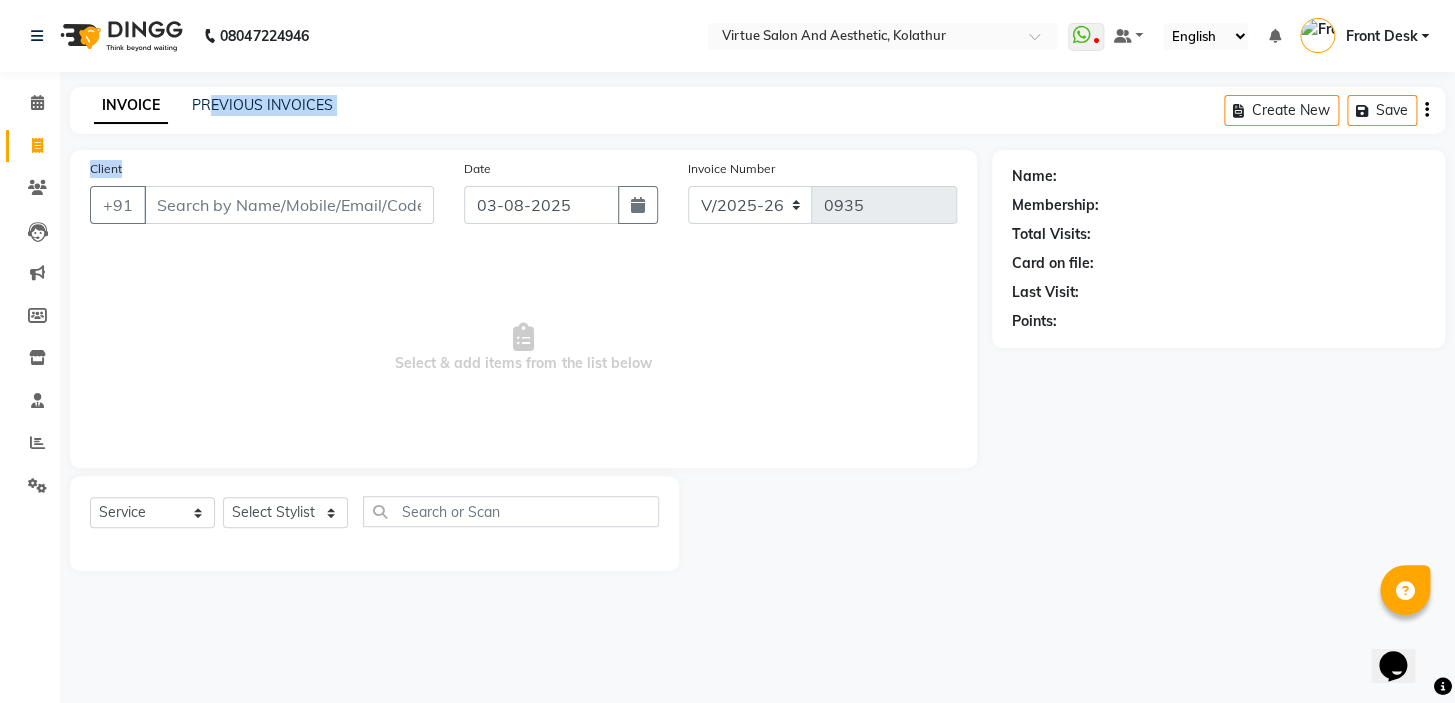 drag, startPoint x: 207, startPoint y: 89, endPoint x: 195, endPoint y: -57, distance: 146.49232 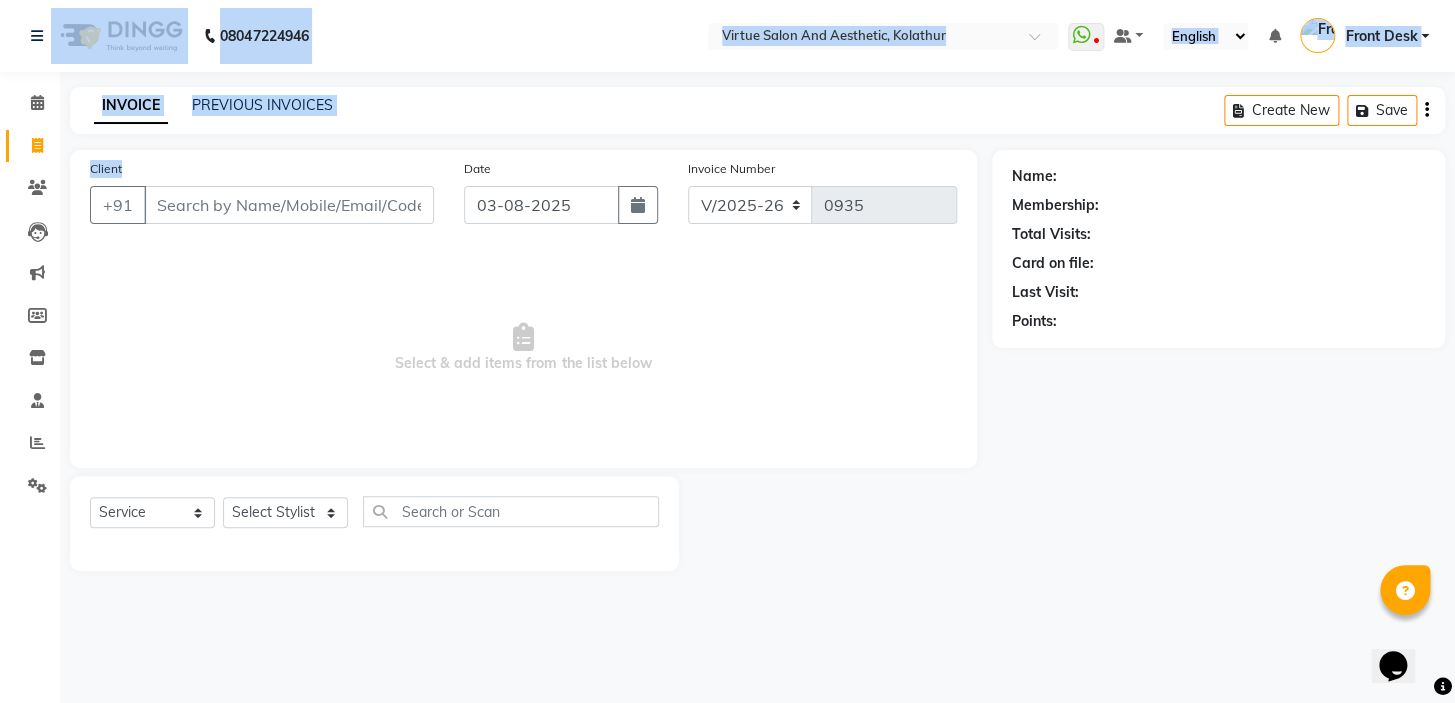 click on "08047224946 Select Location × Virtue Salon And Aesthetic, Kolathur  WhatsApp Status  ✕ Status:  Disconnected Most Recent Message: 30-07-2025     08:38 PM Recent Service Activity: 30-07-2025     08:50 PM  08047224946 Whatsapp Settings Default Panel My Panel English ENGLISH Español العربية मराठी हिंदी ગુજરાતી தமிழ் 中文 Notifications nothing to show Front Desk Manage Profile Change Password Sign out  Version:3.15.11  ☀ Virtue Salon and Aesthetic, Kolathur  Calendar  Invoice  Clients  Leads   Marketing  Members  Inventory  Staff  Reports  Settings Completed InProgress Upcoming Dropped Tentative Check-In Confirm Bookings Generate Report Segments Page Builder INVOICE PREVIOUS INVOICES Create New   Save  Client +91 Date 03-08-2025 Invoice Number V/2025 V/2025-26 0935  Select & add items from the list below  Select  Service  Product  Membership  Package Voucher Prepaid Gift Card  Select Stylist BALAJI DIVYA FAMITHA Front Desk ILAKKIYA ISHWARYA MILLI" at bounding box center (727, 351) 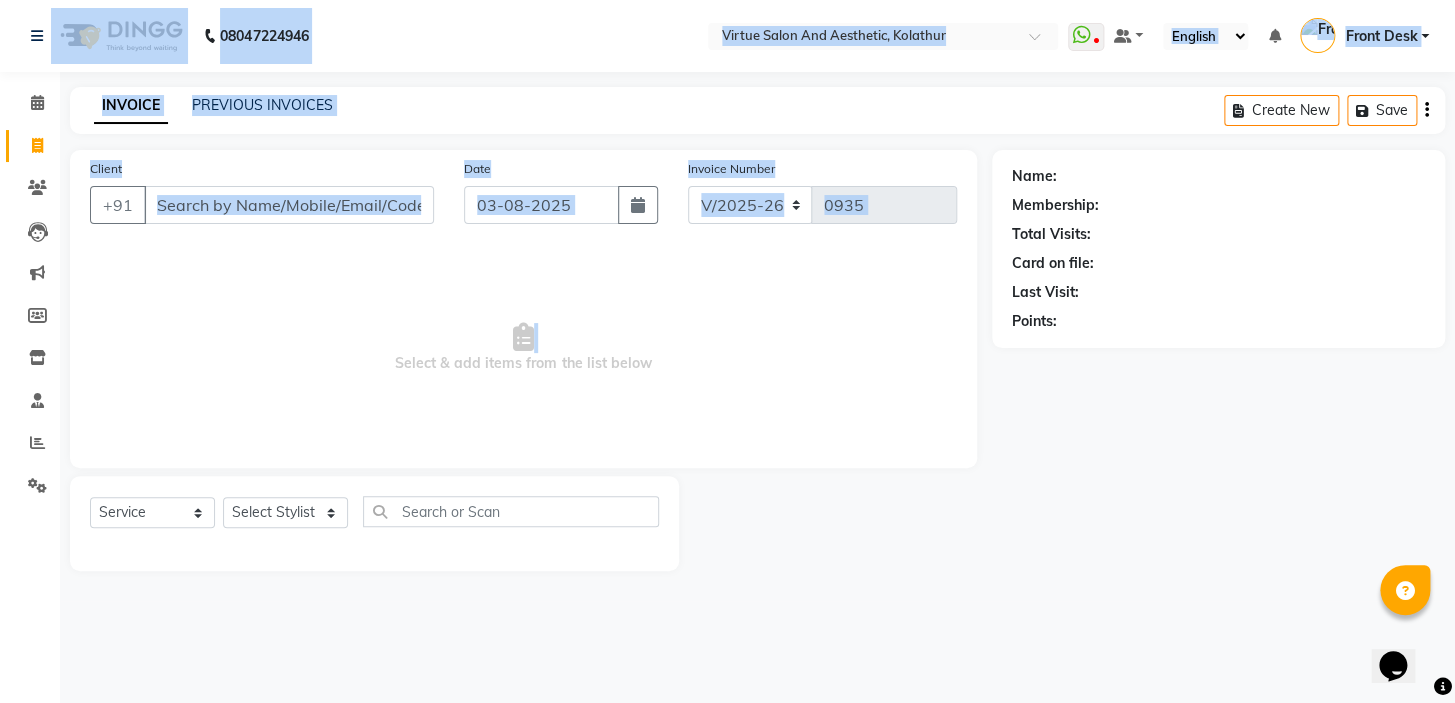 drag, startPoint x: 159, startPoint y: 341, endPoint x: 54, endPoint y: -80, distance: 433.8963 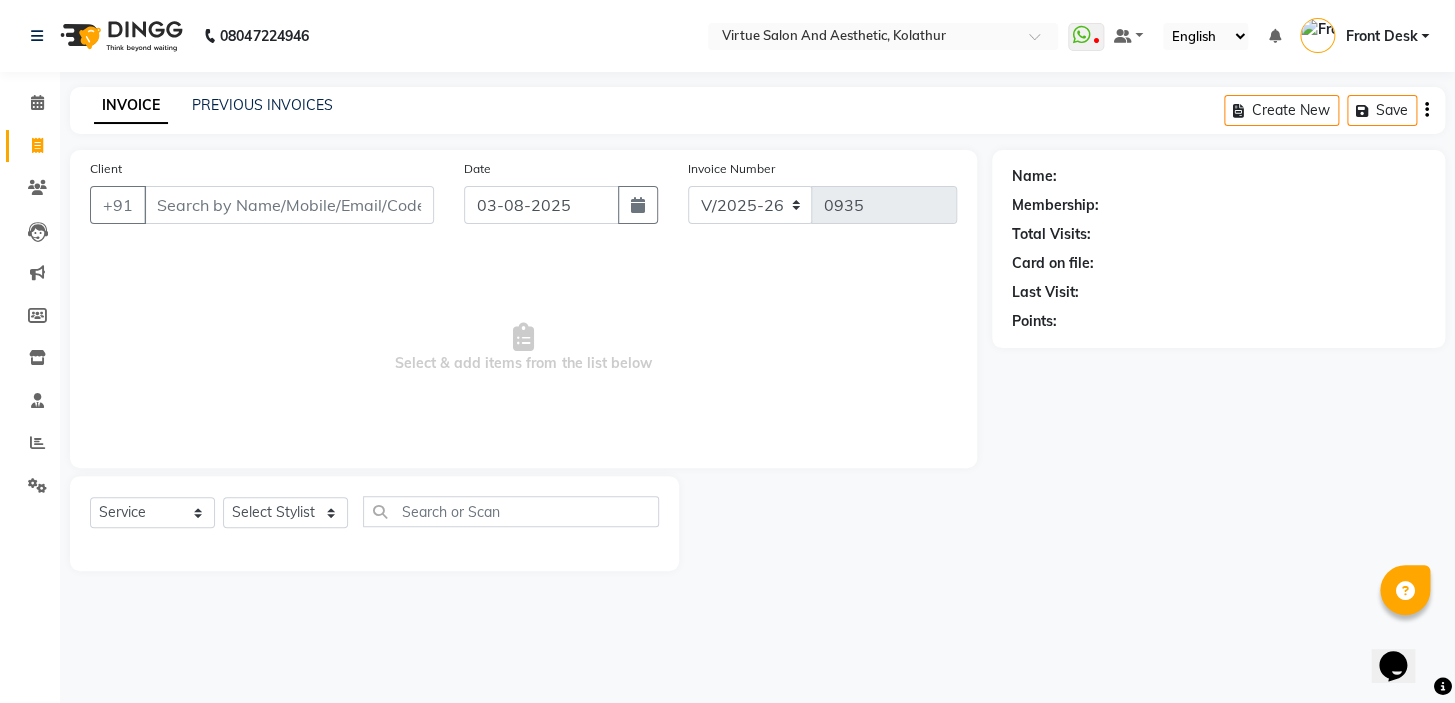 click on "Select & add items from the list below" at bounding box center (523, 348) 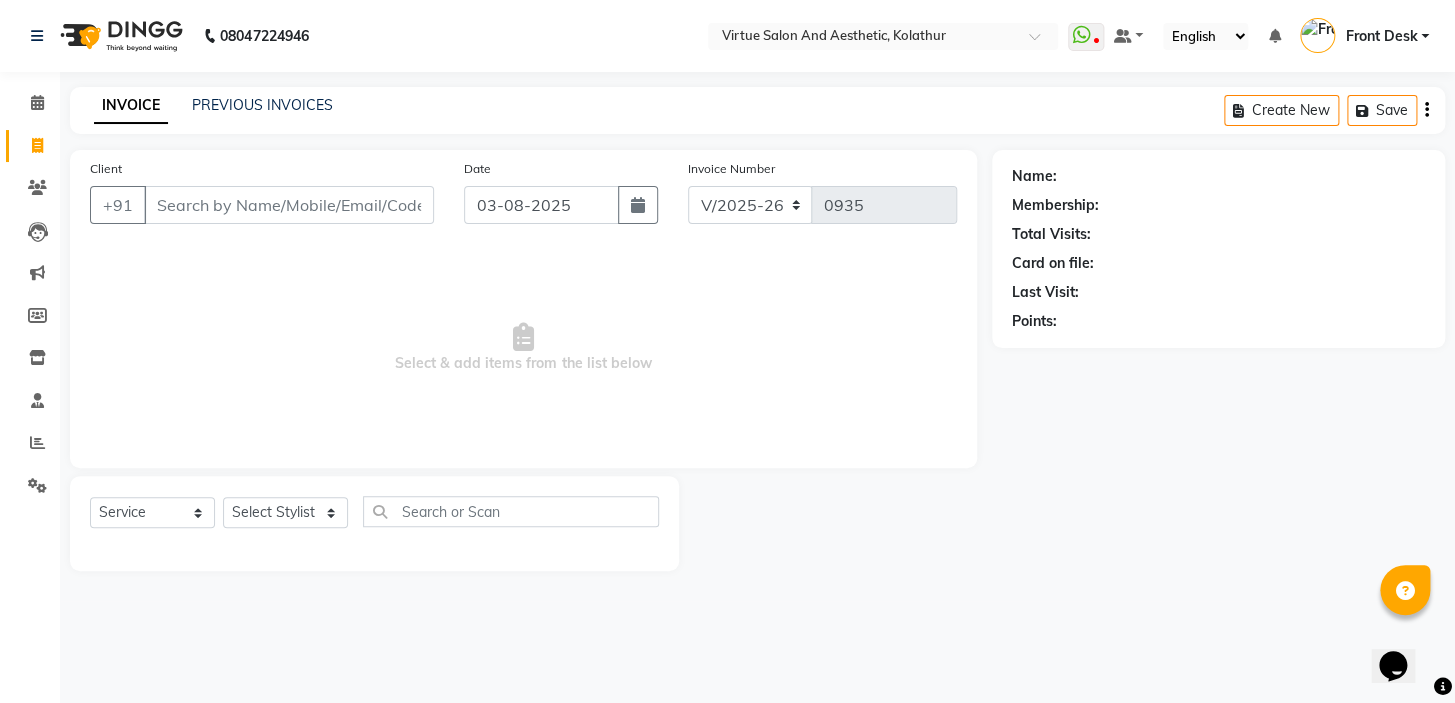 drag, startPoint x: 715, startPoint y: 384, endPoint x: 0, endPoint y: -41, distance: 831.7752 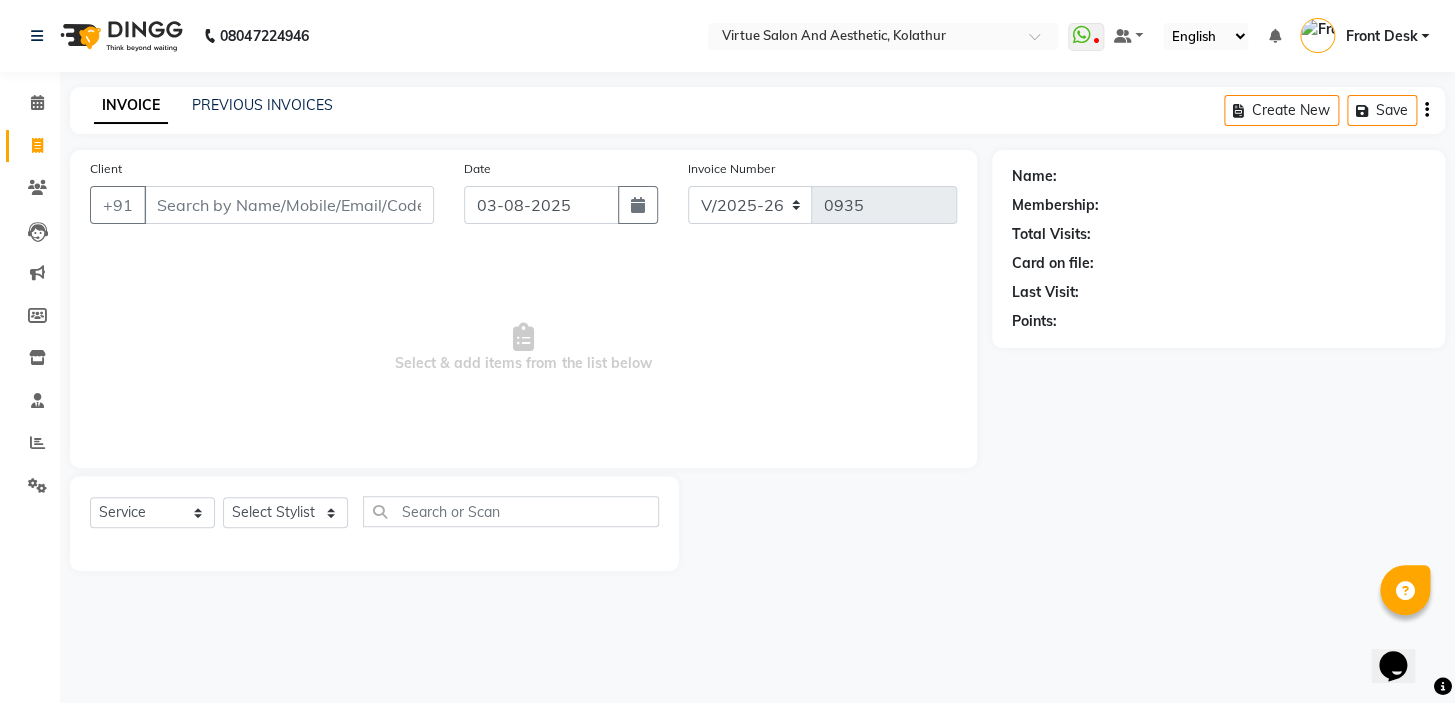 click on "08047224946 Select Location × Virtue Salon And Aesthetic, Kolathur  WhatsApp Status  ✕ Status:  Disconnected Most Recent Message: 30-07-2025     08:38 PM Recent Service Activity: 30-07-2025     08:50 PM  08047224946 Whatsapp Settings Default Panel My Panel English ENGLISH Español العربية मराठी हिंदी ગુજરાતી தமிழ் 中文 Notifications nothing to show Front Desk Manage Profile Change Password Sign out  Version:3.15.11" 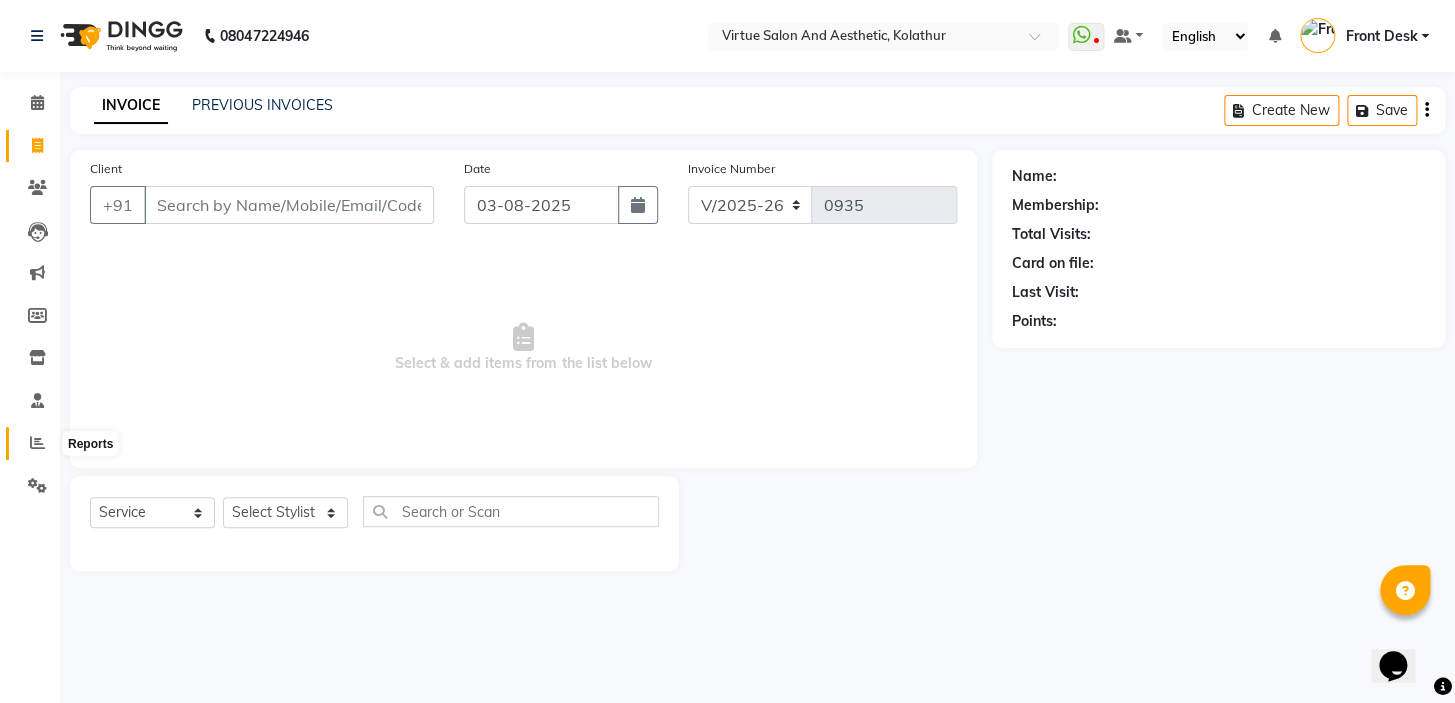 click 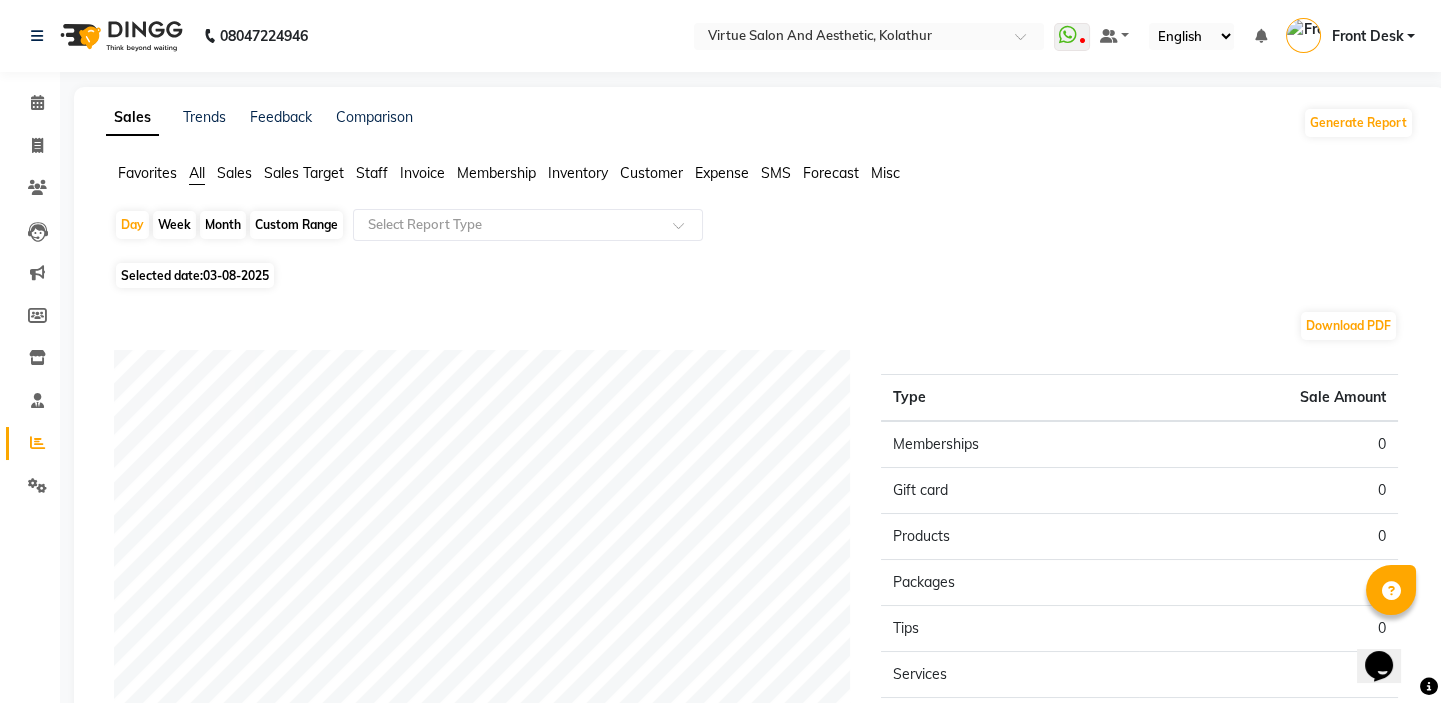 click on "Sales" 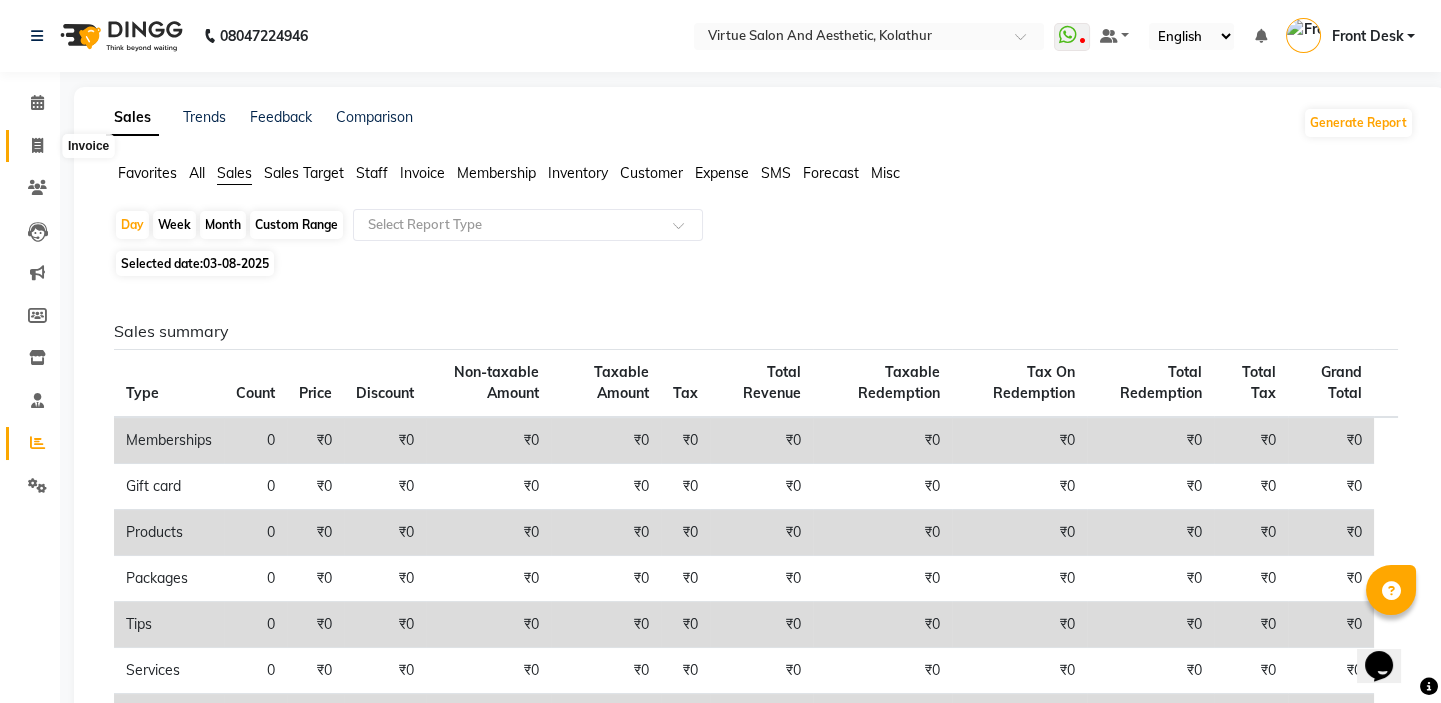 click 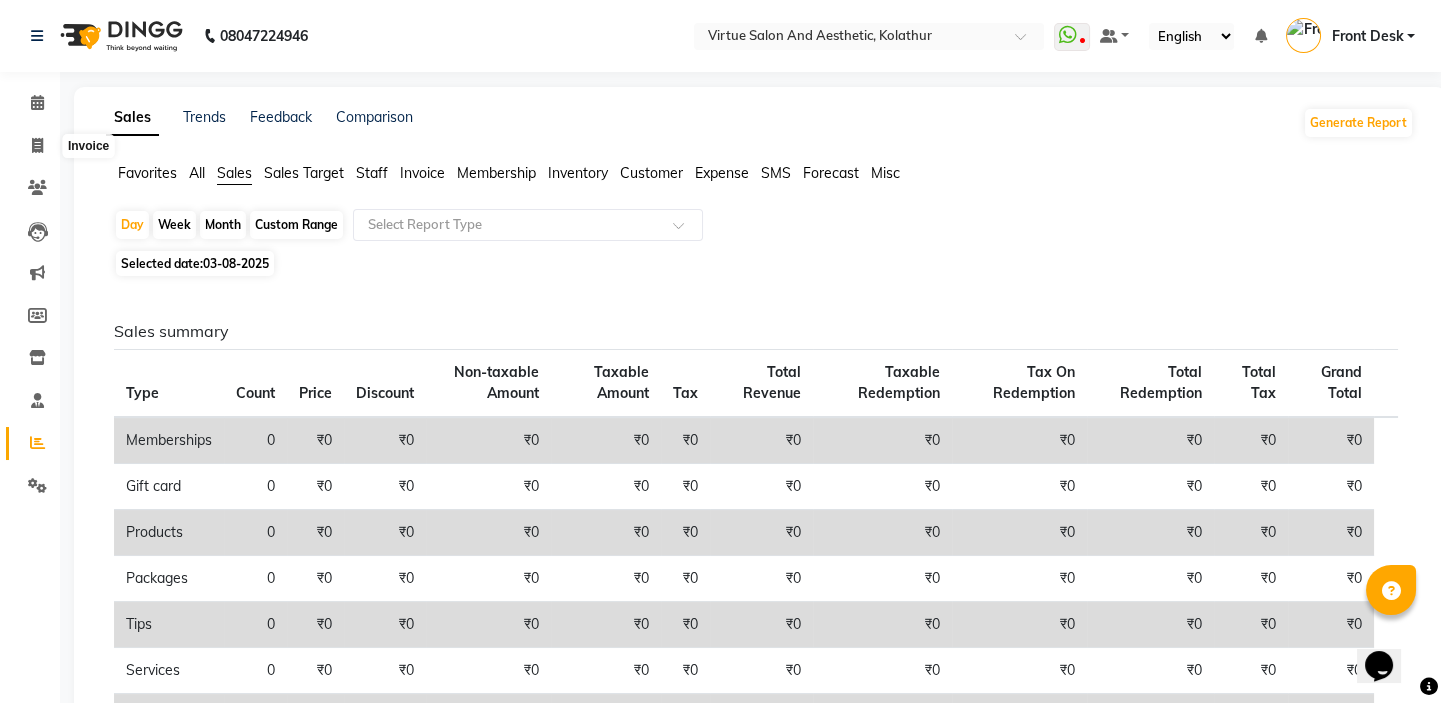select on "service" 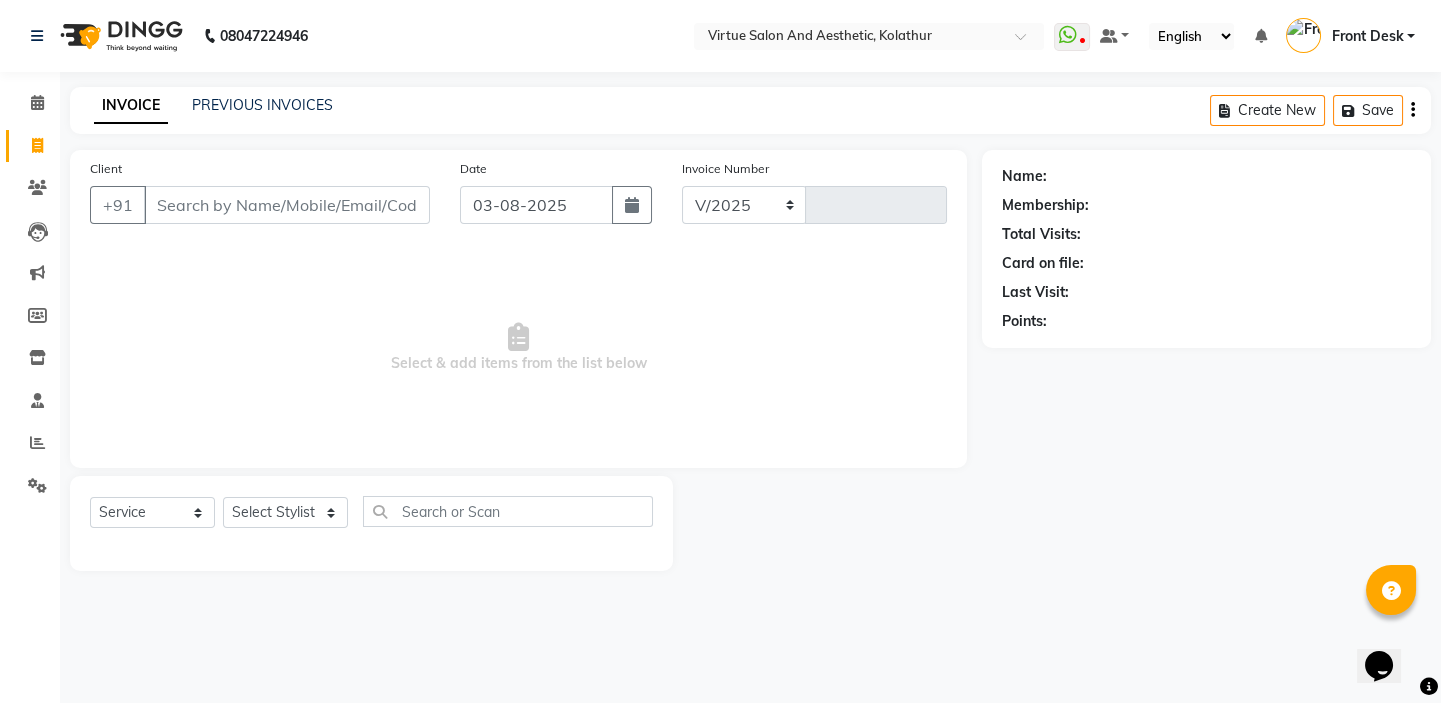 select on "7053" 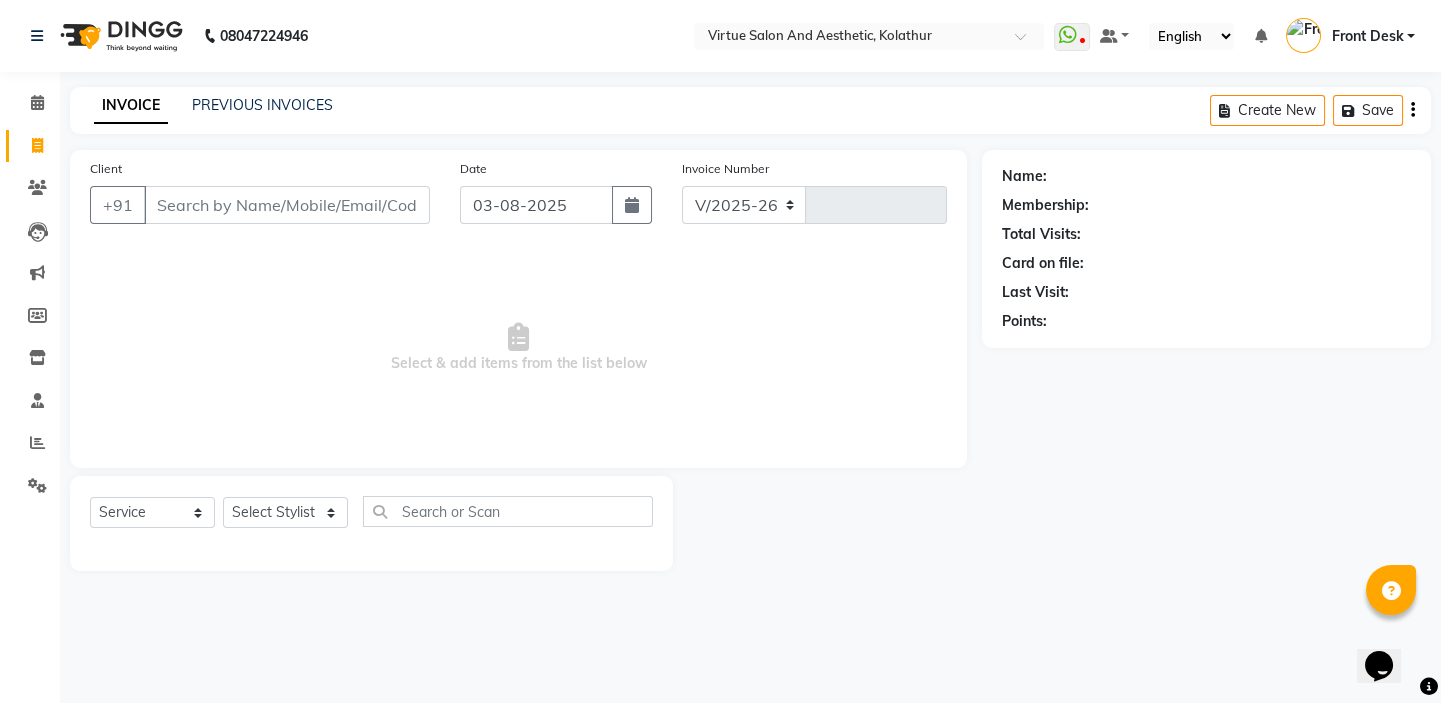 type on "0935" 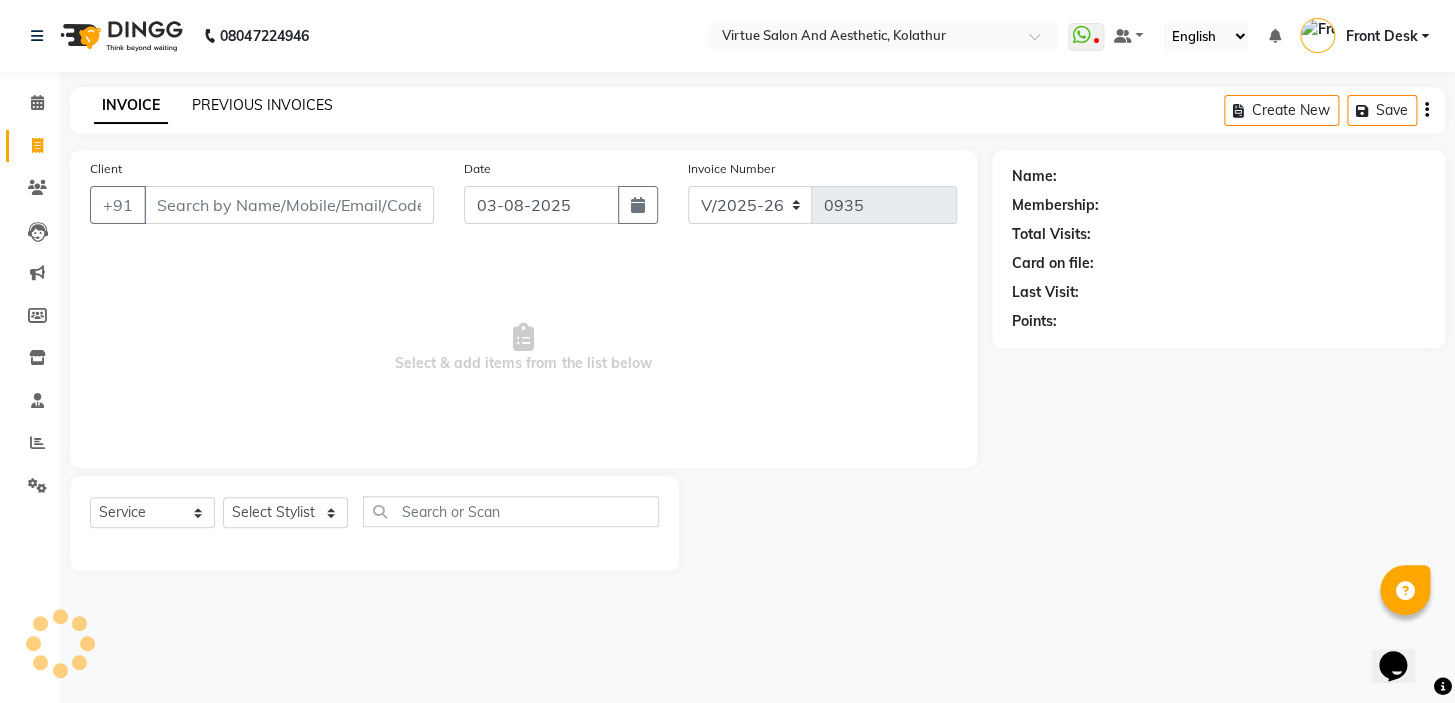 click on "PREVIOUS INVOICES" 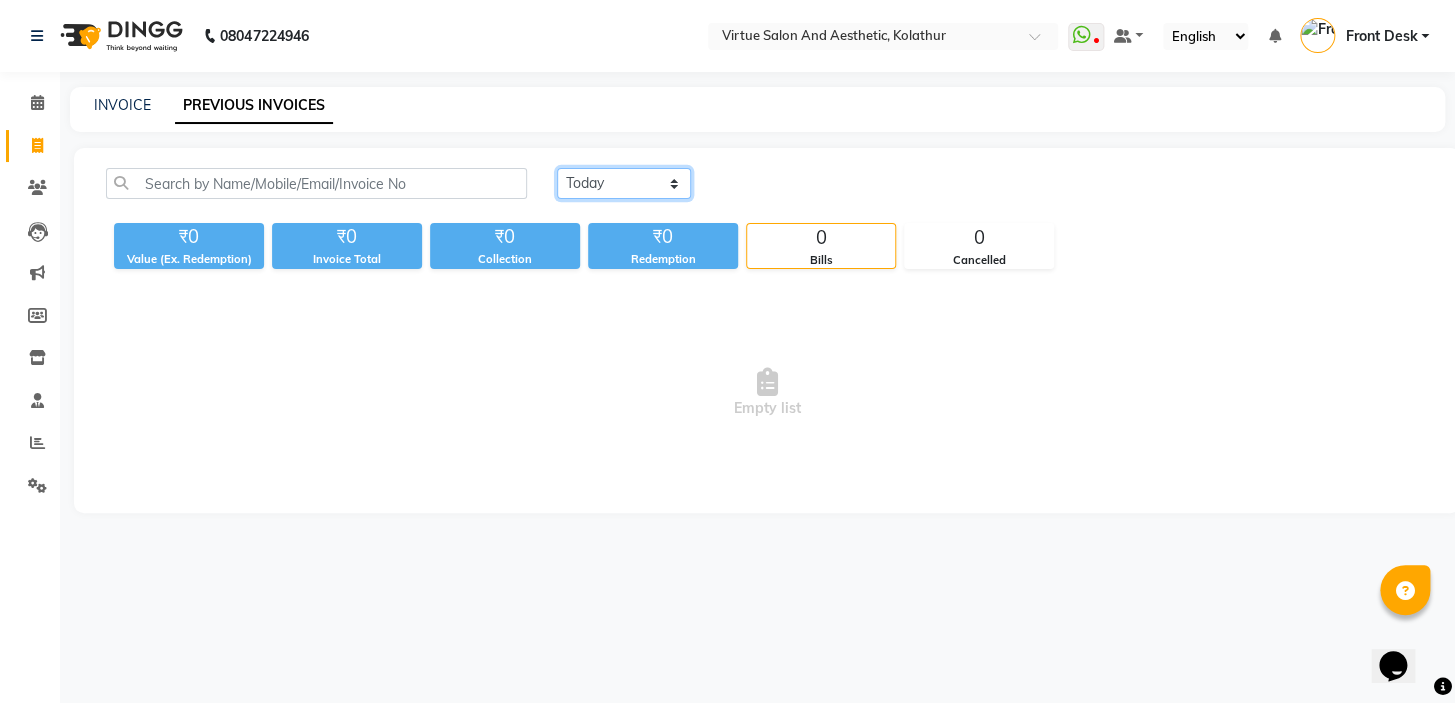drag, startPoint x: 643, startPoint y: 179, endPoint x: 636, endPoint y: 188, distance: 11.401754 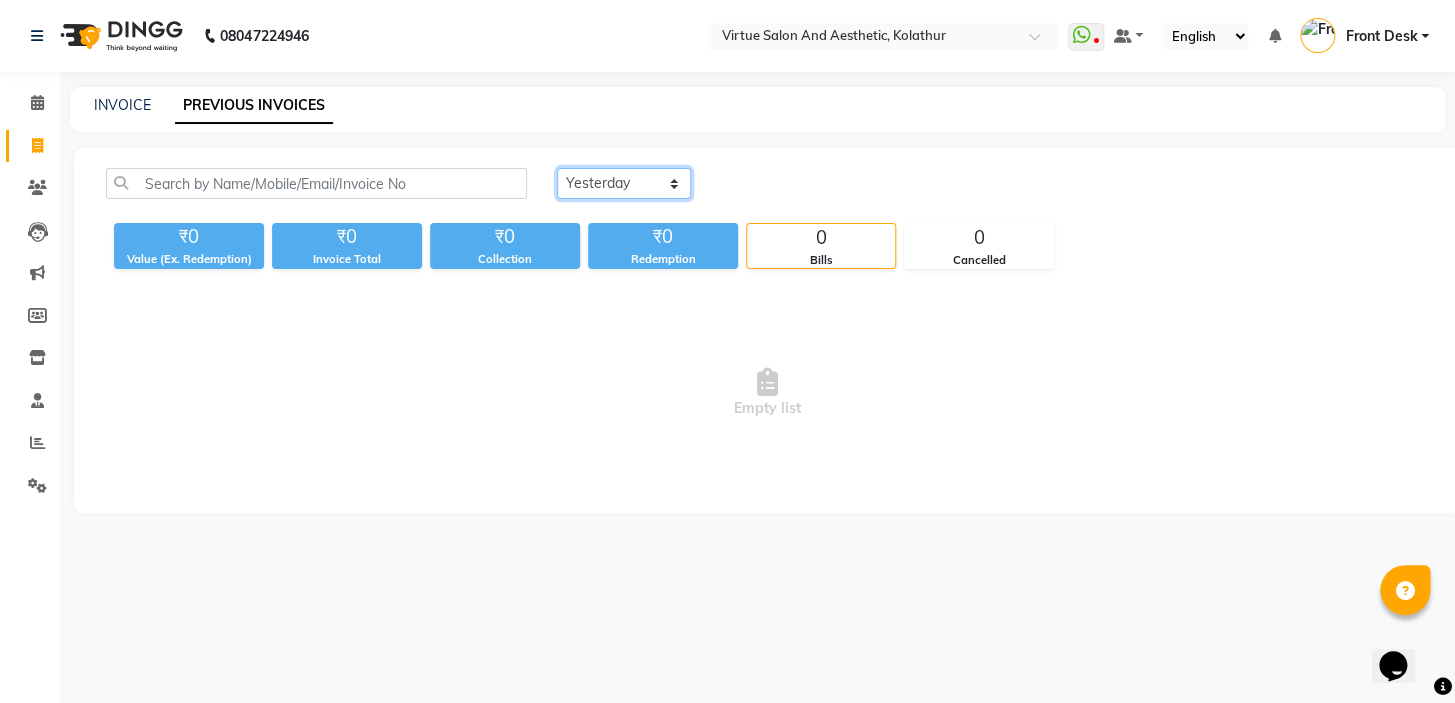click on "Today Yesterday Custom Range" 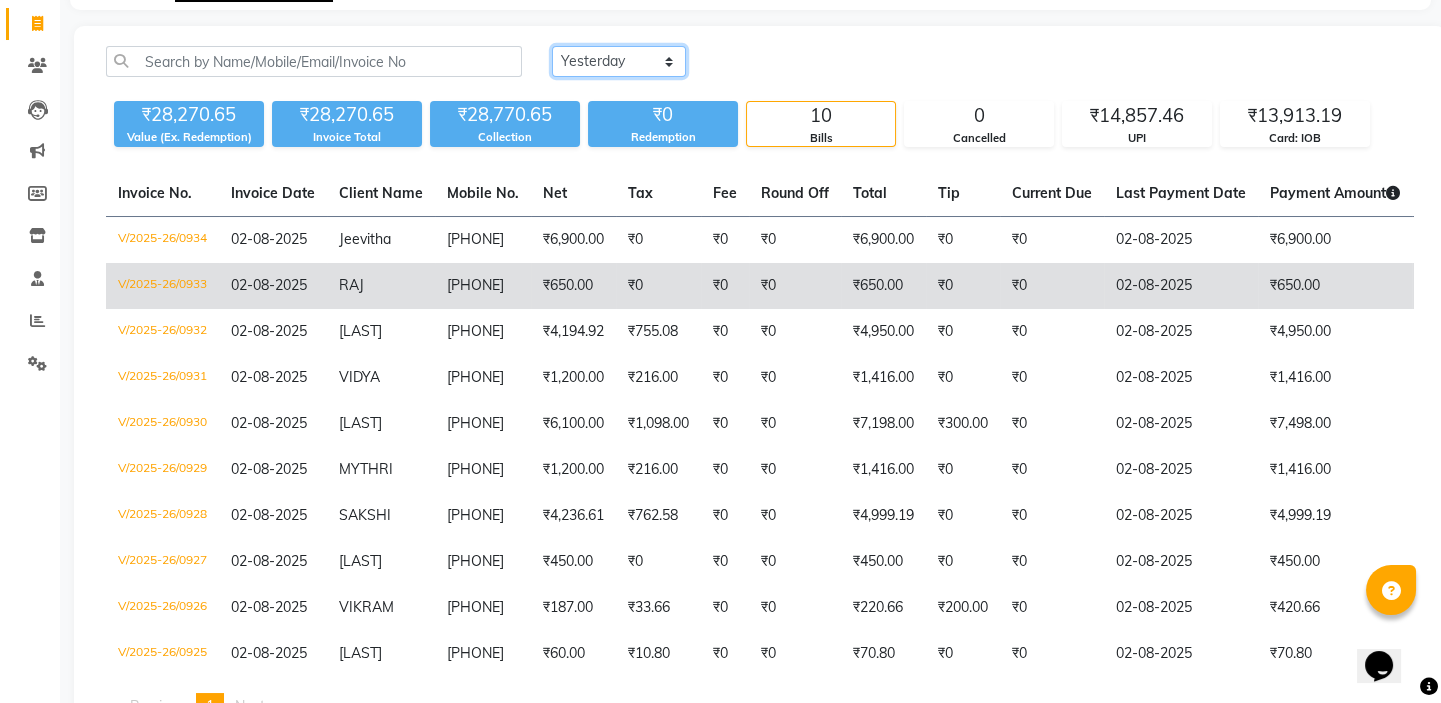 scroll, scrollTop: 181, scrollLeft: 0, axis: vertical 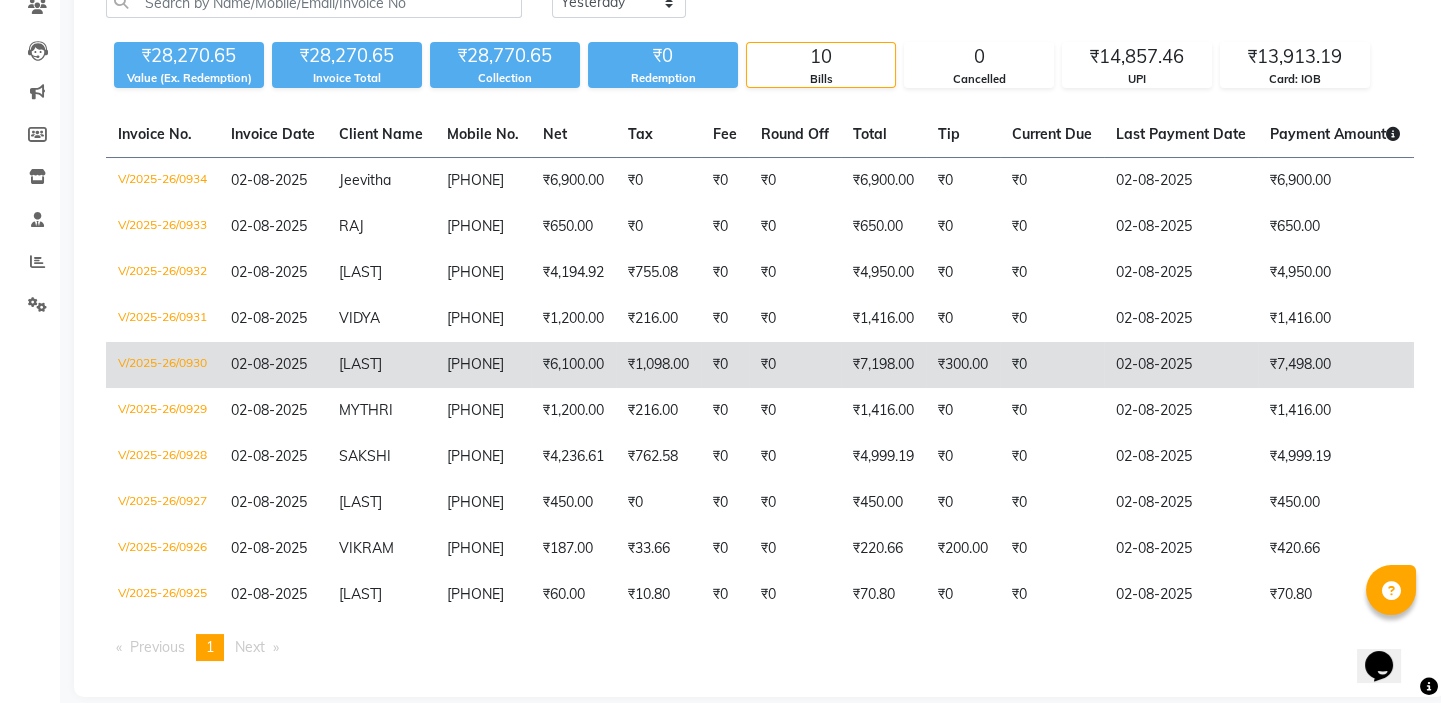 click on "V/2025-26/0930" 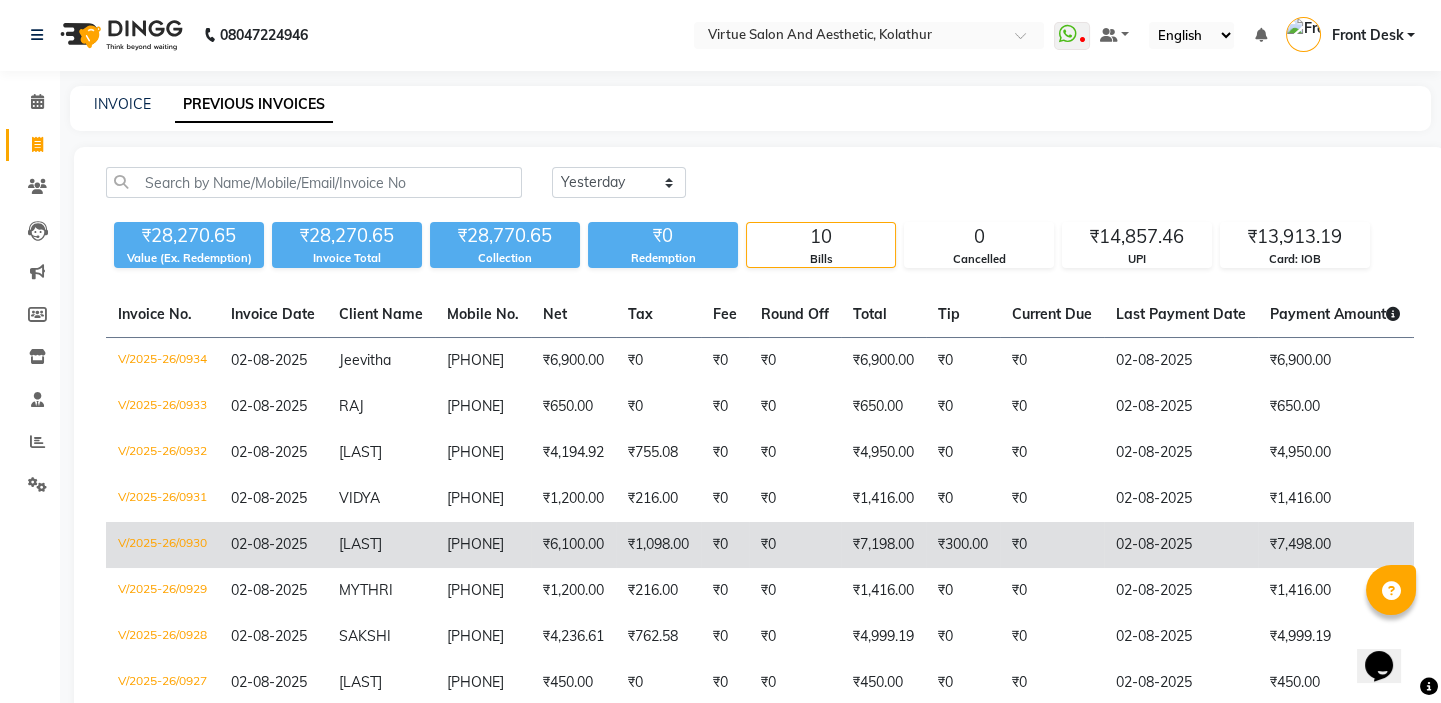 scroll, scrollTop: 0, scrollLeft: 0, axis: both 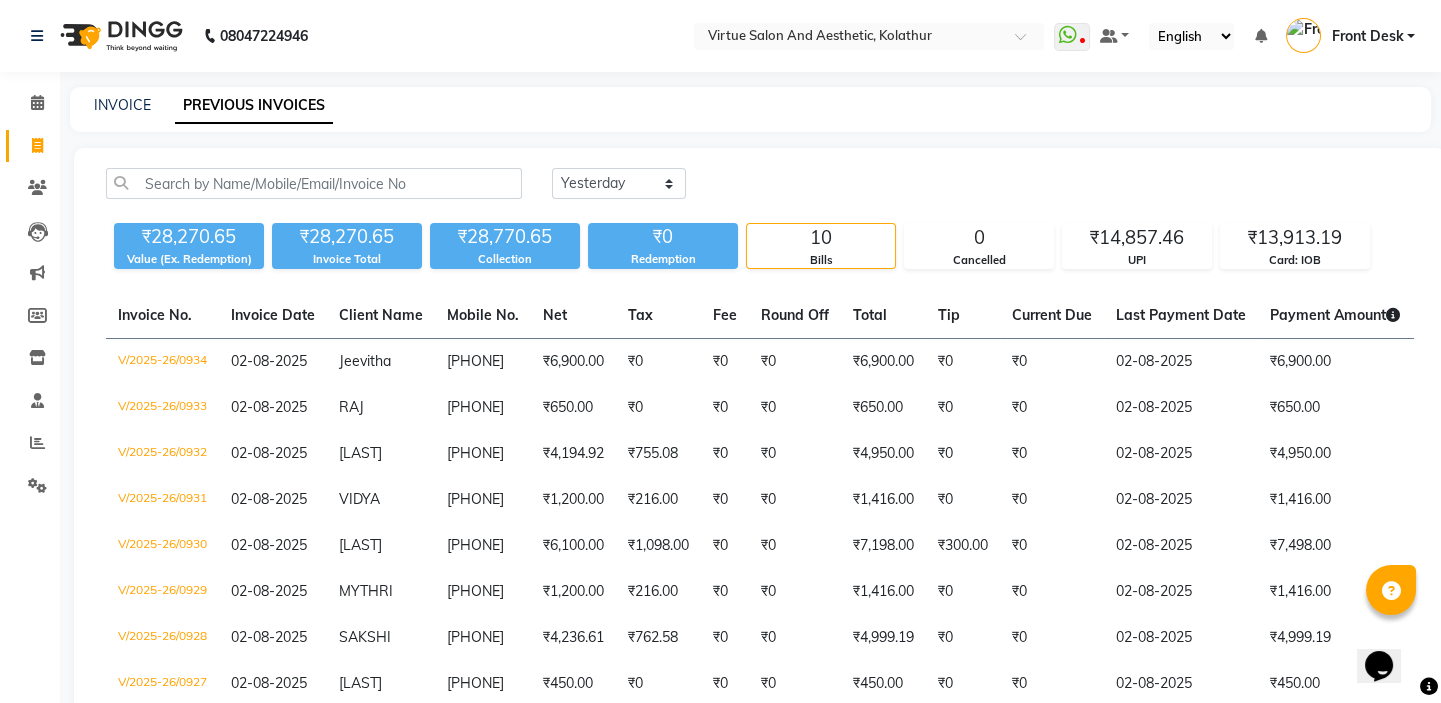 click 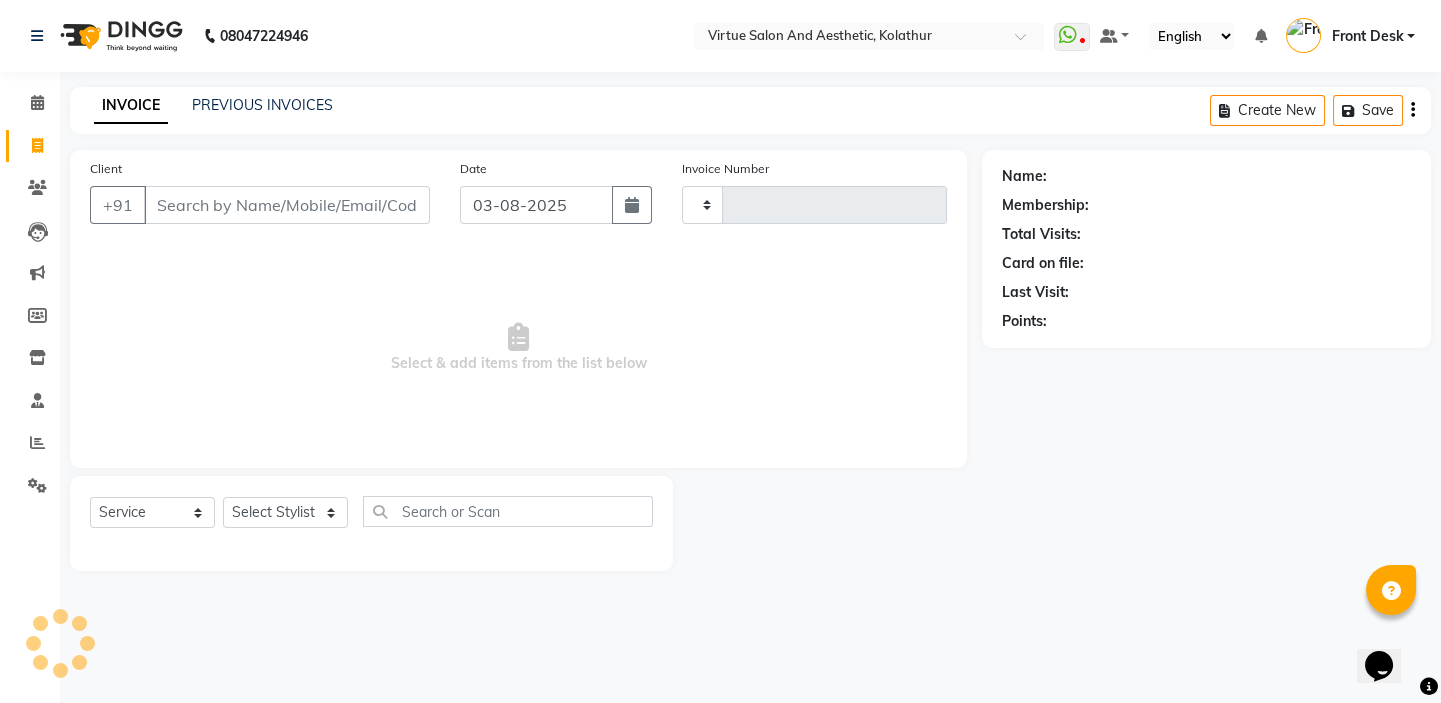 type on "0936" 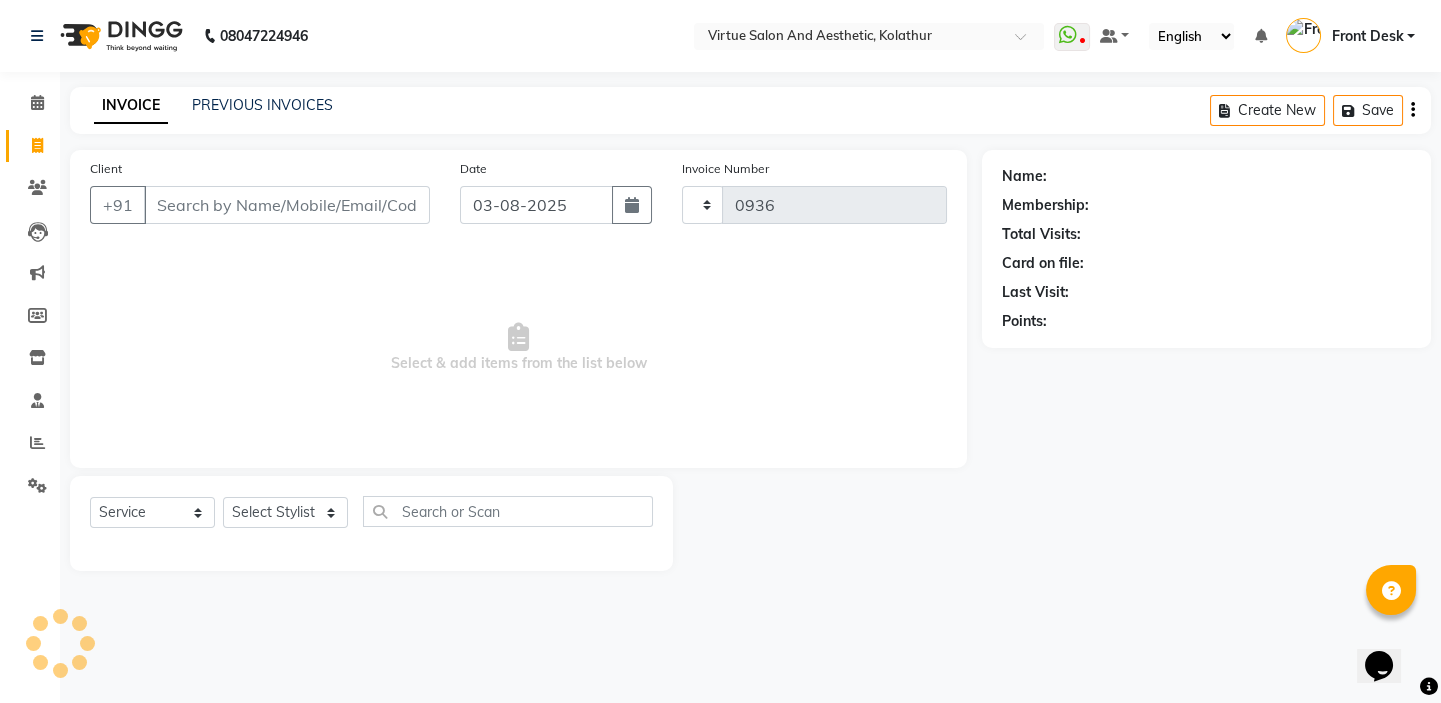 select on "7053" 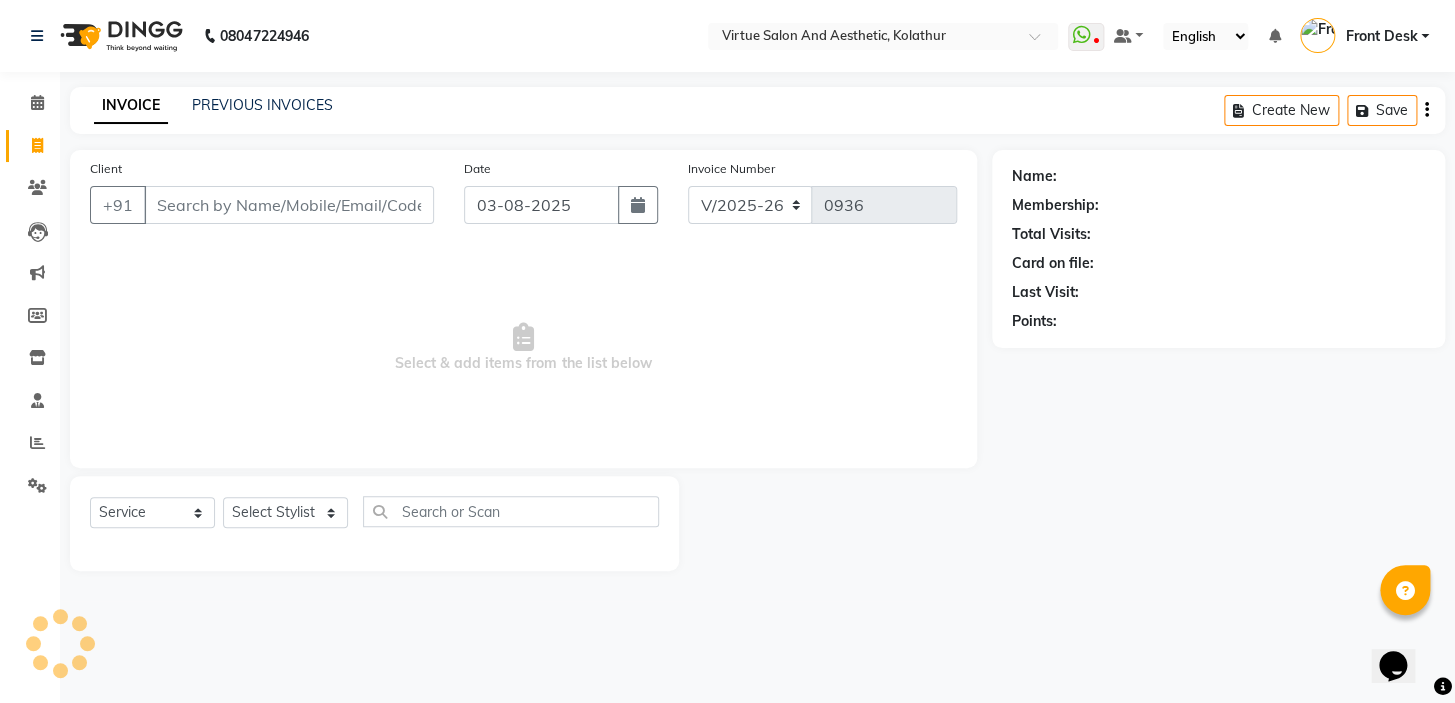 drag, startPoint x: 682, startPoint y: 364, endPoint x: 218, endPoint y: 335, distance: 464.90536 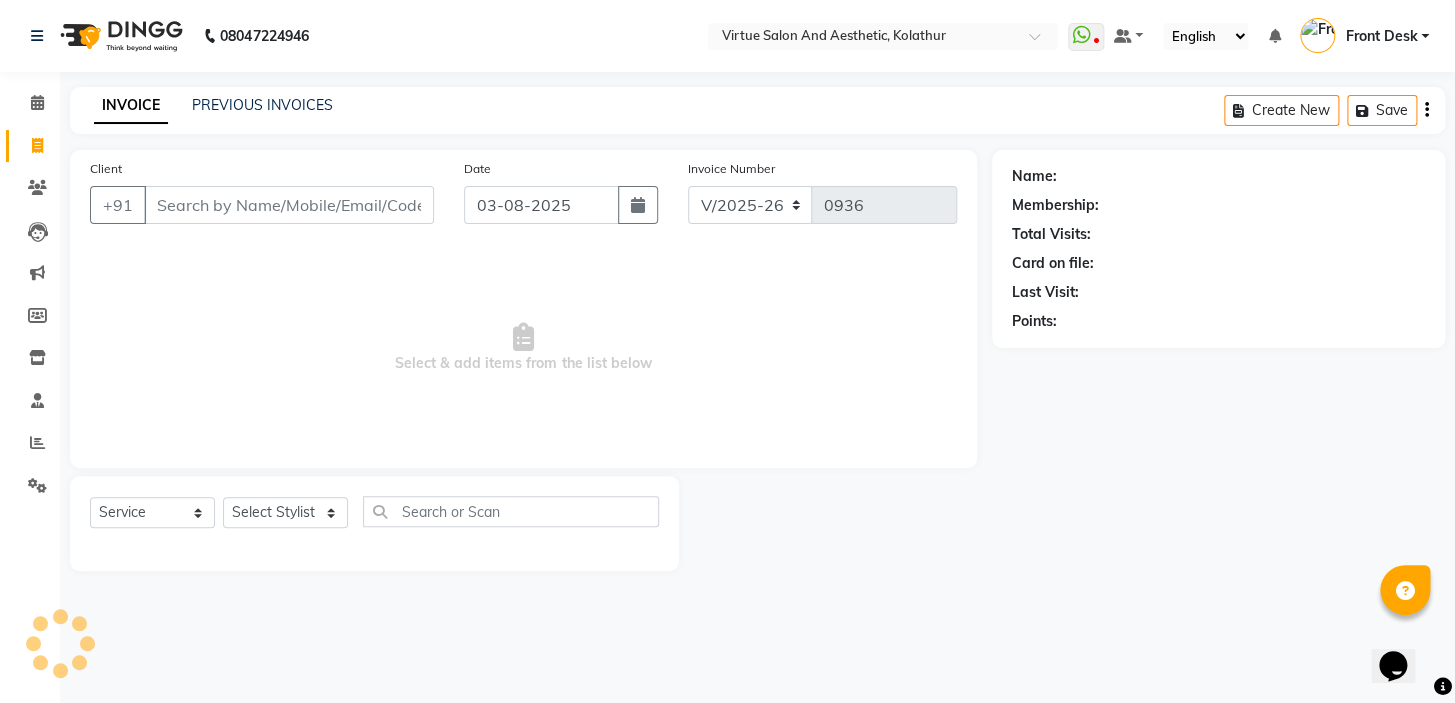 click on "Select & add items from the list below" at bounding box center [523, 348] 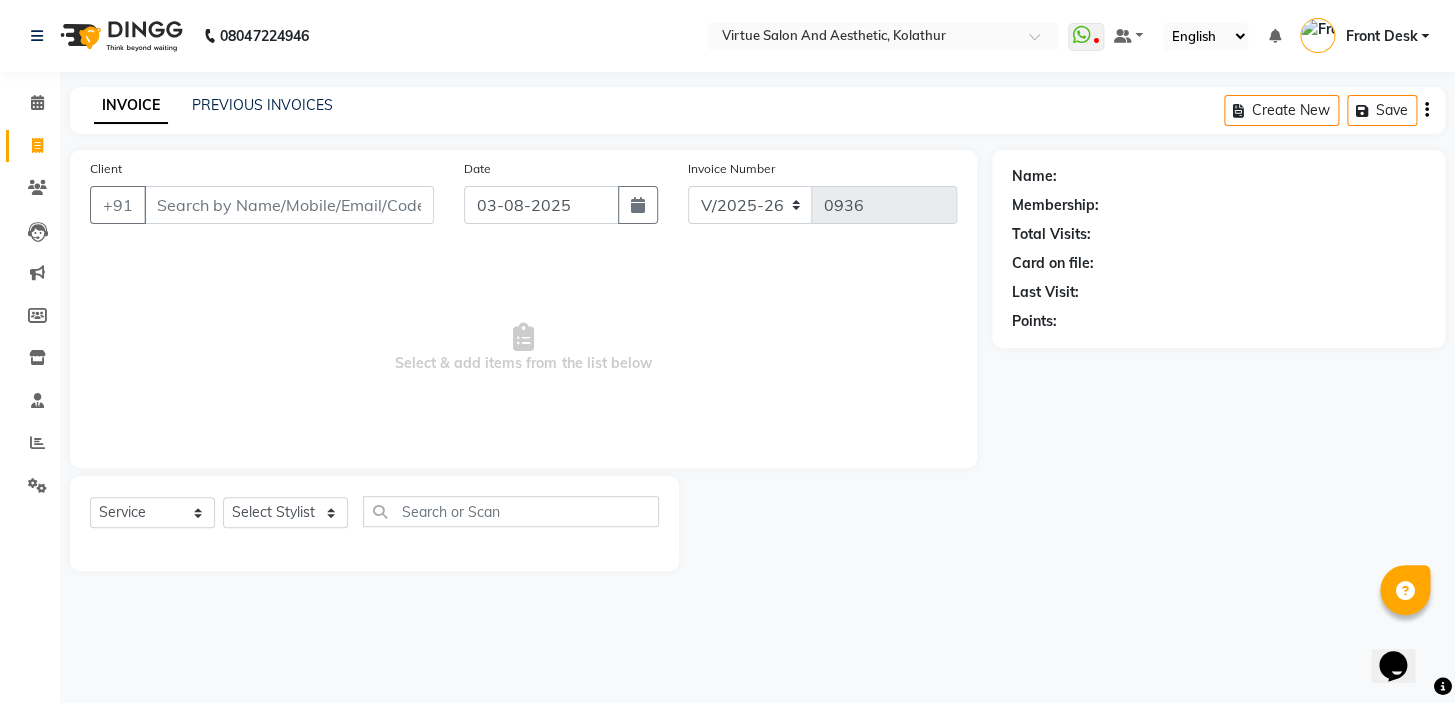 click on "Select & add items from the list below" at bounding box center (523, 348) 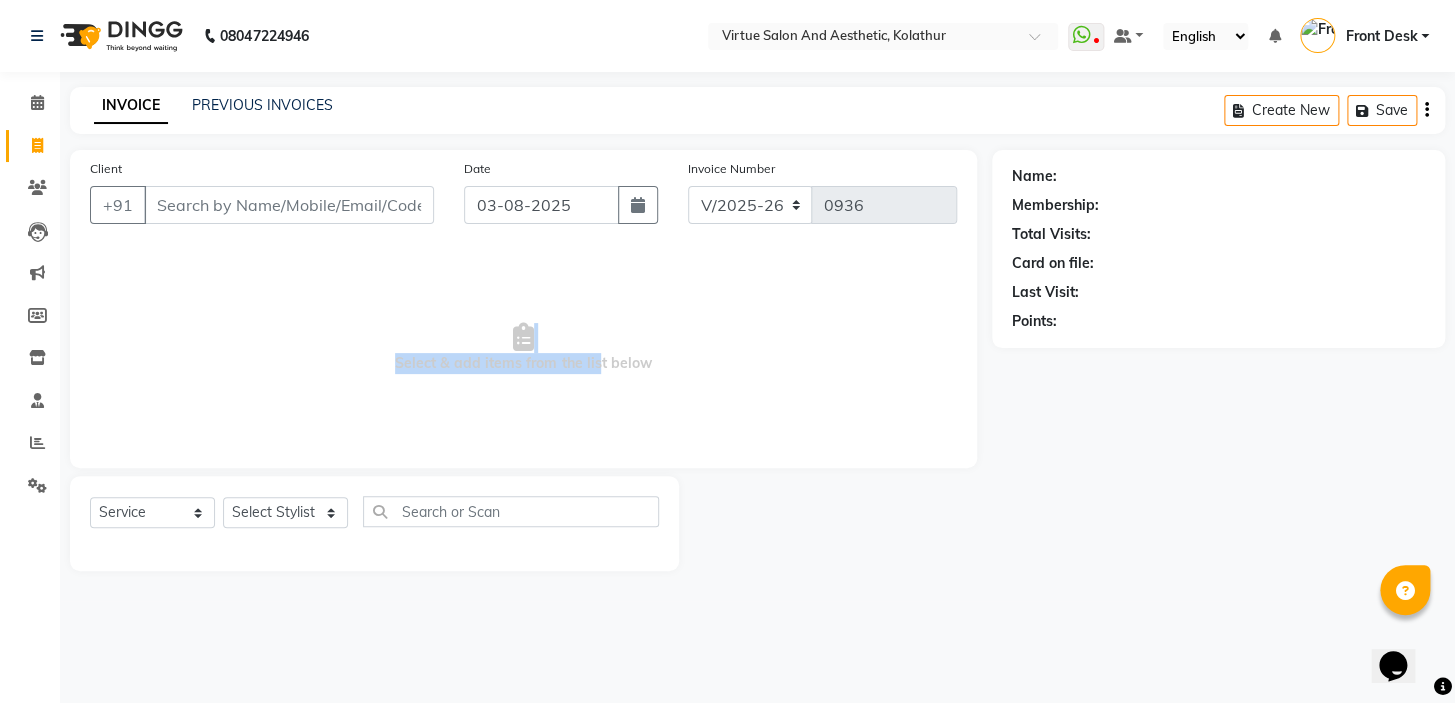 drag, startPoint x: 563, startPoint y: 320, endPoint x: 636, endPoint y: 389, distance: 100.44899 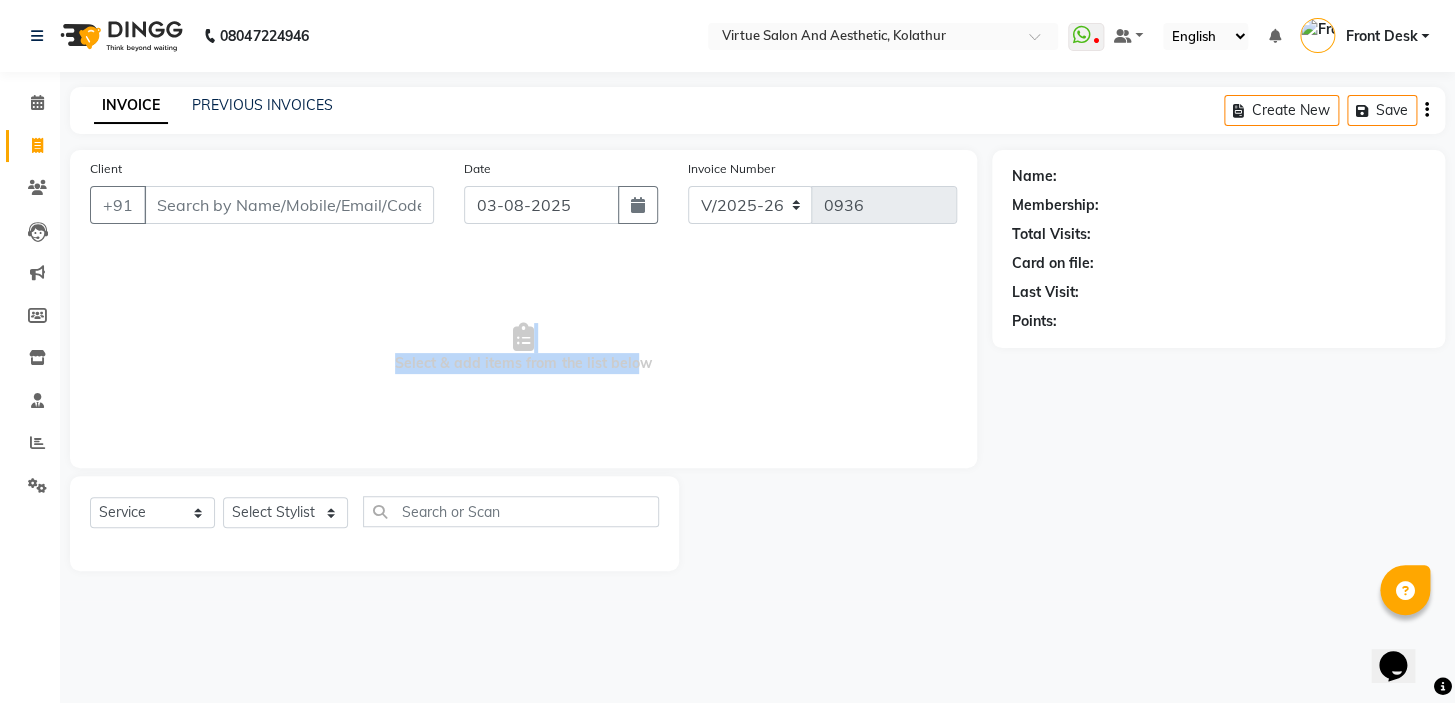 click on "Select & add items from the list below" at bounding box center (523, 348) 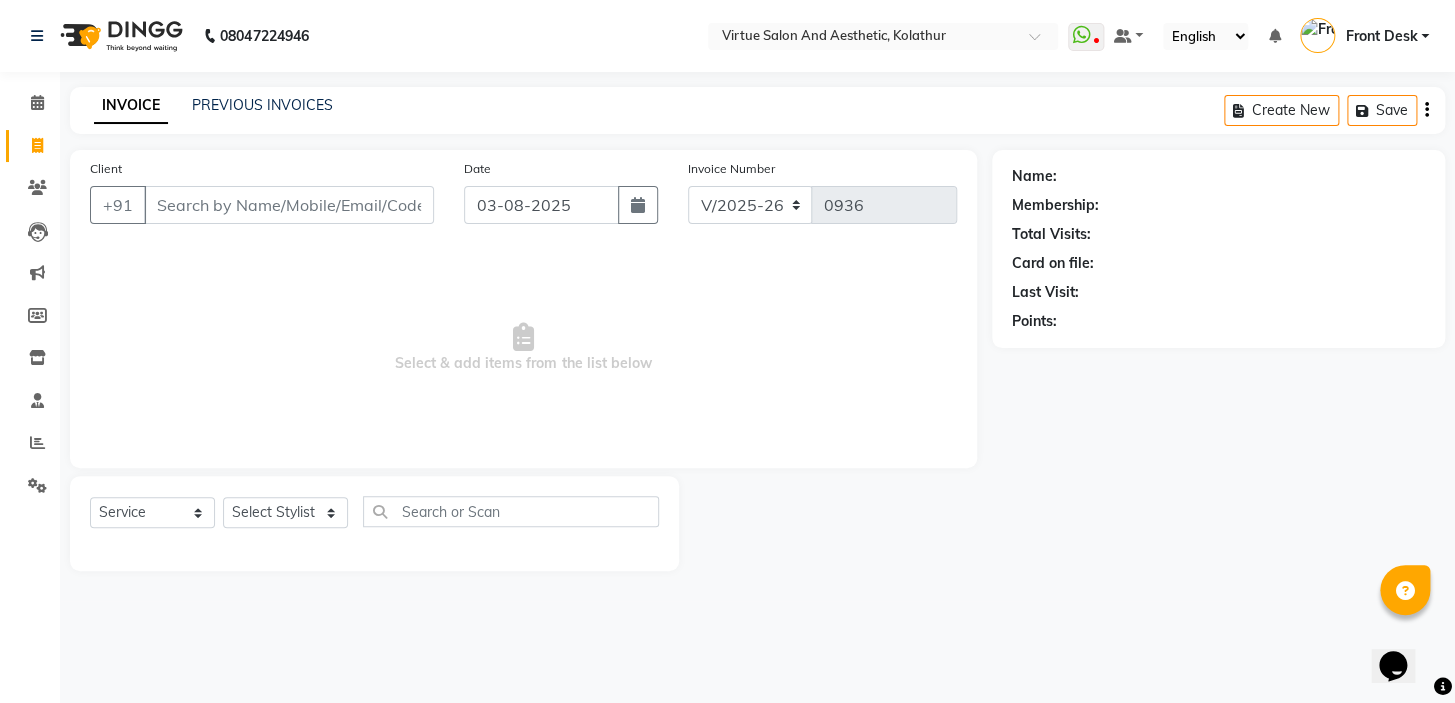 drag, startPoint x: 533, startPoint y: 316, endPoint x: 613, endPoint y: 336, distance: 82.46211 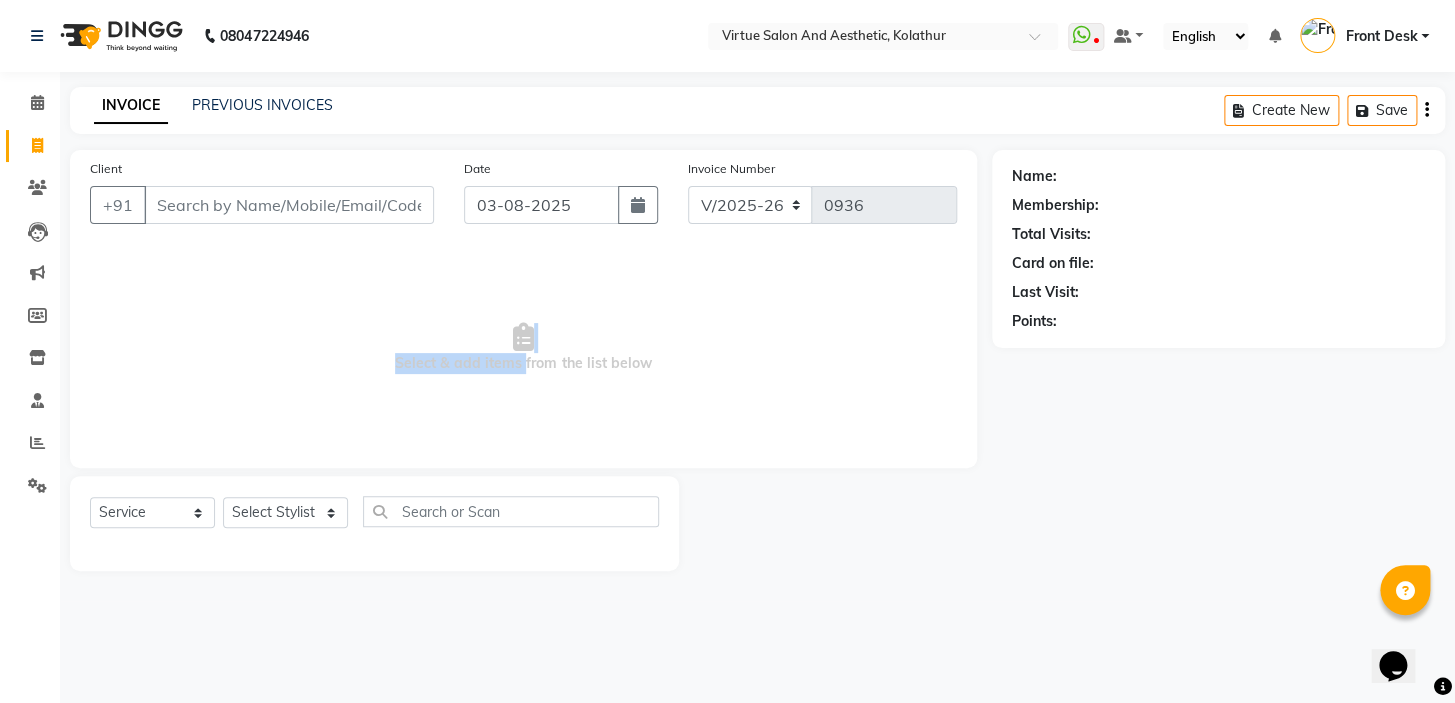 drag, startPoint x: 548, startPoint y: 319, endPoint x: 518, endPoint y: 371, distance: 60.033325 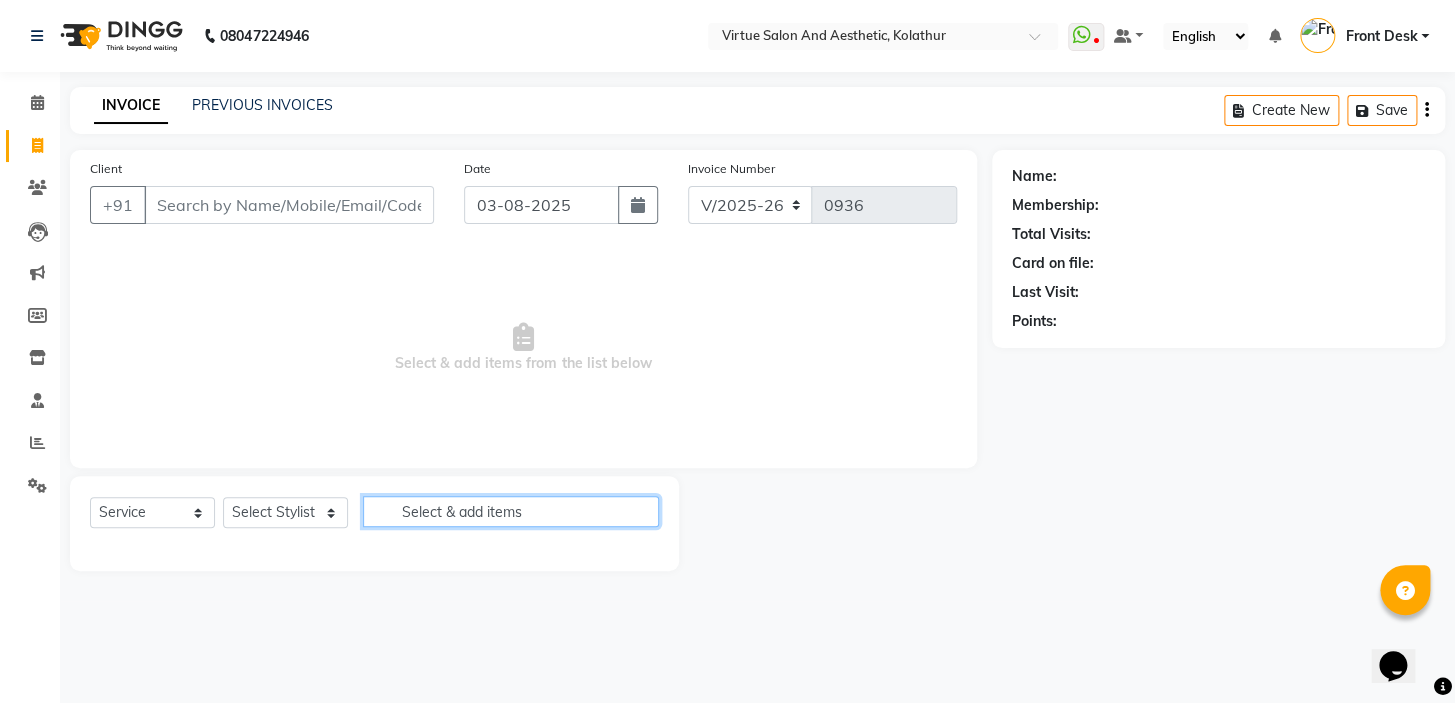 type on "Select & add items" 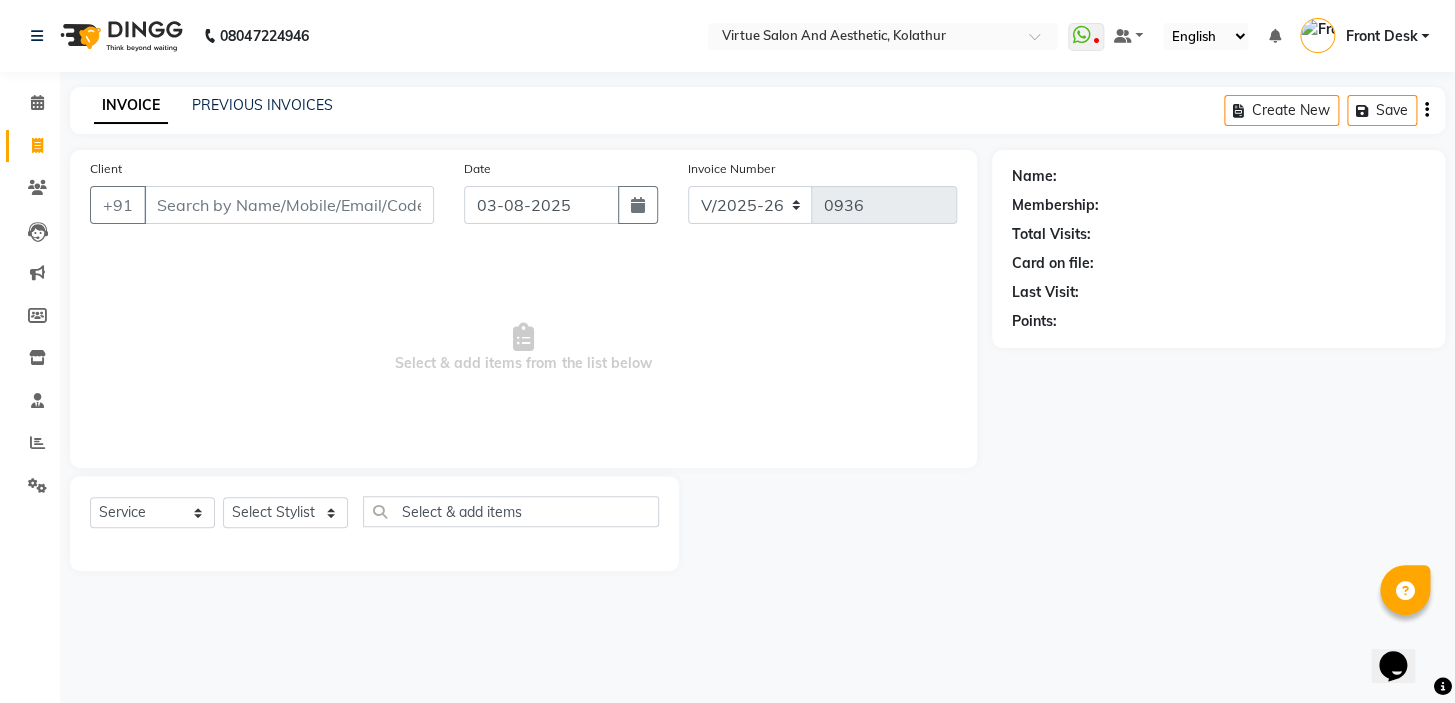 click on "Select & add items from the list below" at bounding box center [523, 348] 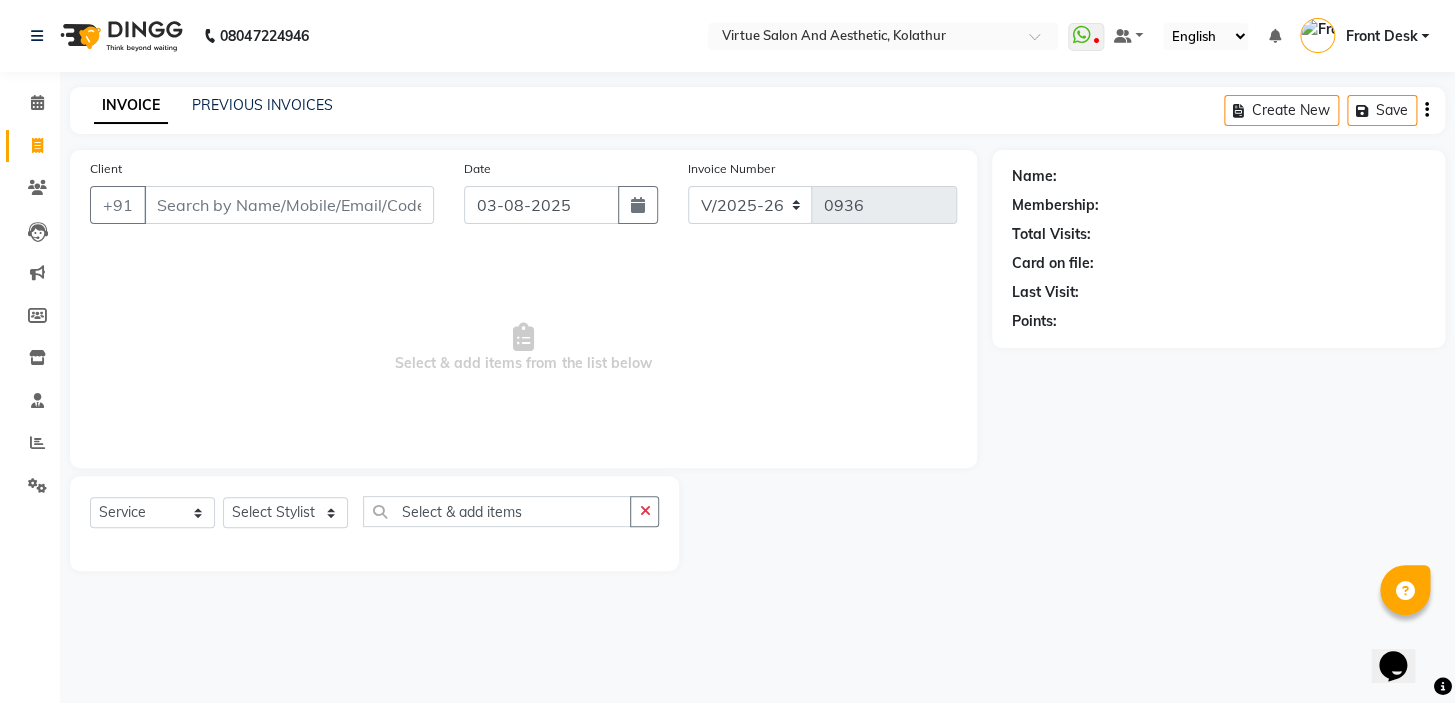 drag, startPoint x: 726, startPoint y: 365, endPoint x: 255, endPoint y: 354, distance: 471.12842 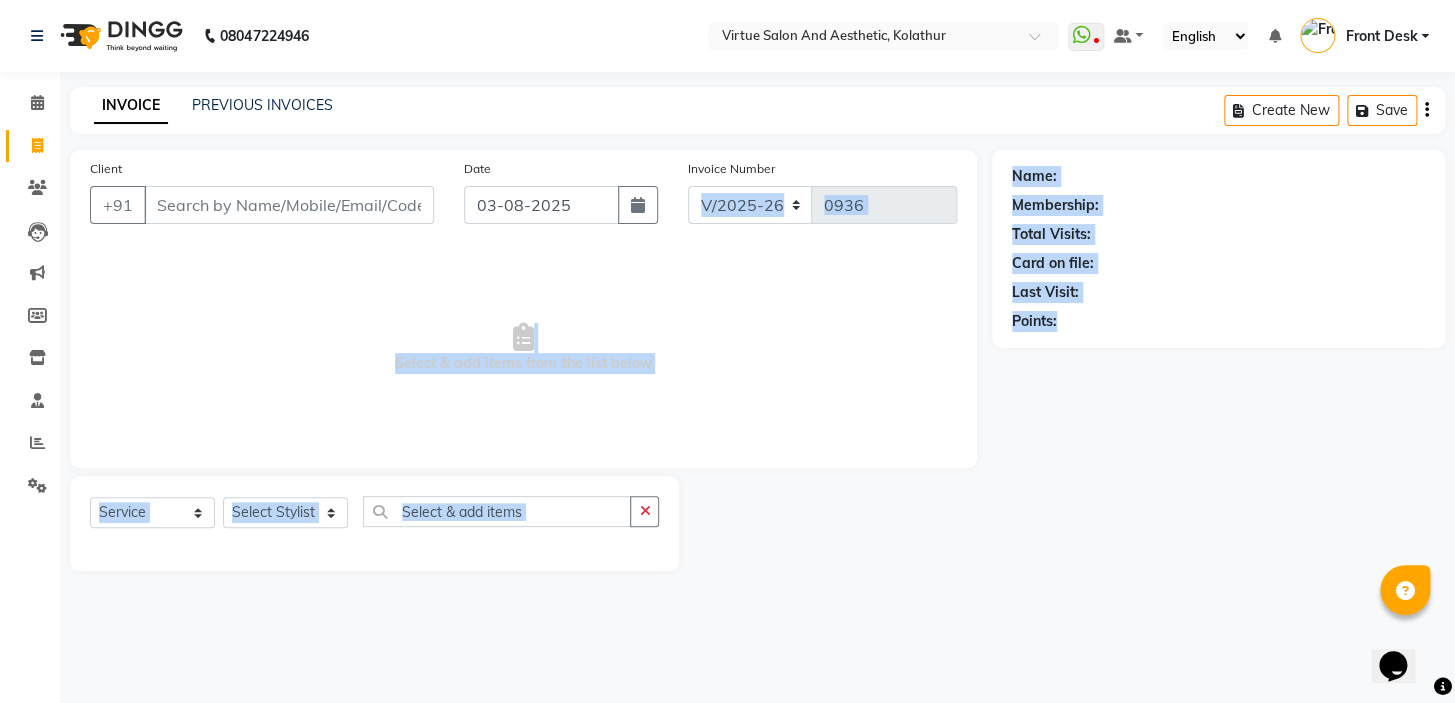 drag, startPoint x: 984, startPoint y: 161, endPoint x: 1127, endPoint y: 282, distance: 187.32326 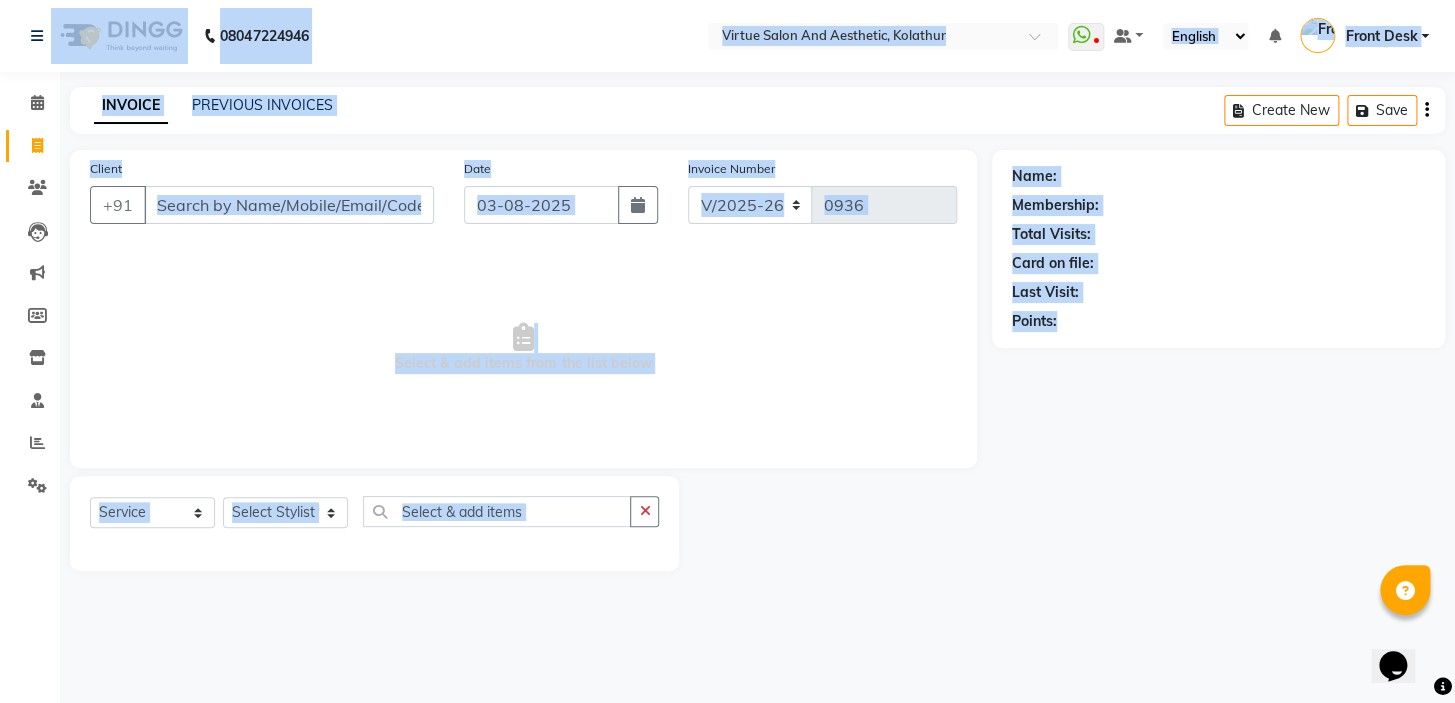 drag, startPoint x: 17, startPoint y: 10, endPoint x: 1170, endPoint y: 465, distance: 1239.5298 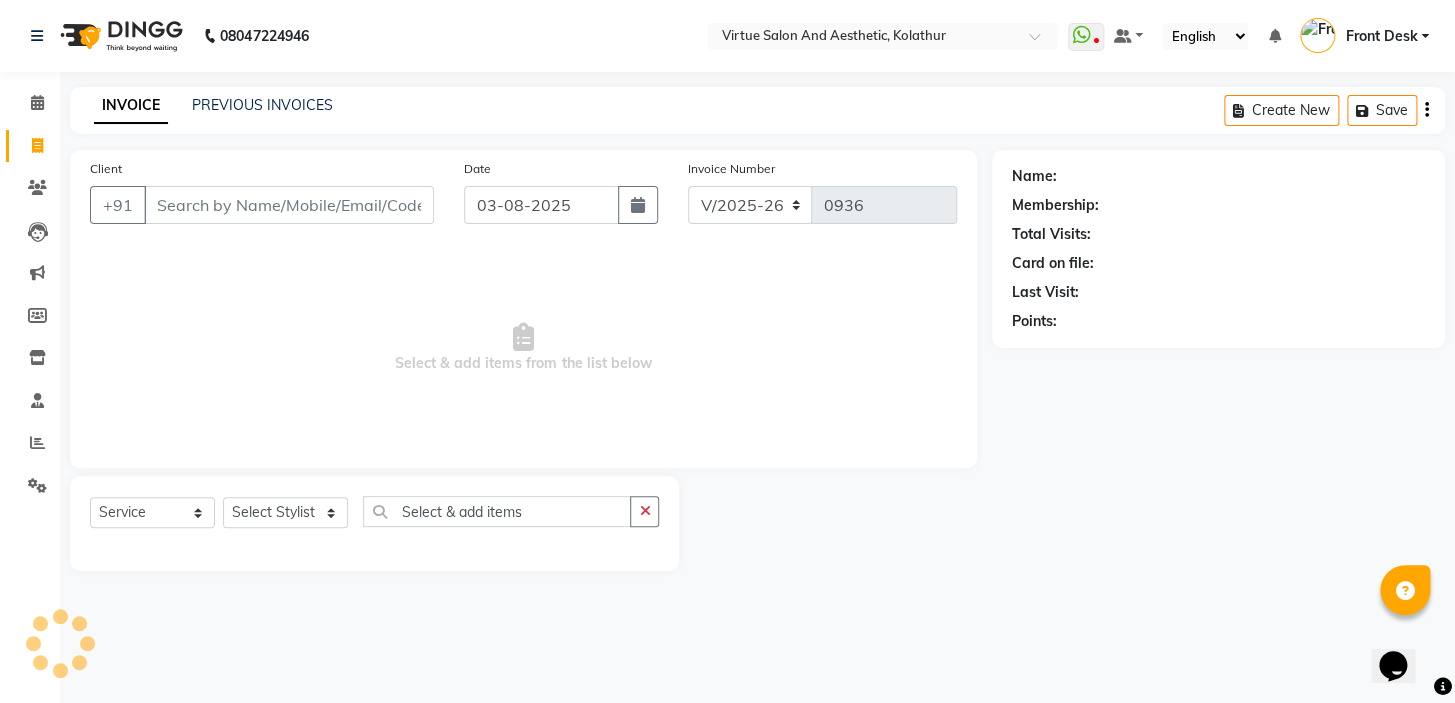drag, startPoint x: 650, startPoint y: 362, endPoint x: 360, endPoint y: 352, distance: 290.17236 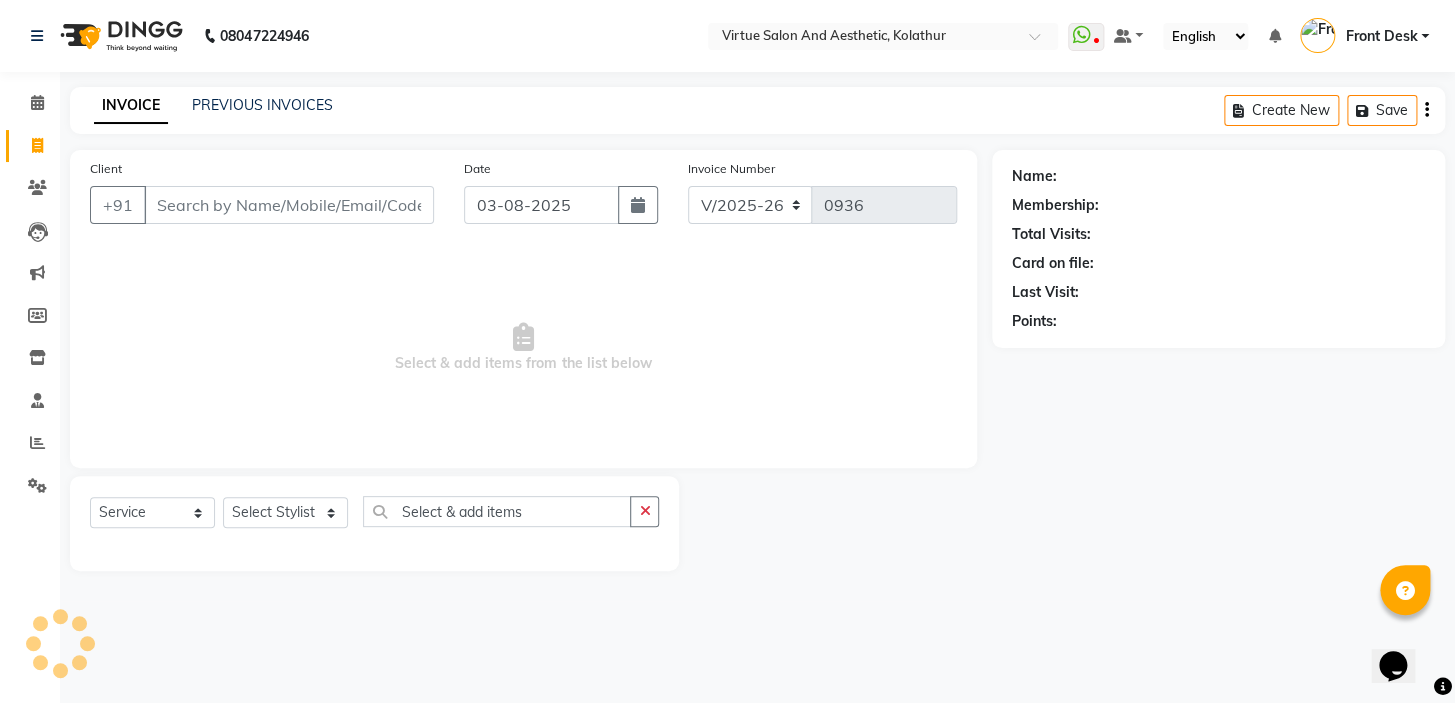 click on "Select & add items from the list below" at bounding box center (523, 348) 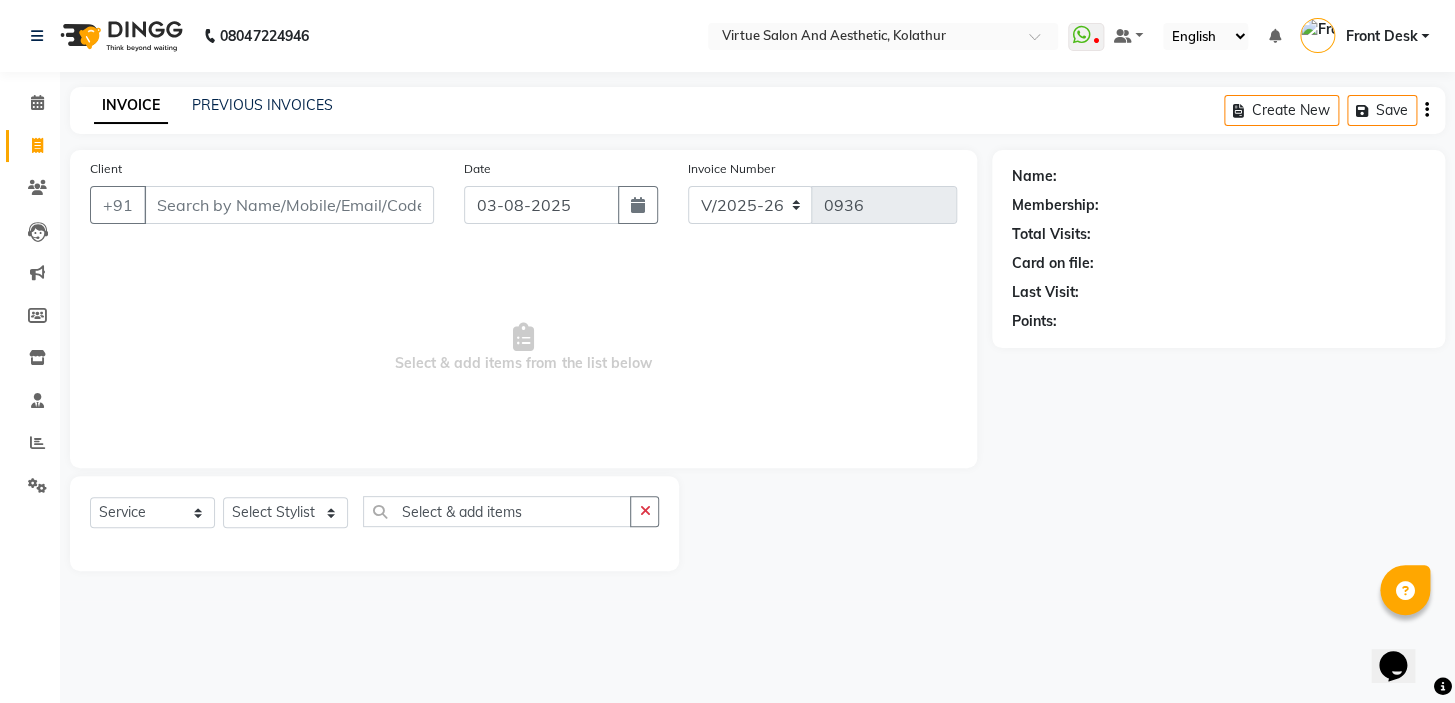 click on "Select & add items from the list below" at bounding box center [523, 348] 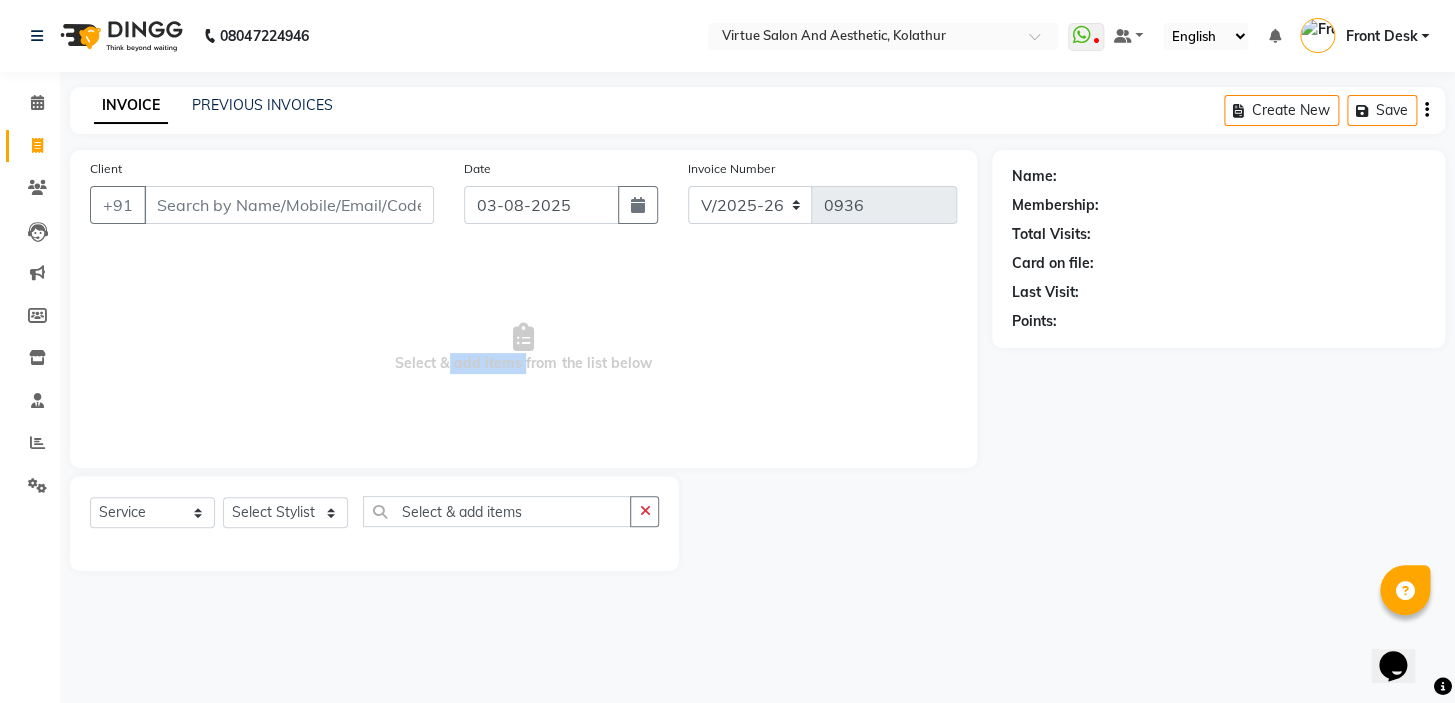 drag, startPoint x: 518, startPoint y: 365, endPoint x: 403, endPoint y: 350, distance: 115.97414 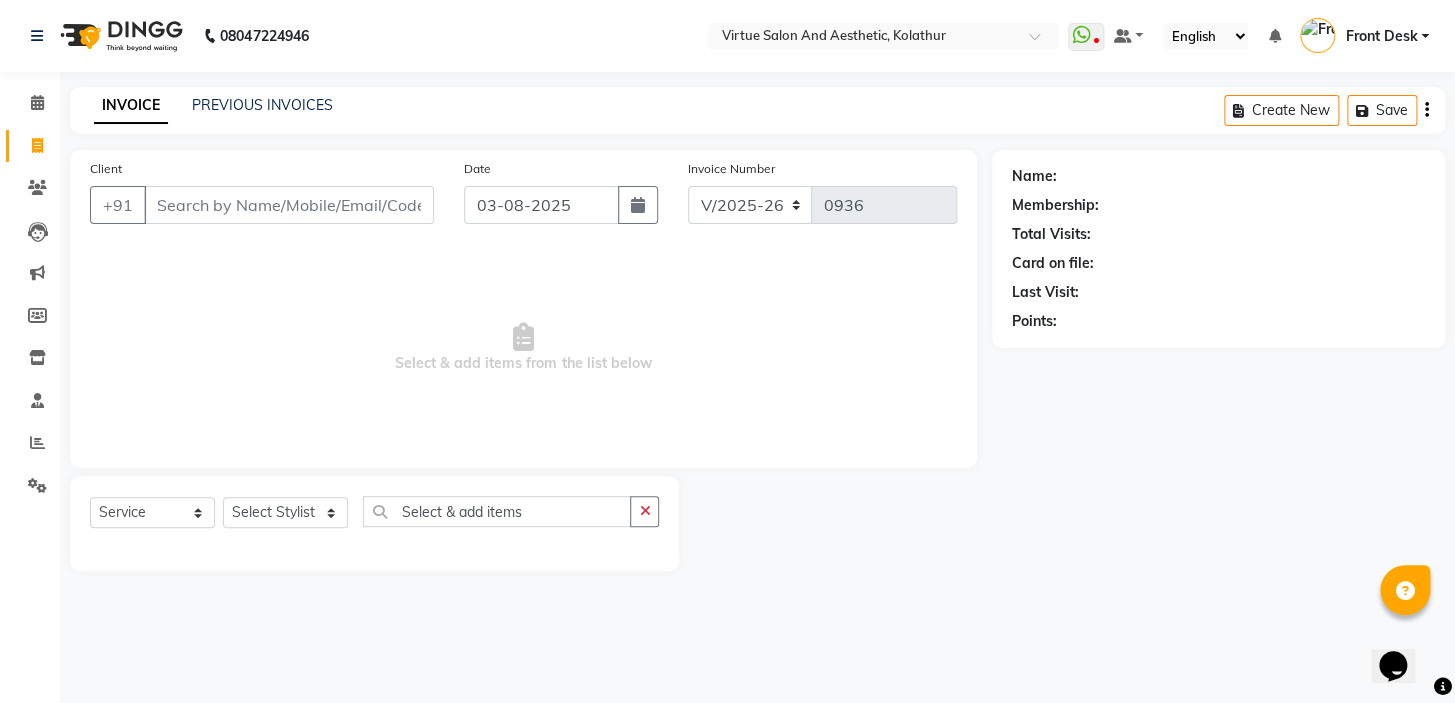 click on "Select & add items from the list below" at bounding box center [523, 348] 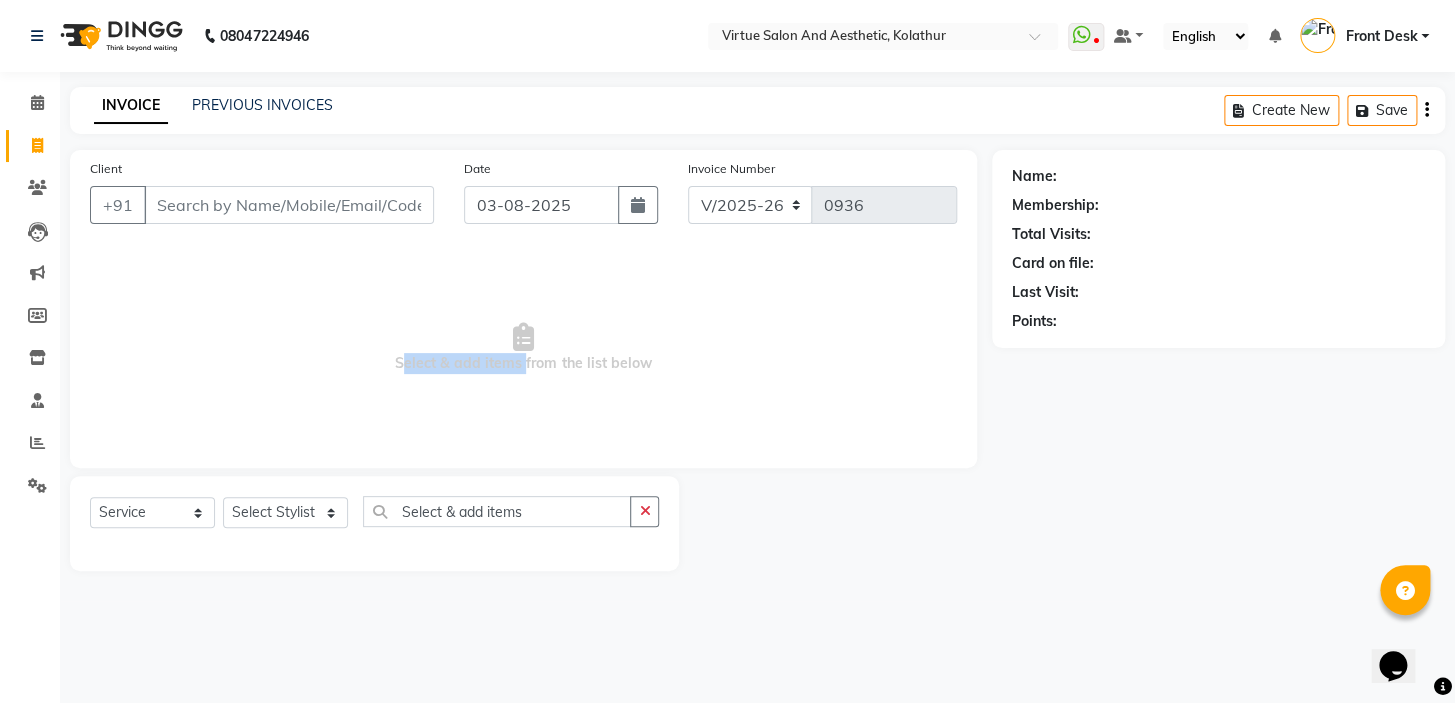 drag, startPoint x: 520, startPoint y: 364, endPoint x: 339, endPoint y: 369, distance: 181.06905 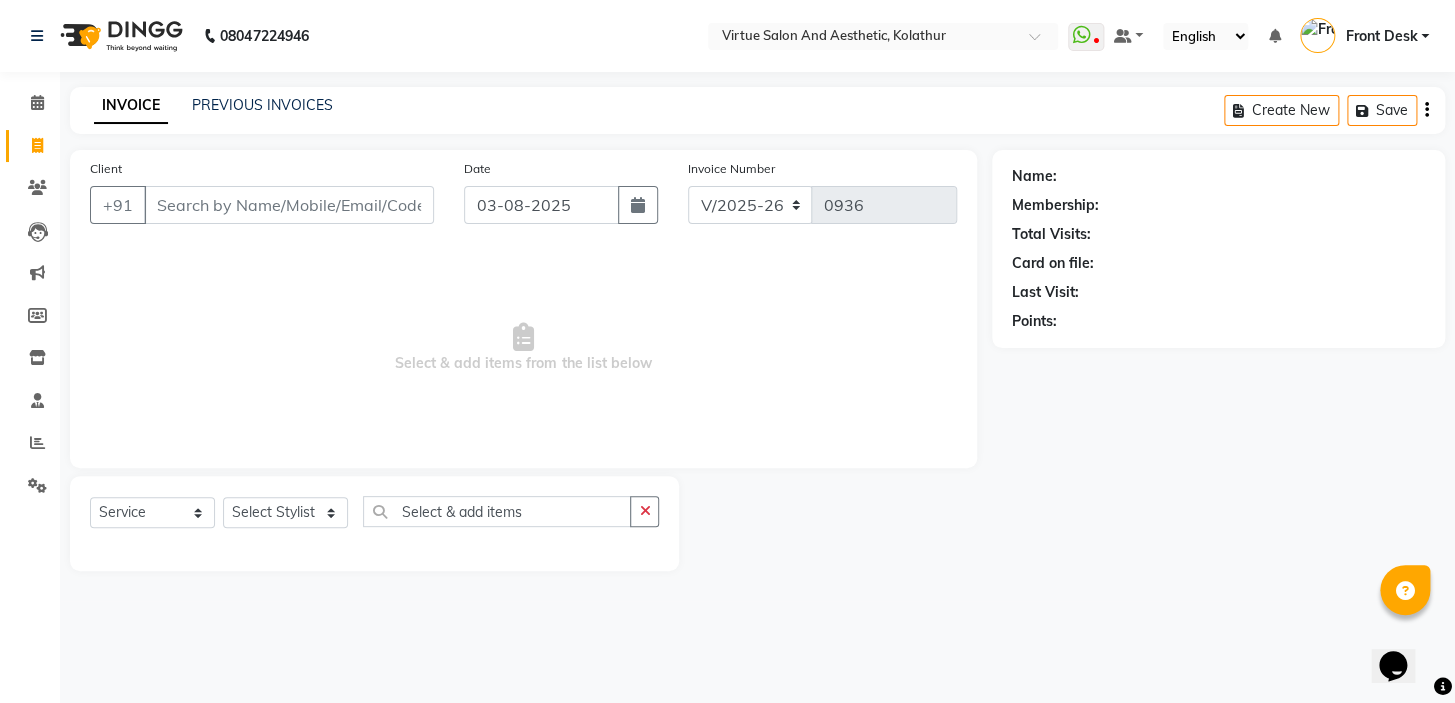 click on "Select & add items from the list below" at bounding box center (523, 348) 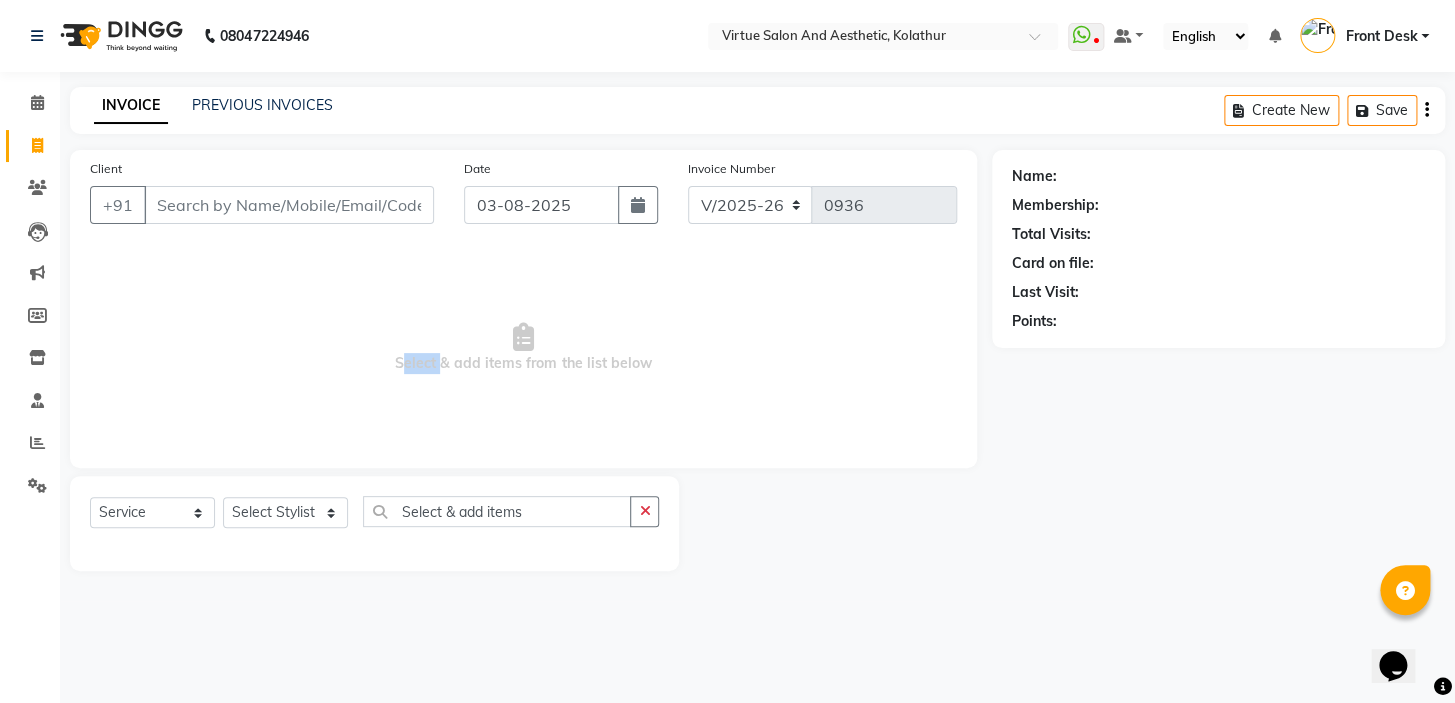 drag, startPoint x: 437, startPoint y: 360, endPoint x: 306, endPoint y: 385, distance: 133.36417 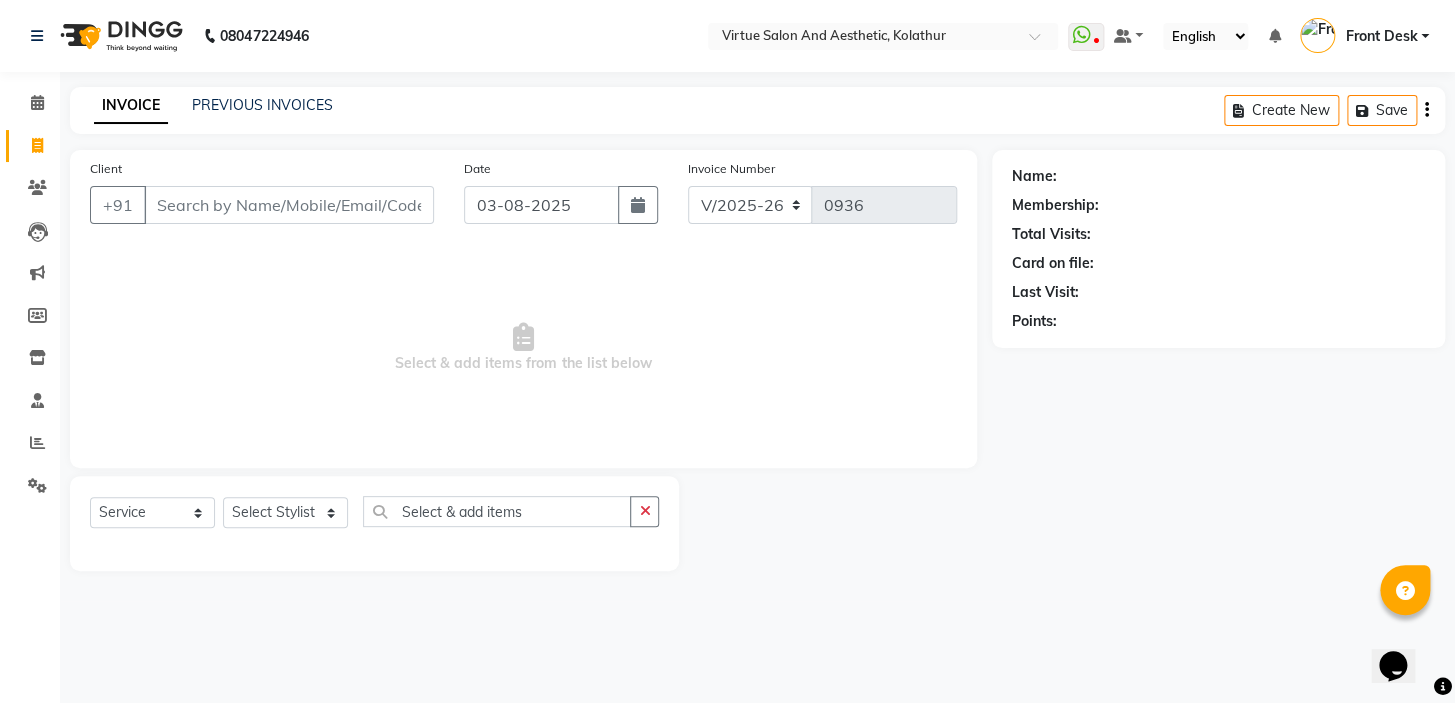 drag, startPoint x: 379, startPoint y: 339, endPoint x: 395, endPoint y: 354, distance: 21.931713 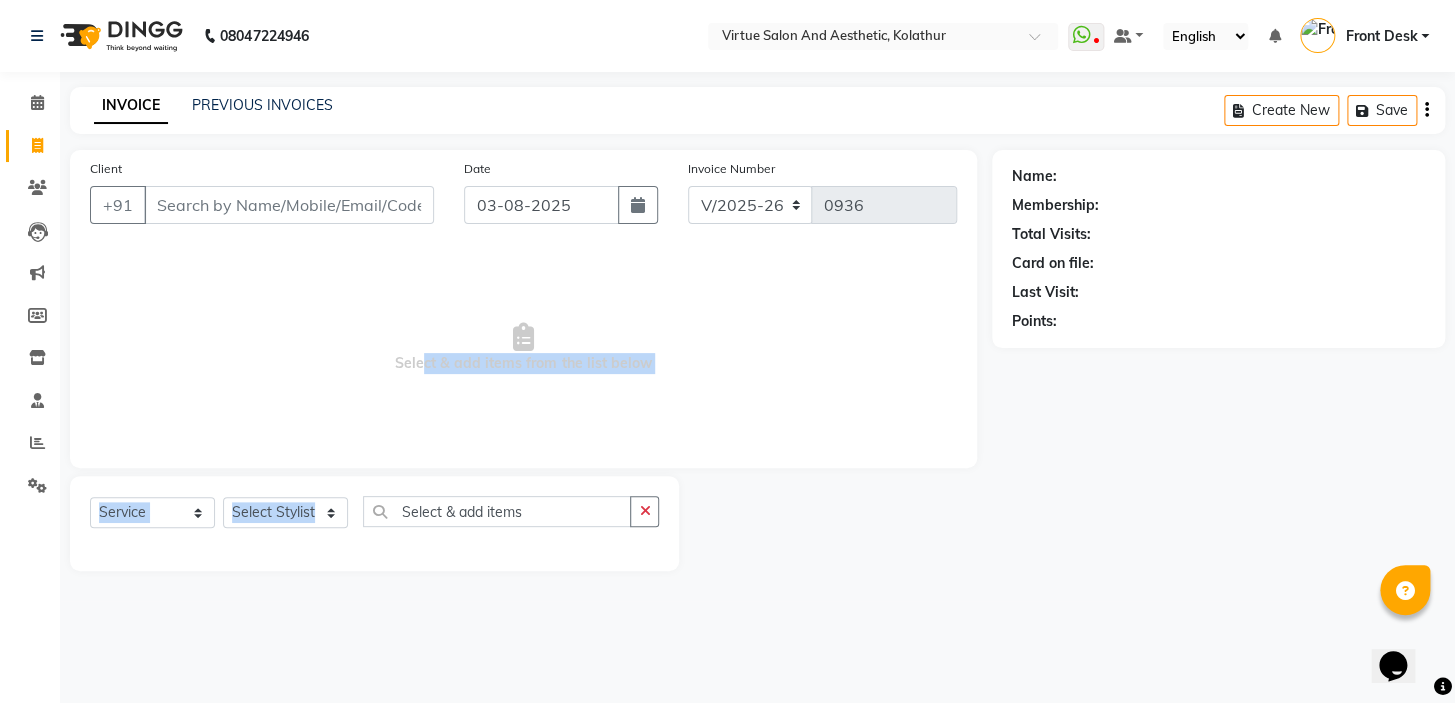 drag, startPoint x: 417, startPoint y: 361, endPoint x: 466, endPoint y: 521, distance: 167.33499 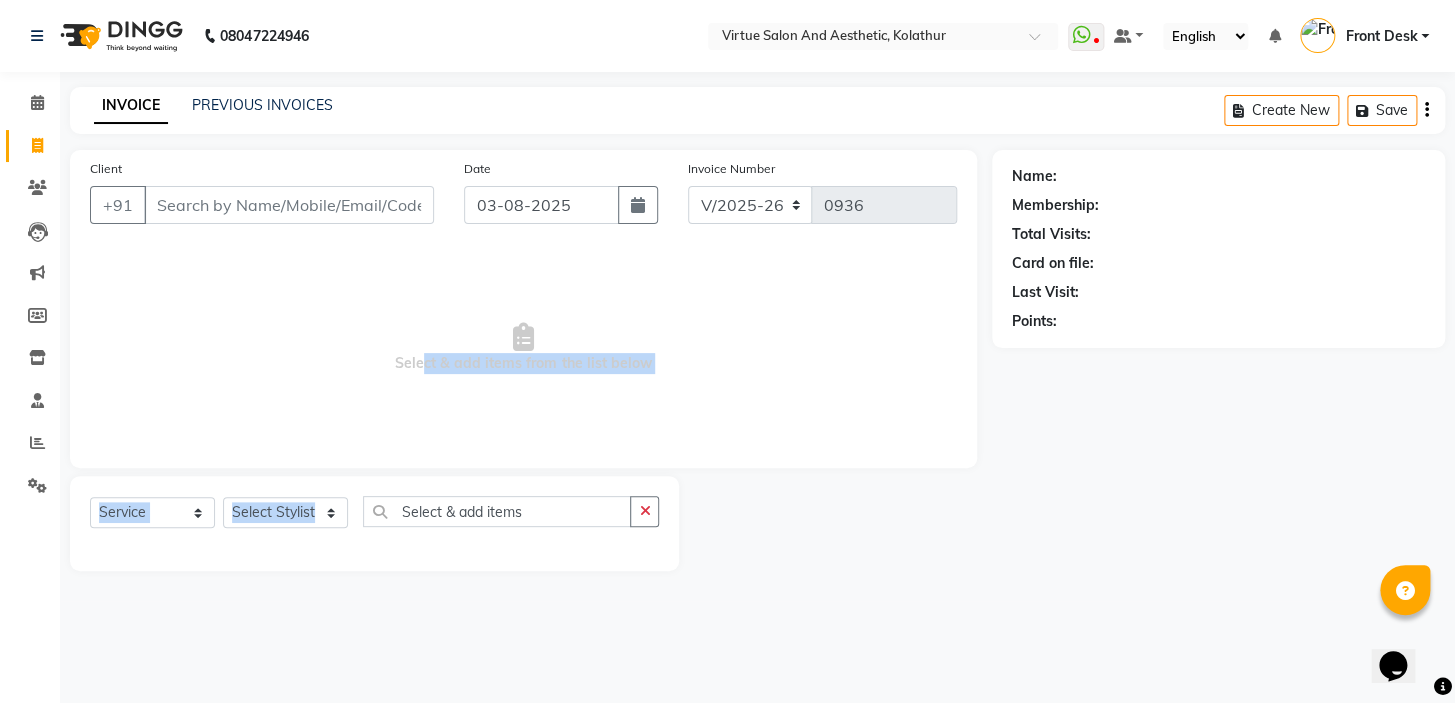 click on "Select & add items from the list below" at bounding box center [523, 348] 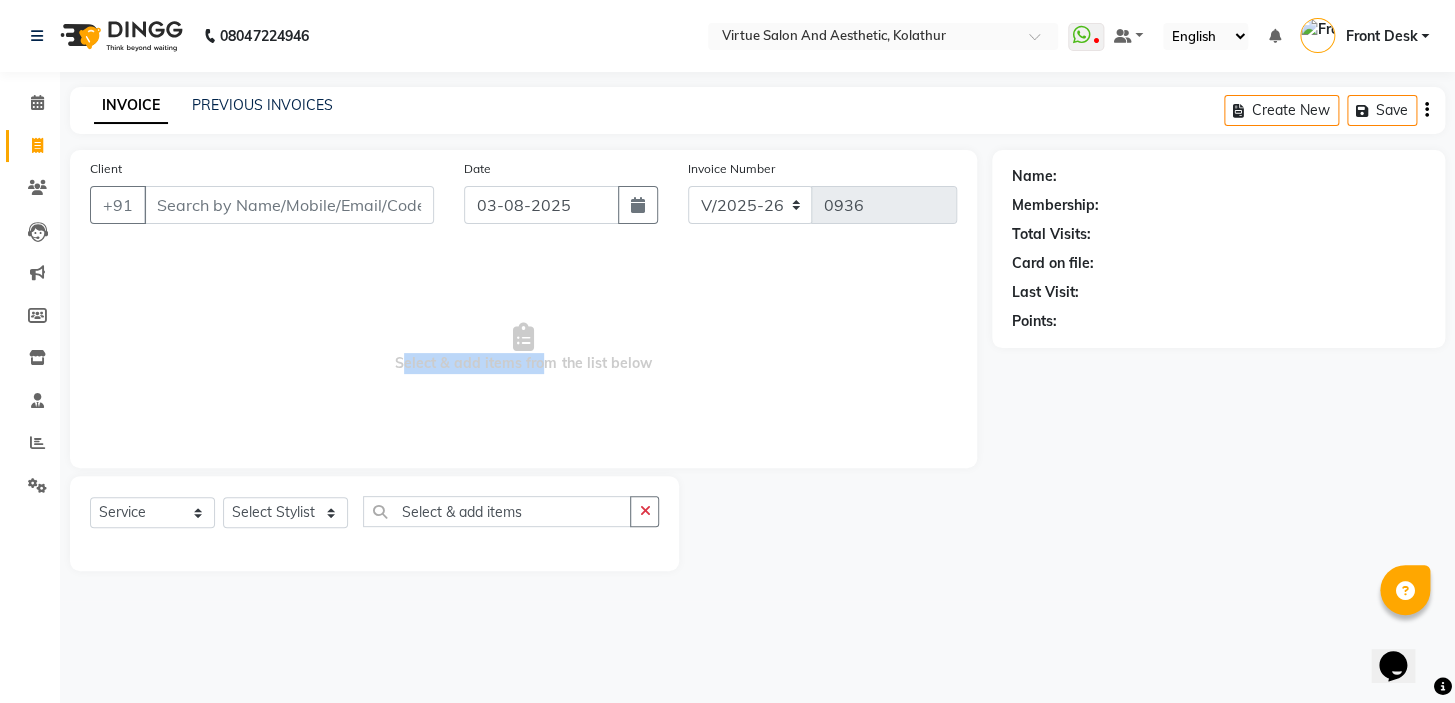 drag, startPoint x: 389, startPoint y: 357, endPoint x: 680, endPoint y: 374, distance: 291.49615 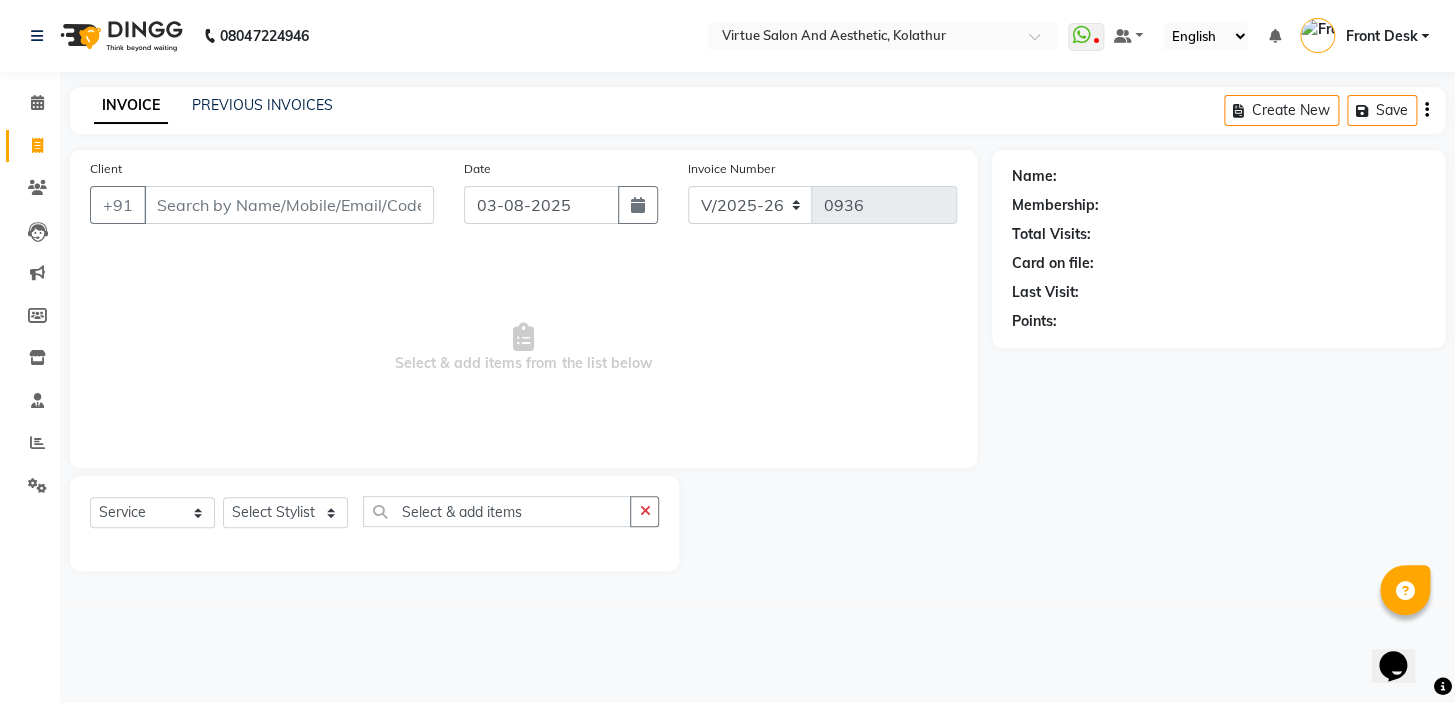 click on "Select & add items from the list below" at bounding box center (523, 348) 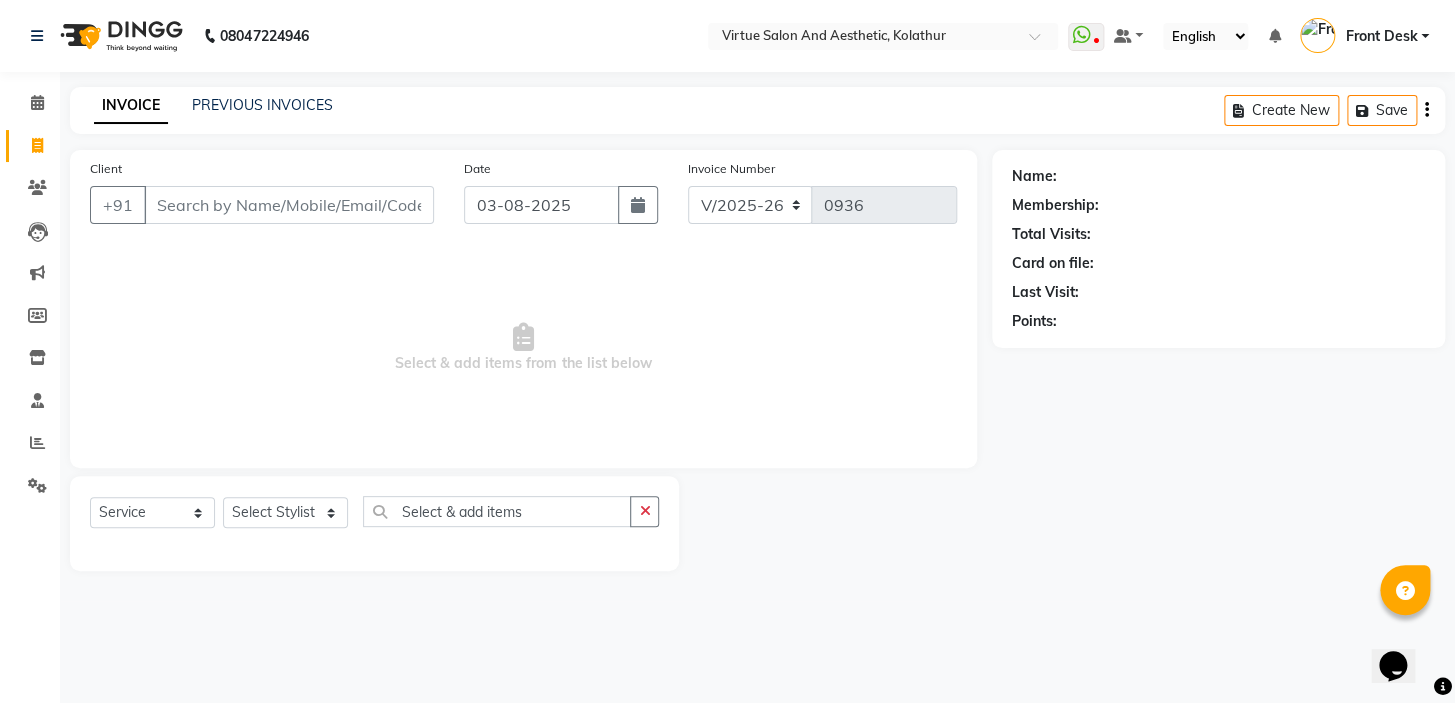 drag, startPoint x: 673, startPoint y: 368, endPoint x: 214, endPoint y: 379, distance: 459.13177 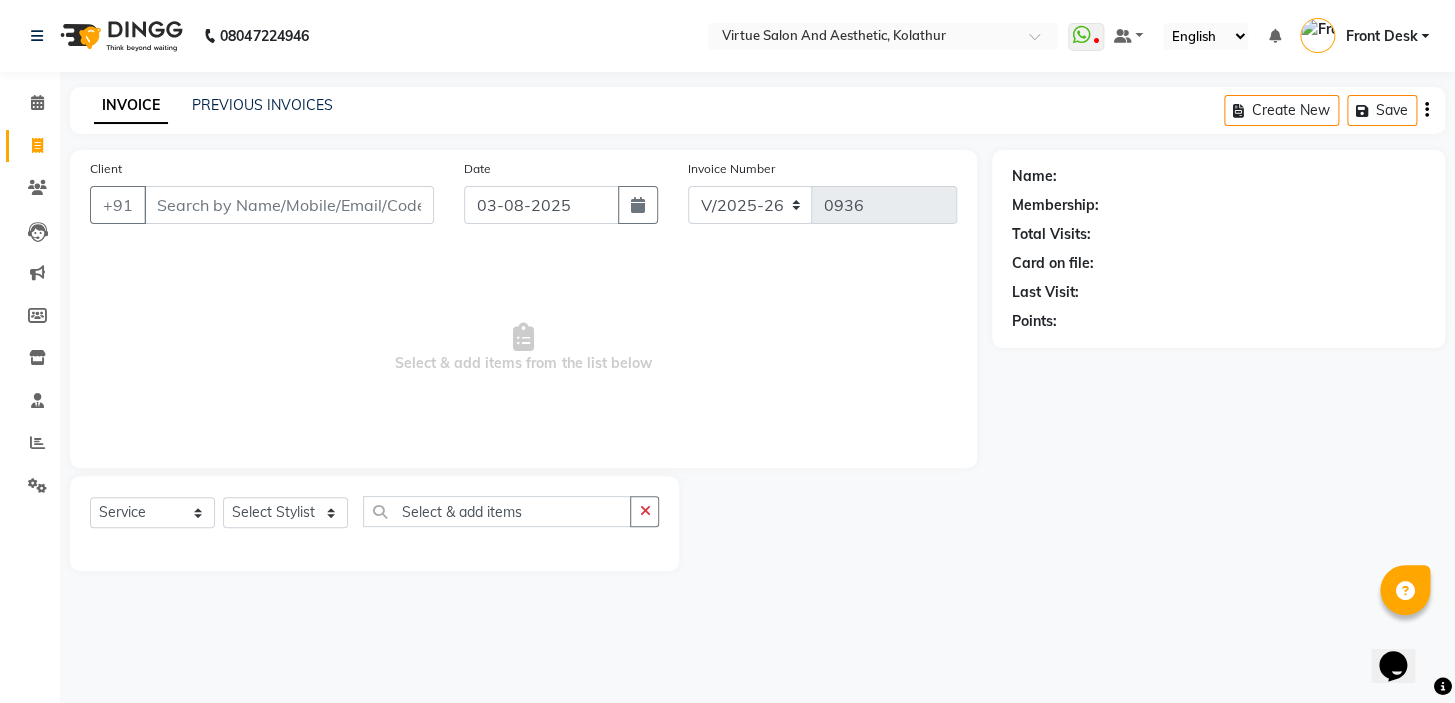 drag, startPoint x: 660, startPoint y: 373, endPoint x: 24, endPoint y: 333, distance: 637.2566 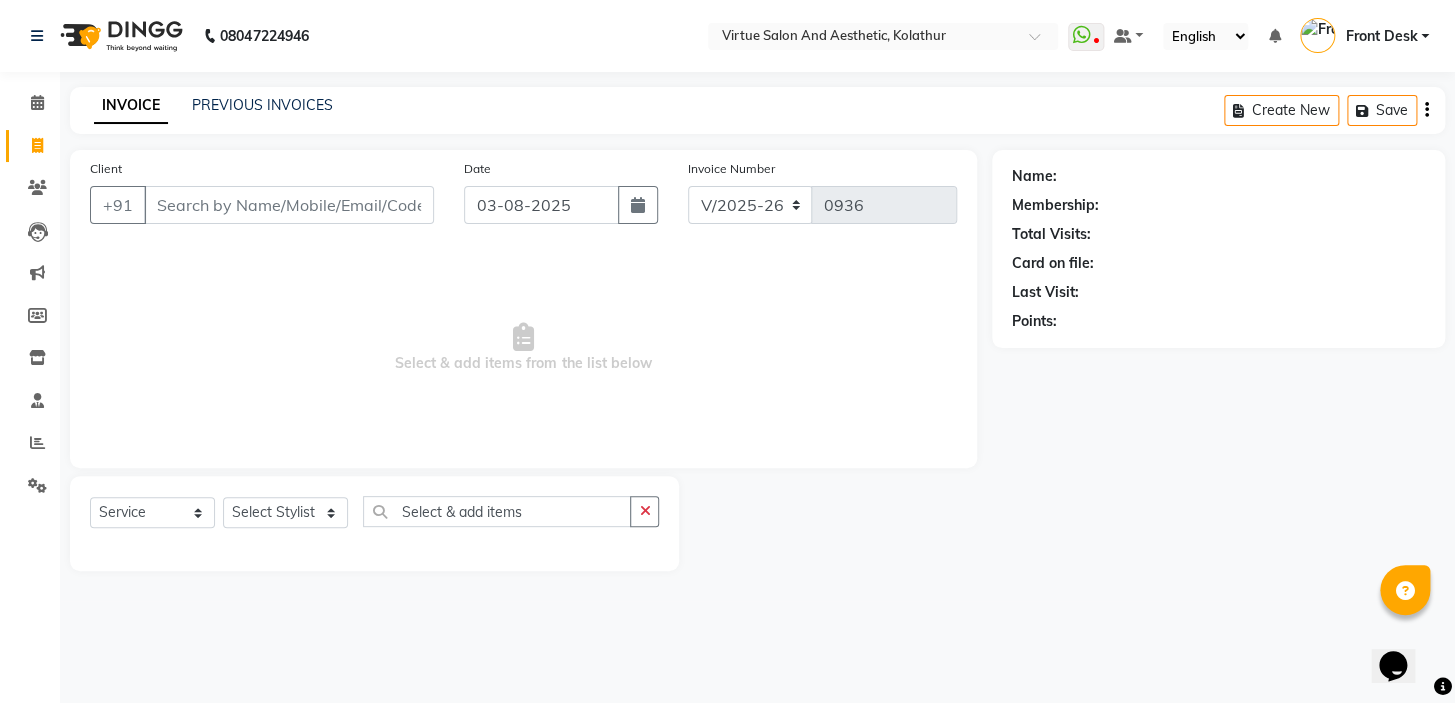 drag, startPoint x: 688, startPoint y: 351, endPoint x: 384, endPoint y: 349, distance: 304.0066 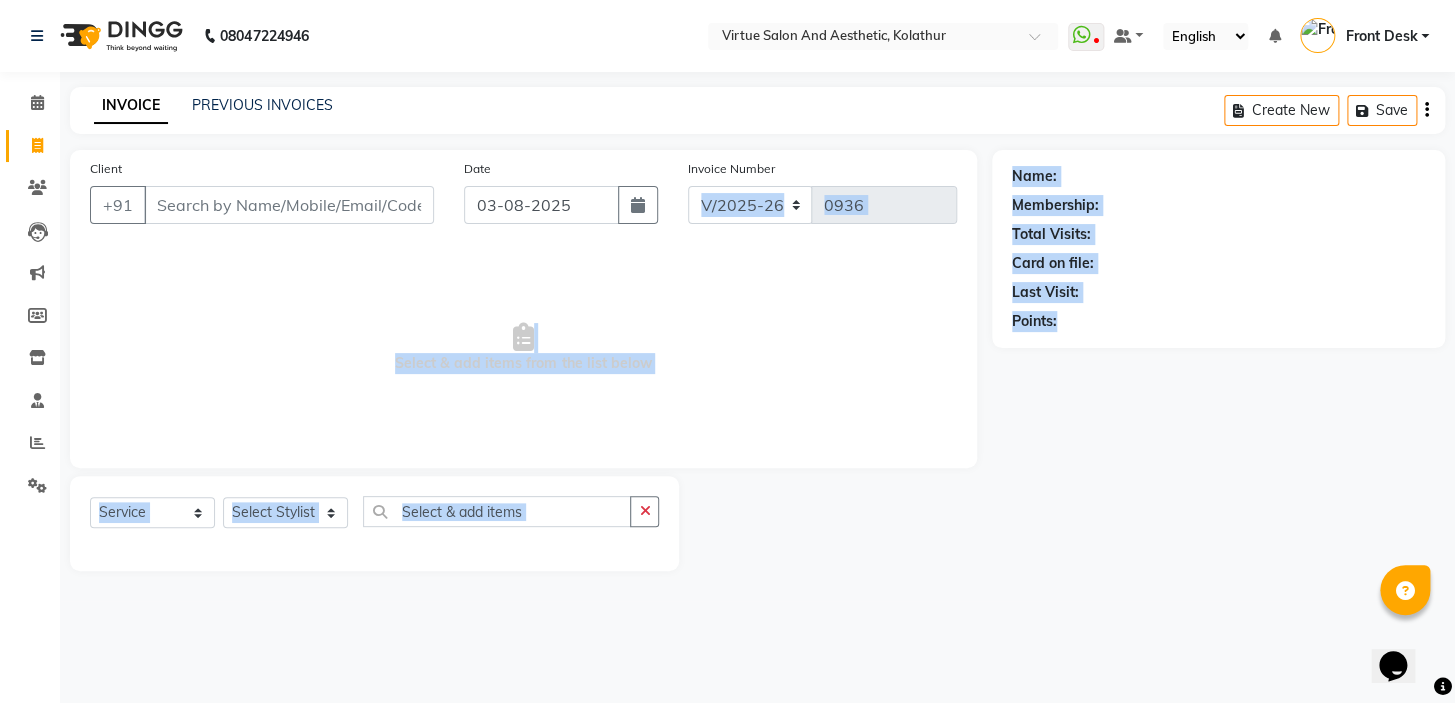 drag, startPoint x: 989, startPoint y: 180, endPoint x: 1161, endPoint y: 310, distance: 215.60149 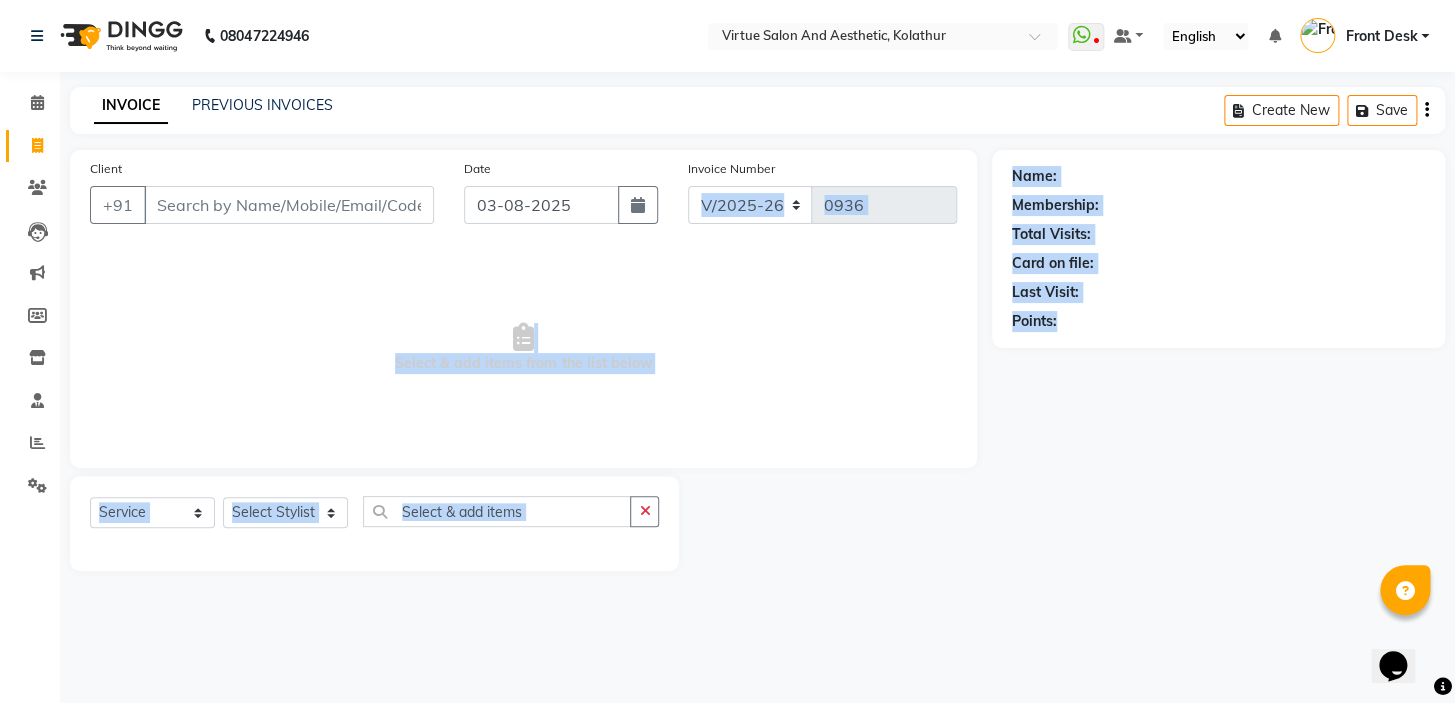 drag, startPoint x: 692, startPoint y: 315, endPoint x: 306, endPoint y: 125, distance: 430.22784 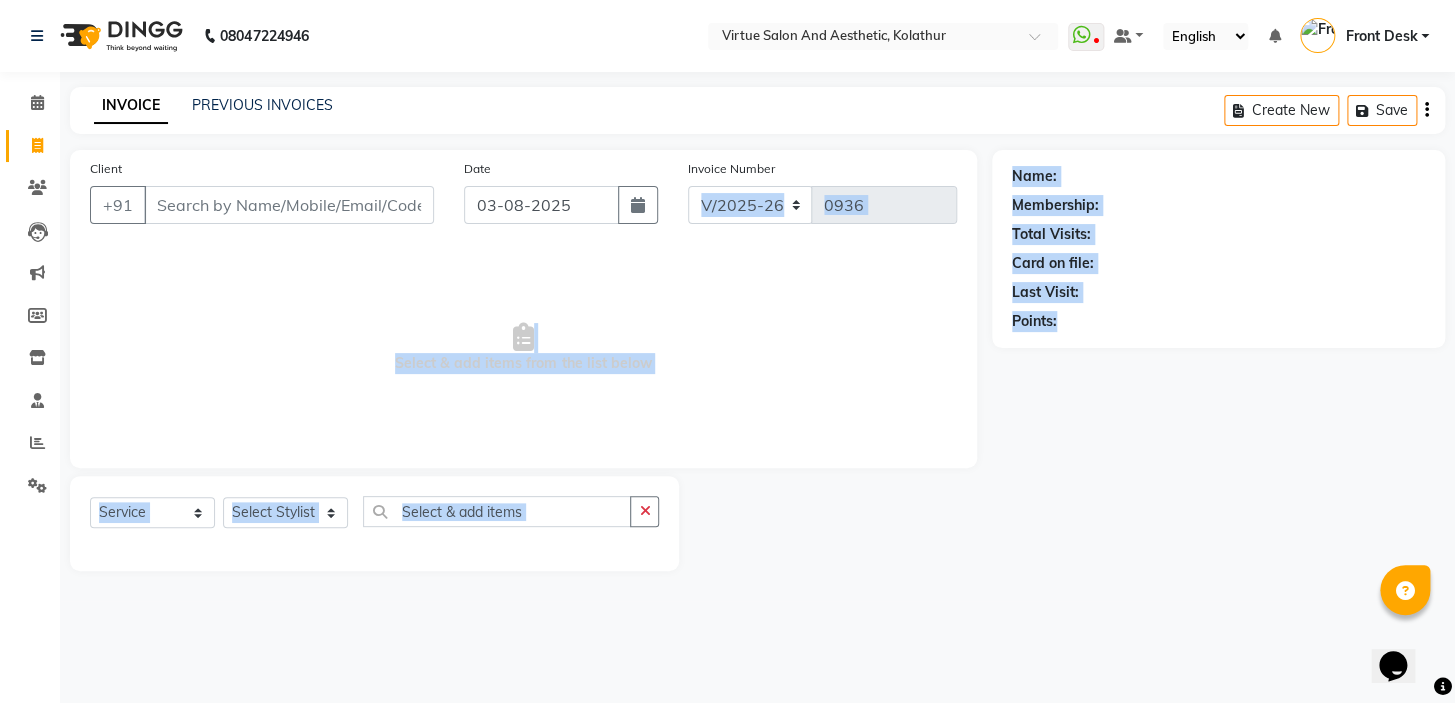 drag, startPoint x: 666, startPoint y: 273, endPoint x: 656, endPoint y: 268, distance: 11.18034 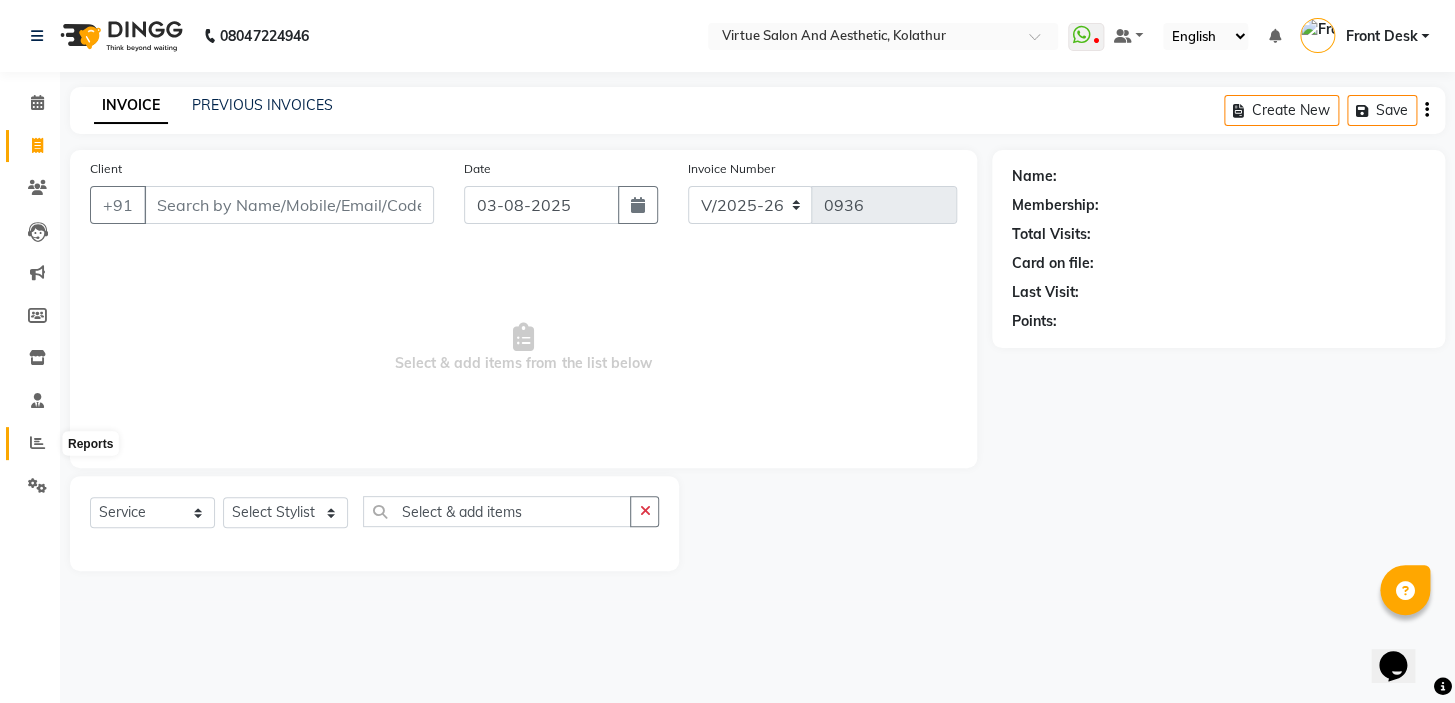 click 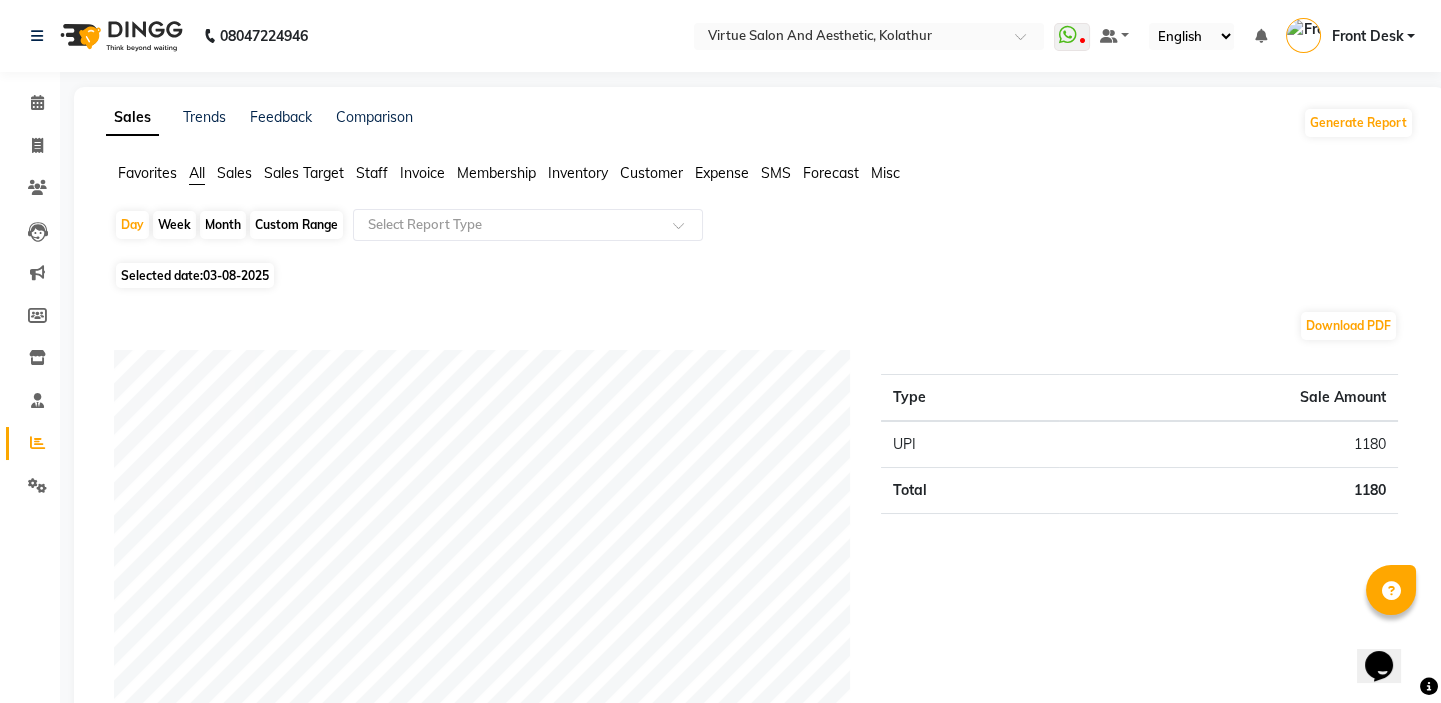 click on "Sales" 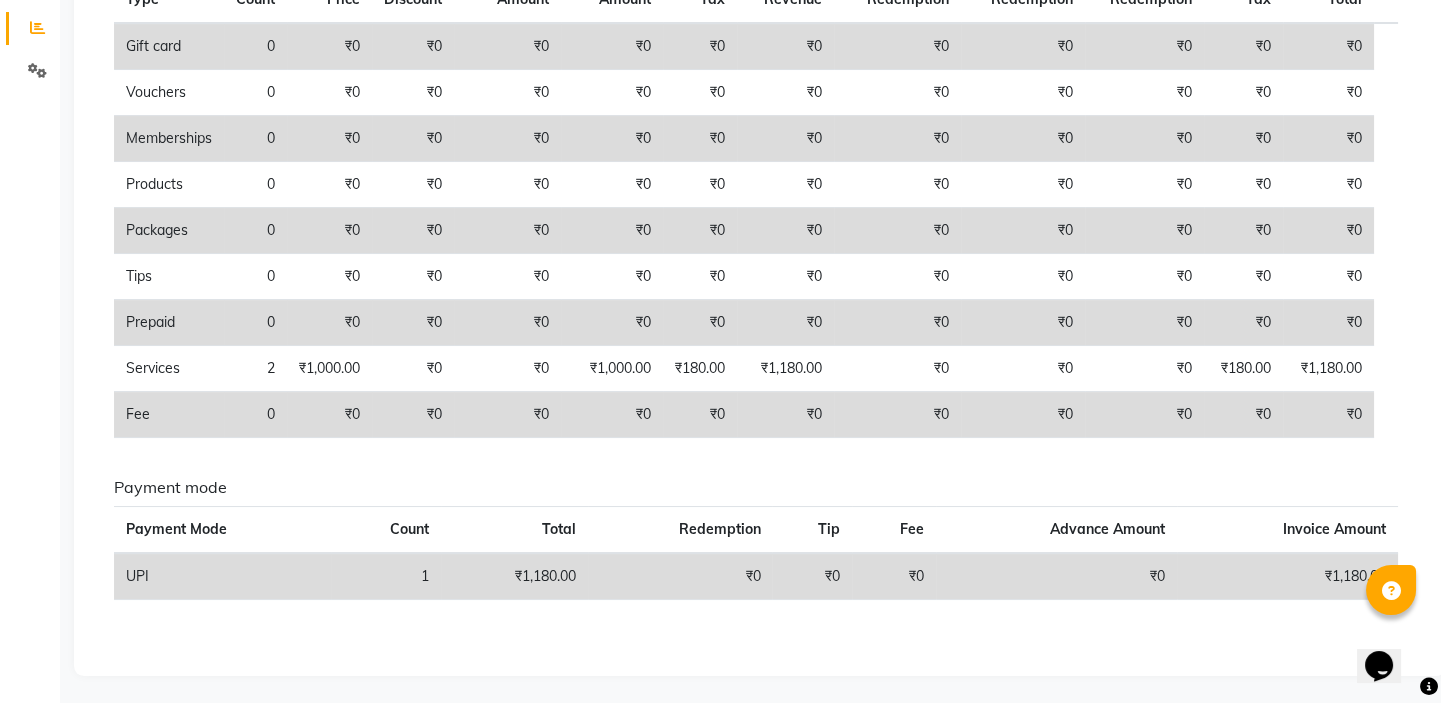 scroll, scrollTop: 0, scrollLeft: 0, axis: both 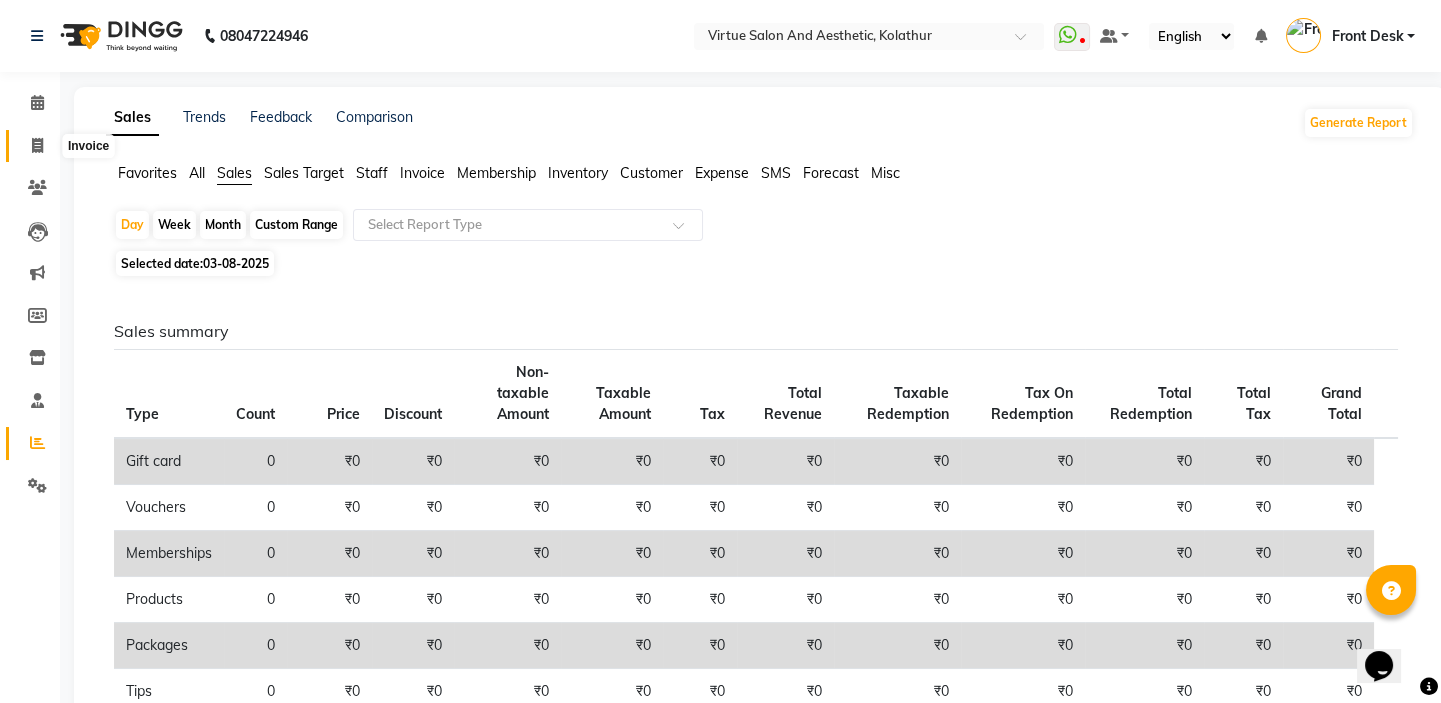click 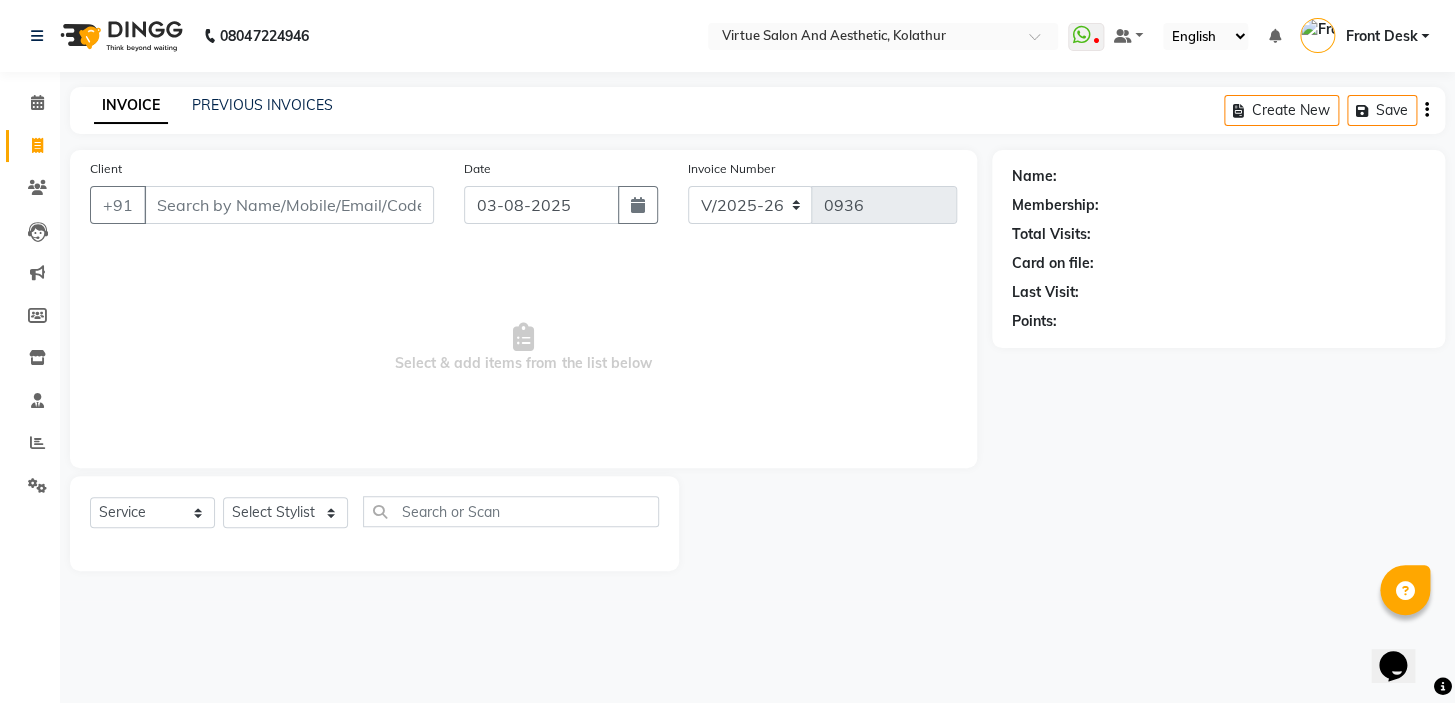 drag, startPoint x: 363, startPoint y: 374, endPoint x: 893, endPoint y: 257, distance: 542.76056 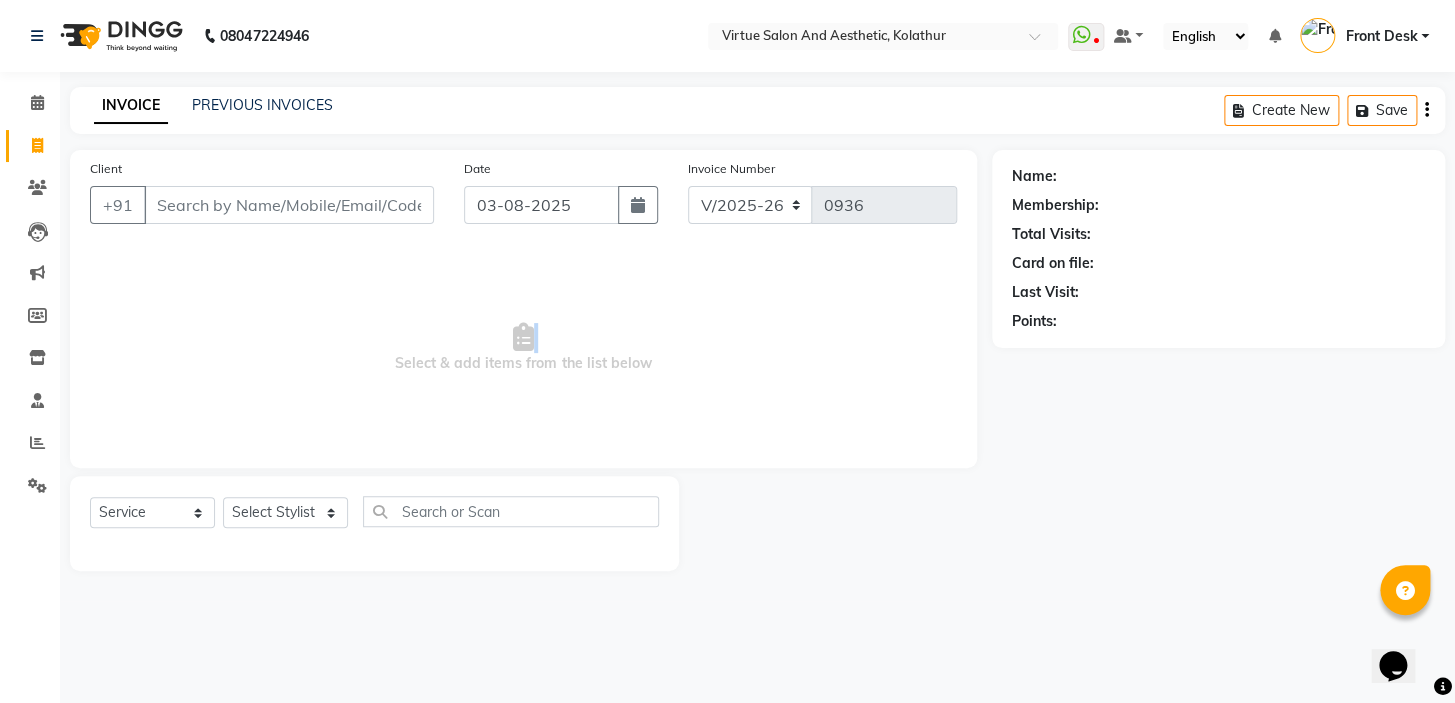 click on "Select & add items from the list below" at bounding box center [523, 348] 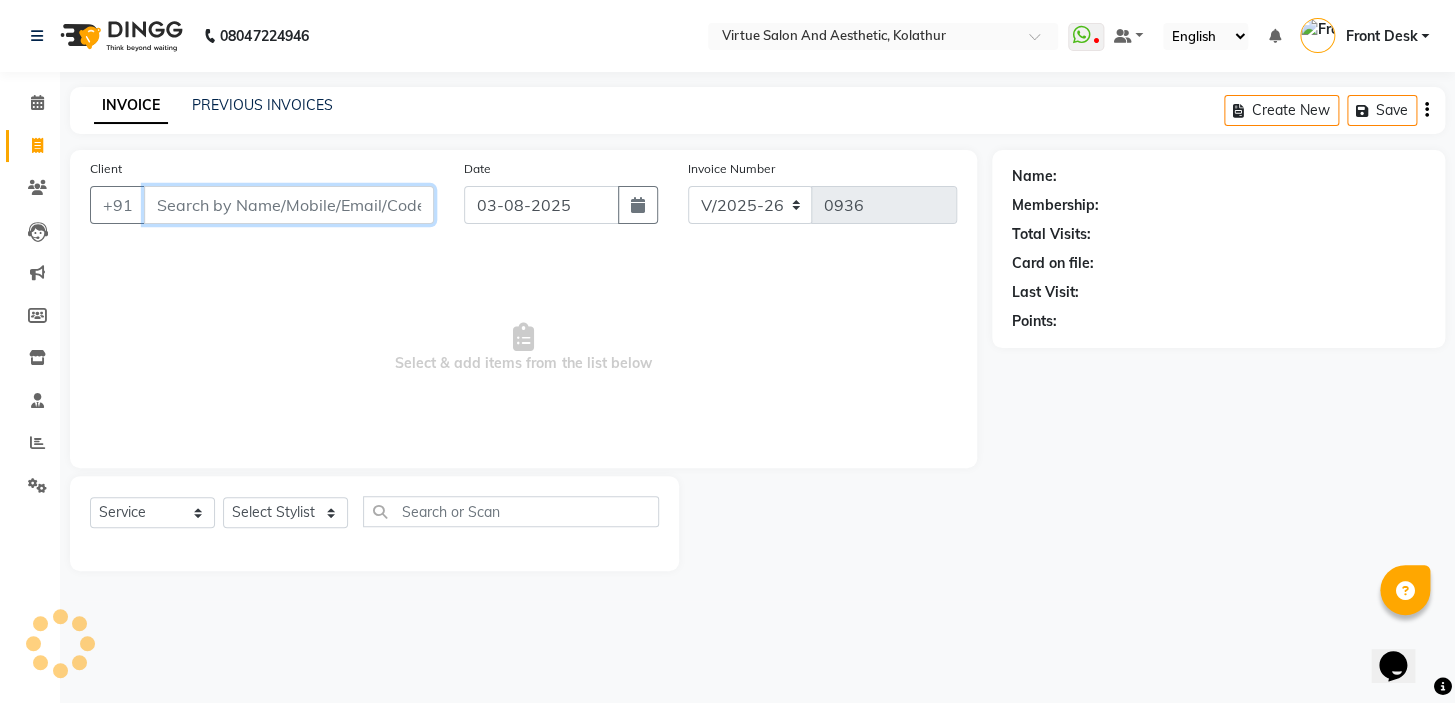 click on "Client" at bounding box center [289, 205] 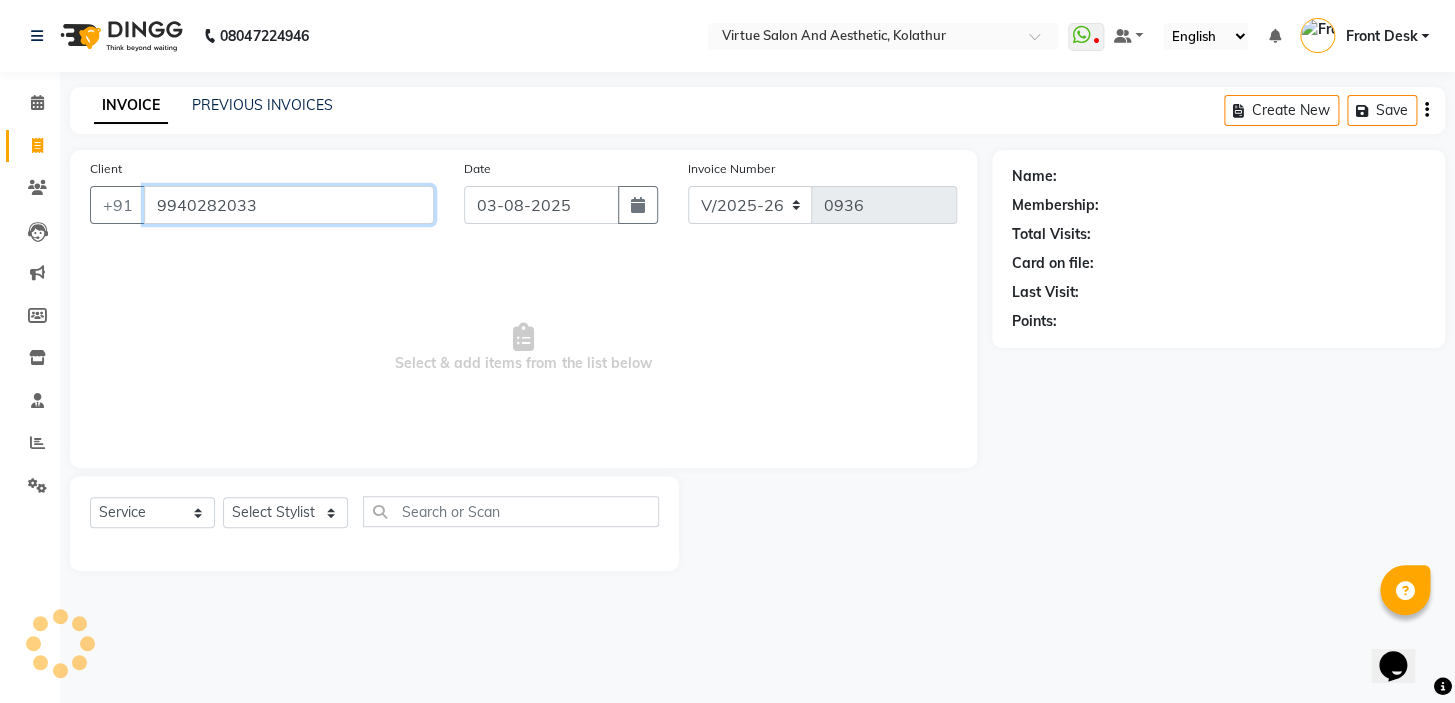 type on "9940282033" 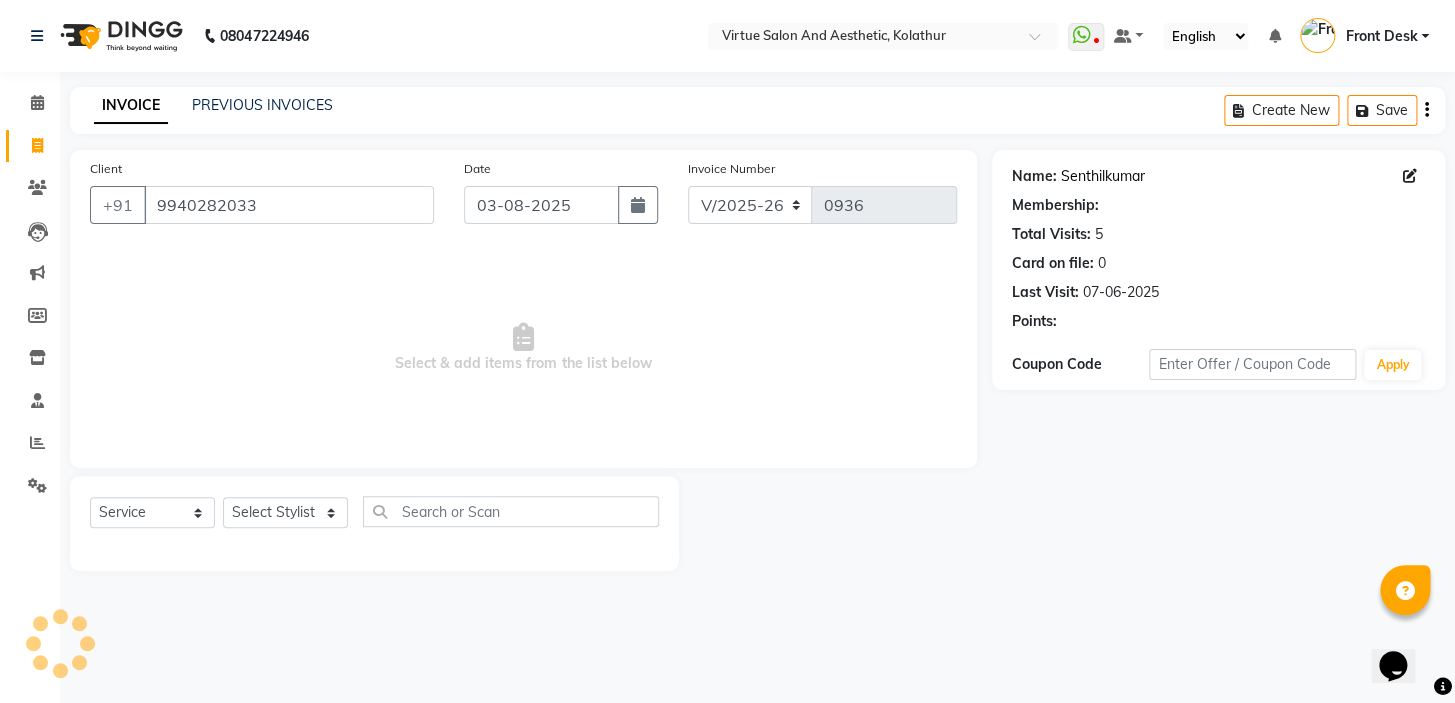 click on "Senthilkumar" 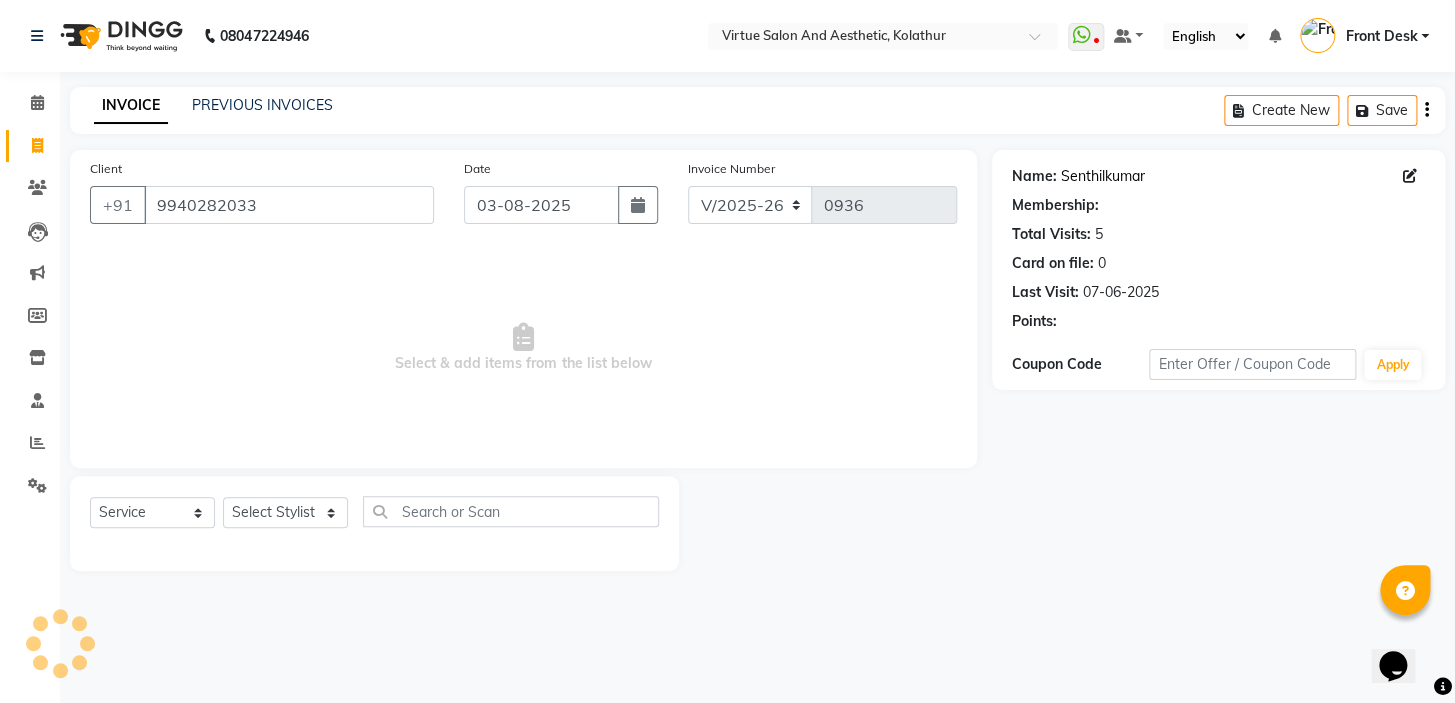 select on "1: Object" 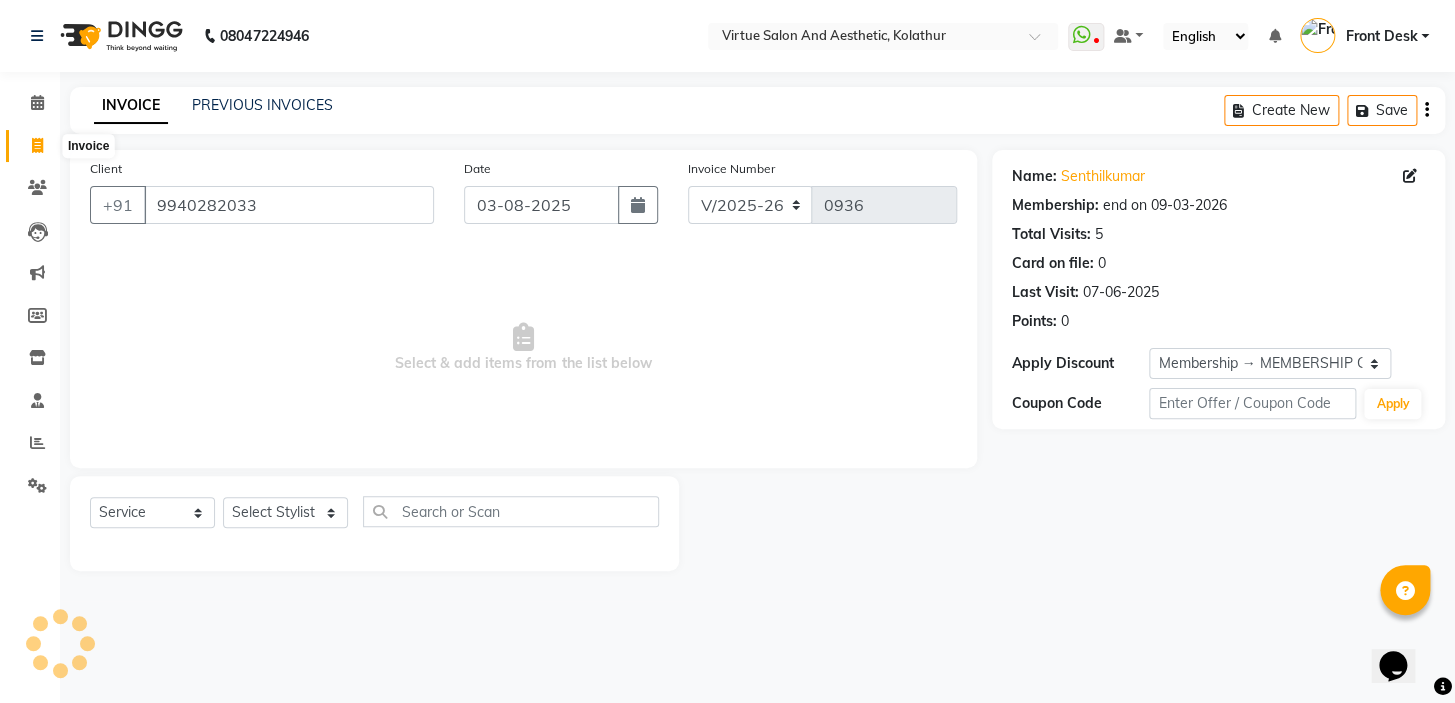 click 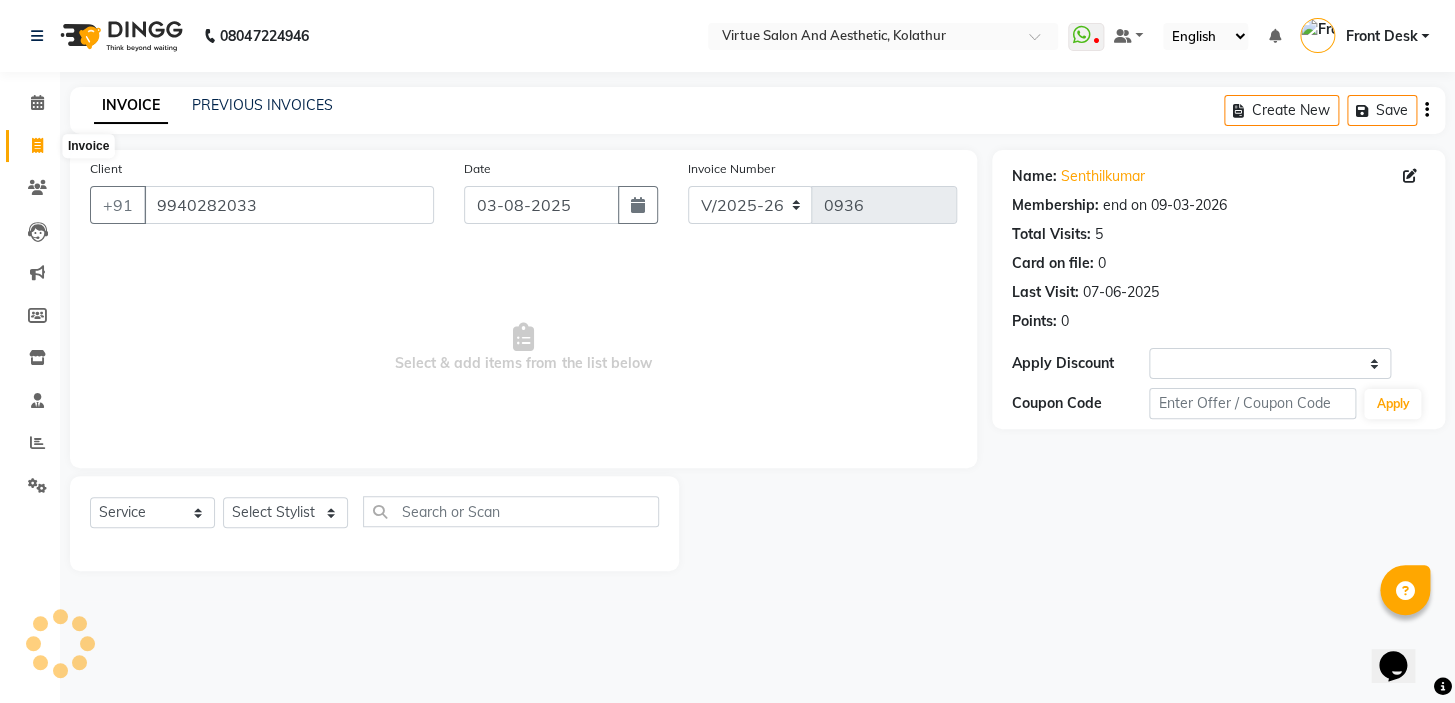 select on "service" 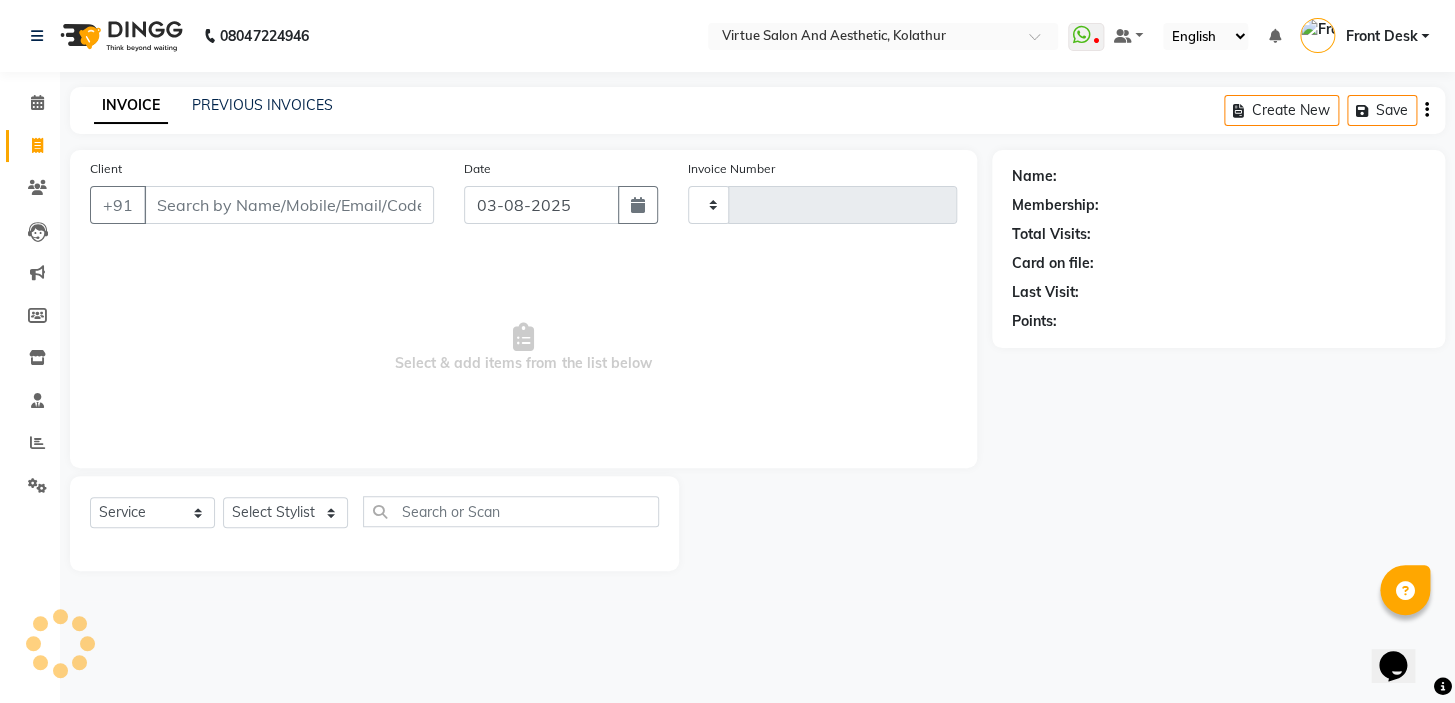 drag, startPoint x: 748, startPoint y: 364, endPoint x: 285, endPoint y: 366, distance: 463.00433 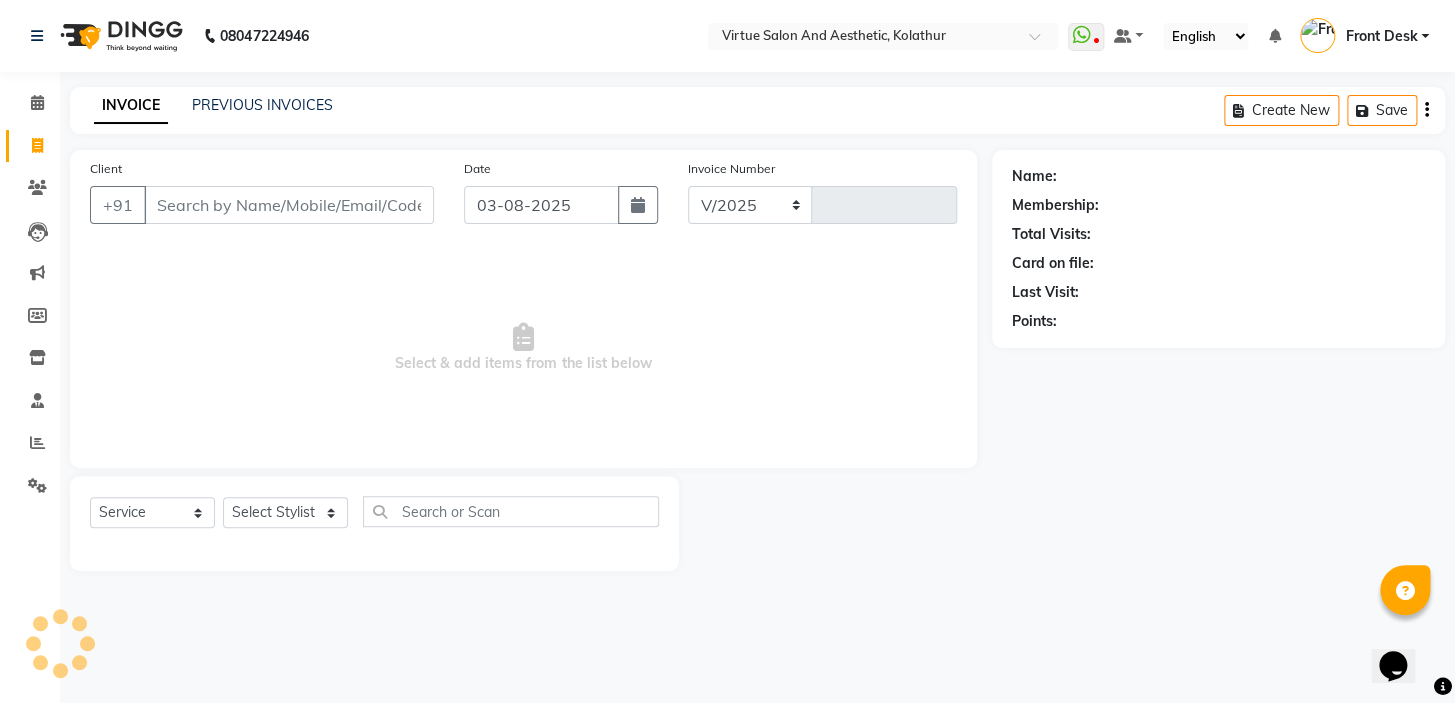 select on "7053" 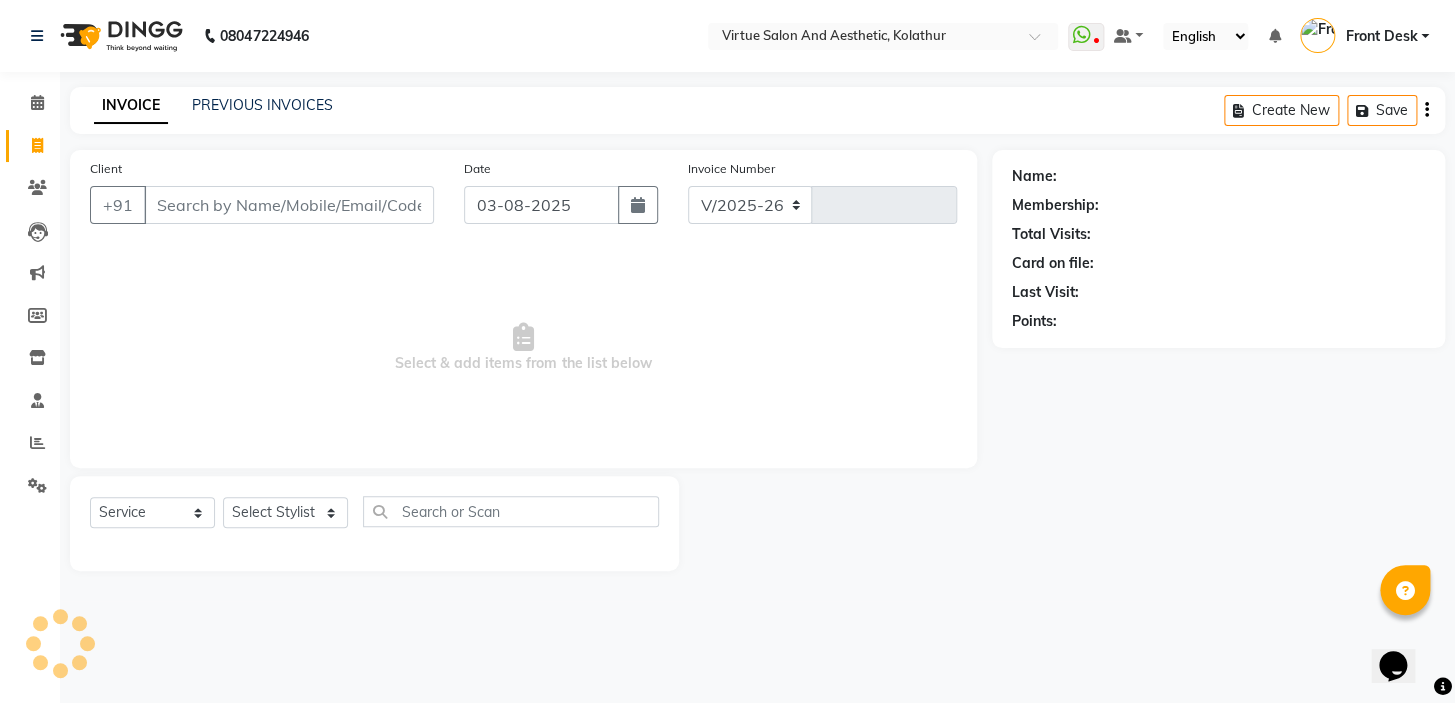 type on "0936" 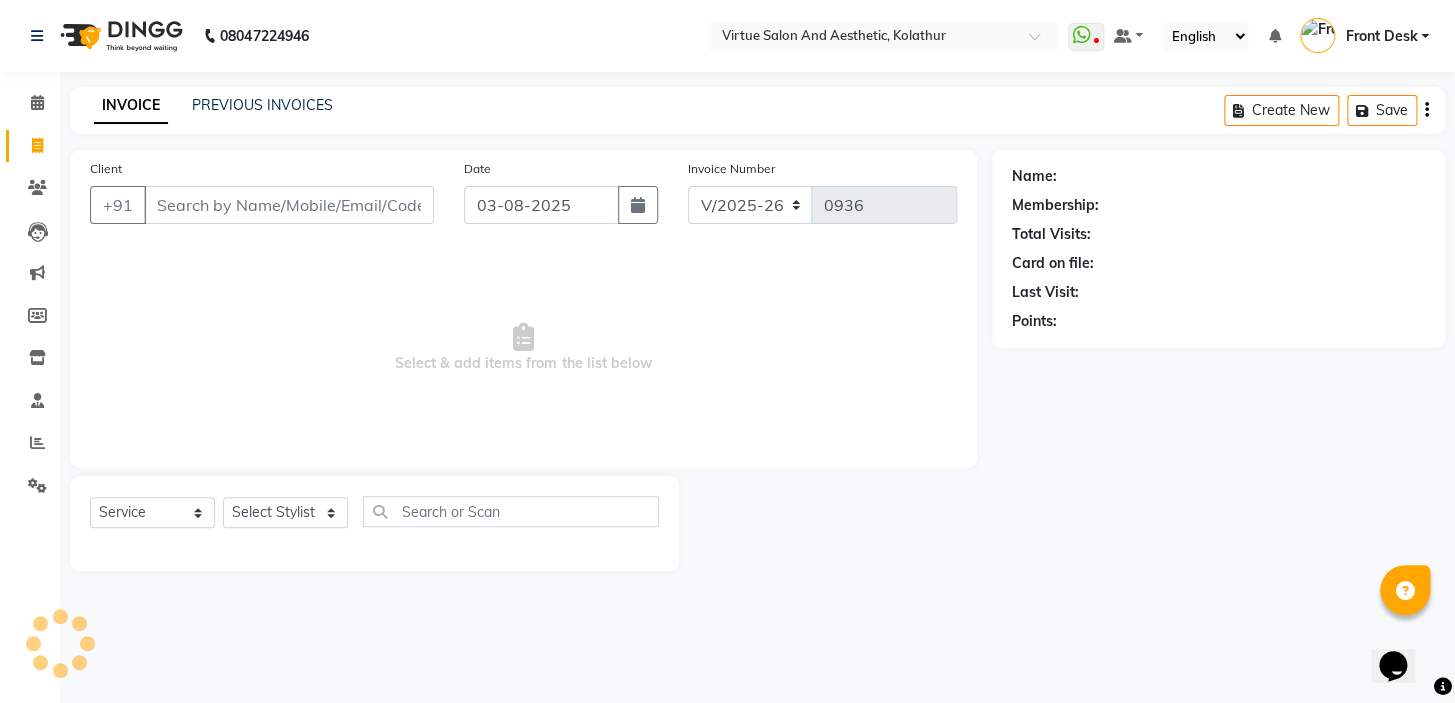 drag, startPoint x: 320, startPoint y: 377, endPoint x: 608, endPoint y: 381, distance: 288.02777 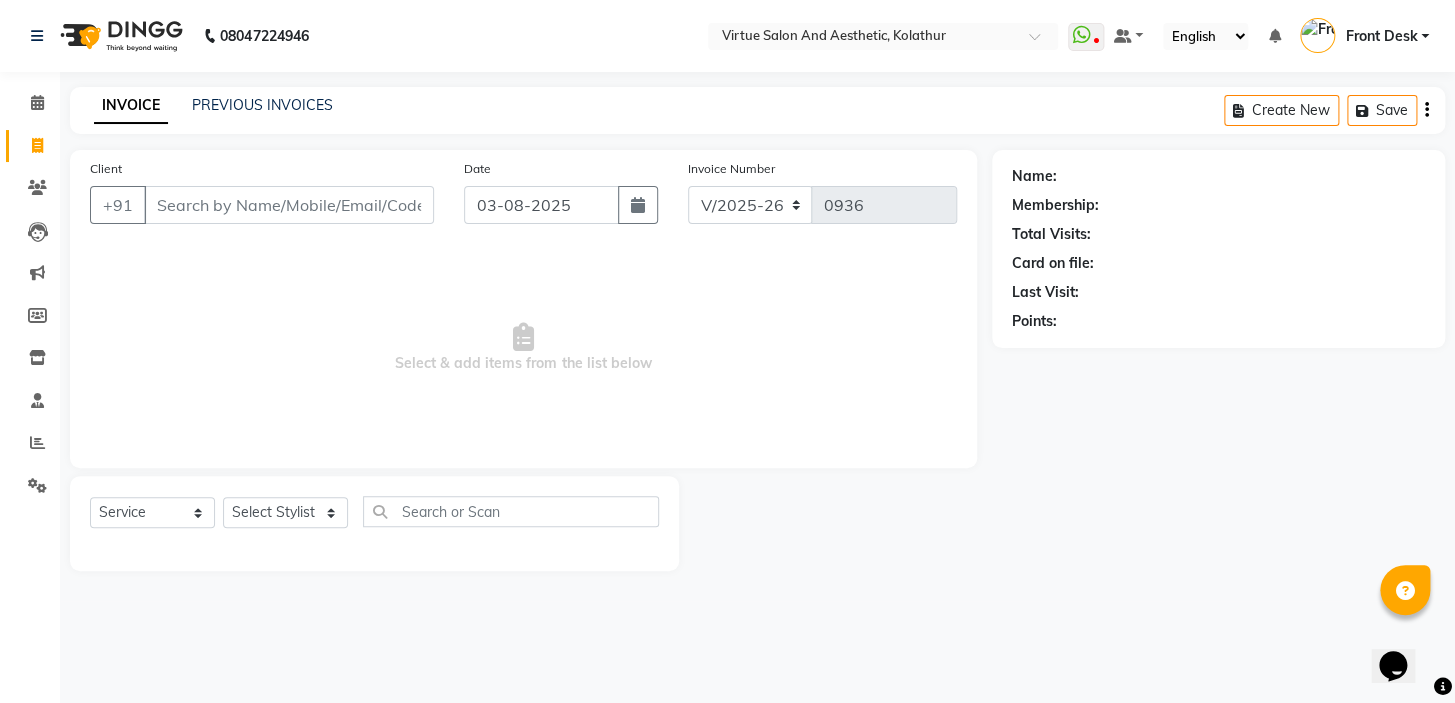 click on "Select & add items from the list below" at bounding box center (523, 348) 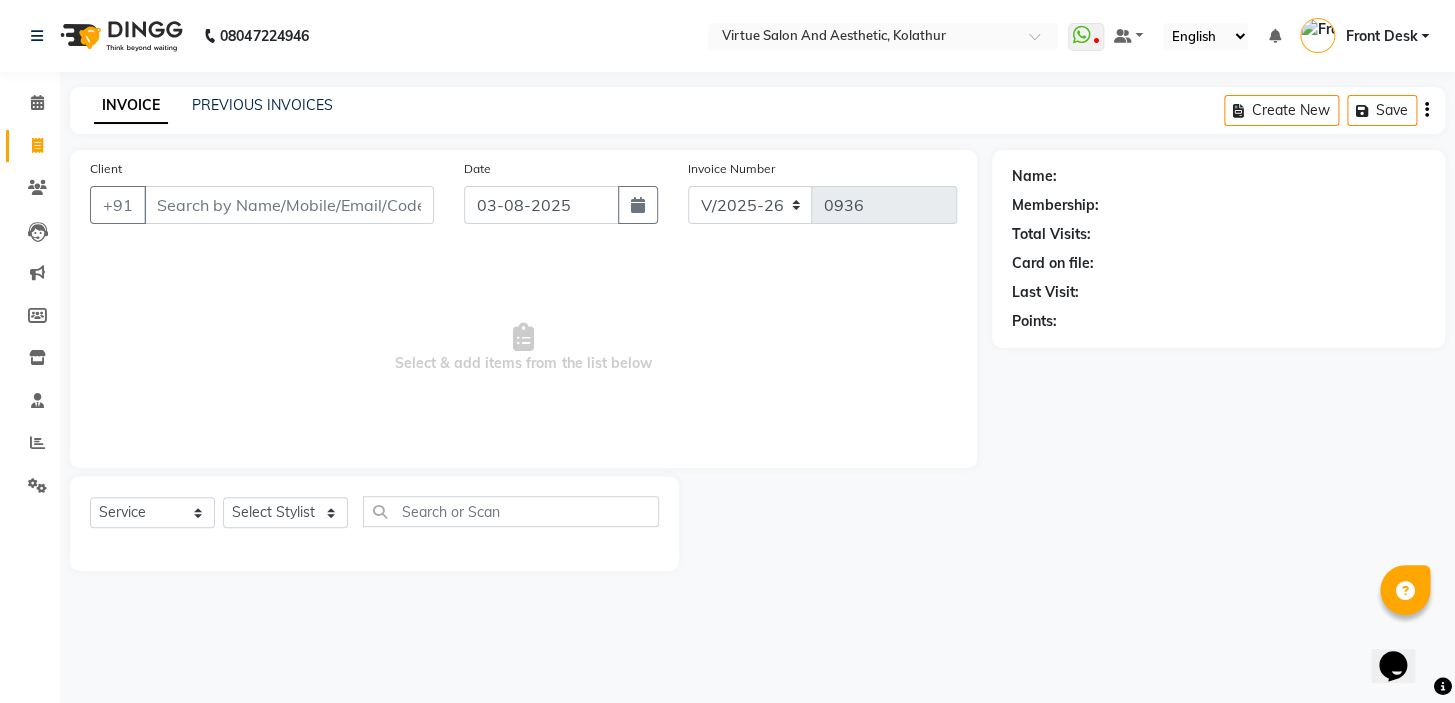 click on "Select & add items from the list below" at bounding box center (523, 348) 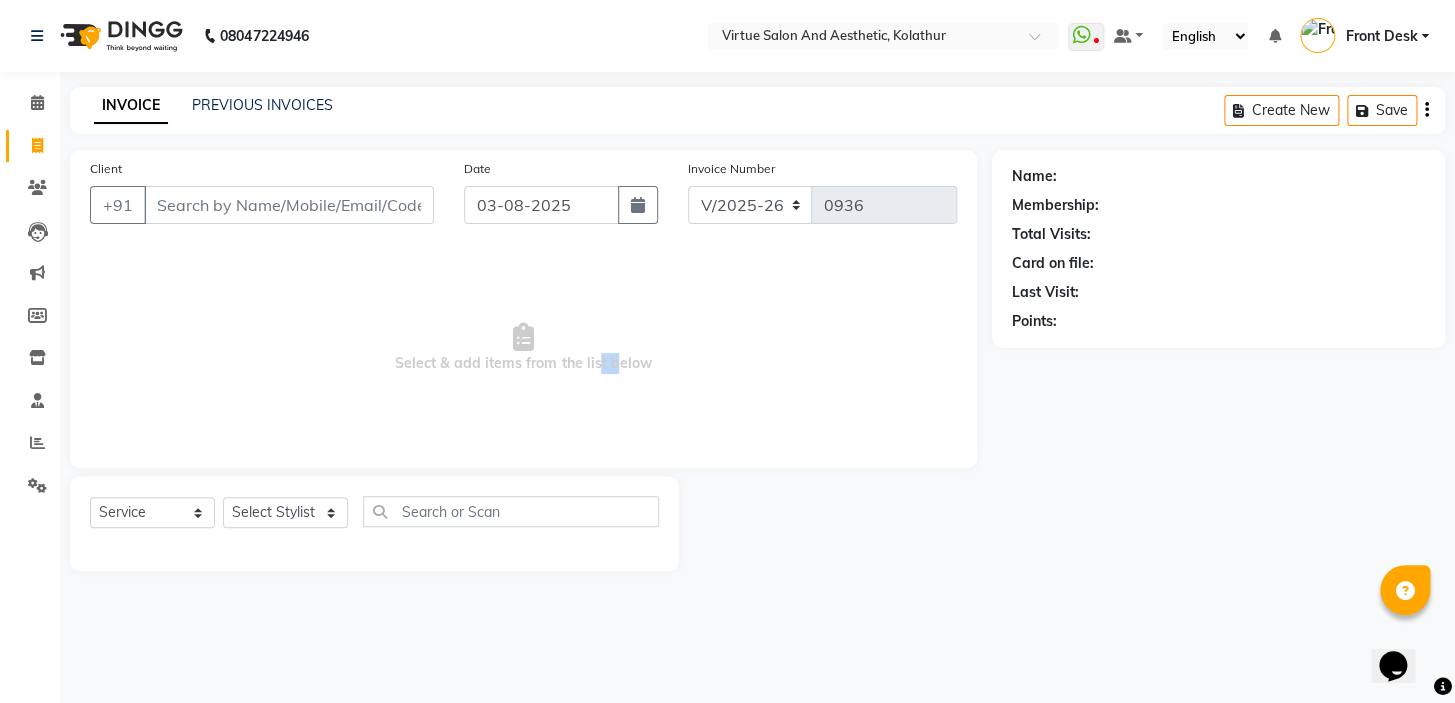 drag, startPoint x: 596, startPoint y: 363, endPoint x: 768, endPoint y: 346, distance: 172.83807 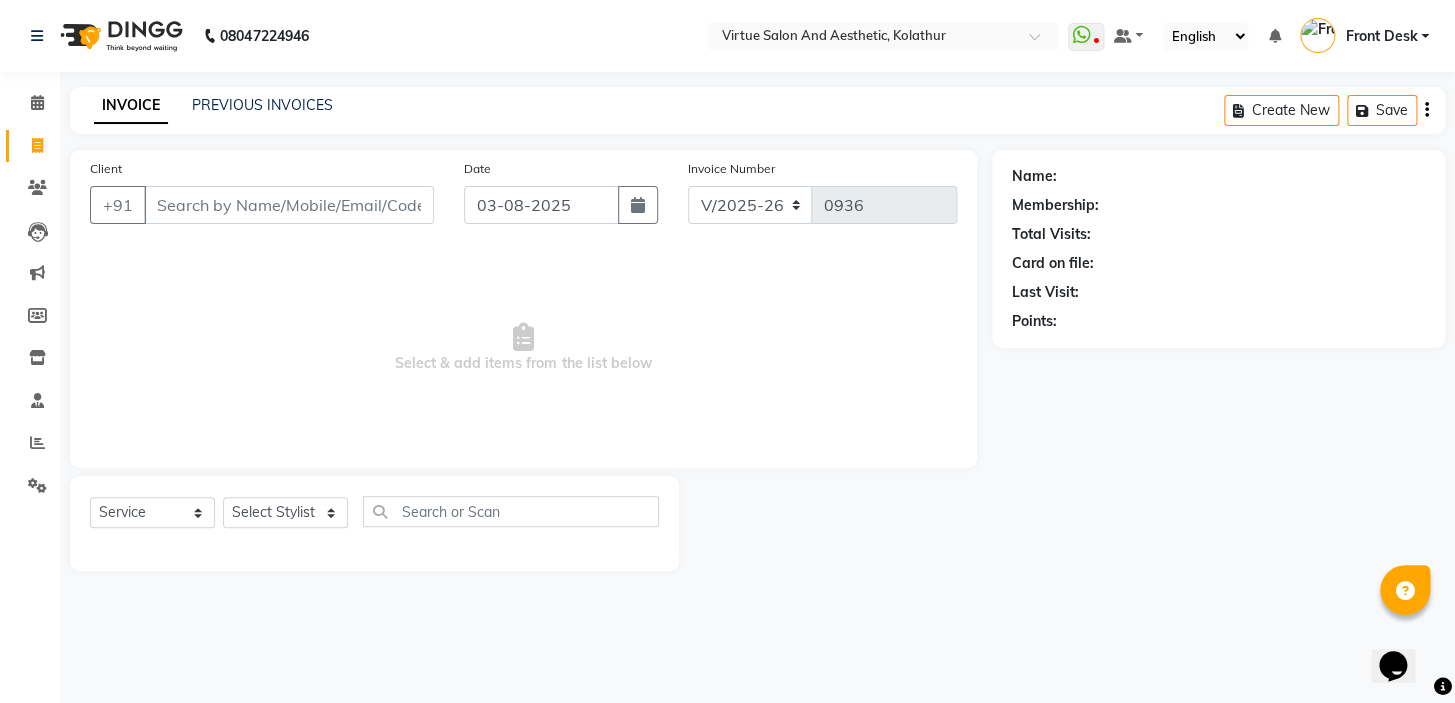 drag, startPoint x: 735, startPoint y: 335, endPoint x: 660, endPoint y: 363, distance: 80.05623 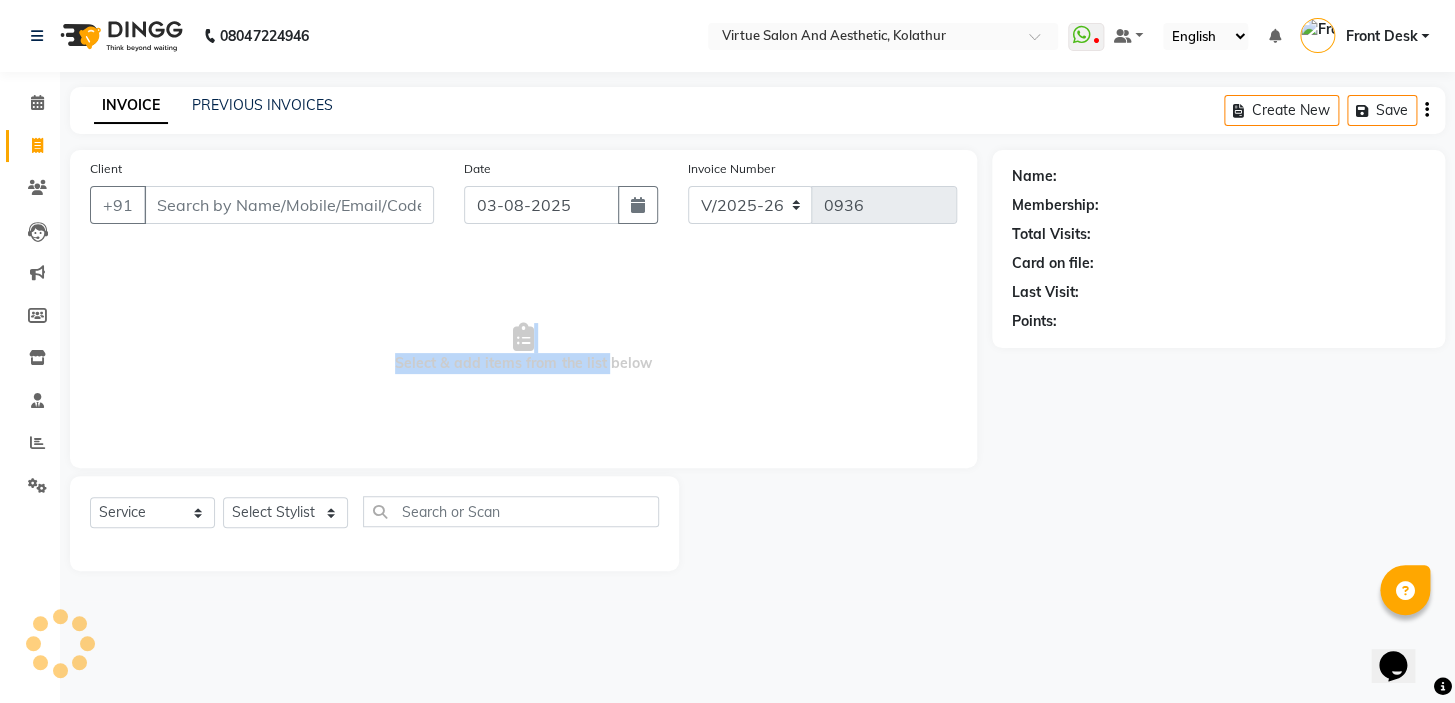 drag, startPoint x: 319, startPoint y: 333, endPoint x: 660, endPoint y: 423, distance: 352.6769 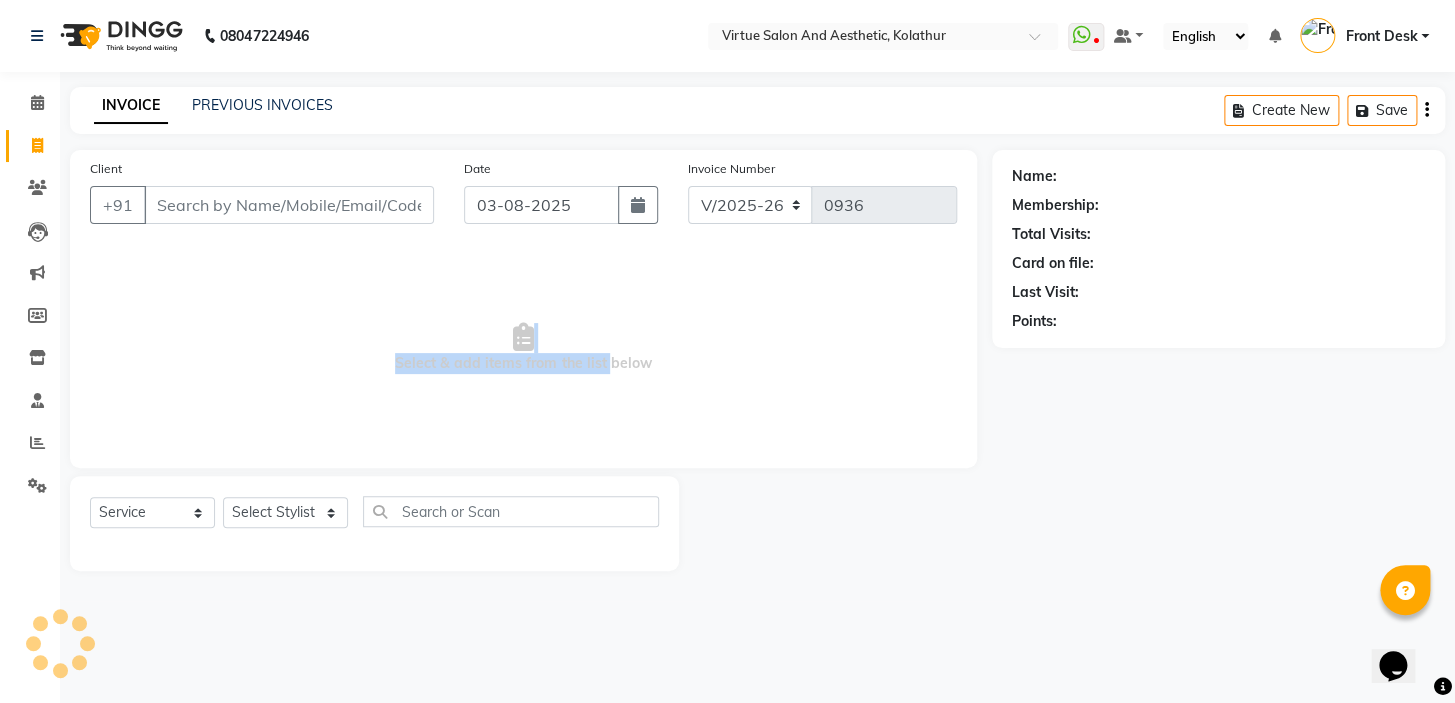 click on "Select & add items from the list below" at bounding box center (523, 348) 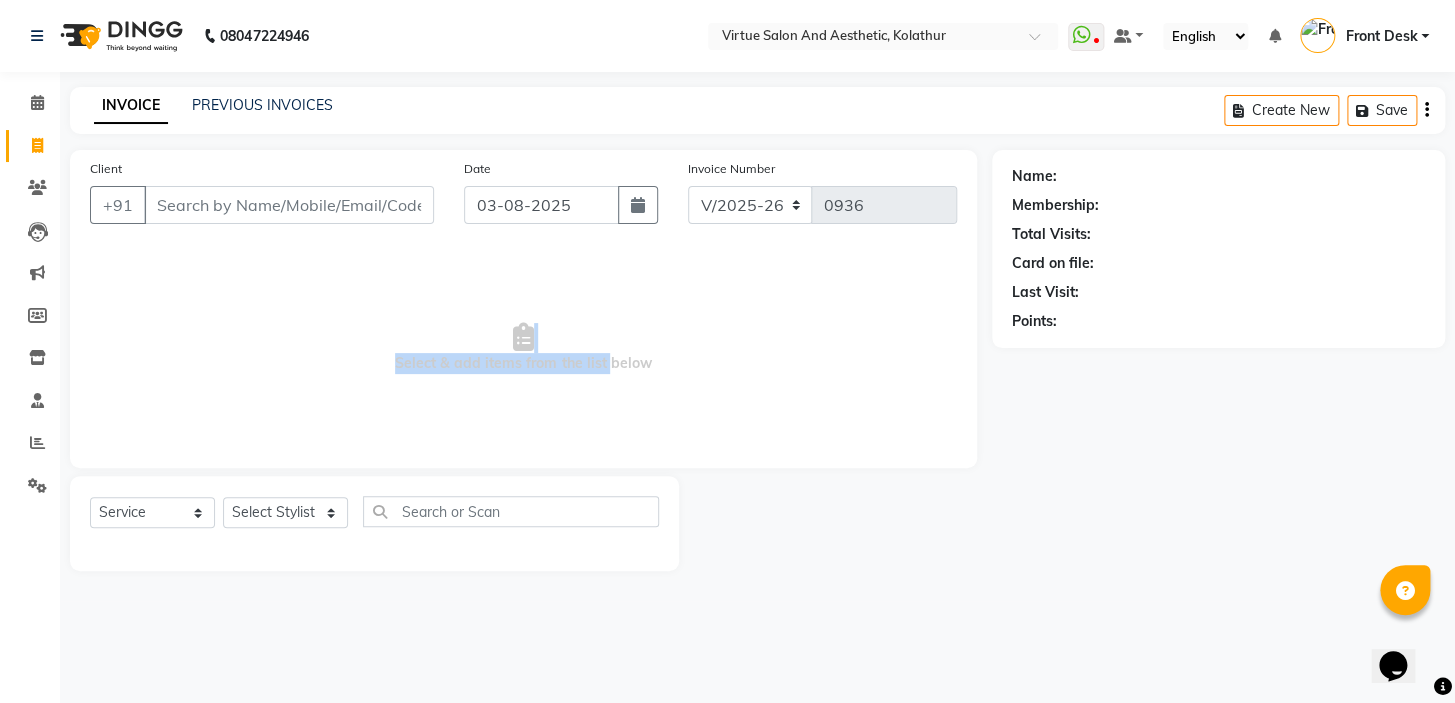 click on "Select & add items from the list below" at bounding box center [523, 348] 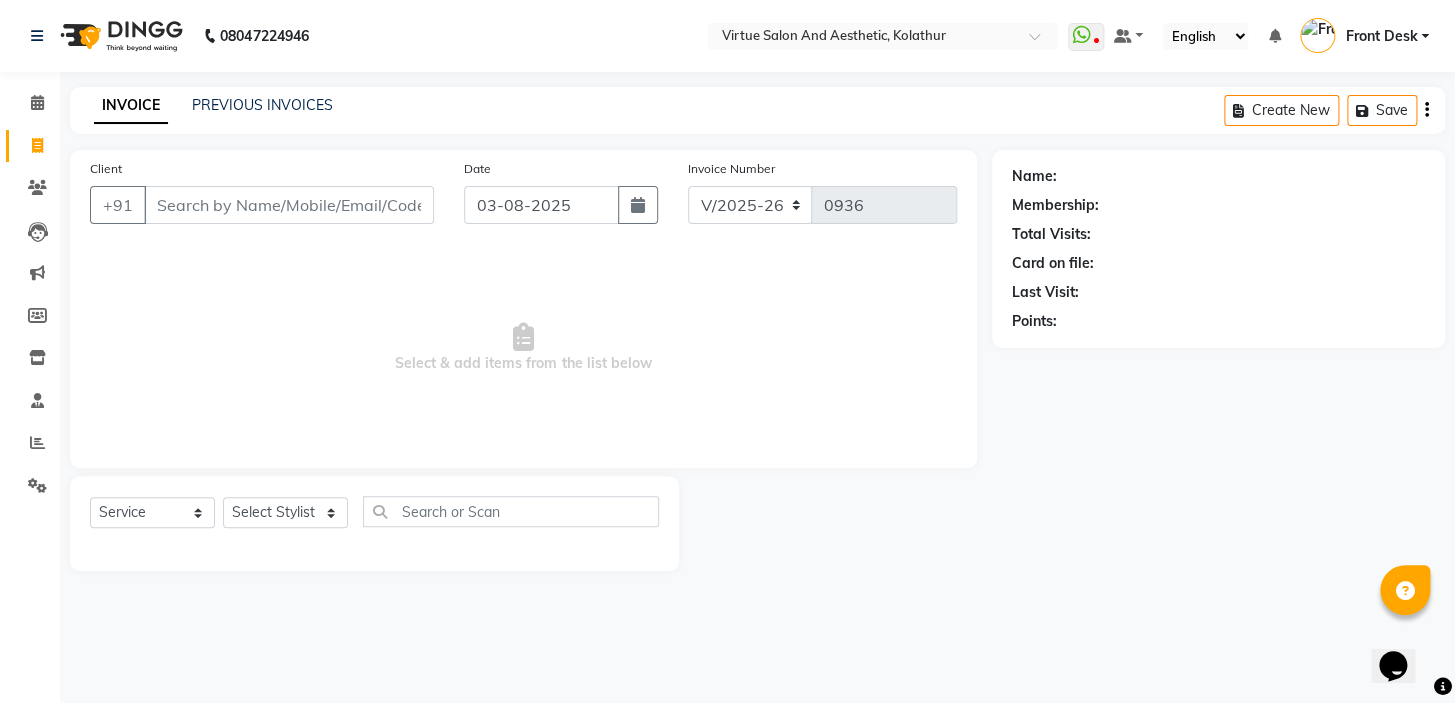 drag, startPoint x: 670, startPoint y: 363, endPoint x: 320, endPoint y: 349, distance: 350.27988 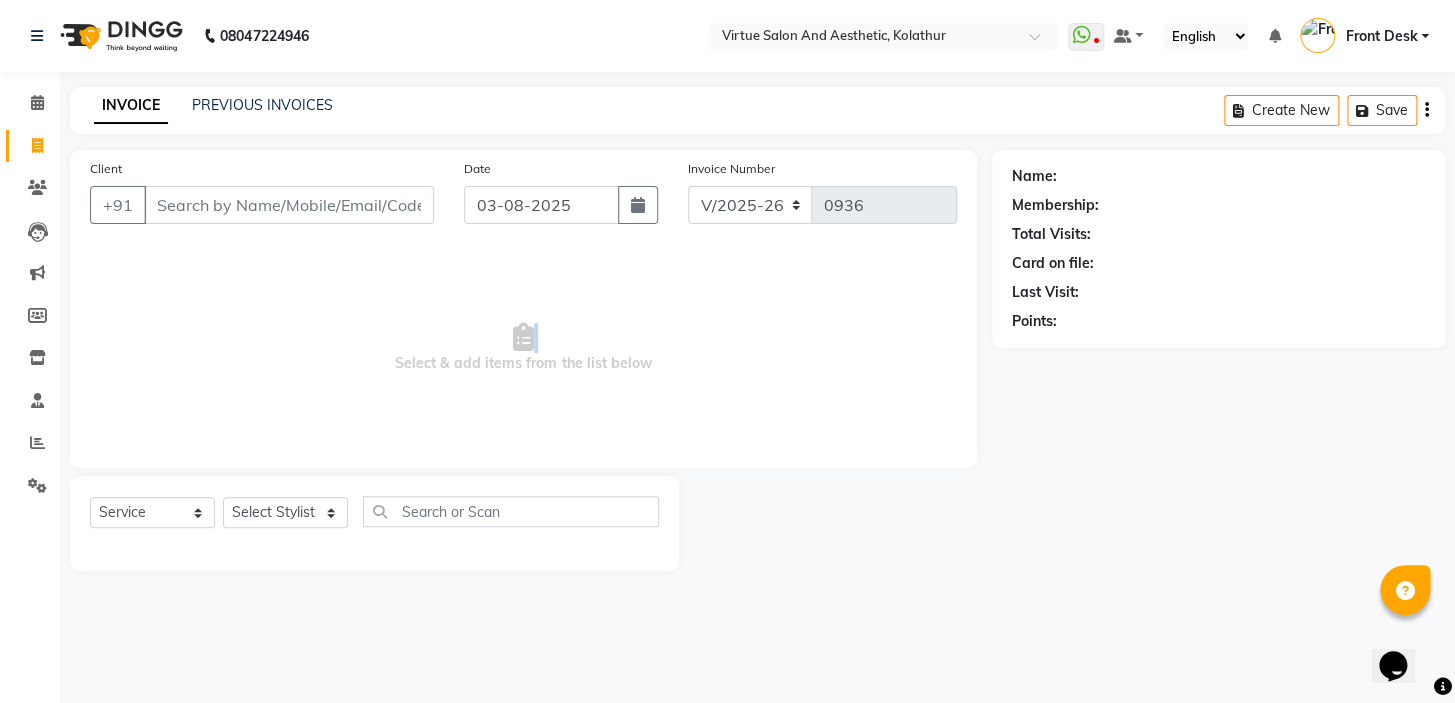 click on "Select & add items from the list below" at bounding box center (523, 348) 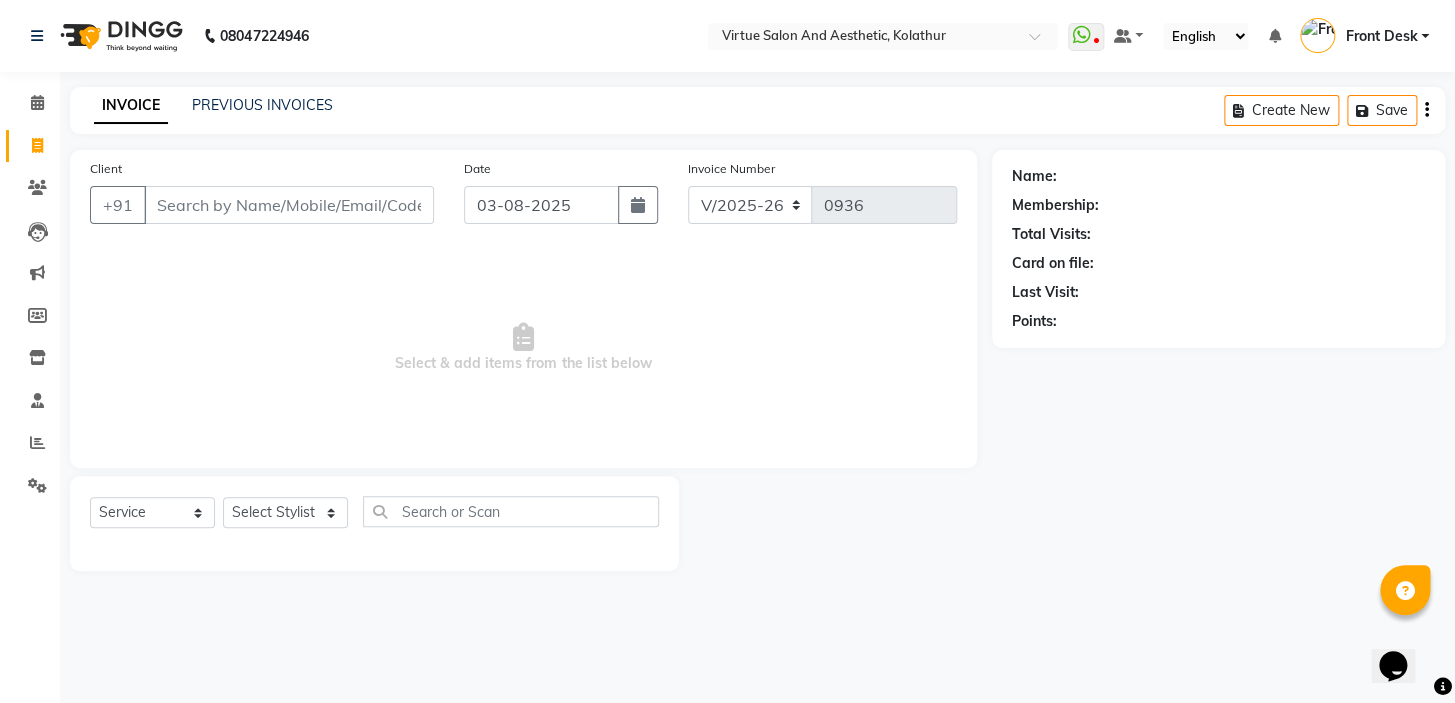 drag, startPoint x: 647, startPoint y: 366, endPoint x: 280, endPoint y: 370, distance: 367.0218 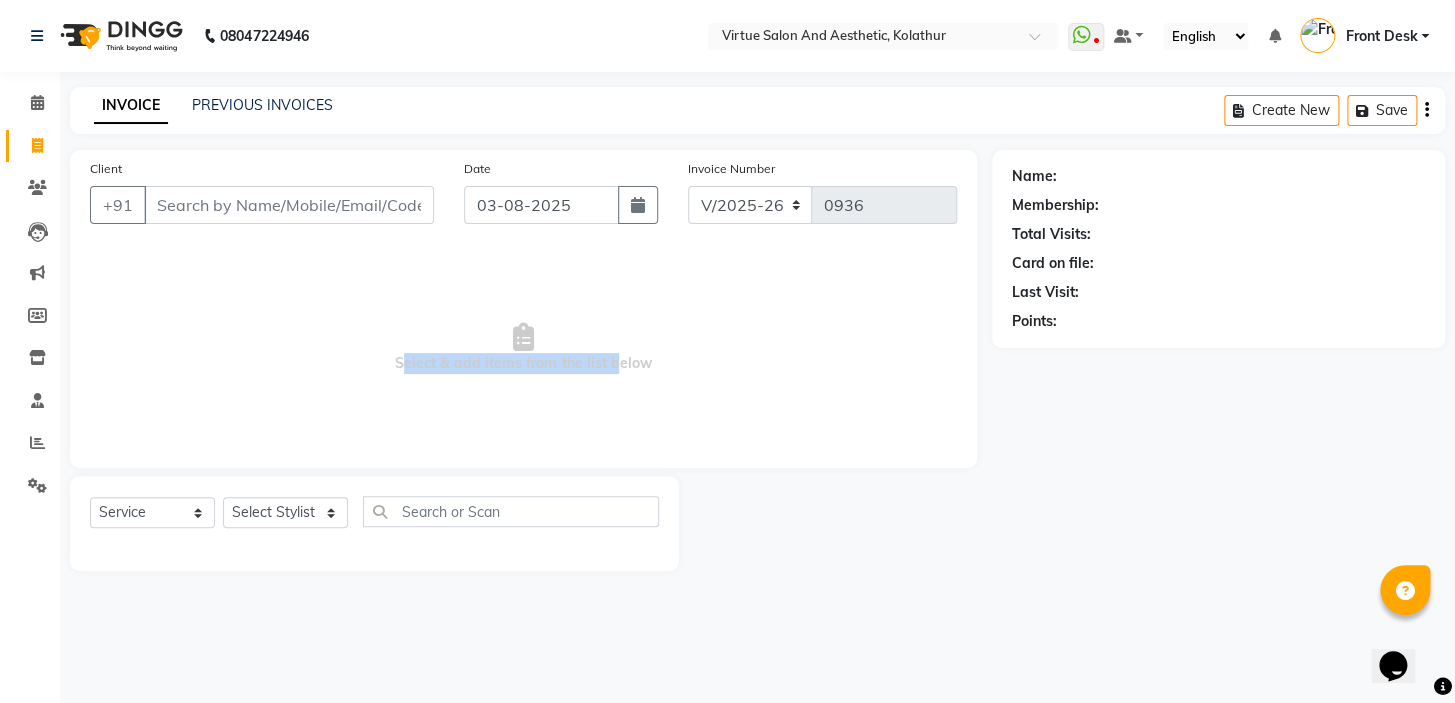 drag, startPoint x: 520, startPoint y: 381, endPoint x: 763, endPoint y: 354, distance: 244.49539 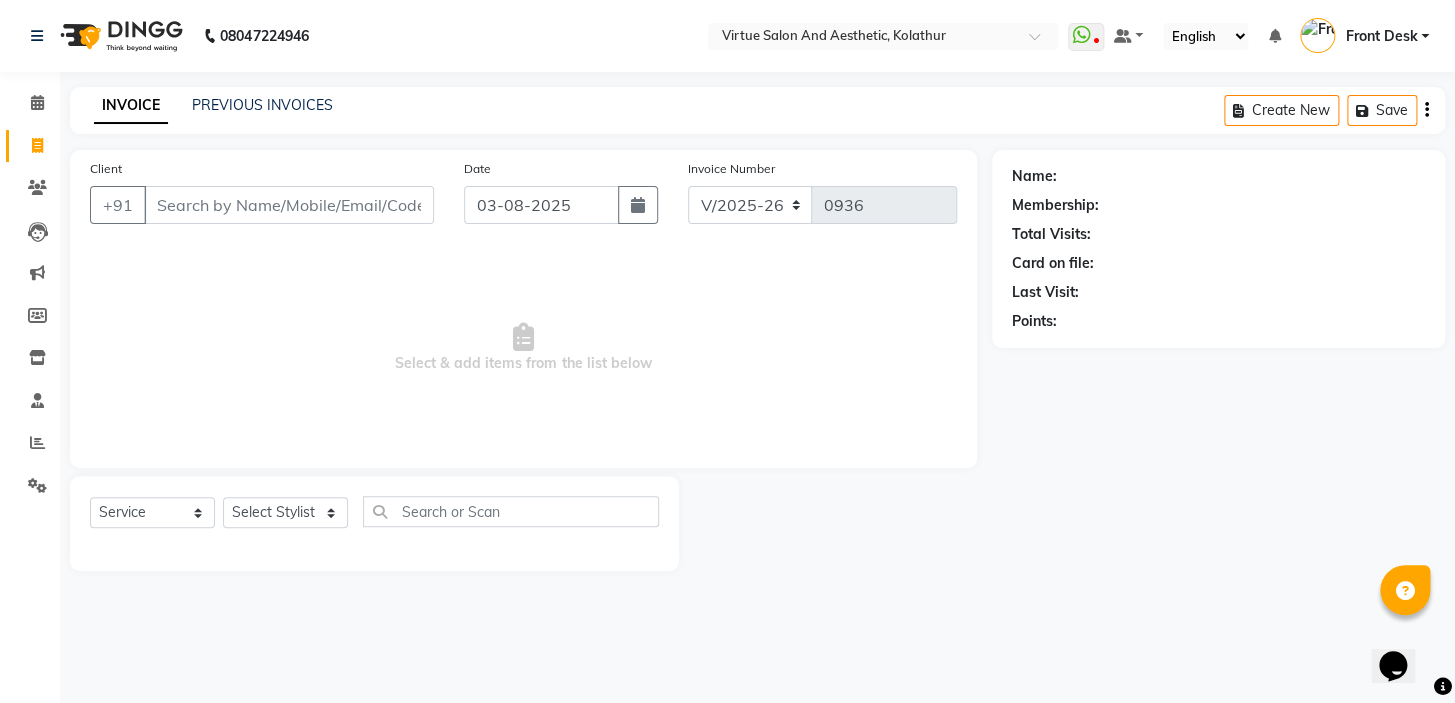 click on "Select & add items from the list below" at bounding box center [523, 348] 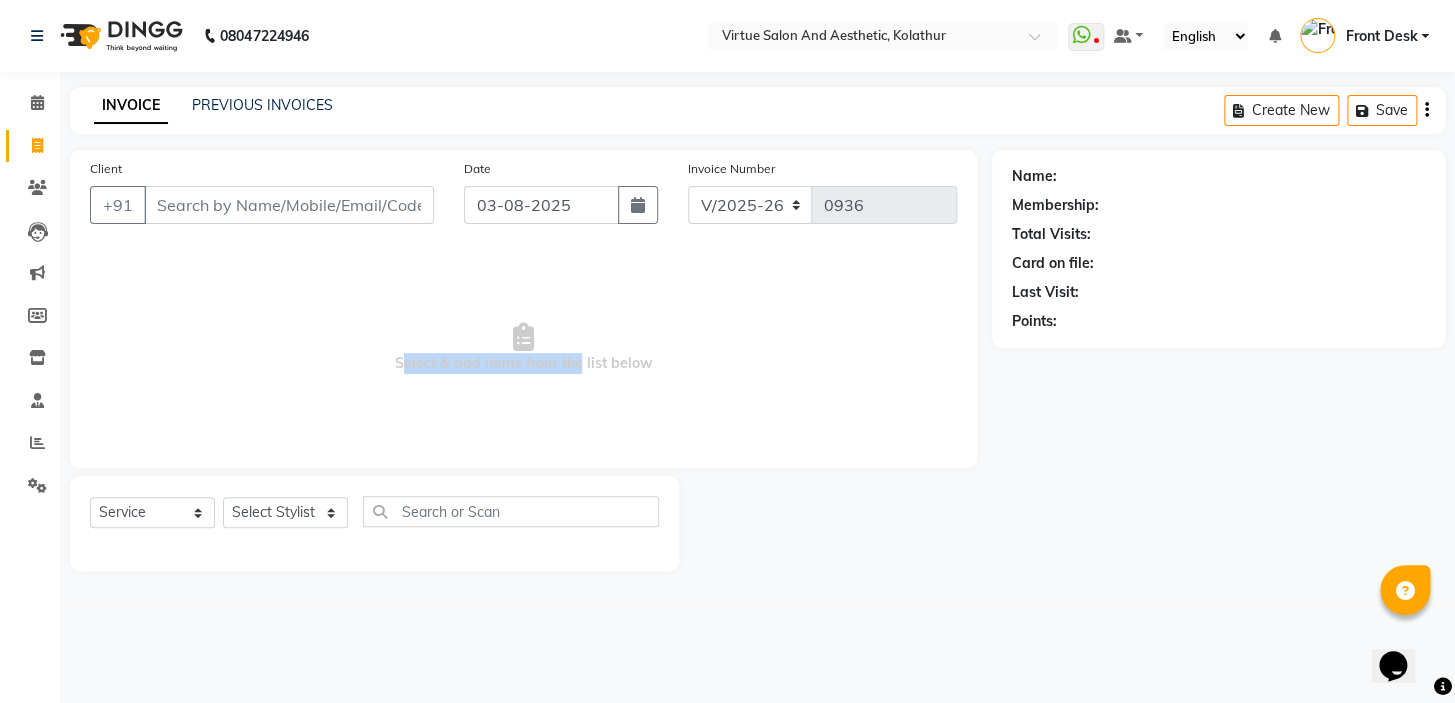 drag, startPoint x: 400, startPoint y: 360, endPoint x: 729, endPoint y: 353, distance: 329.07446 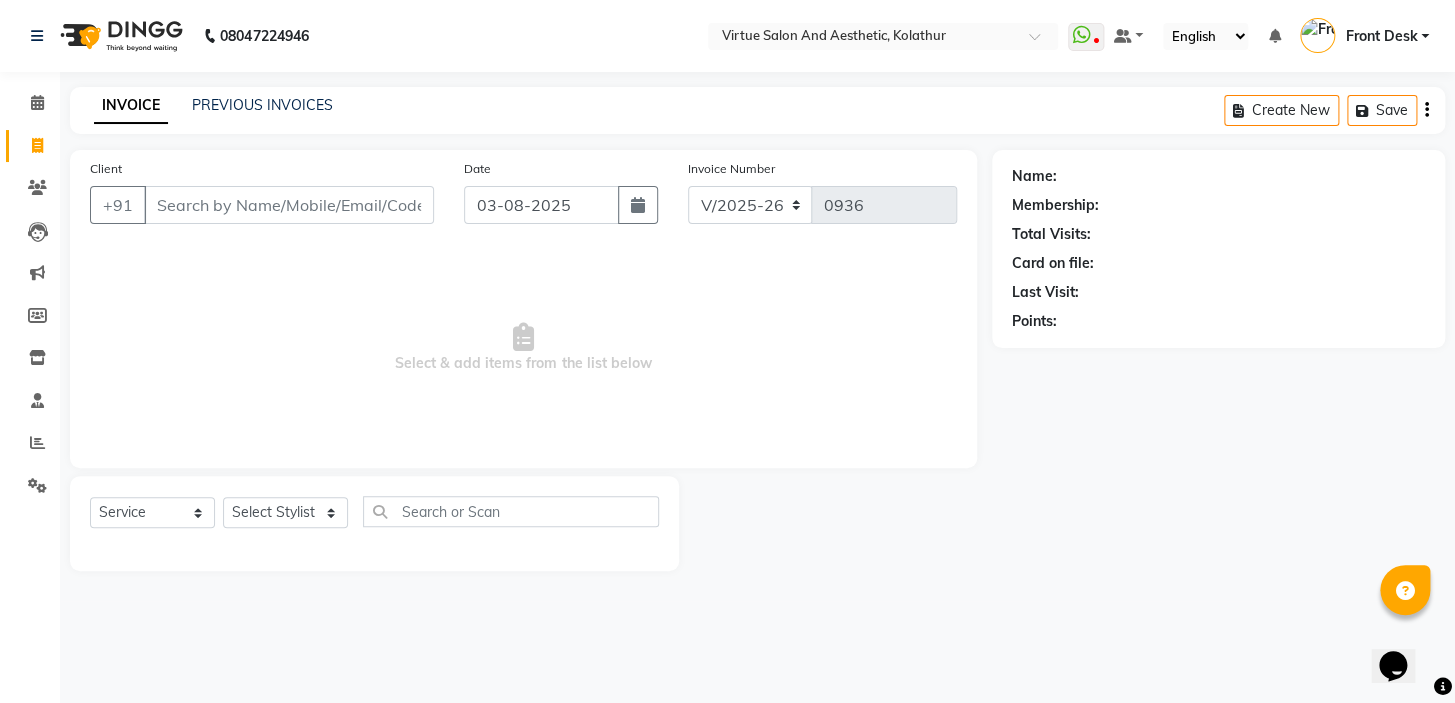 drag, startPoint x: 706, startPoint y: 332, endPoint x: 690, endPoint y: 366, distance: 37.576588 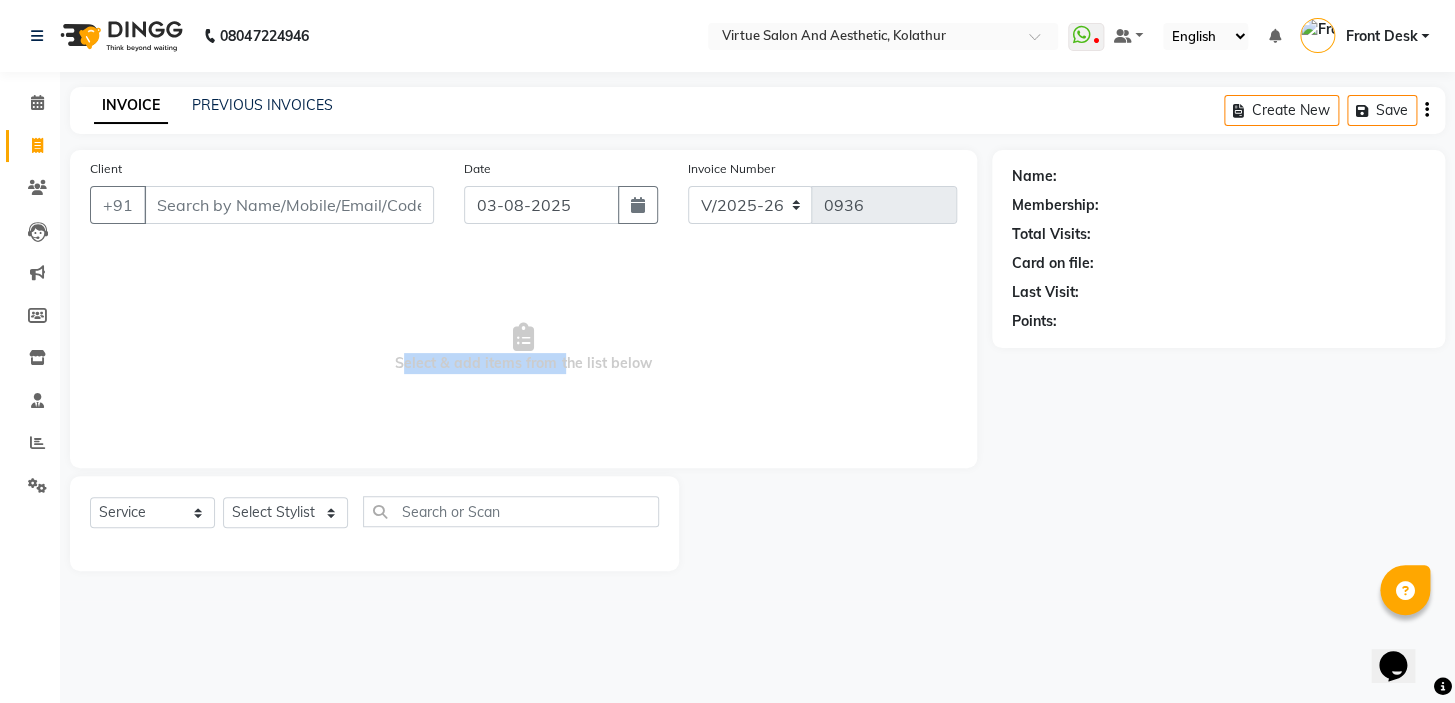 drag, startPoint x: 404, startPoint y: 367, endPoint x: 761, endPoint y: 315, distance: 360.76724 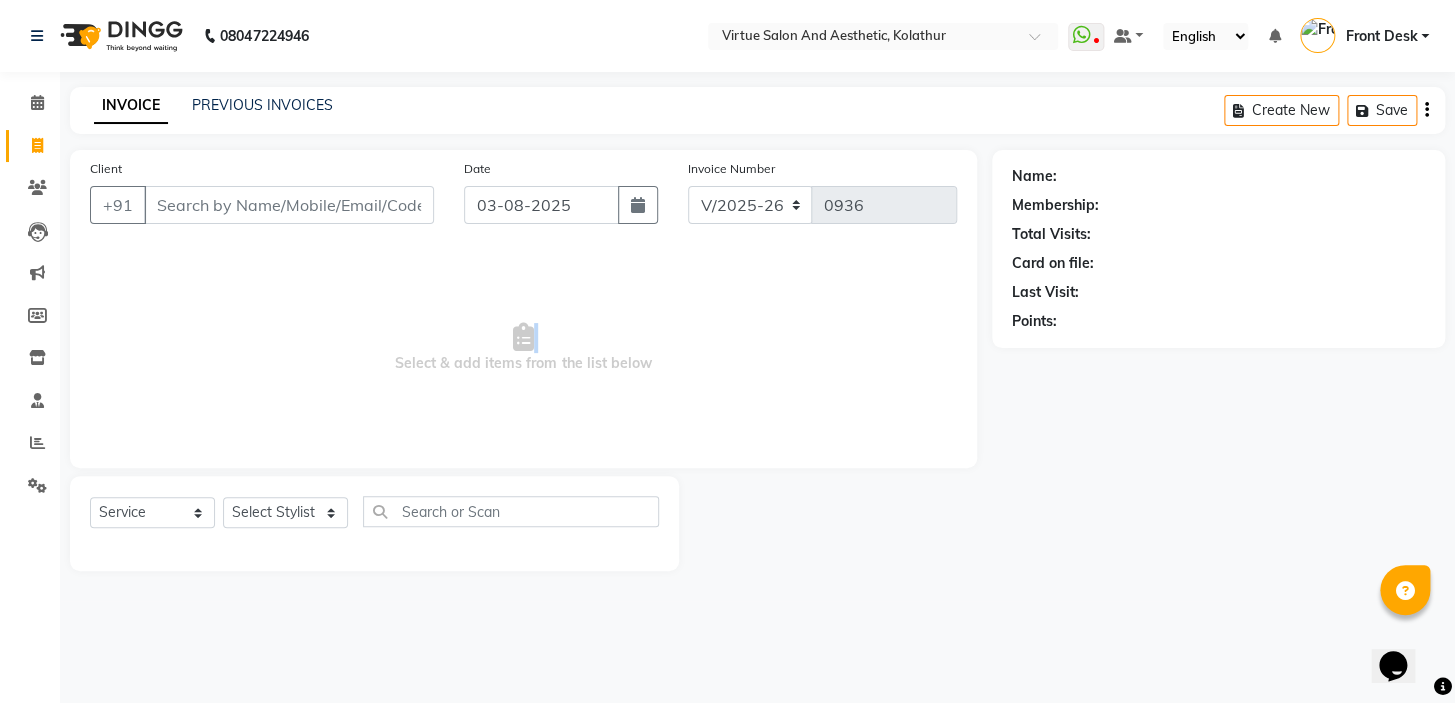 drag, startPoint x: 628, startPoint y: 292, endPoint x: 673, endPoint y: 365, distance: 85.75546 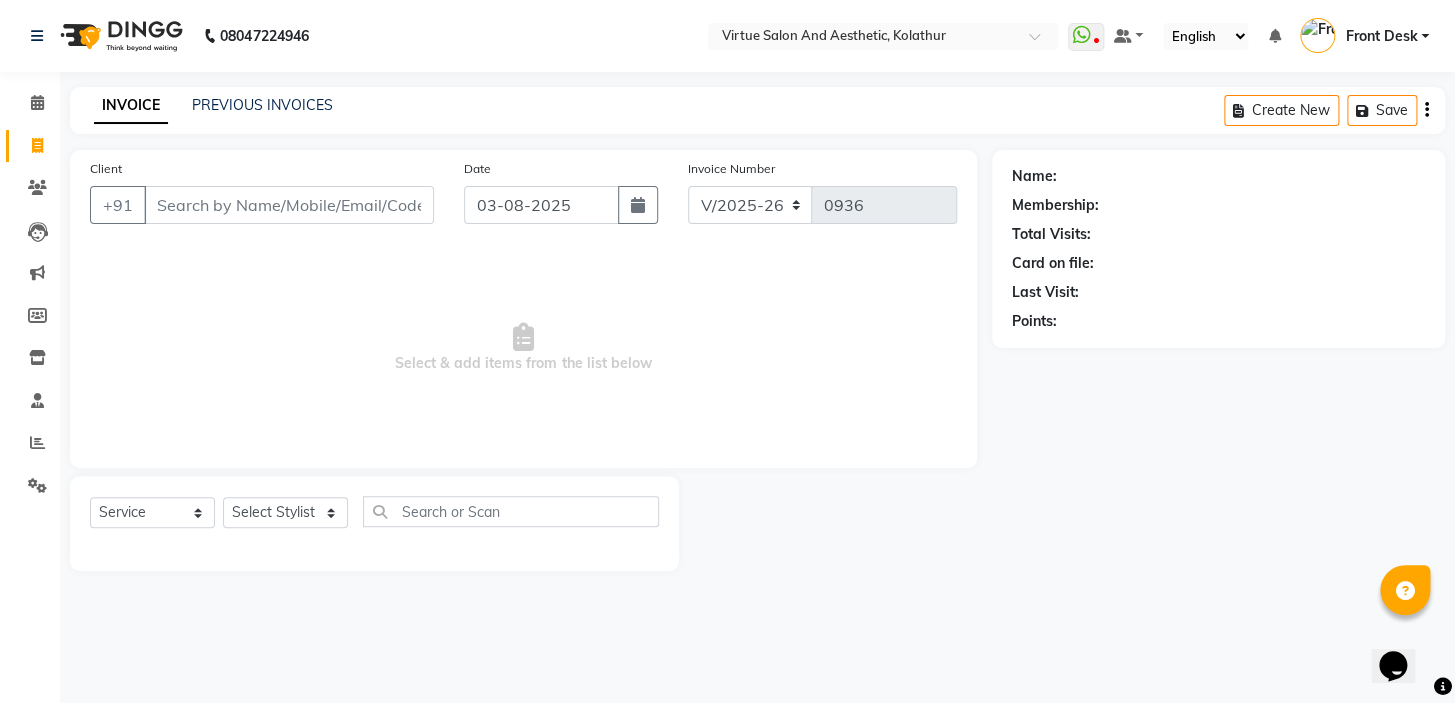 click on "Select & add items from the list below" at bounding box center [523, 348] 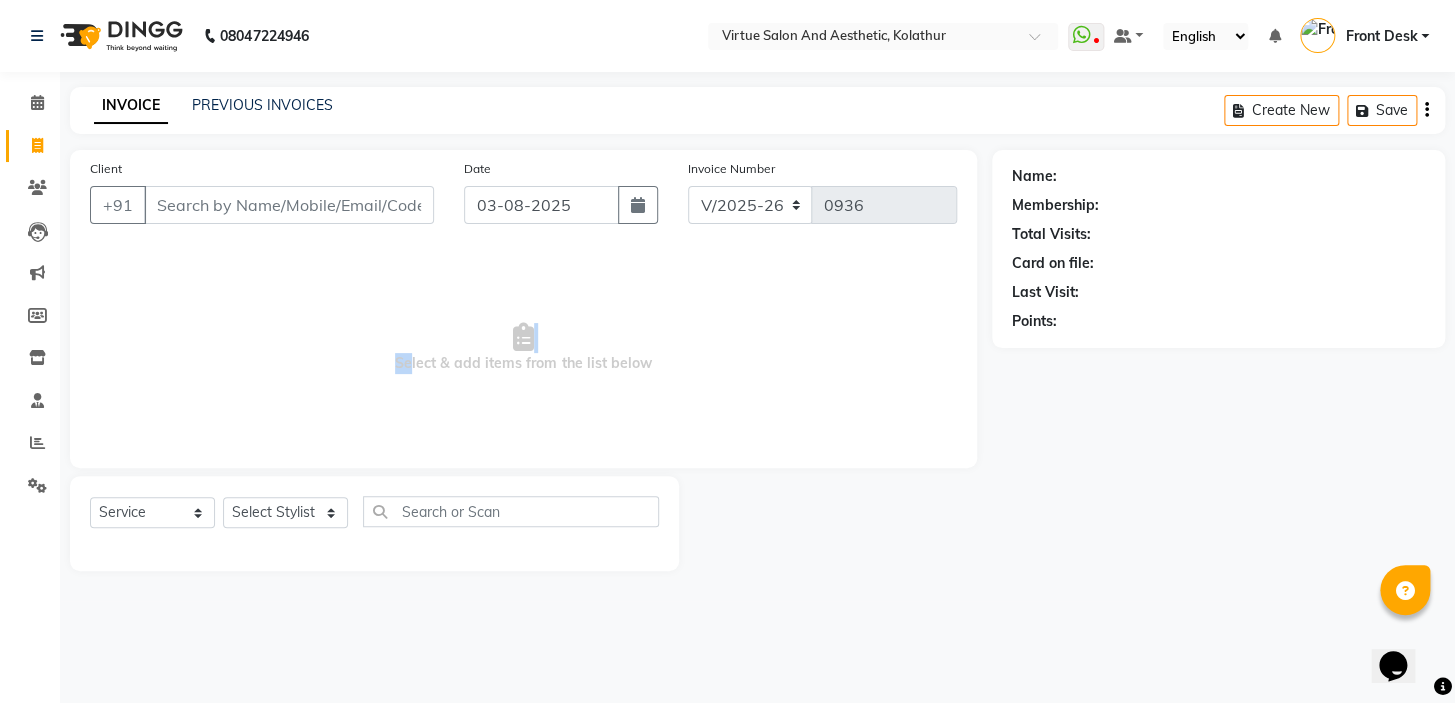 drag, startPoint x: 790, startPoint y: 303, endPoint x: 740, endPoint y: 336, distance: 59.908264 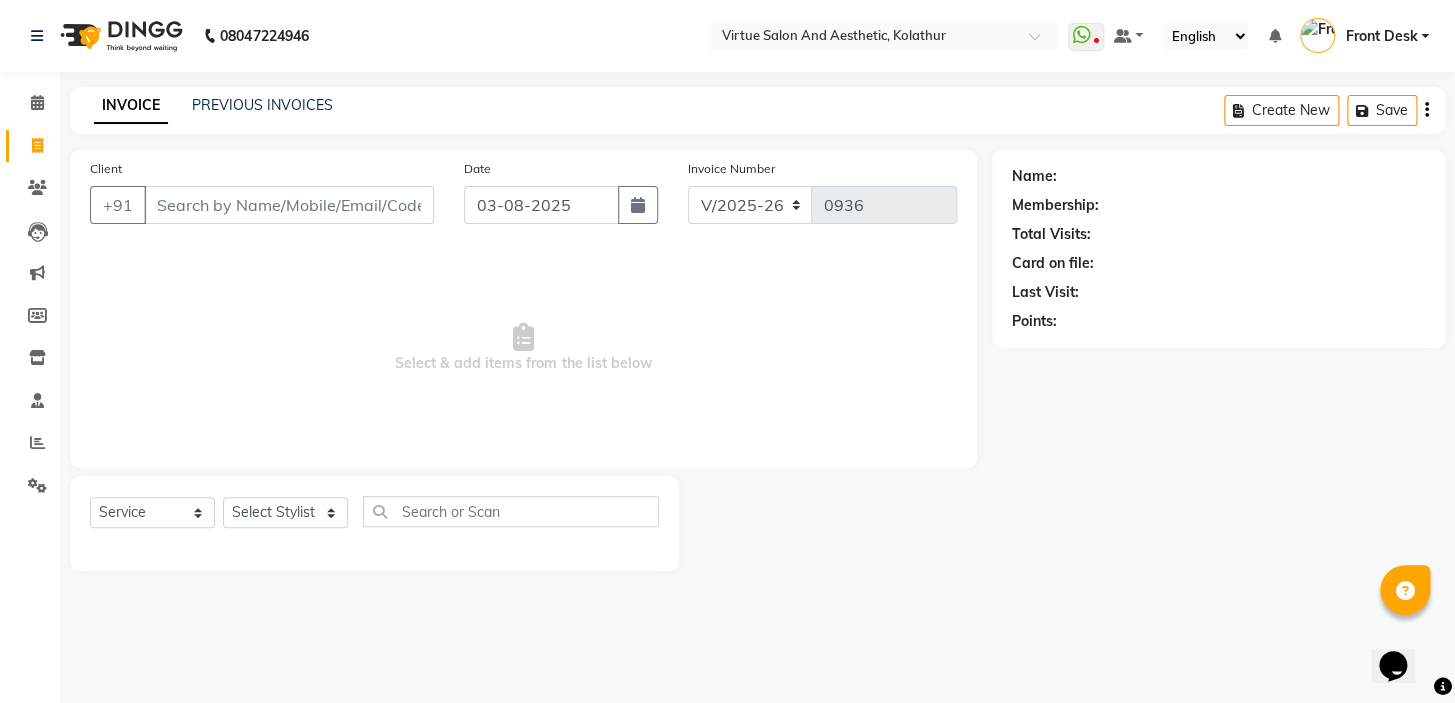 click on "Select & add items from the list below" at bounding box center [523, 348] 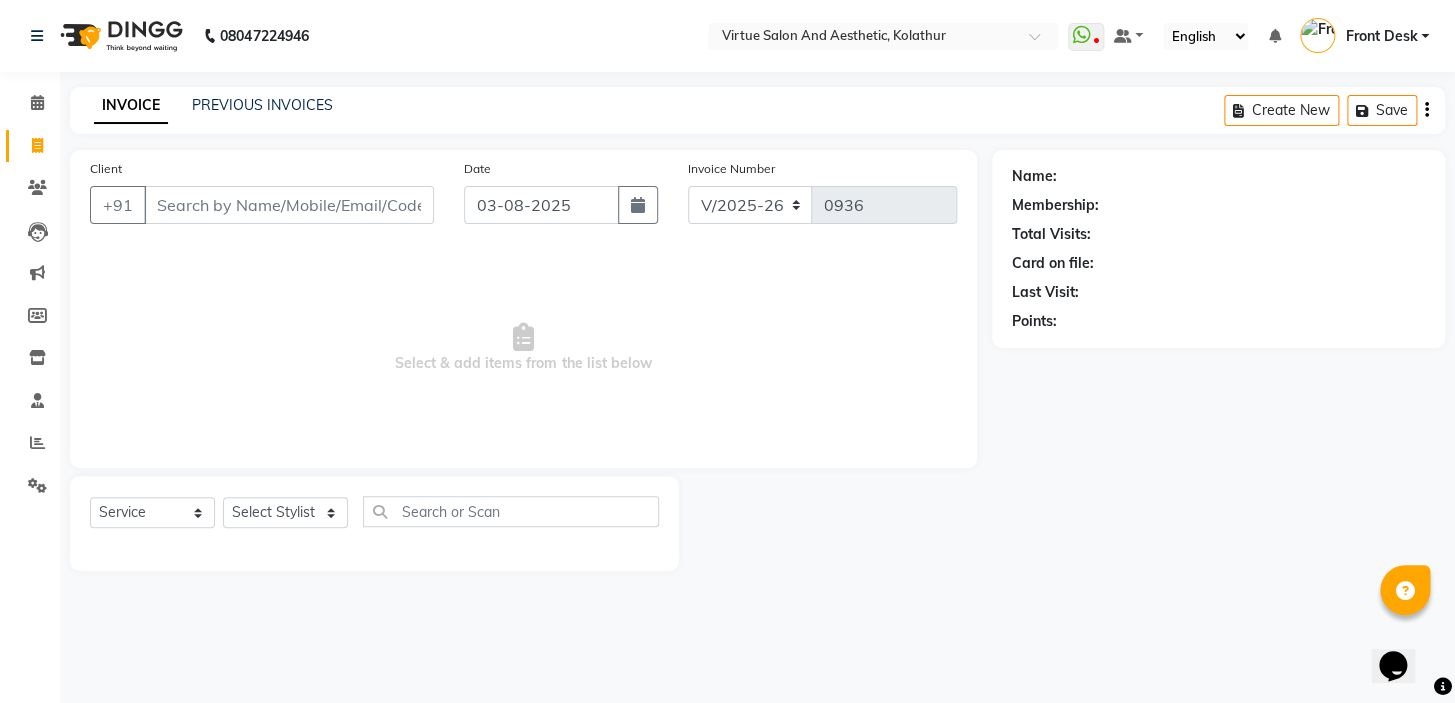 drag, startPoint x: 198, startPoint y: 363, endPoint x: 55, endPoint y: 333, distance: 146.11298 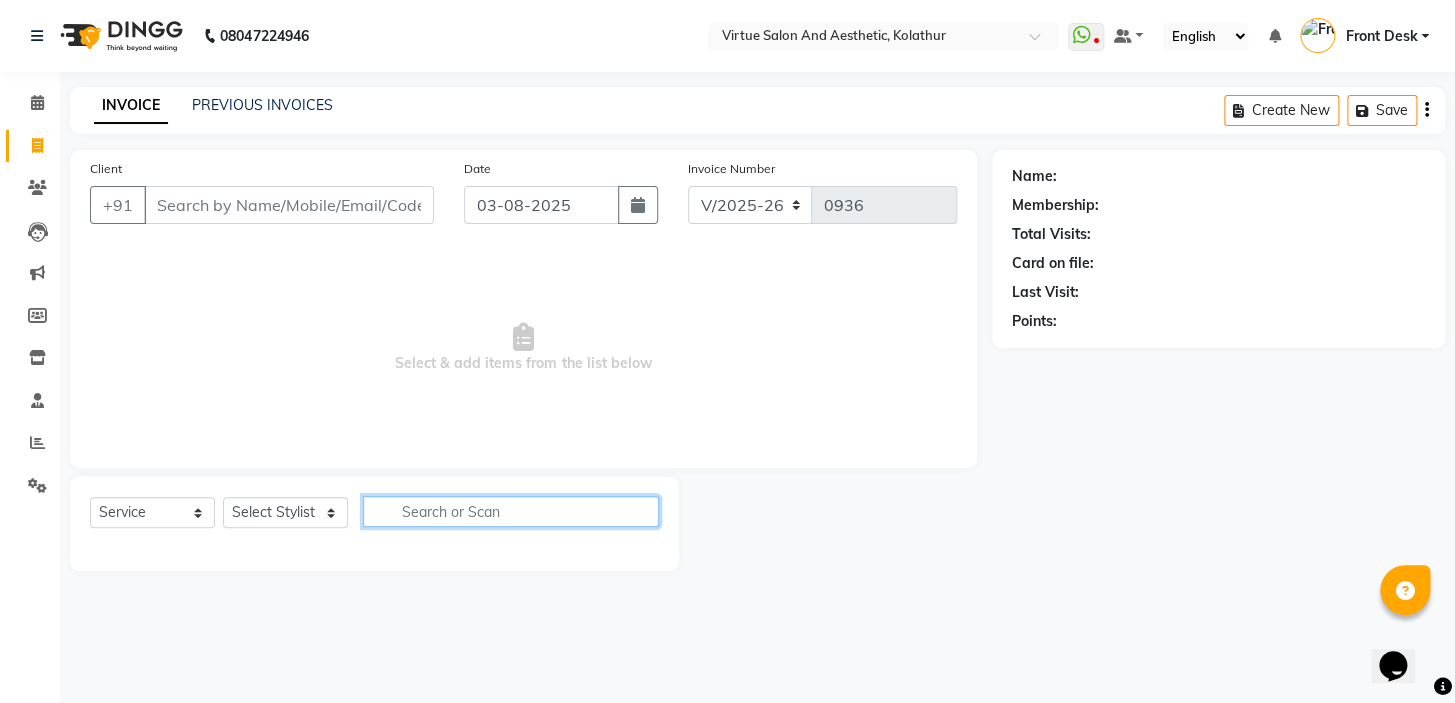 type on "Select & add items from the list below" 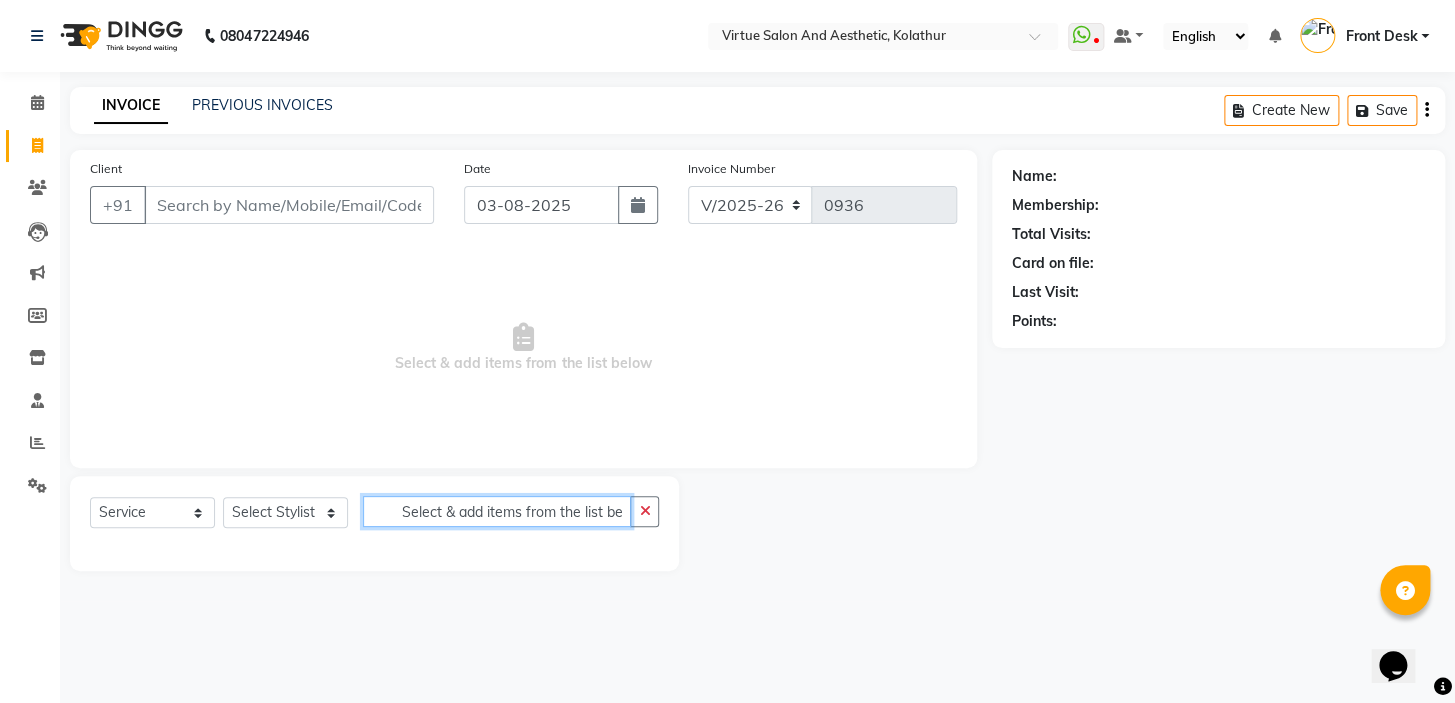 type 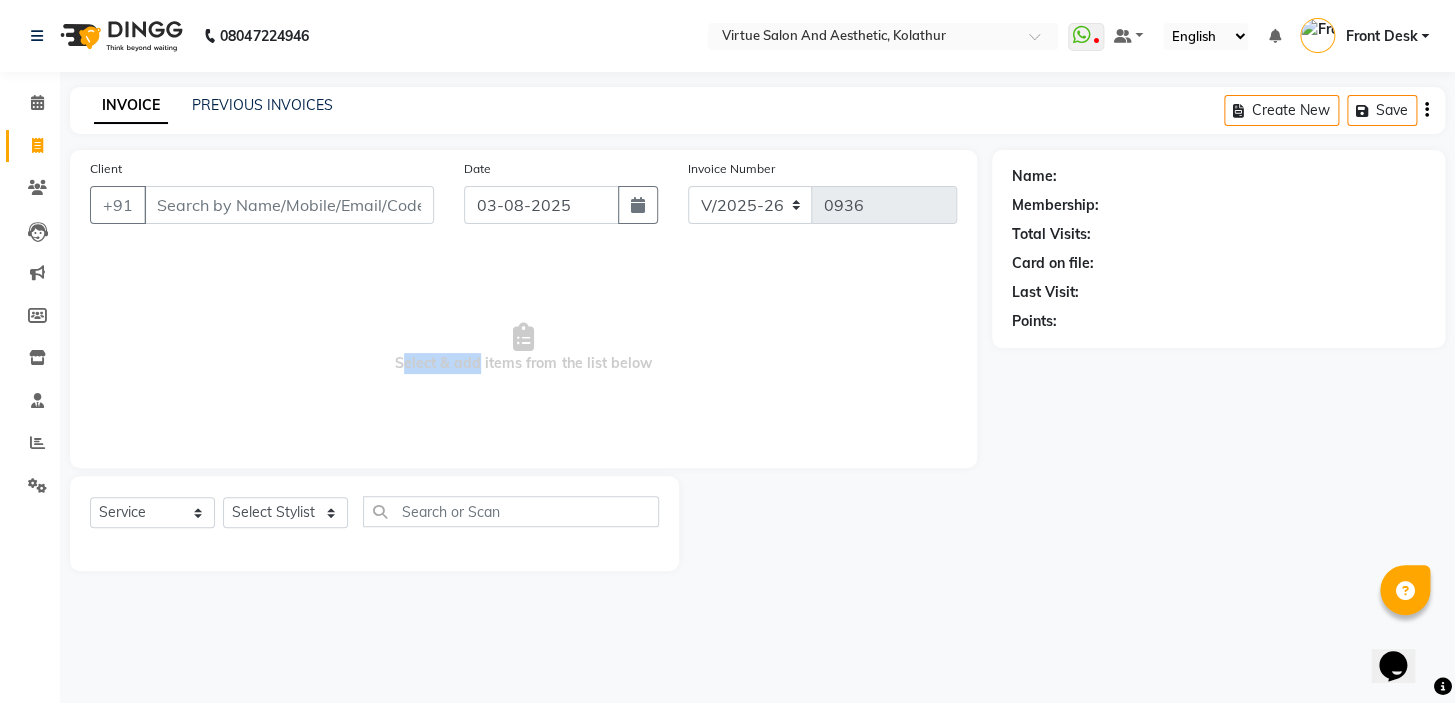 drag, startPoint x: 365, startPoint y: 398, endPoint x: 830, endPoint y: 384, distance: 465.2107 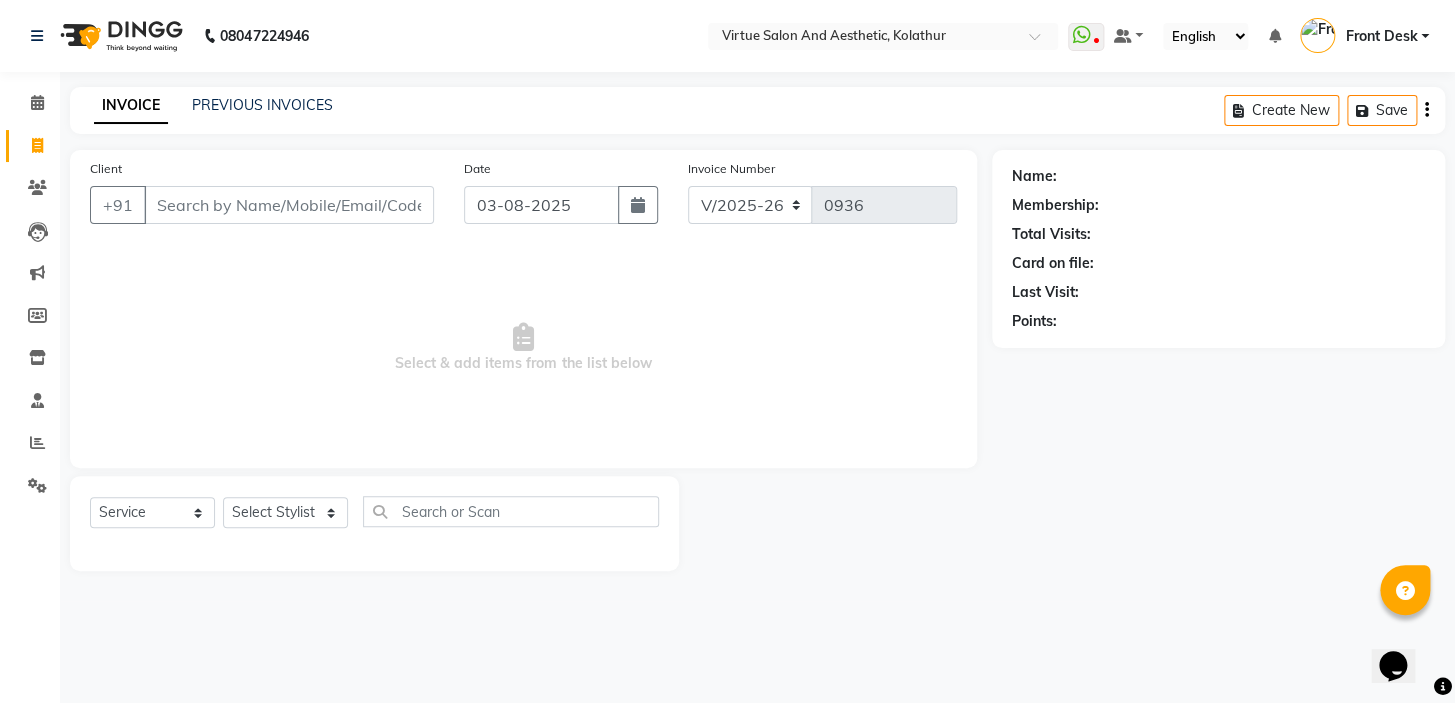 click on "Select & add items from the list below" at bounding box center [523, 348] 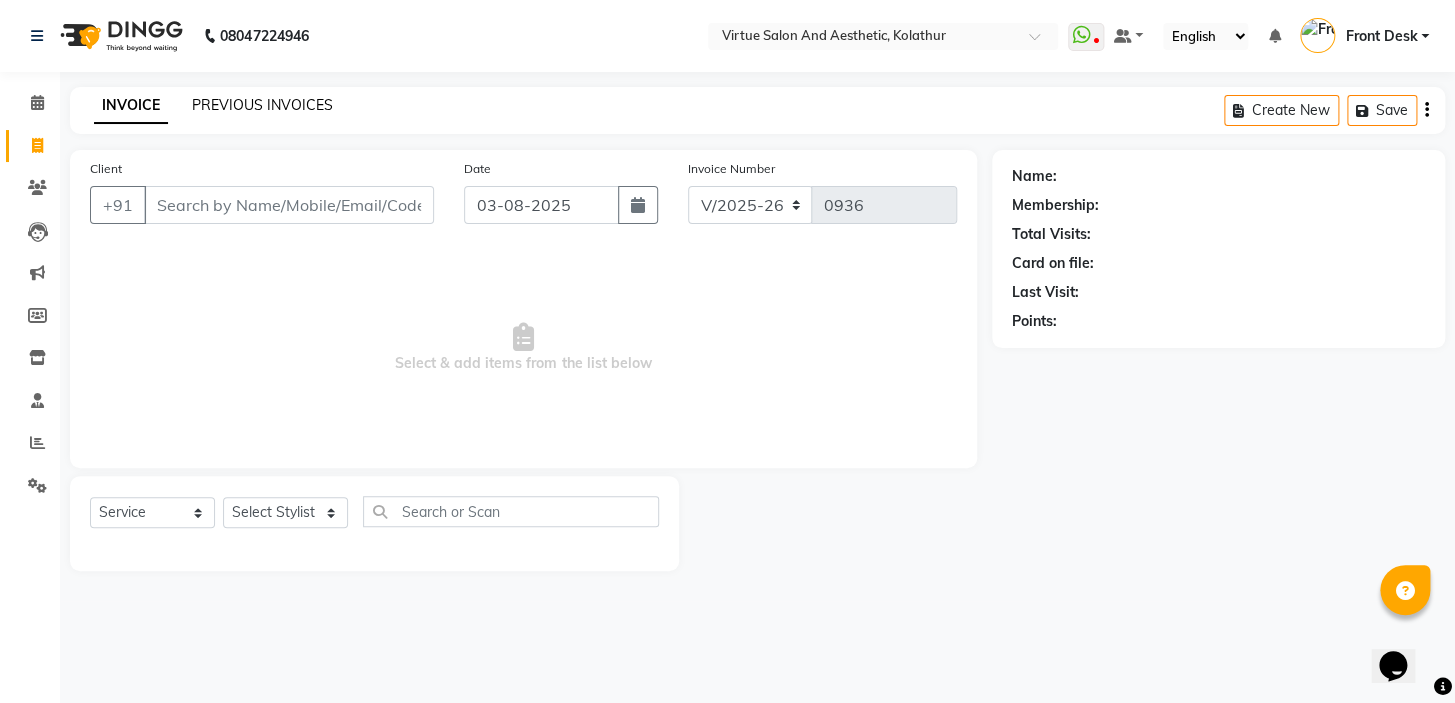 click on "PREVIOUS INVOICES" 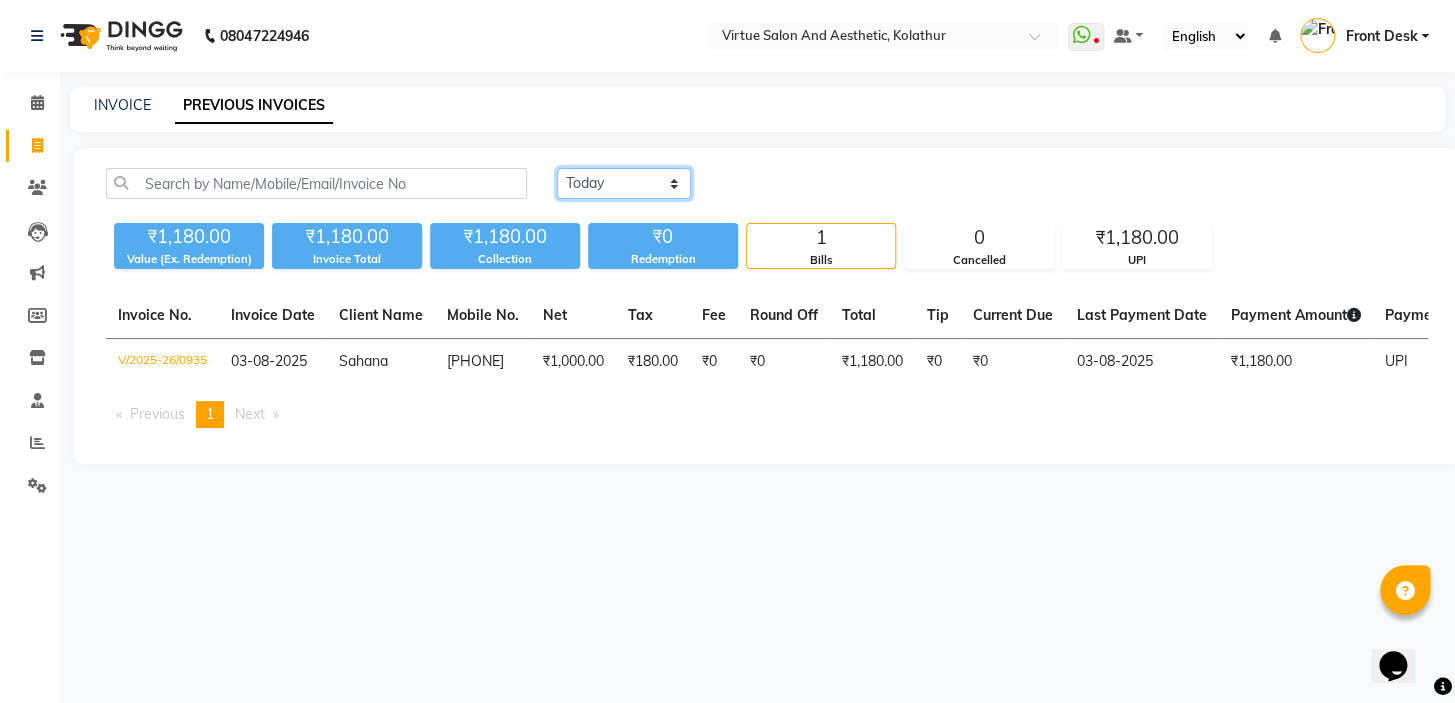 drag, startPoint x: 577, startPoint y: 181, endPoint x: 579, endPoint y: 198, distance: 17.117243 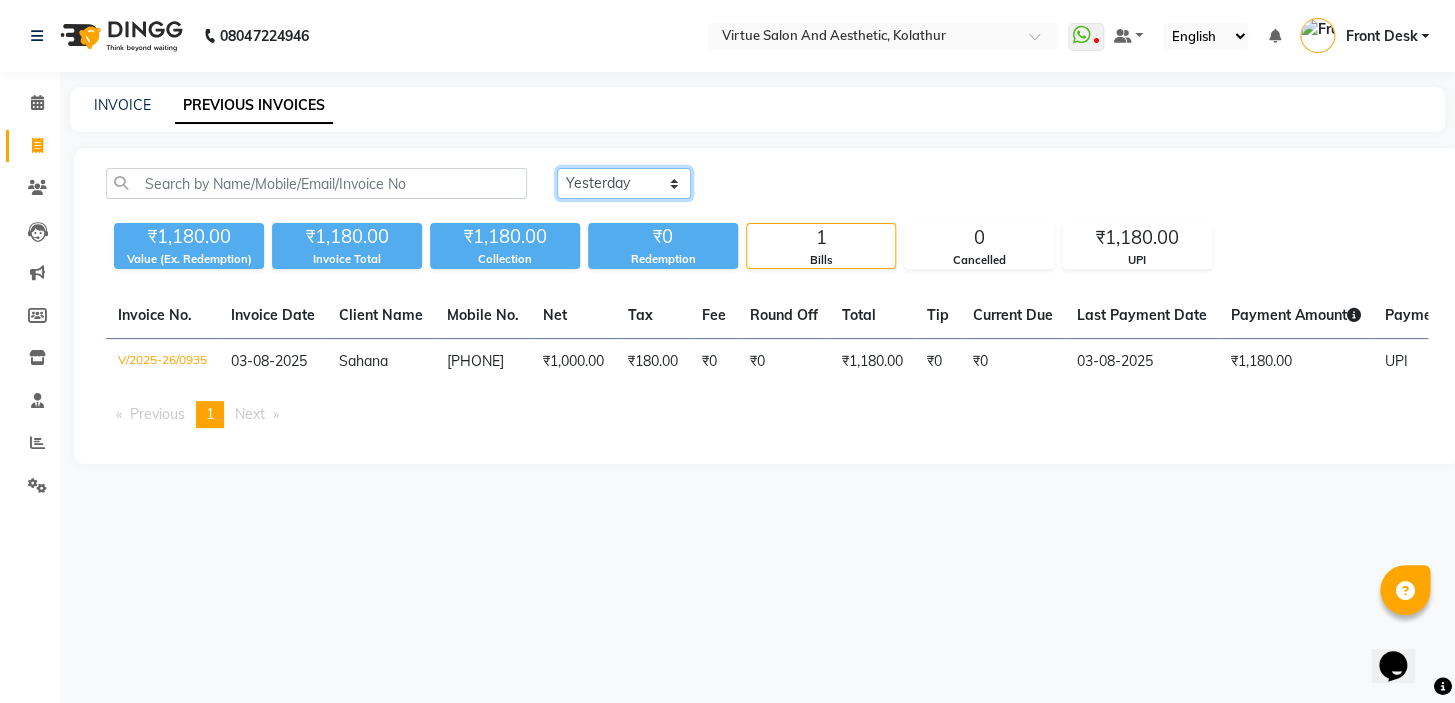 click on "Today Yesterday Custom Range" 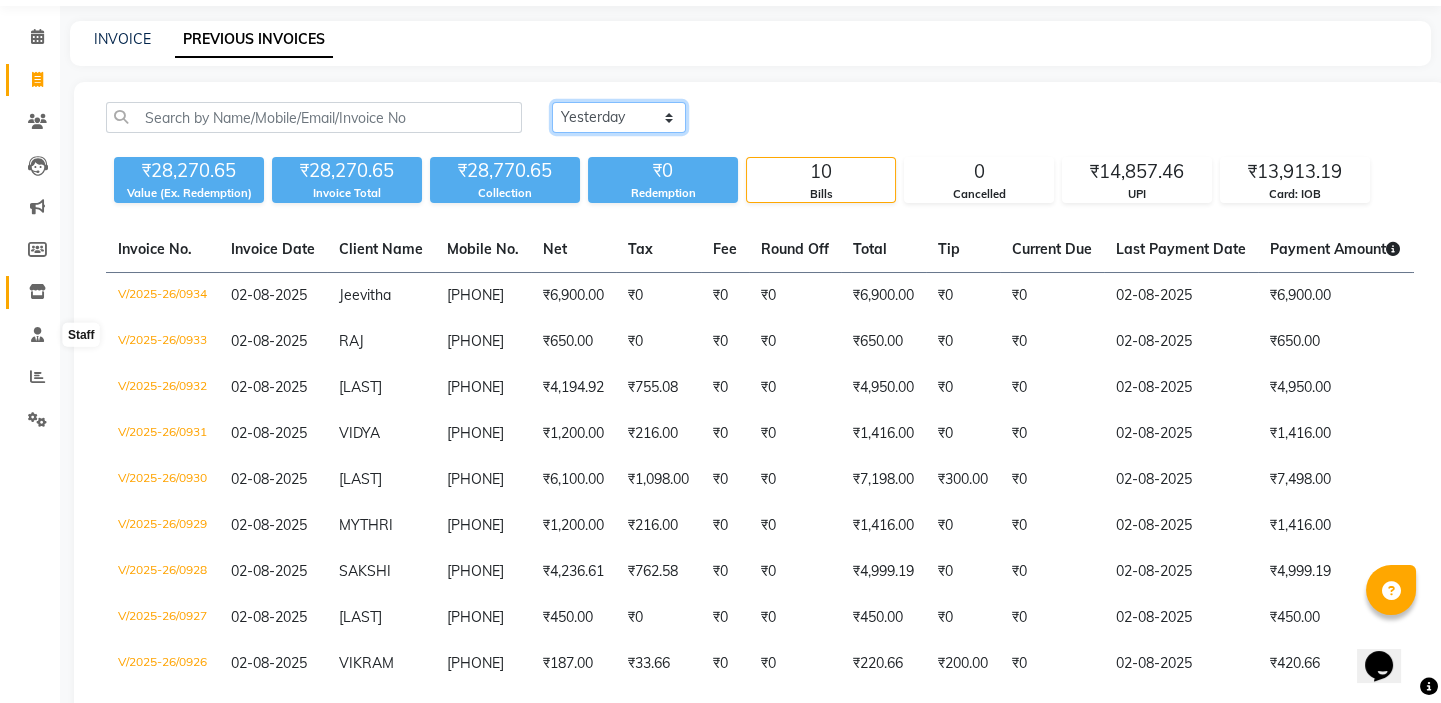 scroll, scrollTop: 0, scrollLeft: 0, axis: both 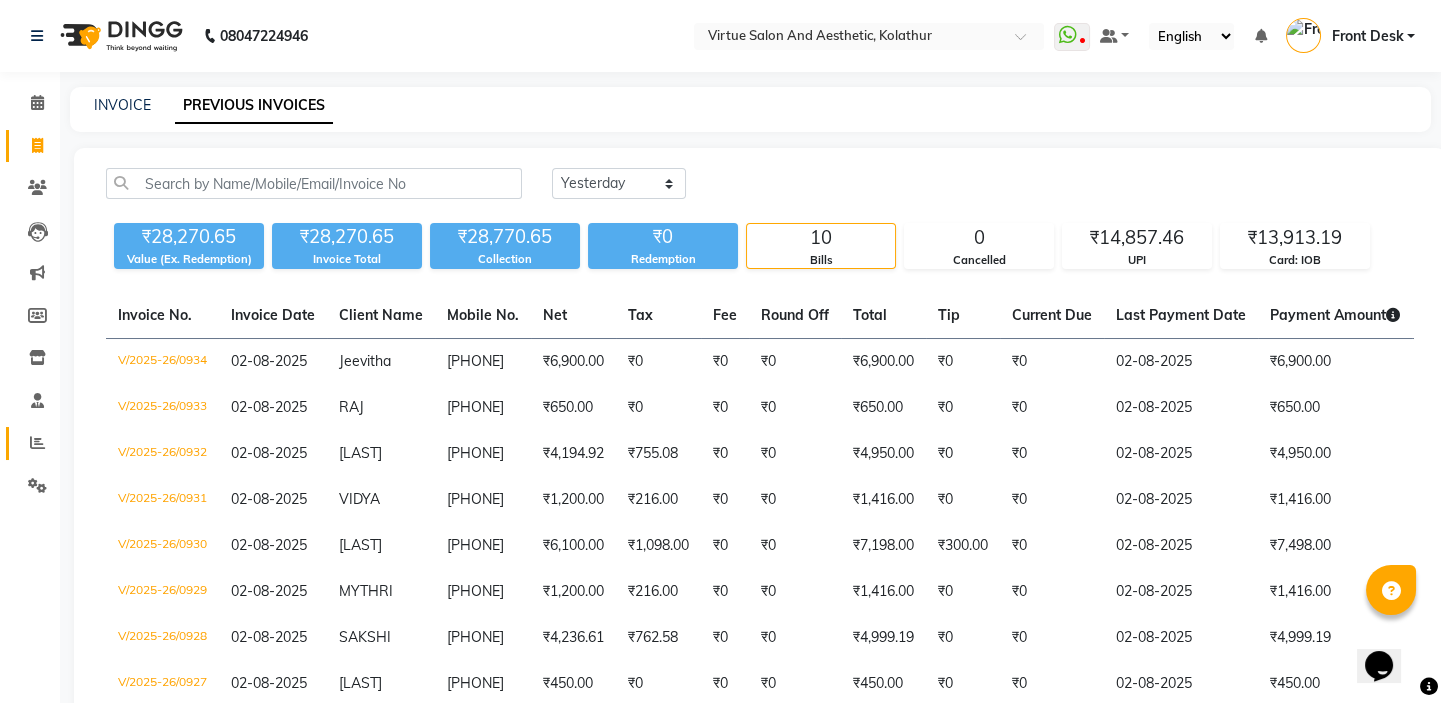 click 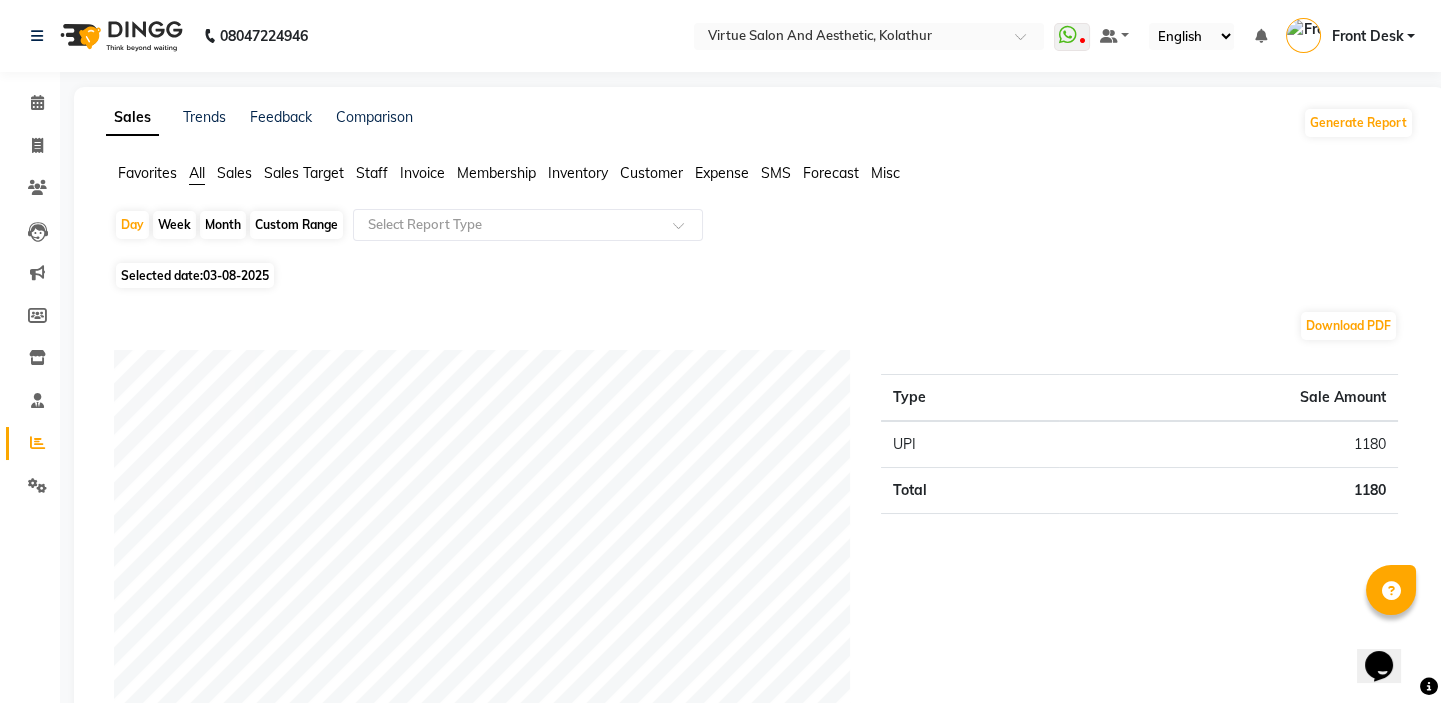 click on "Sales" 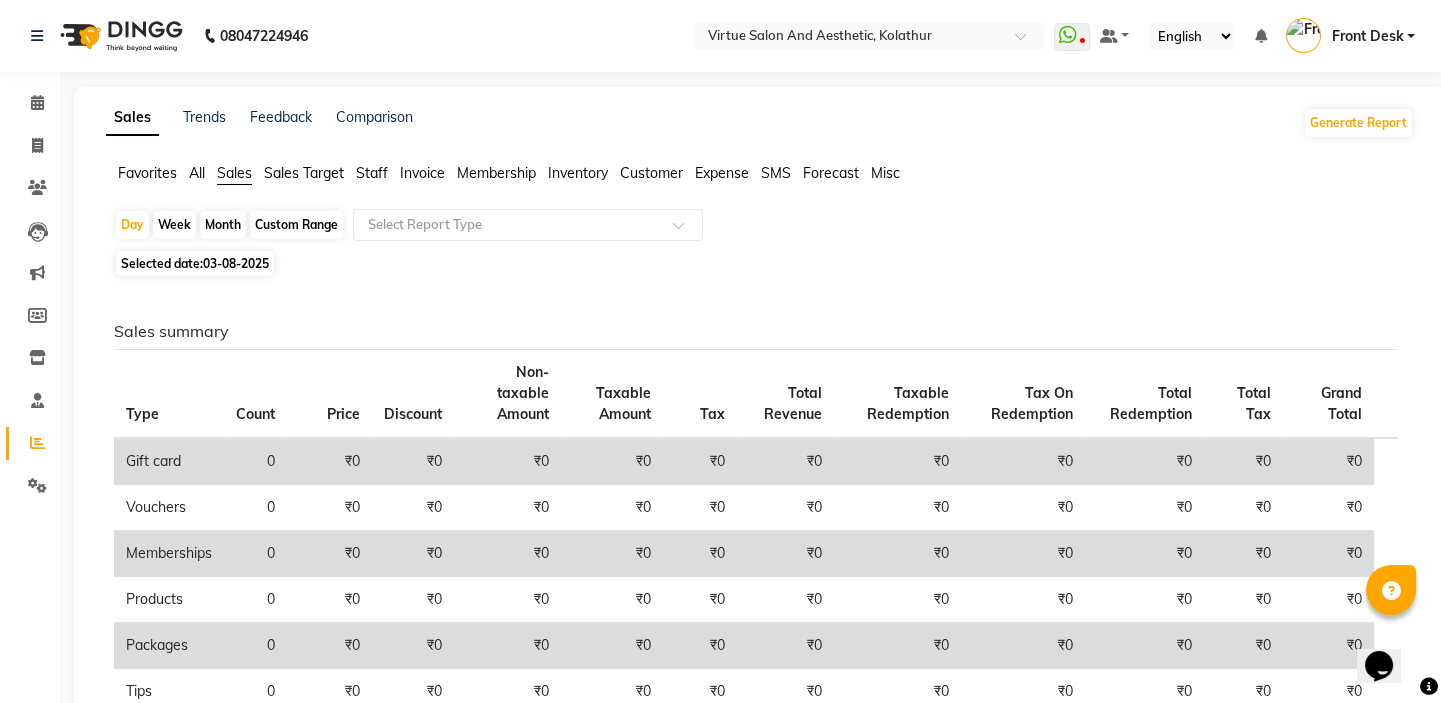 click on "Month" 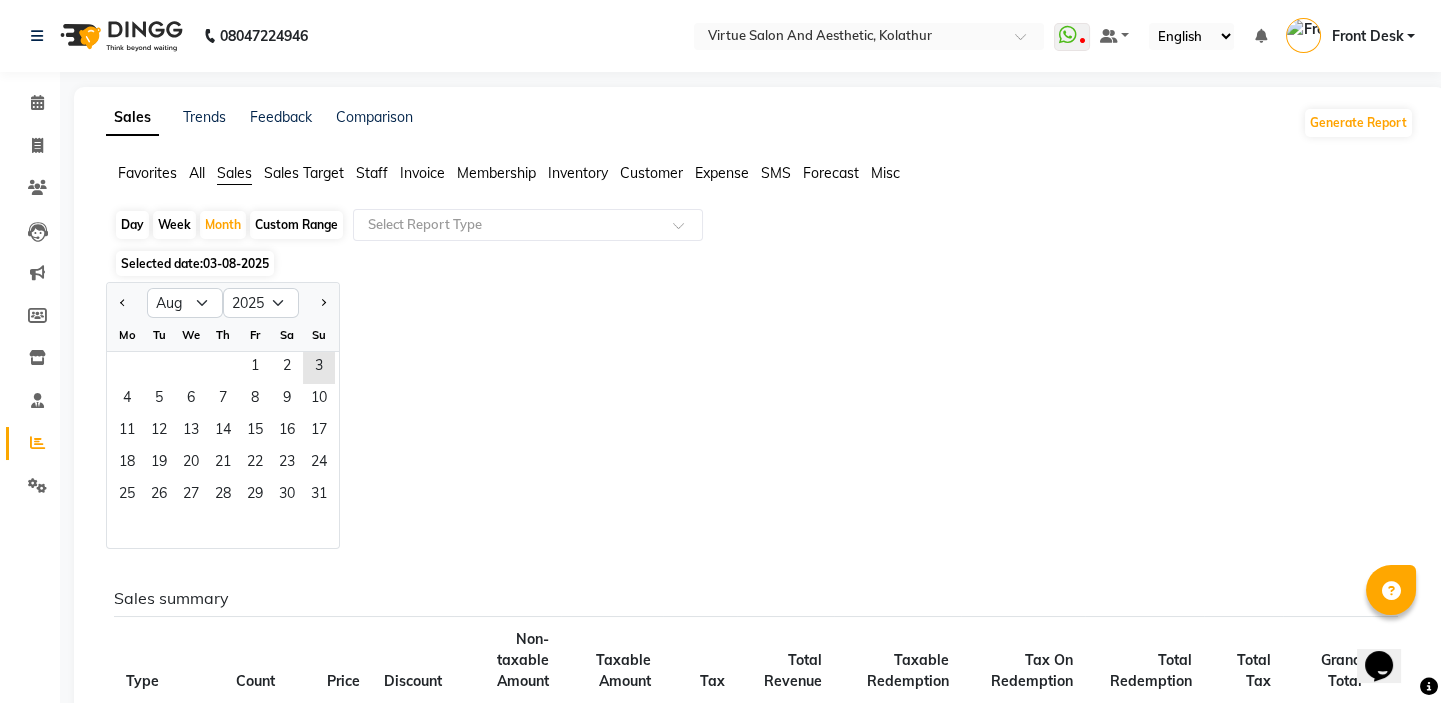 click on "Jan Feb Mar Apr May Jun Jul Aug Sep Oct Nov Dec 2015 2016 2017 2018 2019 2020 2021 2022 2023 2024 2025 2026 2027 2028 2029 2030 2031 2032 2033 2034 2035 Mo Tu We Th Fr Sa Su  1   2   3   4   5   6   7   8   9   10   11   12   13   14   15   16   17   18   19   20   21   22   23   24   25   26   27   28   29   30   31" 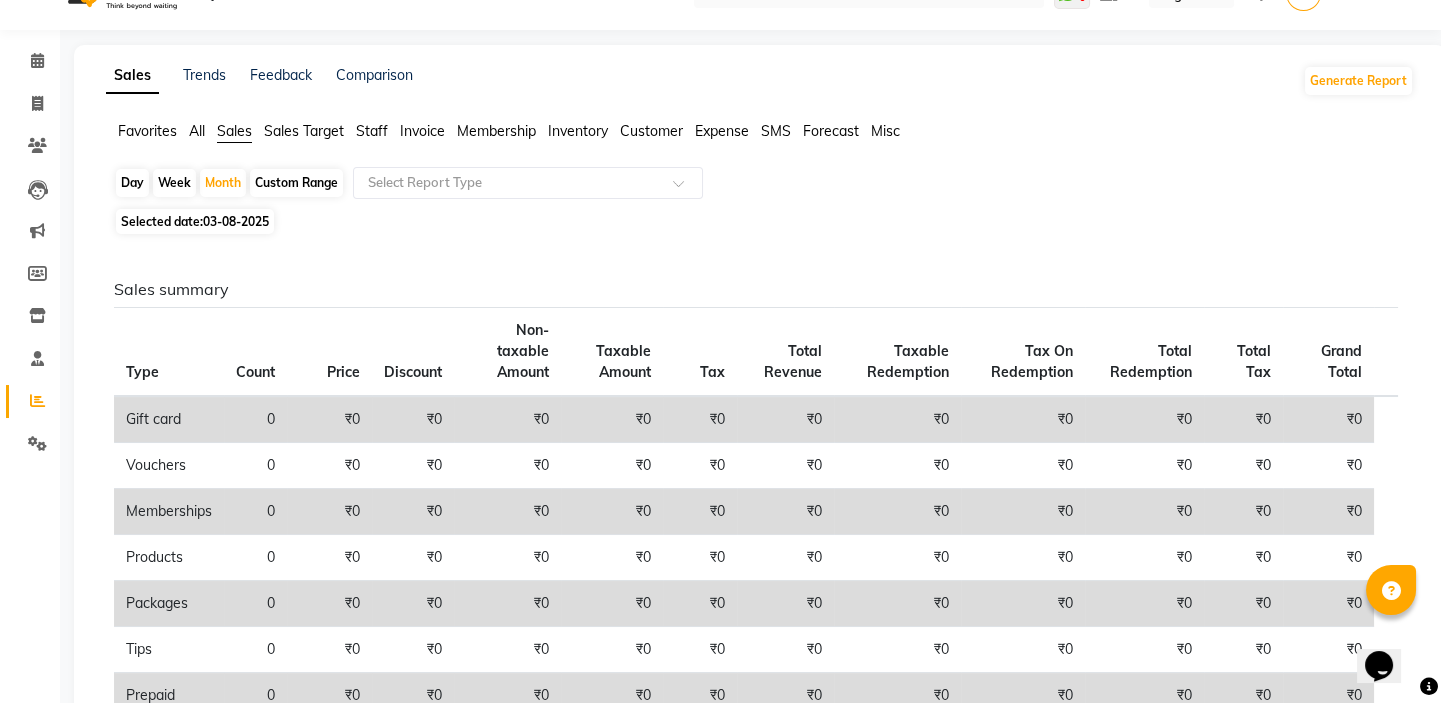 scroll, scrollTop: 0, scrollLeft: 0, axis: both 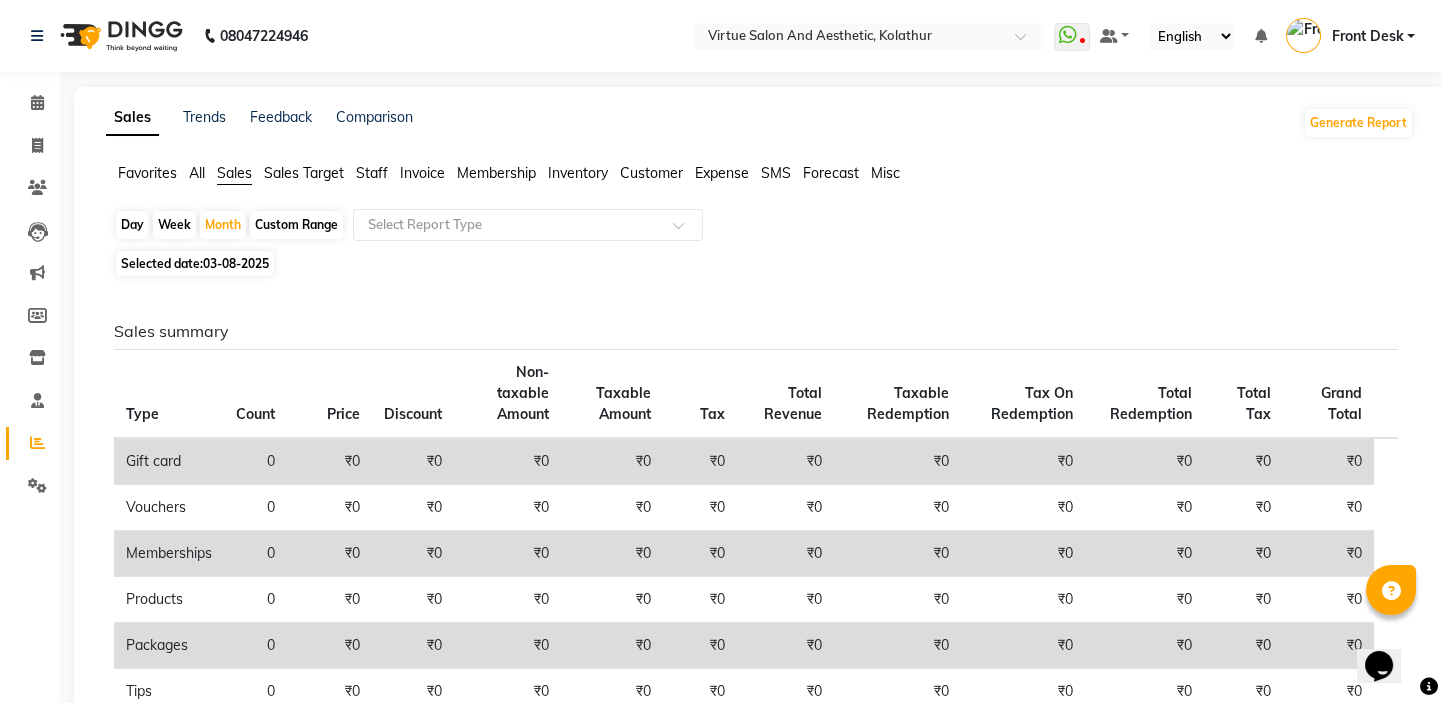 drag, startPoint x: 375, startPoint y: 412, endPoint x: 408, endPoint y: 409, distance: 33.13608 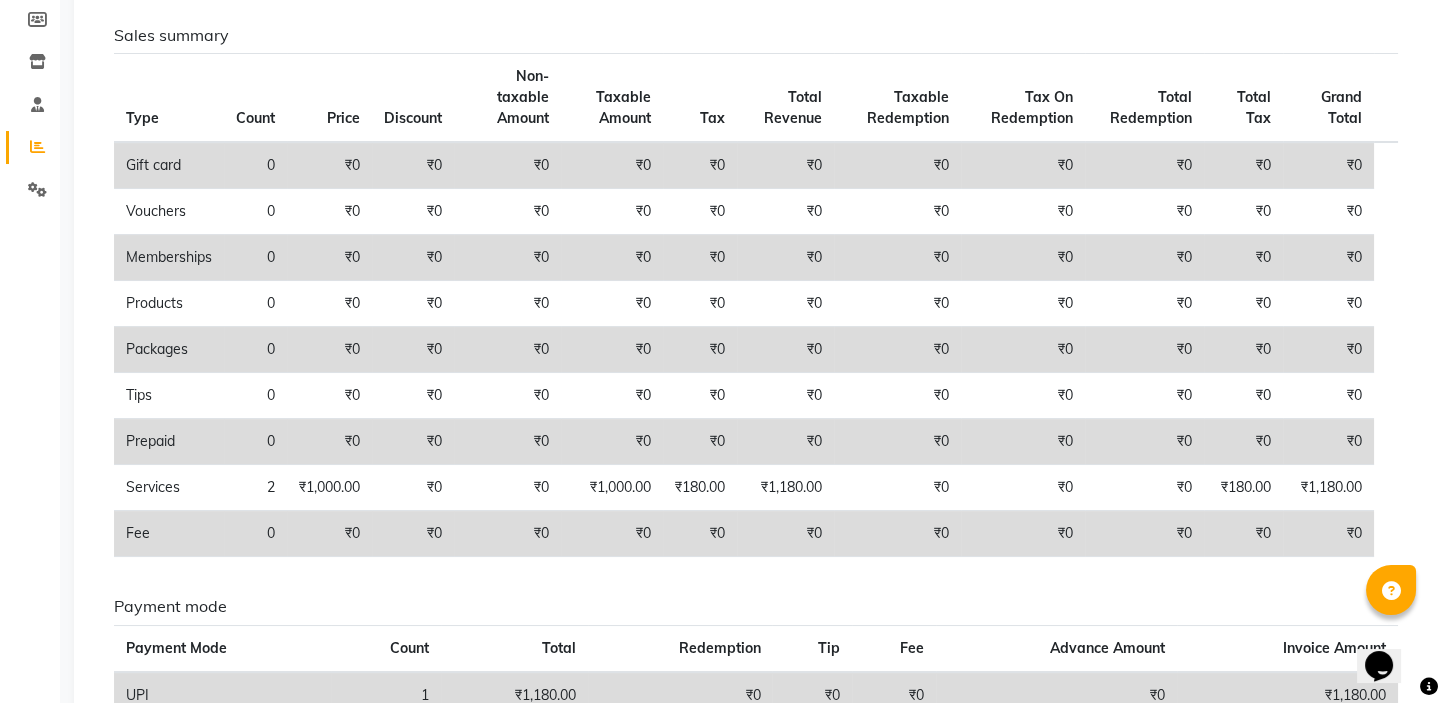 scroll, scrollTop: 233, scrollLeft: 0, axis: vertical 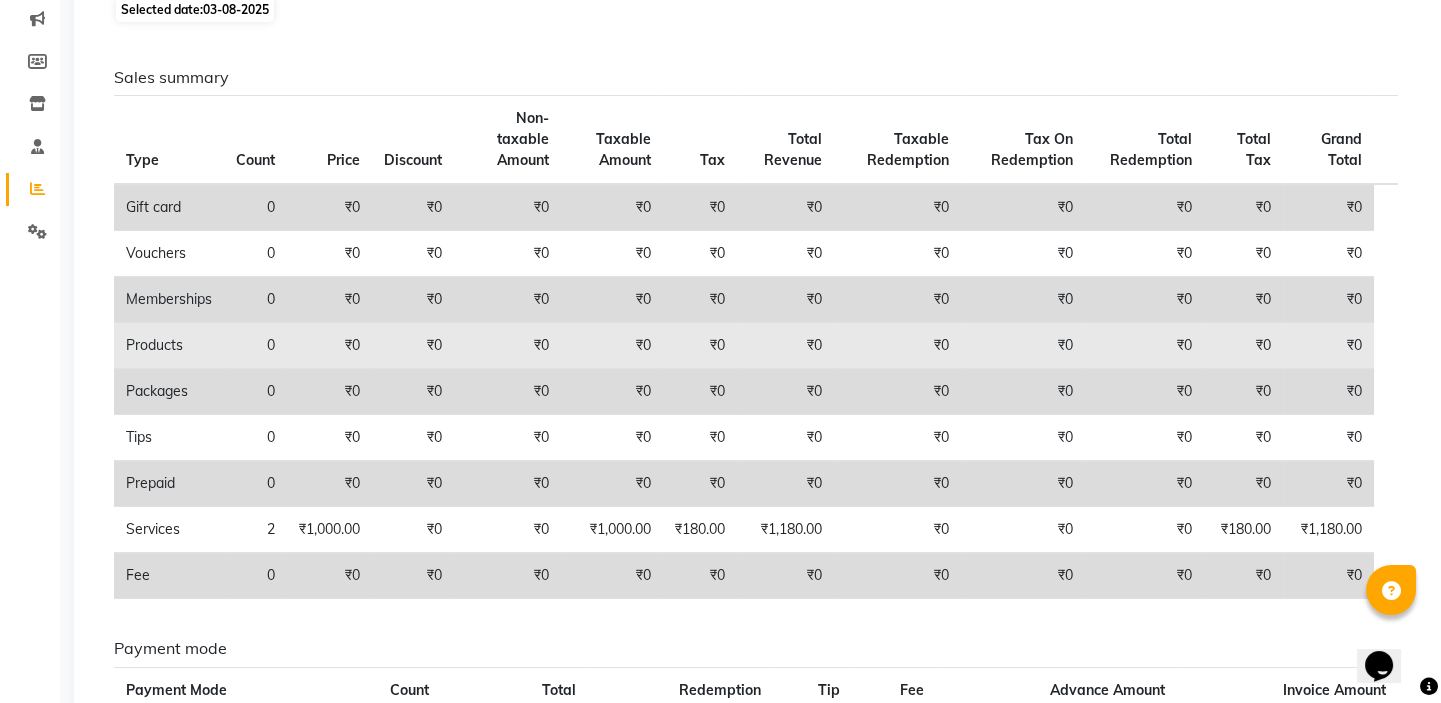click on "₹0" 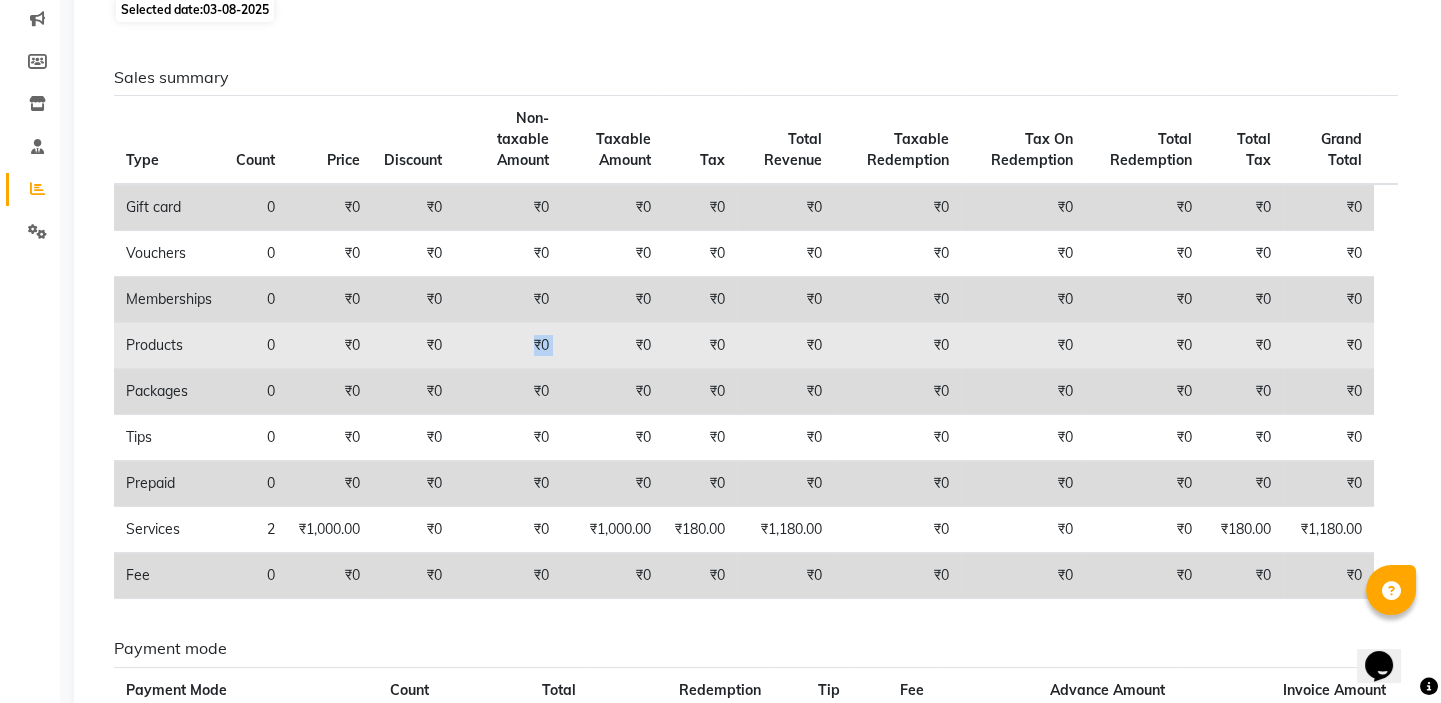 drag, startPoint x: 590, startPoint y: 349, endPoint x: 473, endPoint y: 324, distance: 119.64113 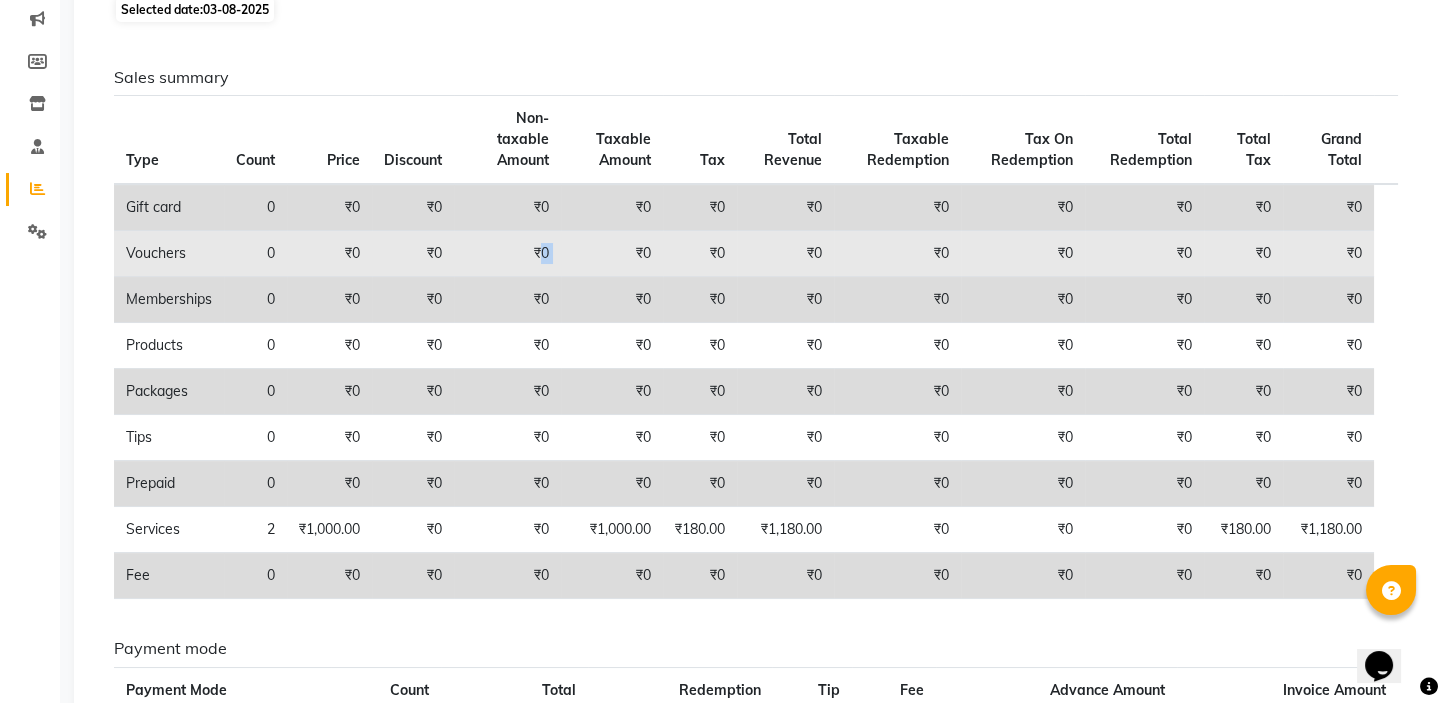 drag, startPoint x: 572, startPoint y: 244, endPoint x: 518, endPoint y: 244, distance: 54 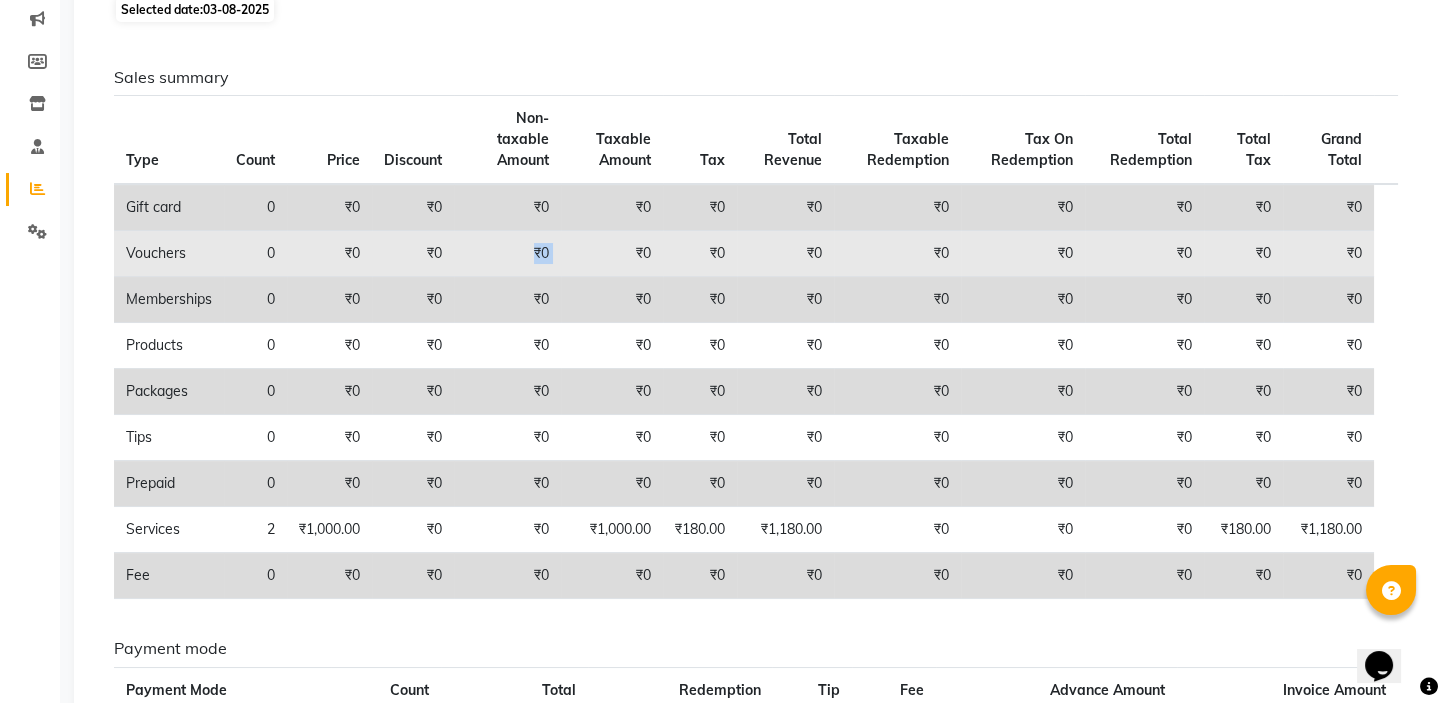 click on "₹0" 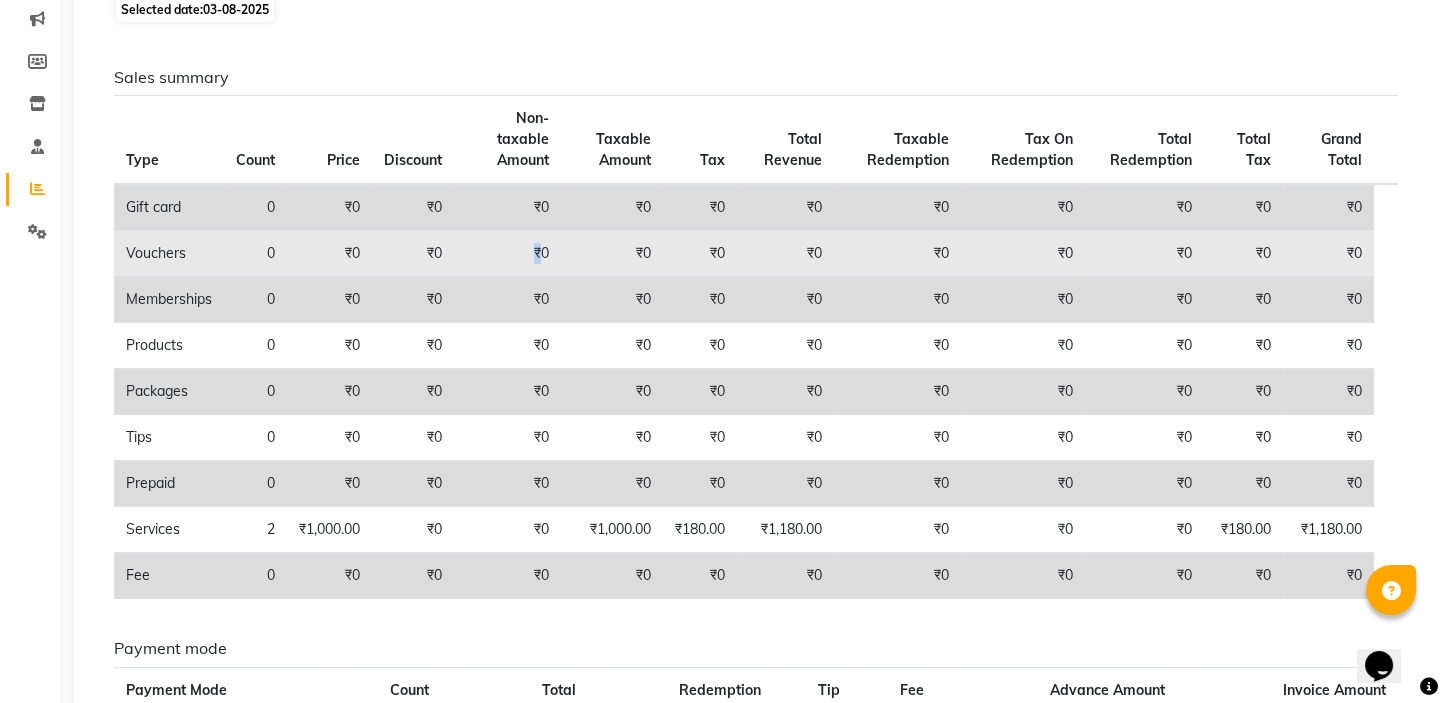 drag, startPoint x: 536, startPoint y: 250, endPoint x: 519, endPoint y: 242, distance: 18.788294 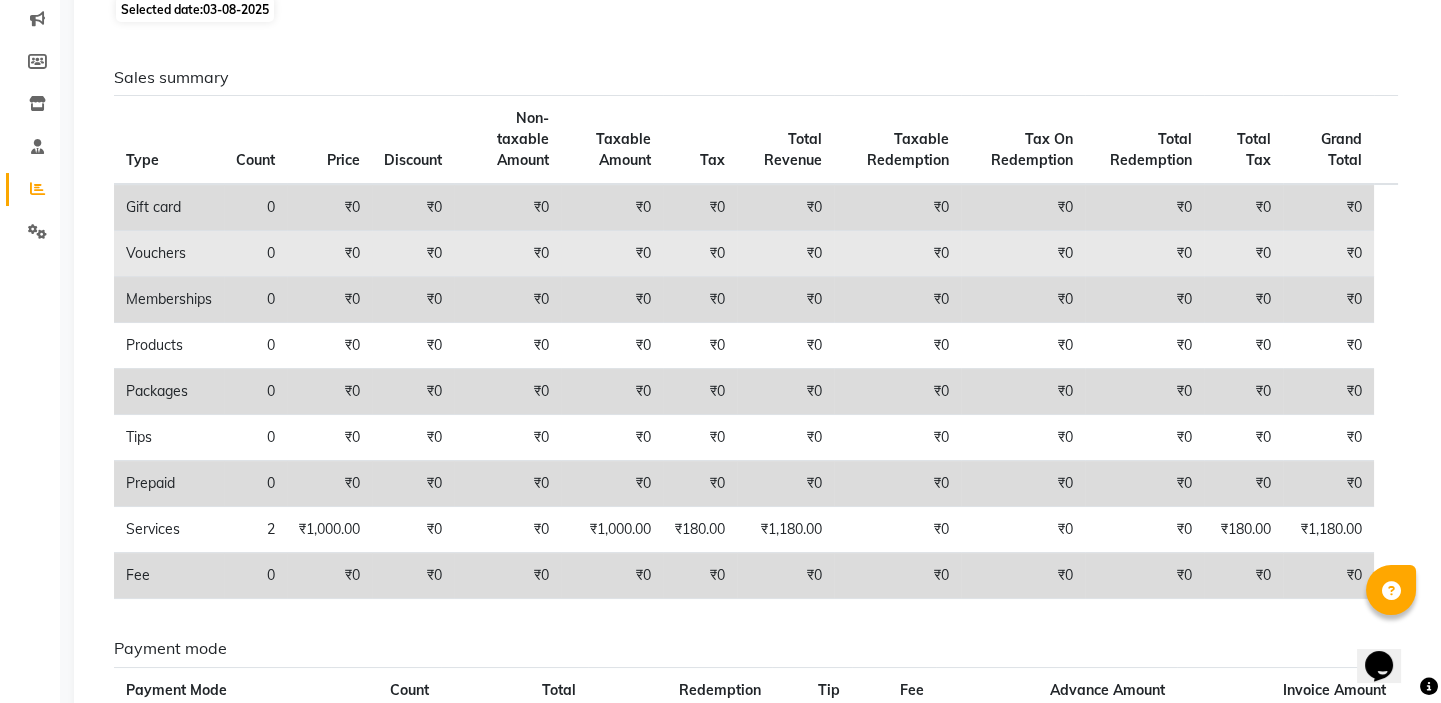 click on "₹0" 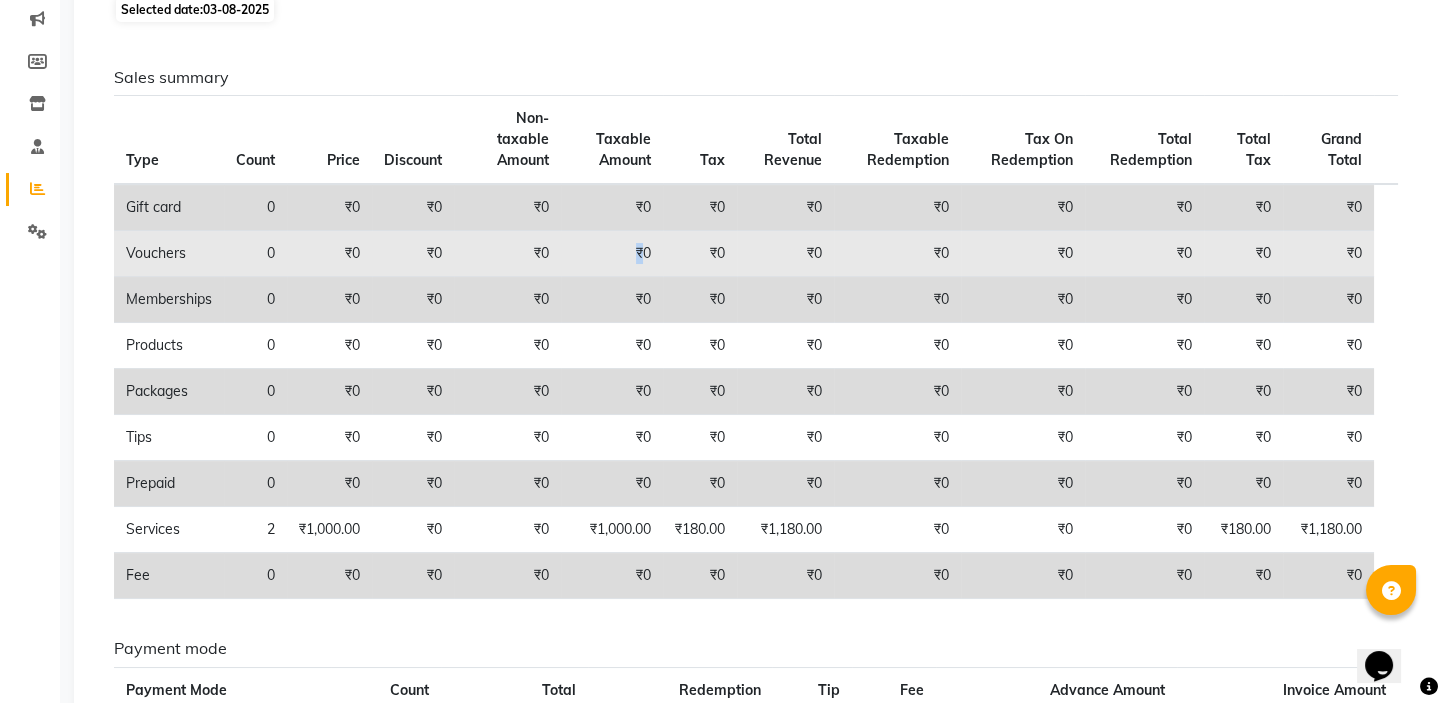 drag, startPoint x: 644, startPoint y: 252, endPoint x: 628, endPoint y: 246, distance: 17.088007 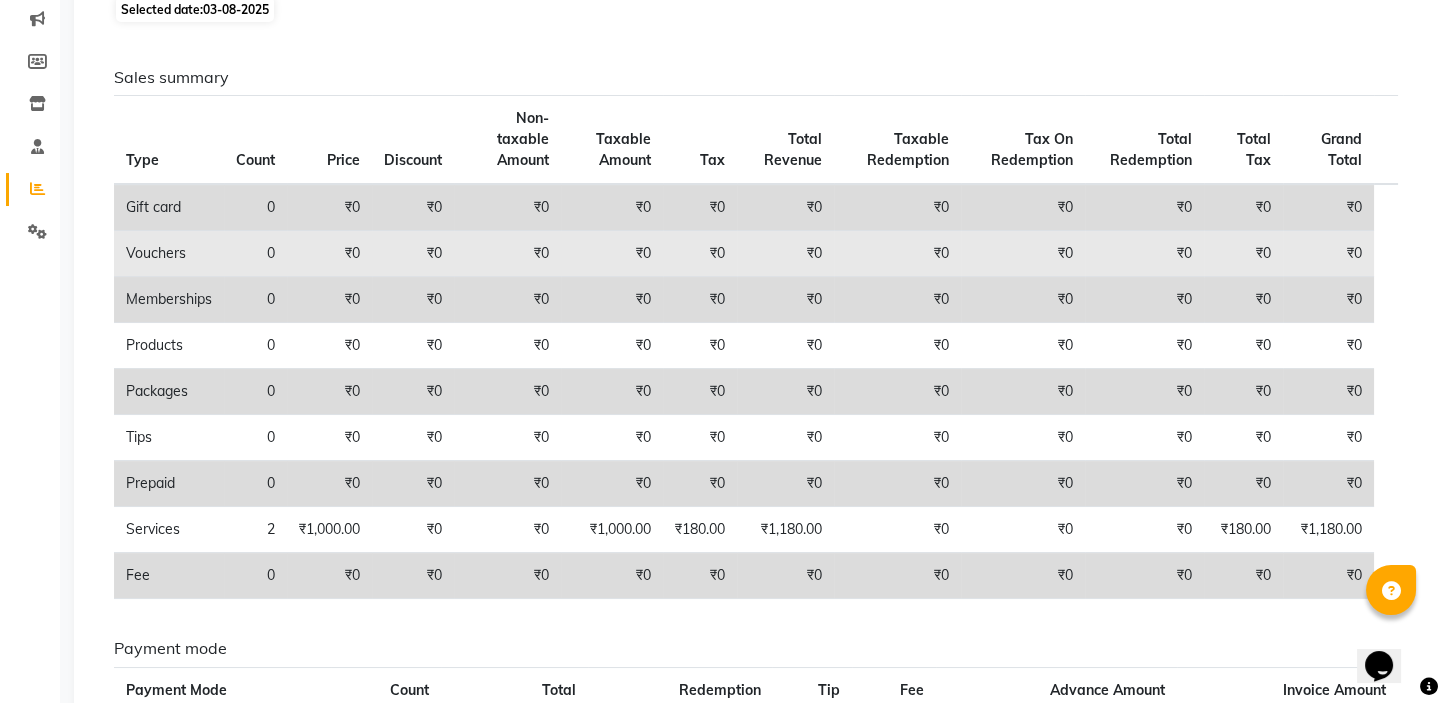 drag, startPoint x: 727, startPoint y: 252, endPoint x: 708, endPoint y: 245, distance: 20.248457 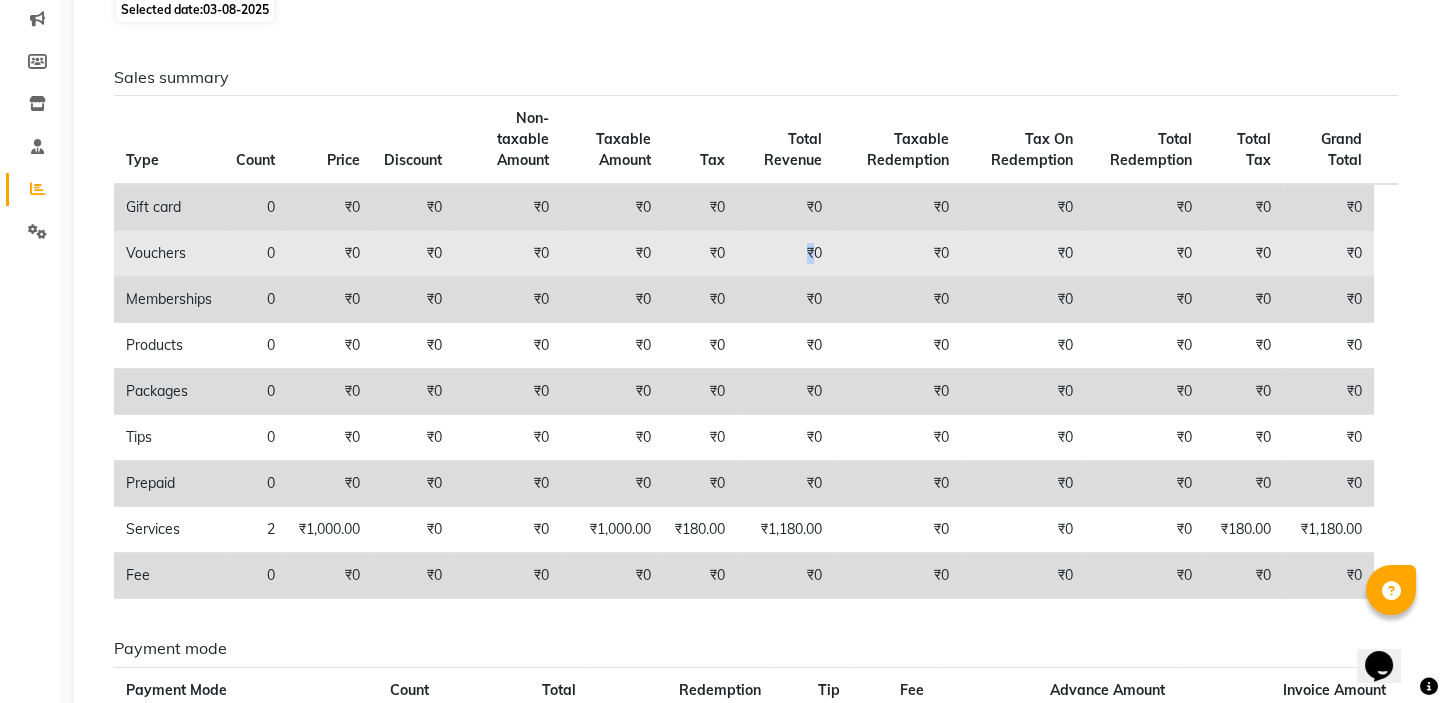drag, startPoint x: 819, startPoint y: 248, endPoint x: 792, endPoint y: 242, distance: 27.658634 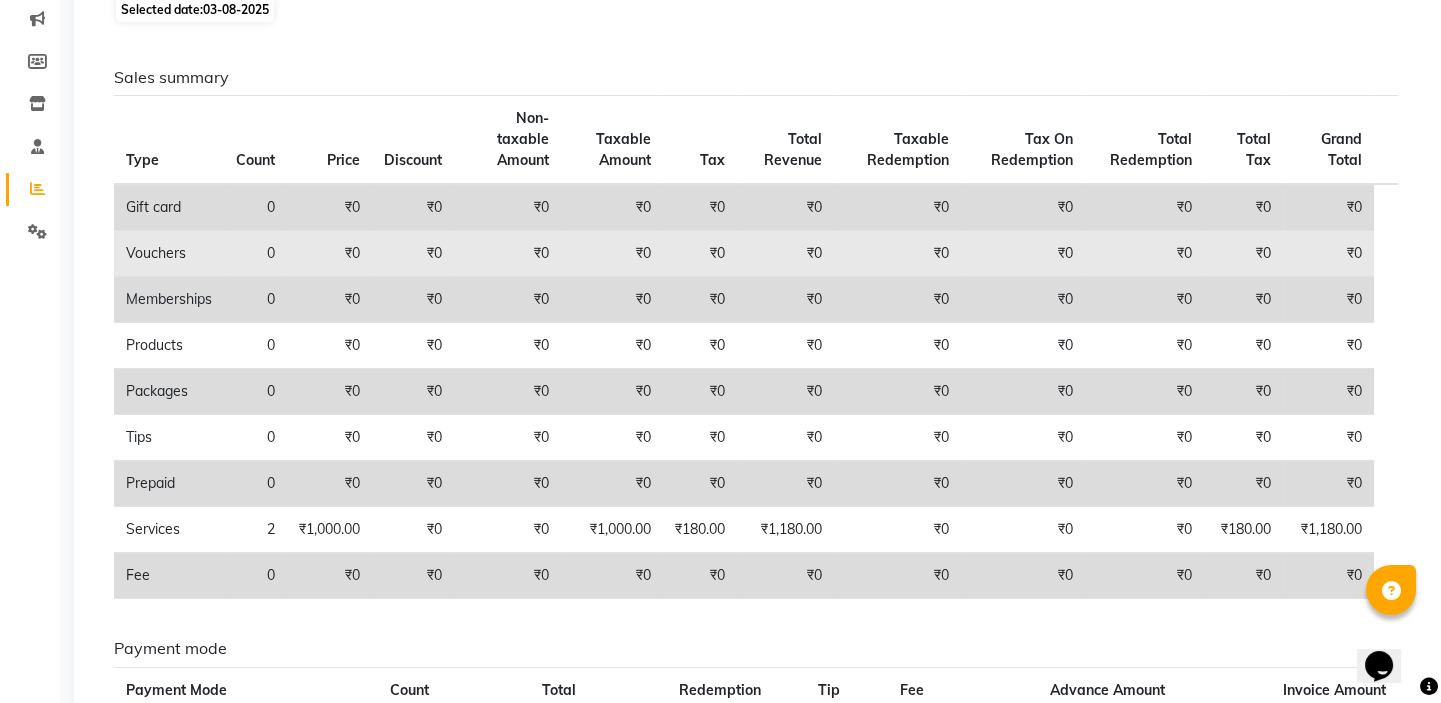 click on "₹0" 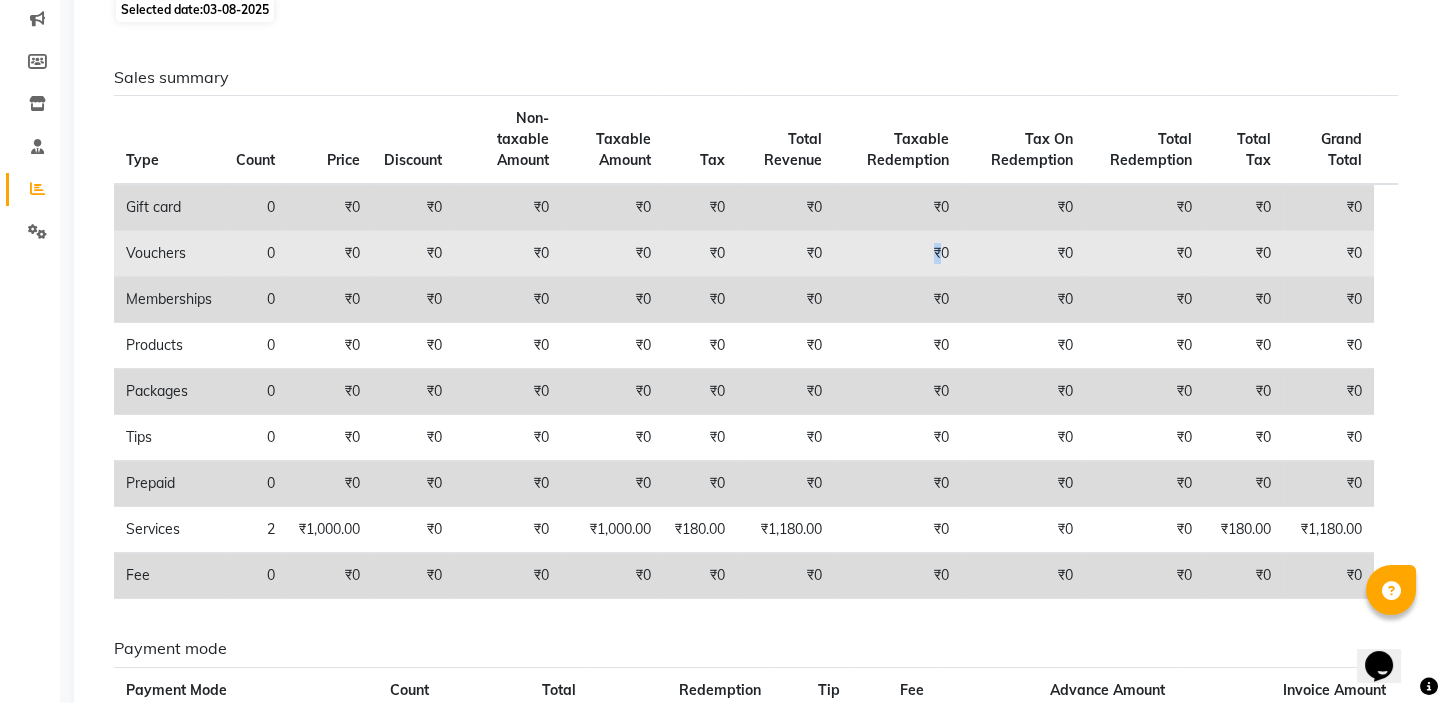 drag, startPoint x: 944, startPoint y: 249, endPoint x: 924, endPoint y: 235, distance: 24.41311 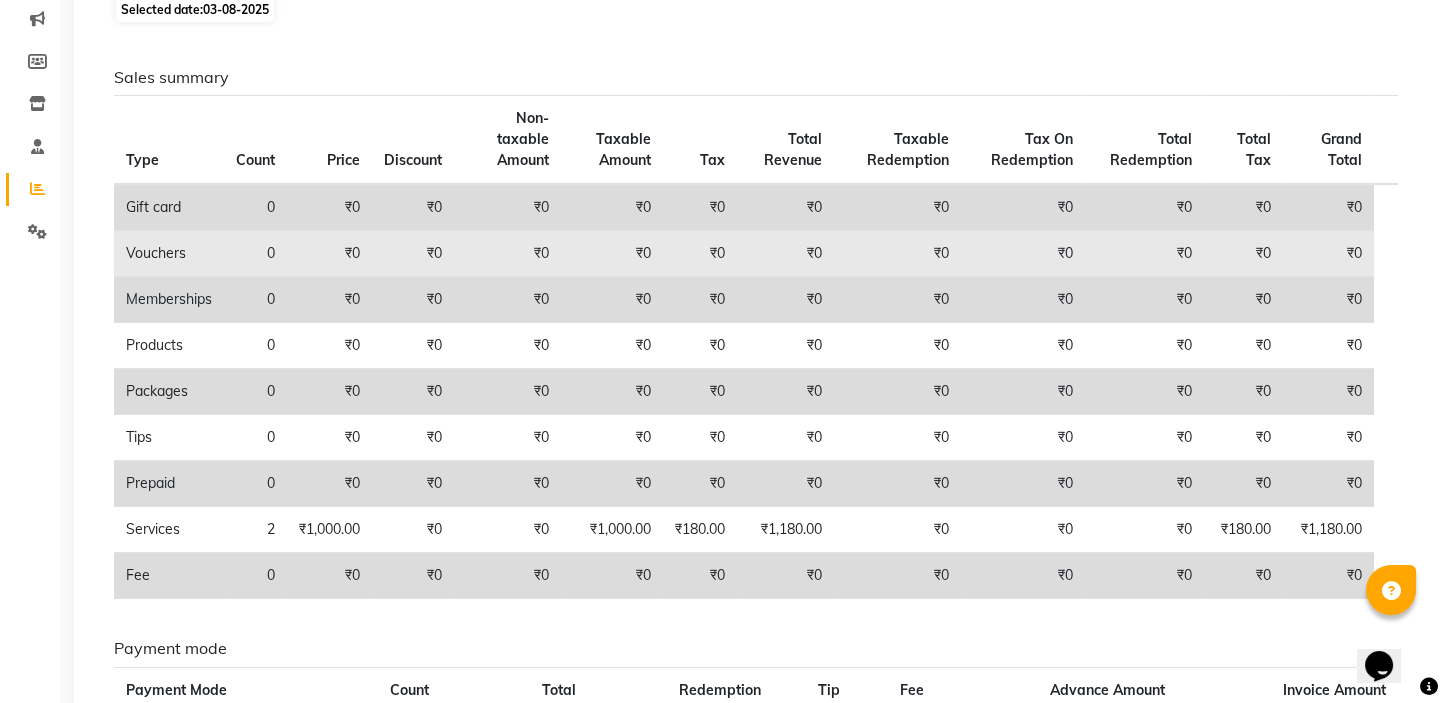 click on "₹0" 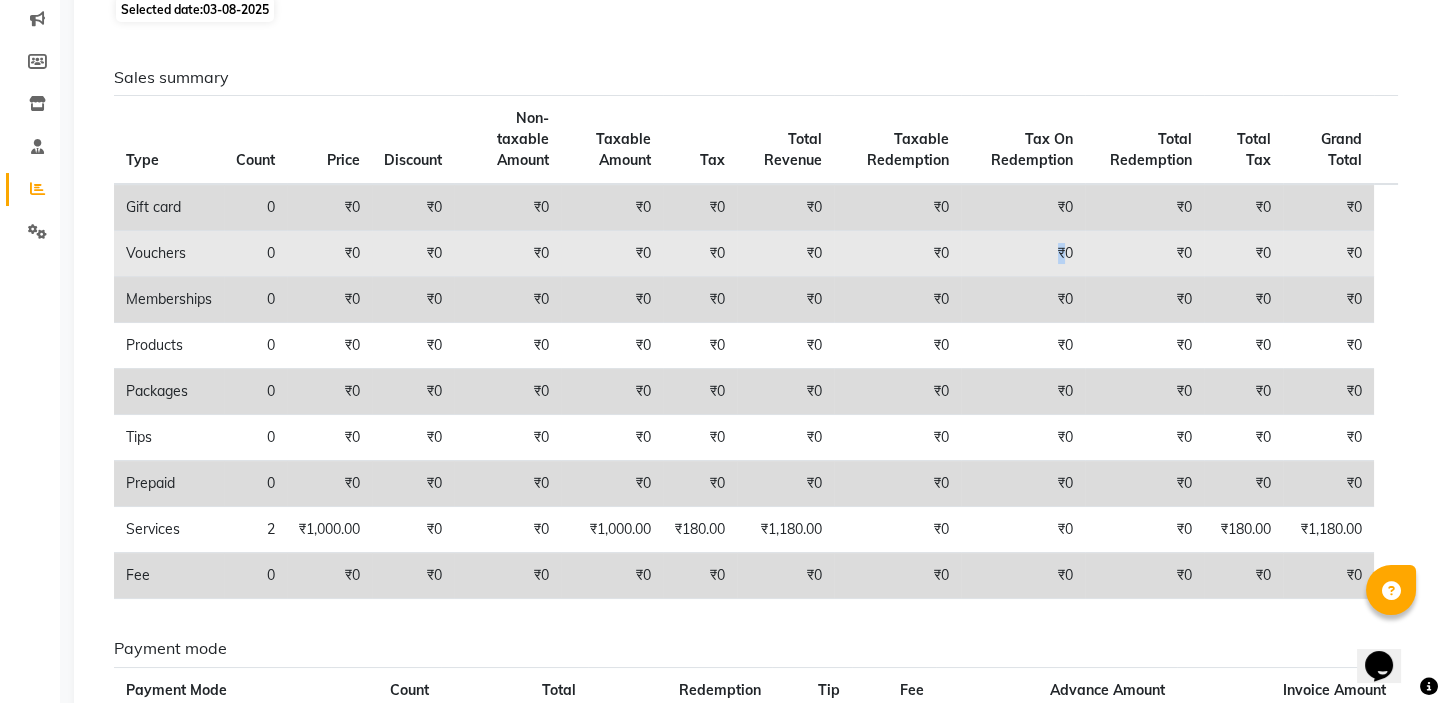 drag, startPoint x: 1068, startPoint y: 254, endPoint x: 1039, endPoint y: 239, distance: 32.649654 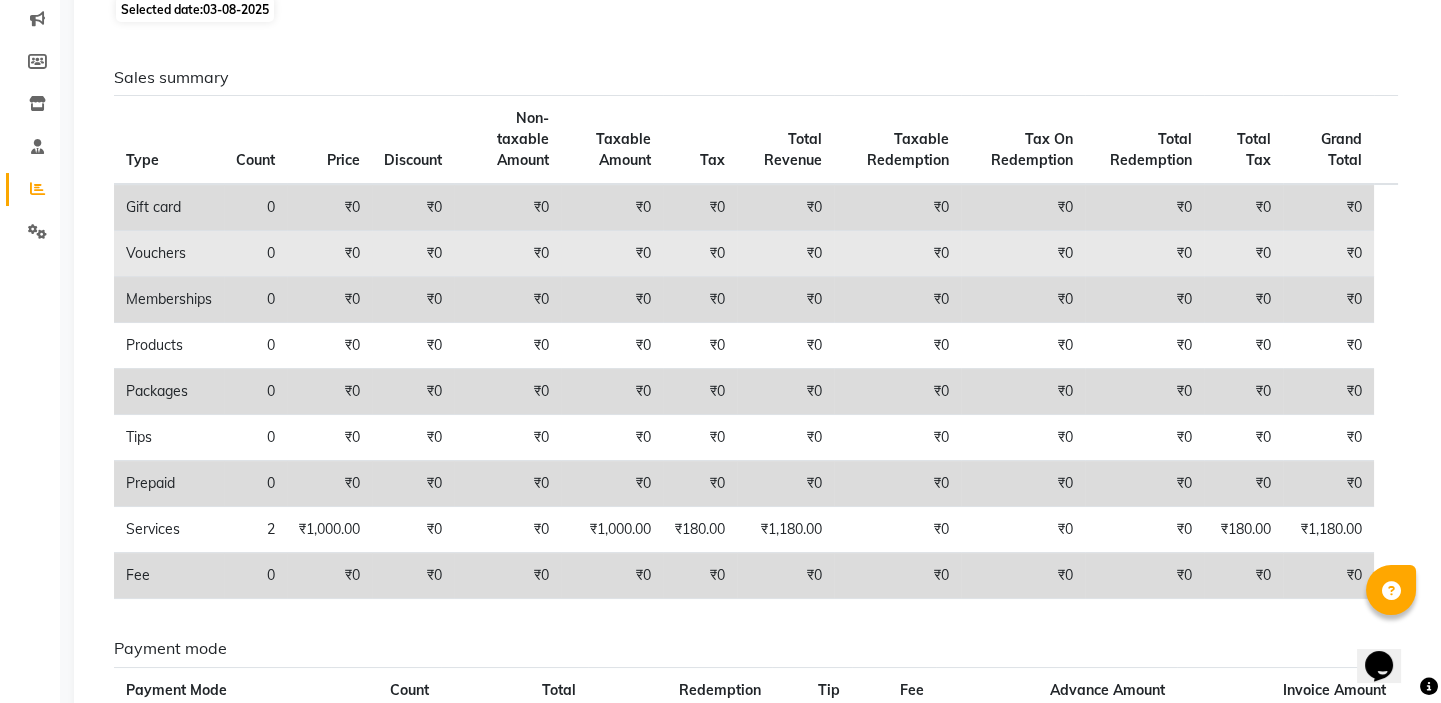 drag, startPoint x: 1180, startPoint y: 247, endPoint x: 1147, endPoint y: 229, distance: 37.589893 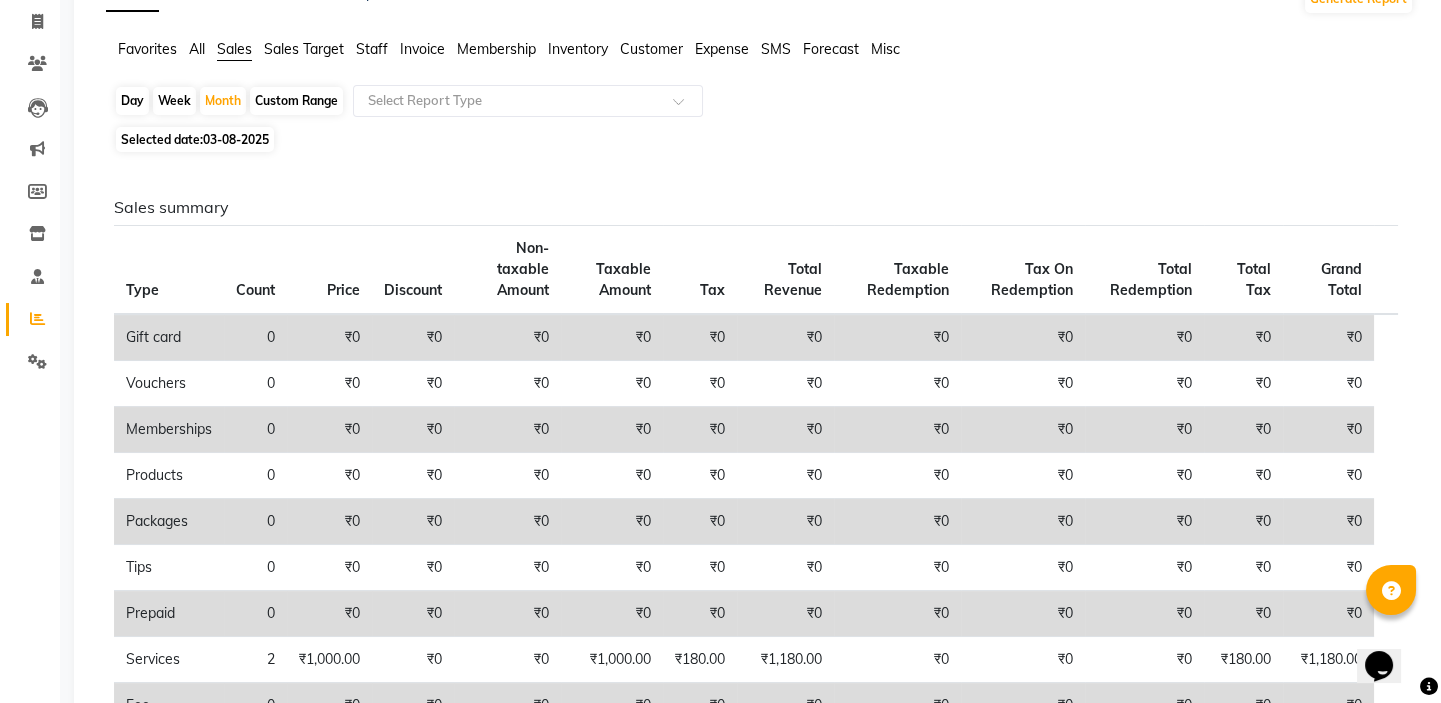 scroll, scrollTop: 0, scrollLeft: 0, axis: both 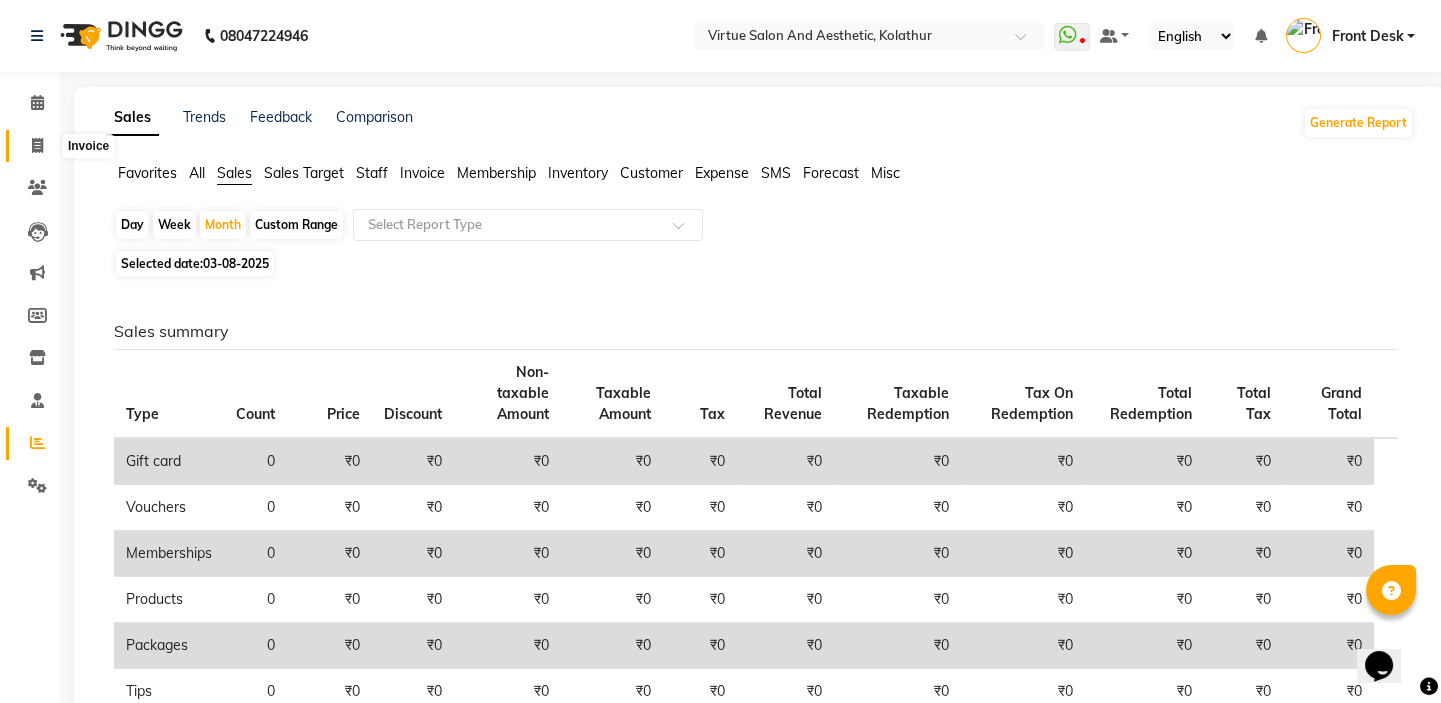 click 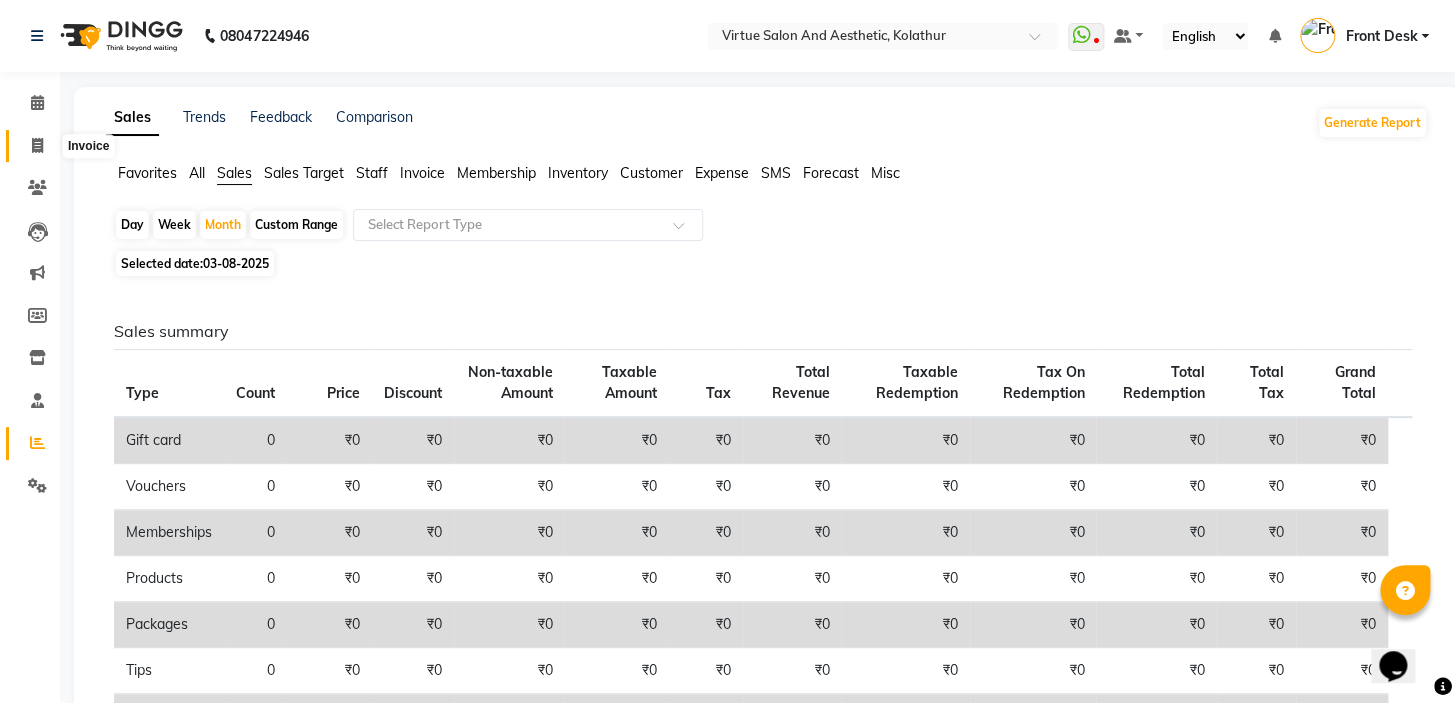select on "7053" 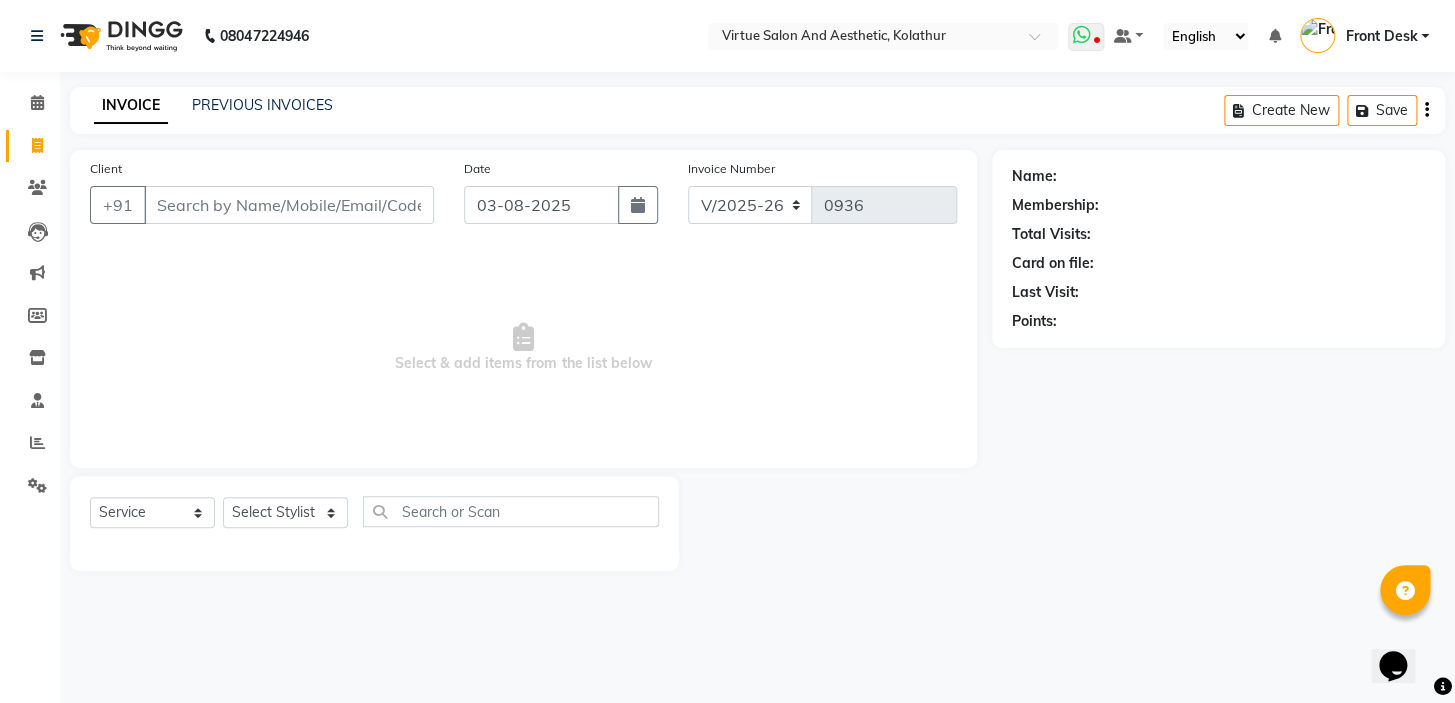click at bounding box center [1082, 35] 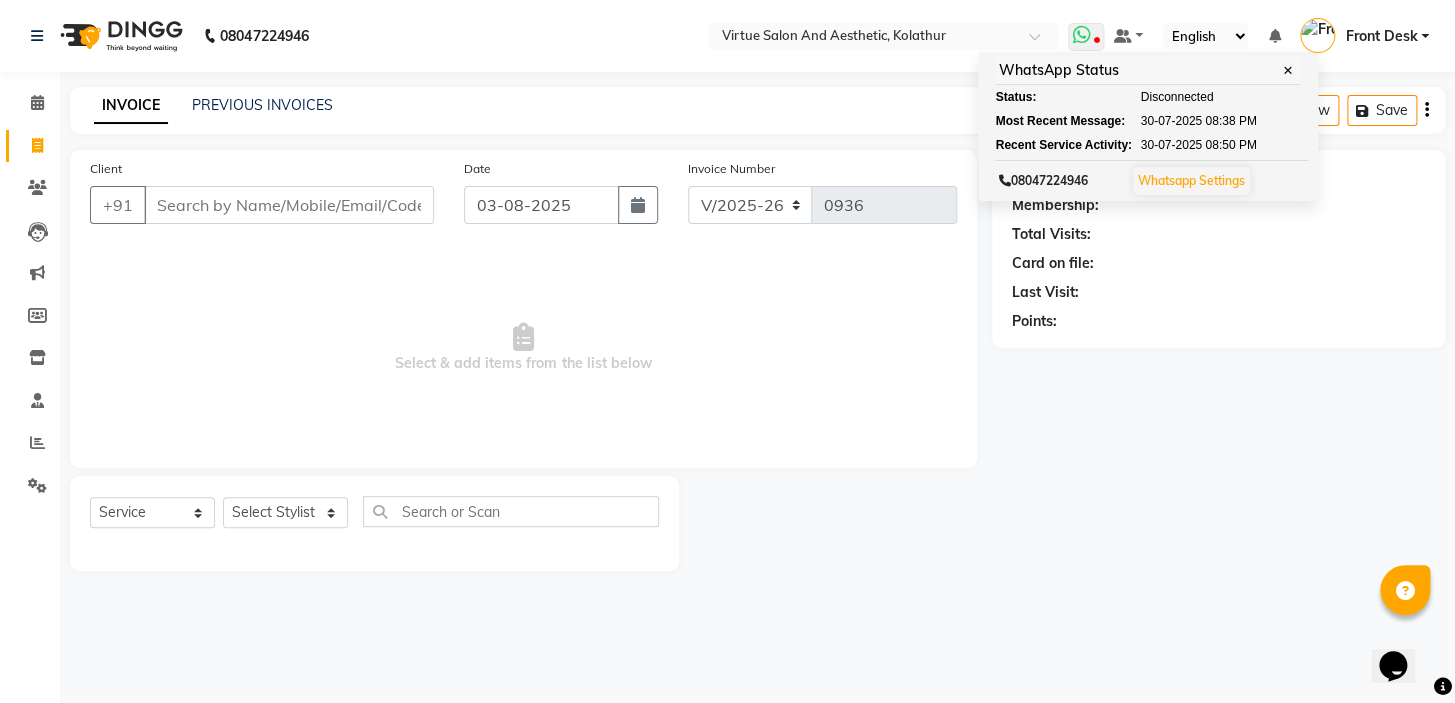 click on "✕" at bounding box center (1288, 70) 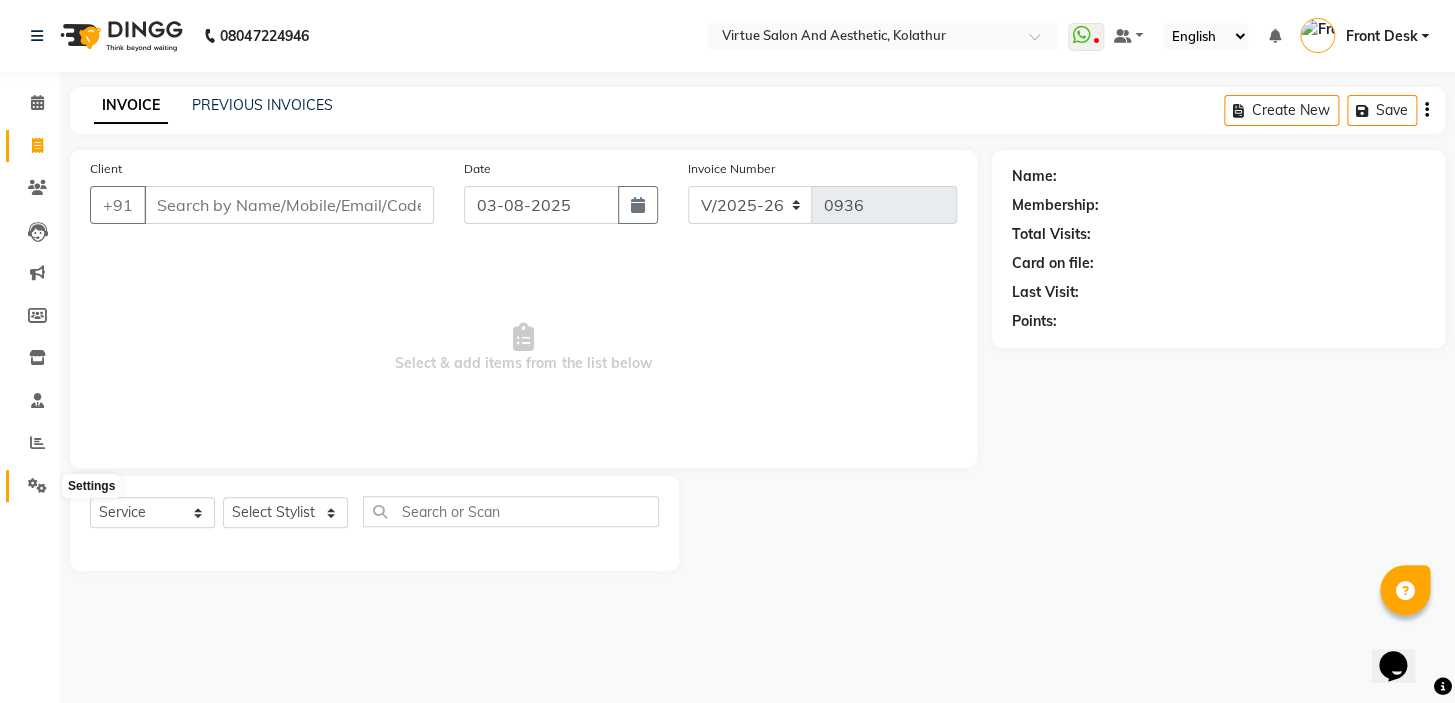 click 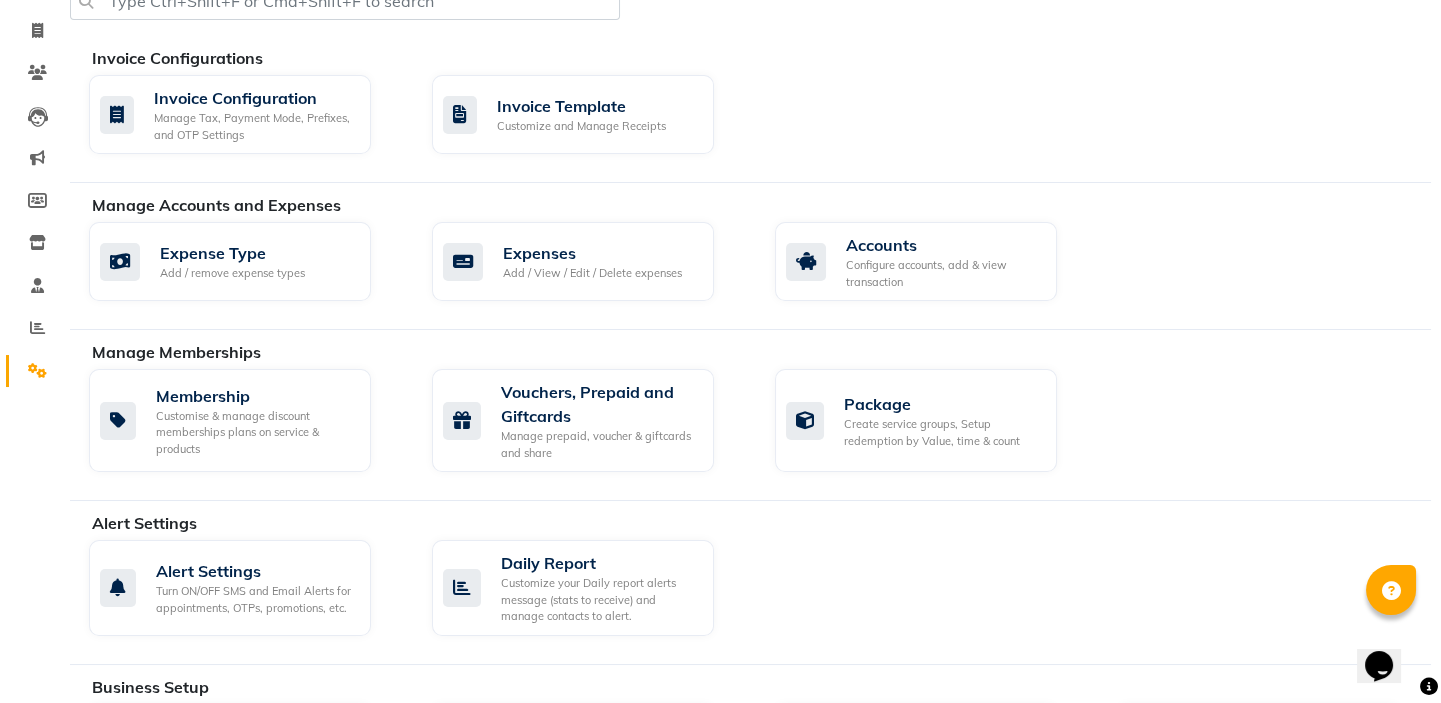 scroll, scrollTop: 851, scrollLeft: 0, axis: vertical 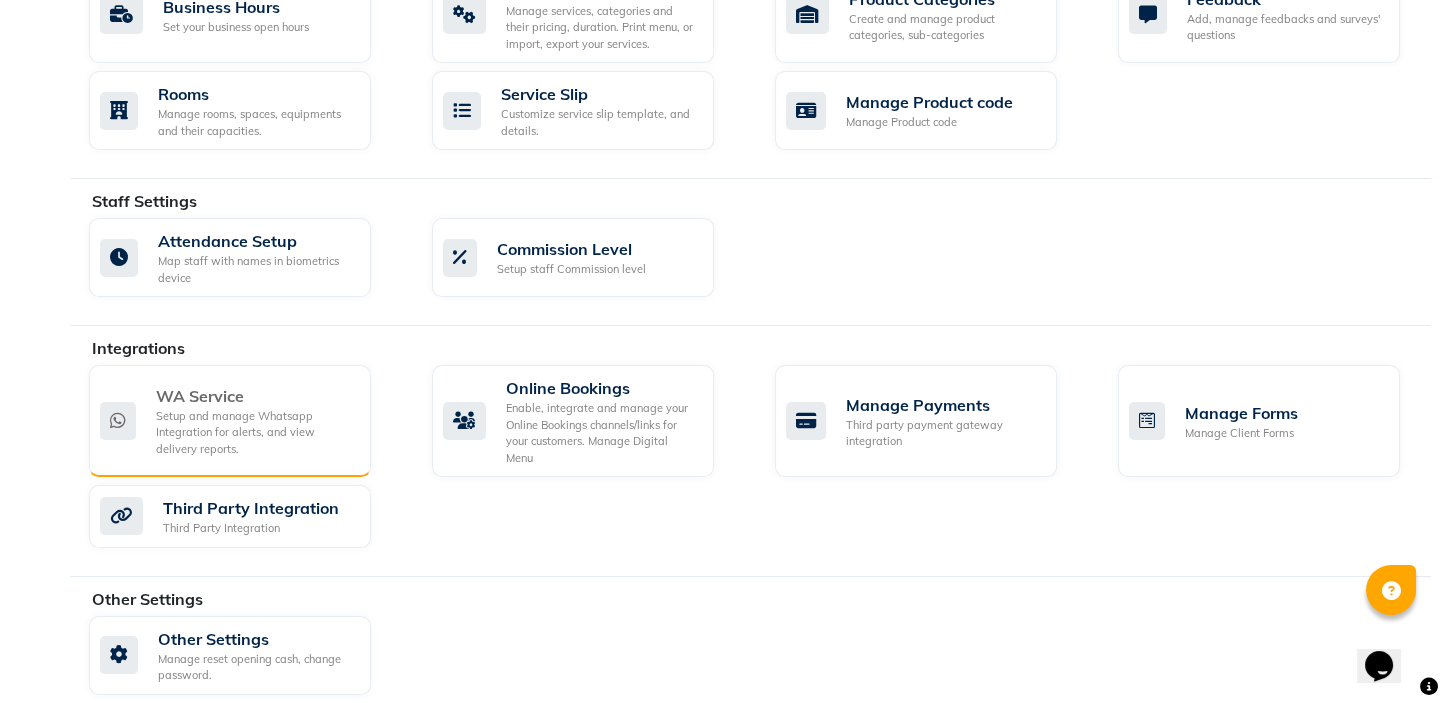click on "WA Service" 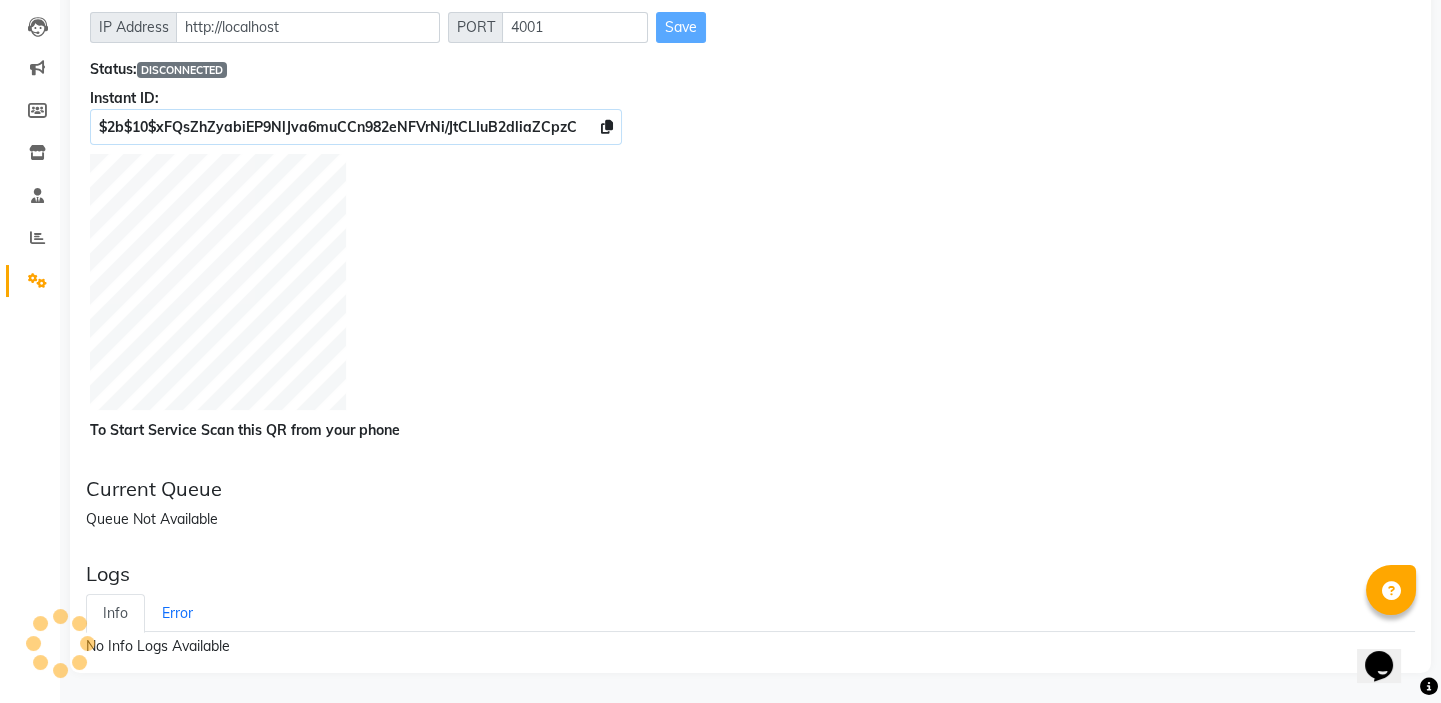 scroll, scrollTop: 0, scrollLeft: 0, axis: both 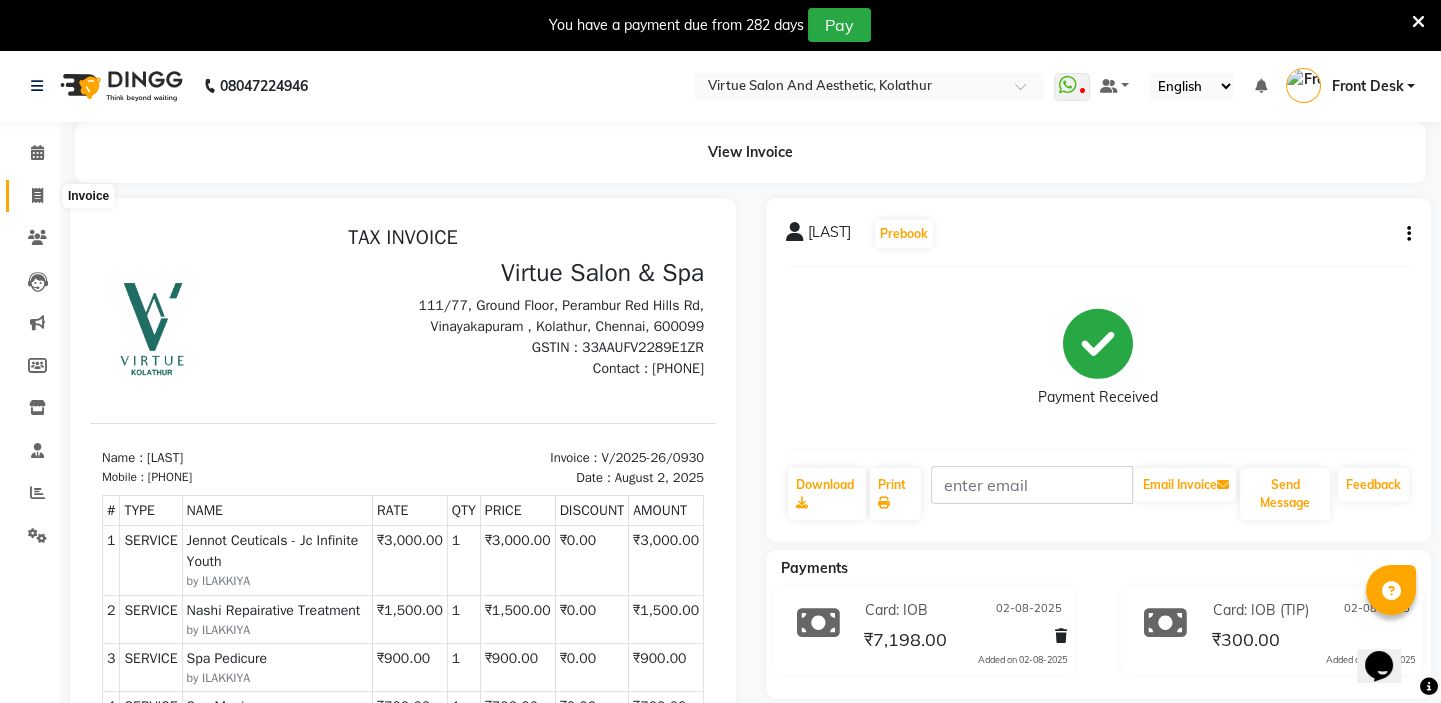 click 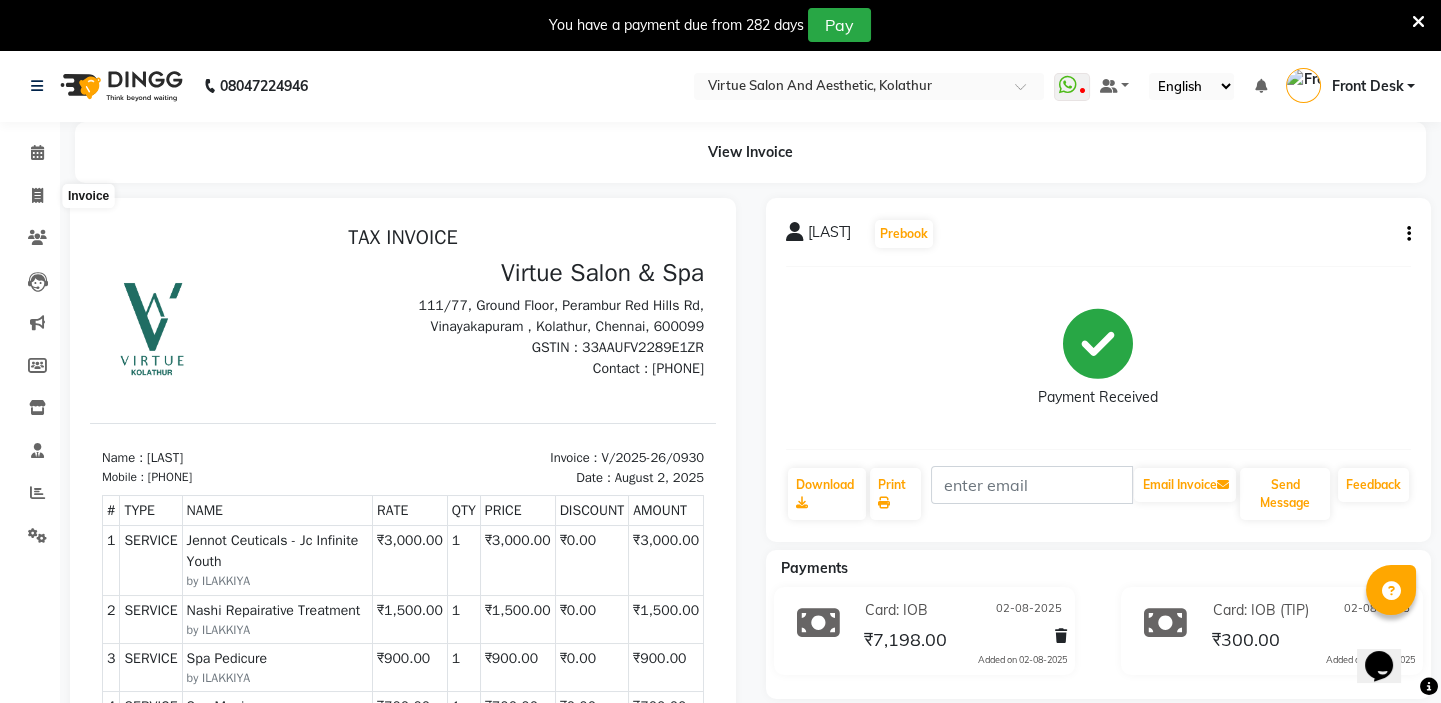 select on "service" 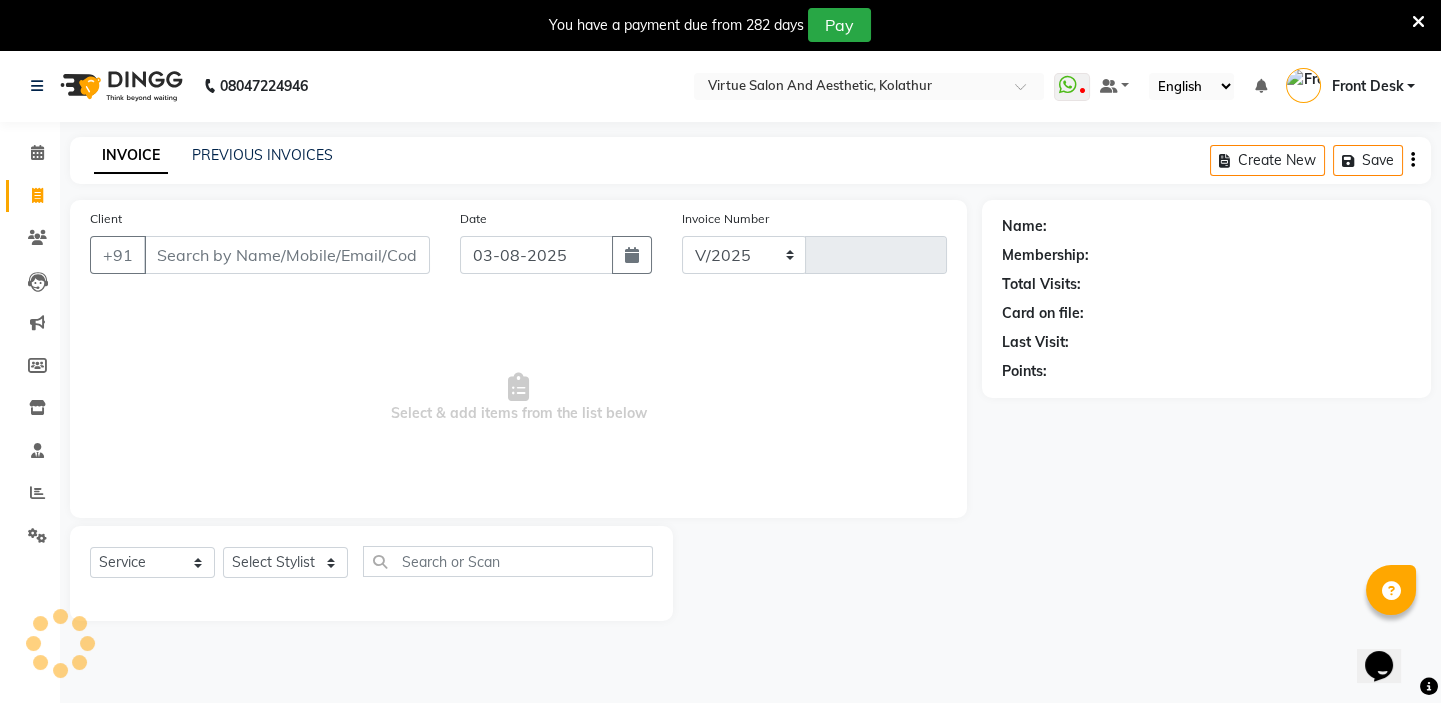 select on "7053" 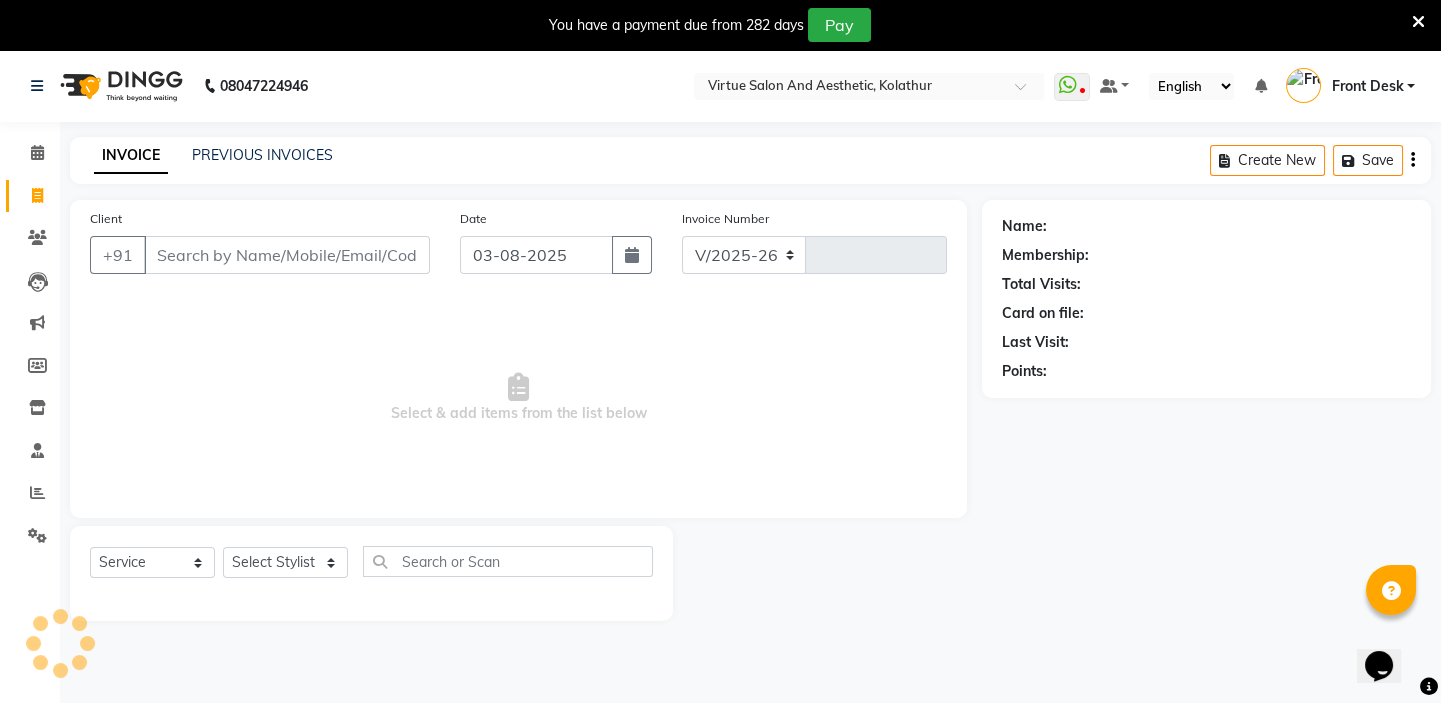 type on "0935" 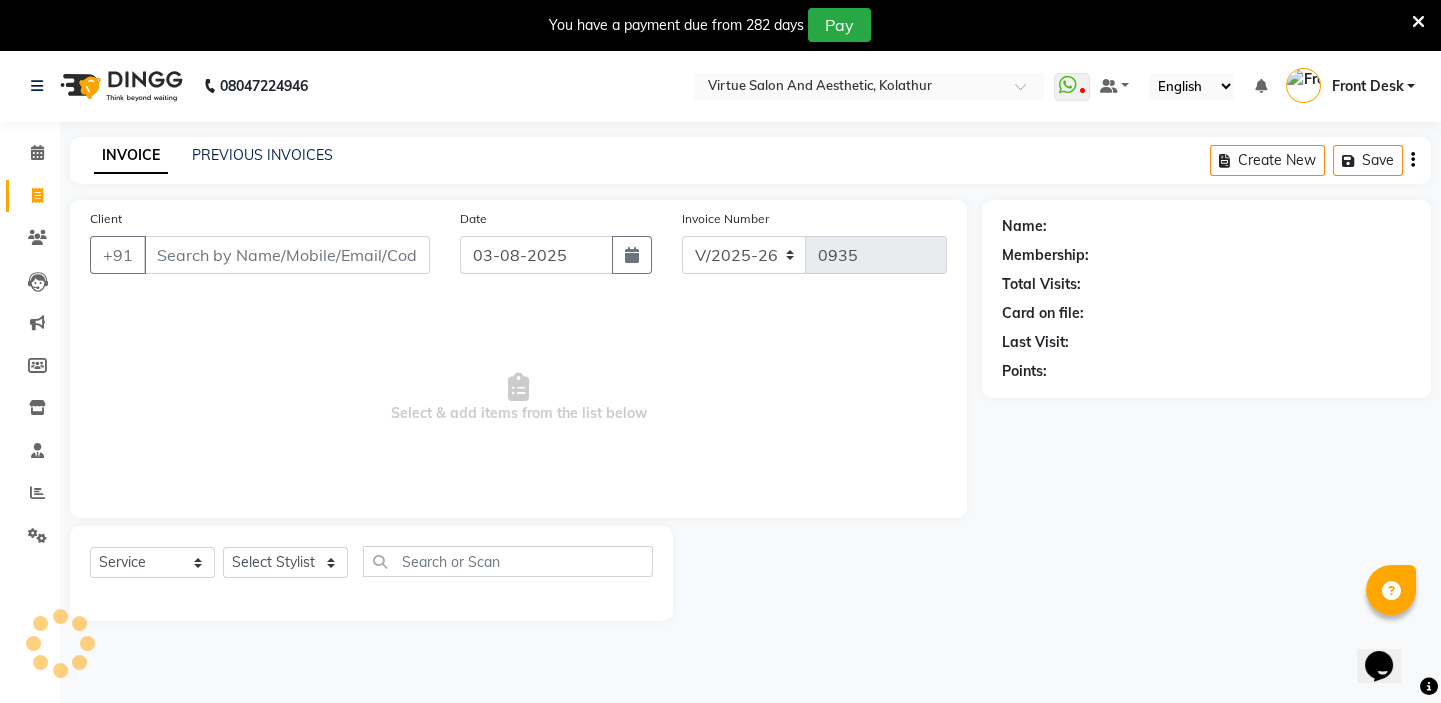 scroll, scrollTop: 50, scrollLeft: 0, axis: vertical 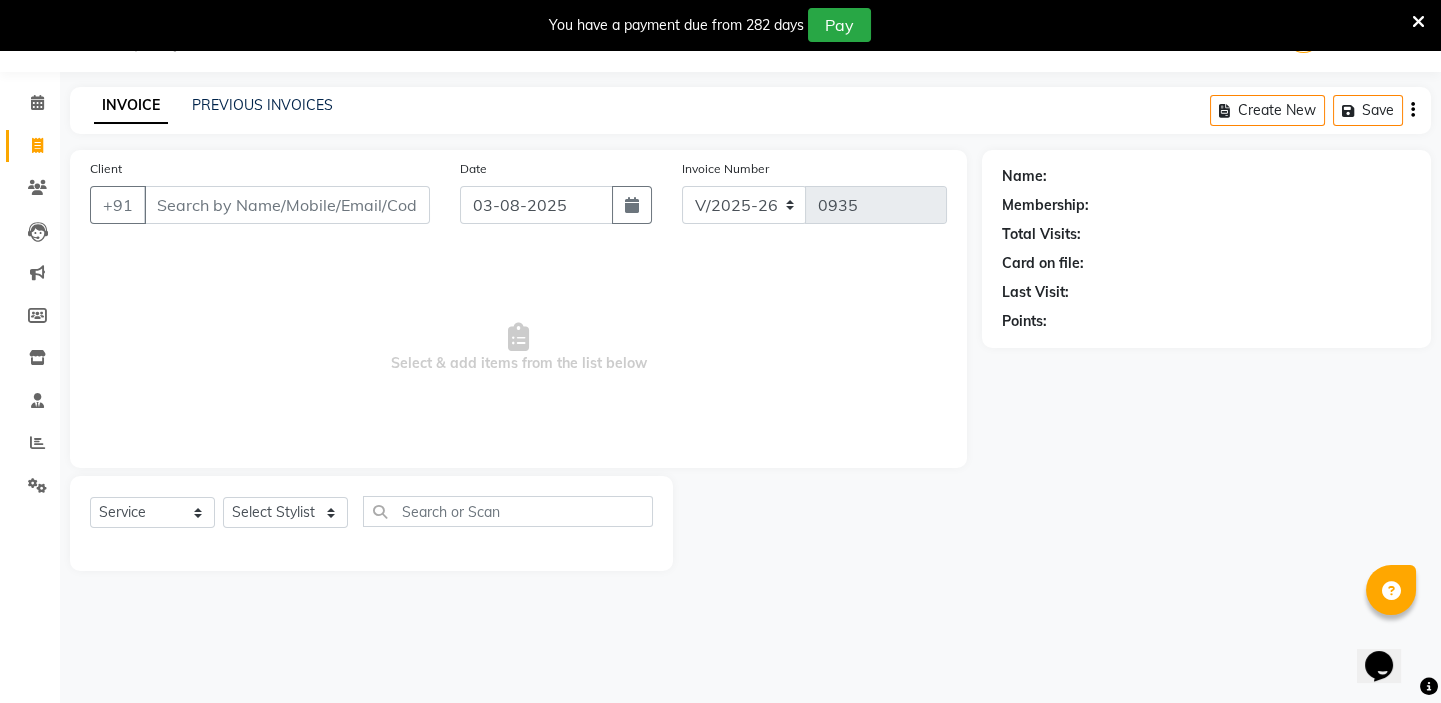 click at bounding box center (1418, 22) 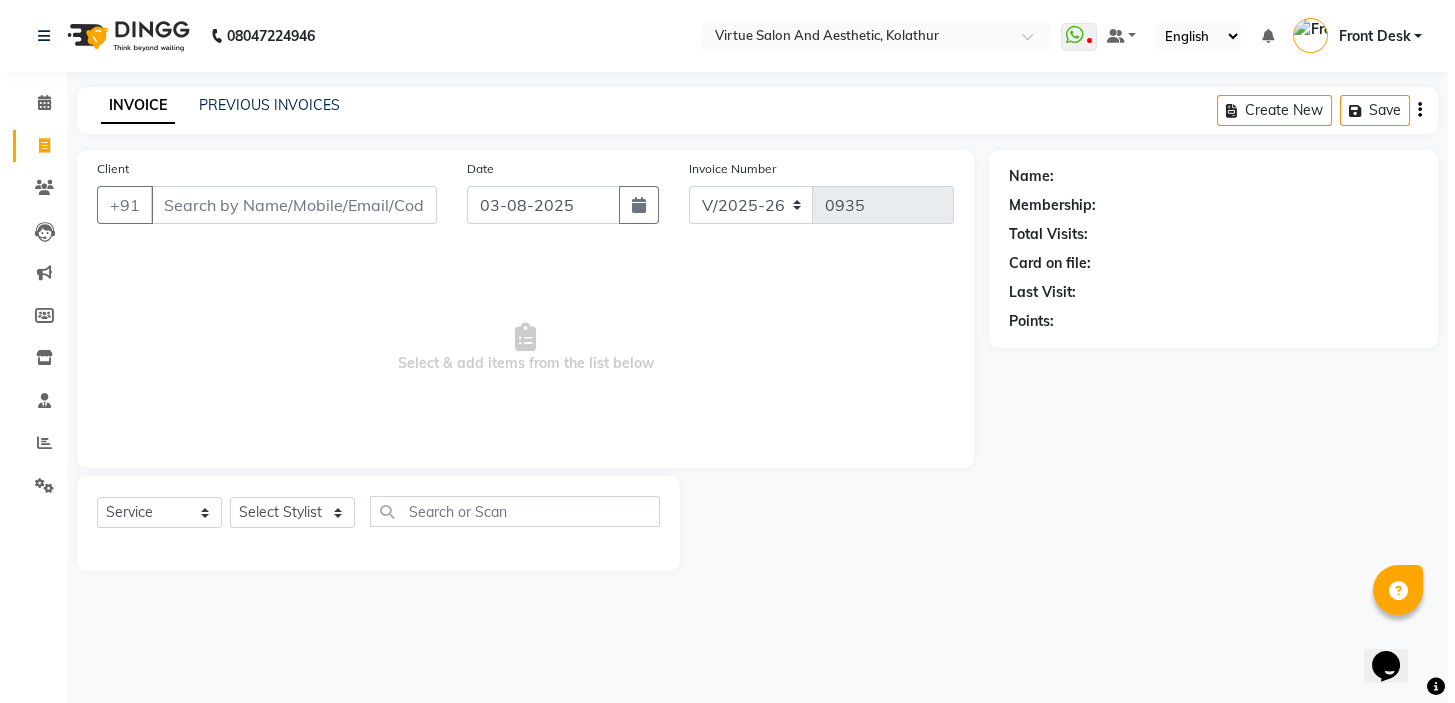scroll, scrollTop: 0, scrollLeft: 0, axis: both 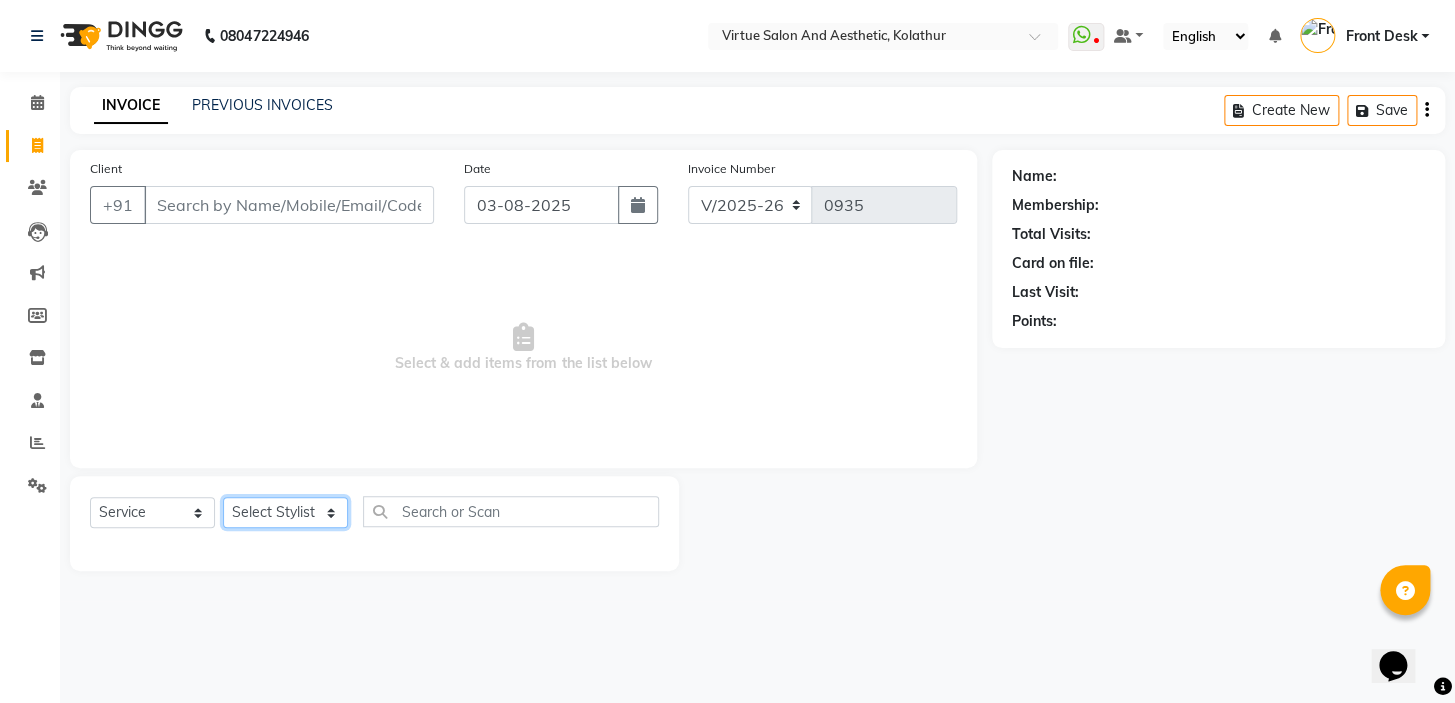 click on "Select Stylist BALAJI DIVYA FAMITHA Front Desk ILAKKIYA ISHWARYA MANISHA MILLI RAJAN RAMESH" 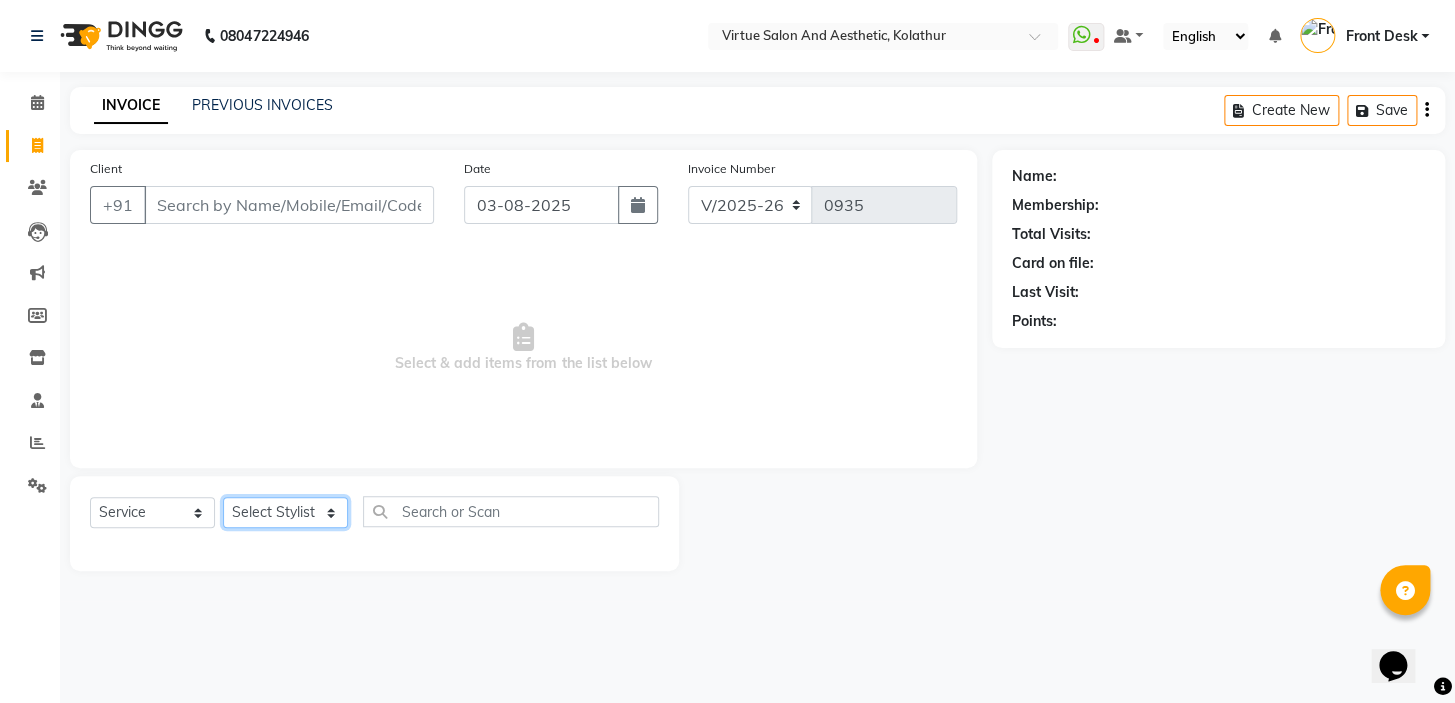 select on "84323" 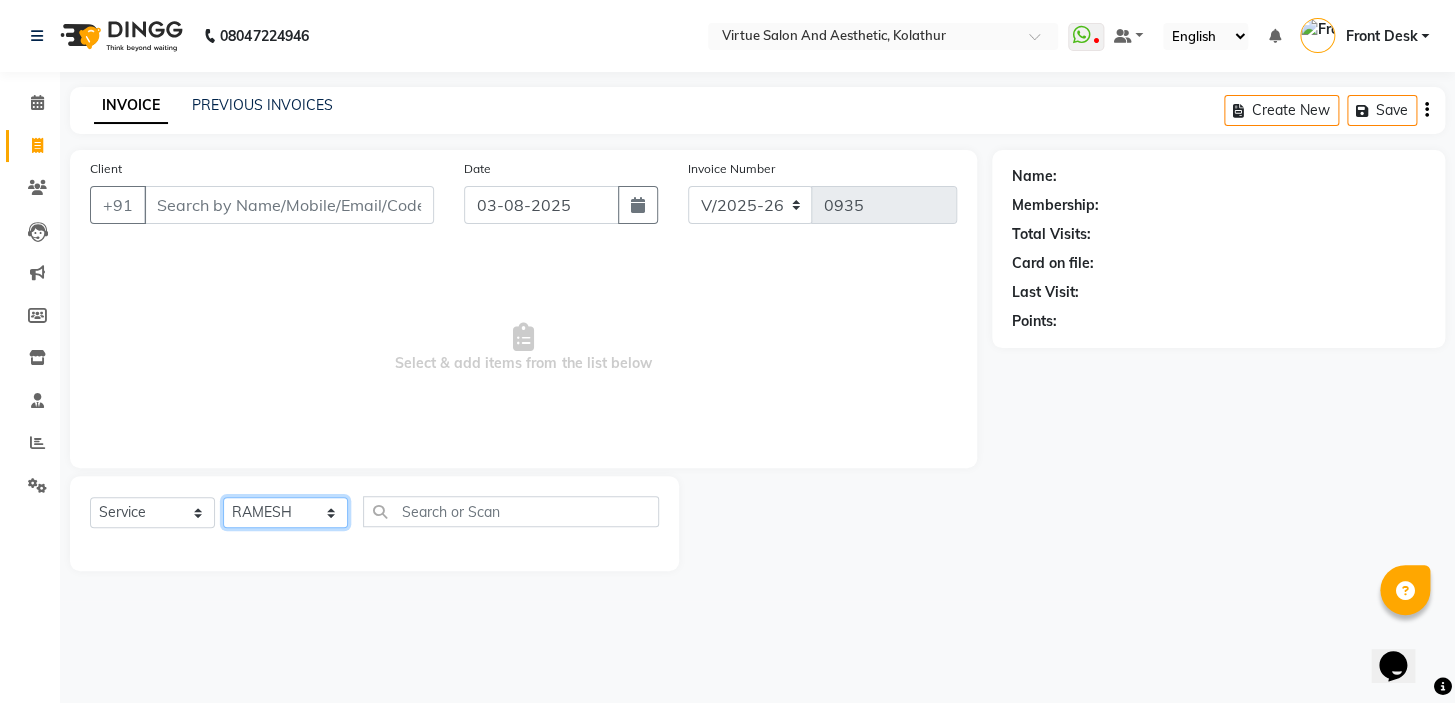 click on "Select Stylist BALAJI DIVYA FAMITHA Front Desk ILAKKIYA ISHWARYA MANISHA MILLI RAJAN RAMESH" 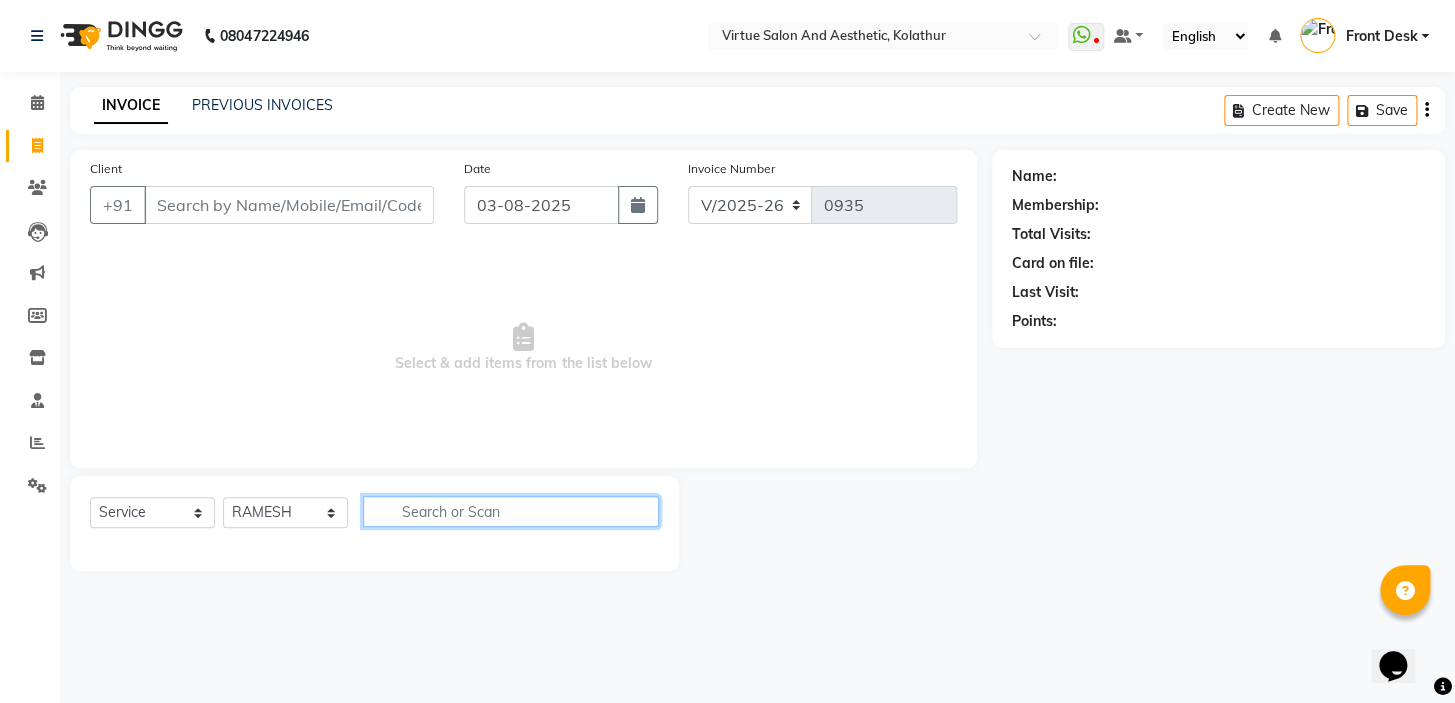click 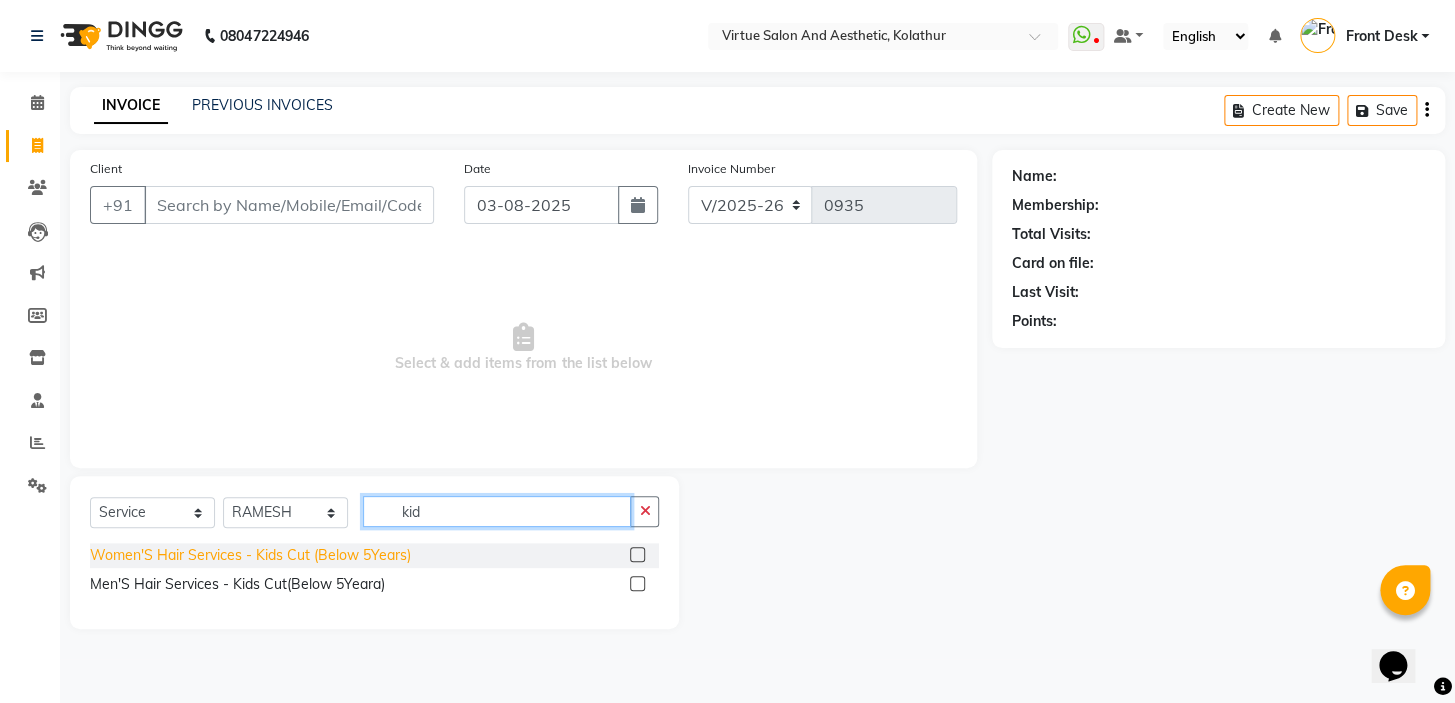 type on "kid" 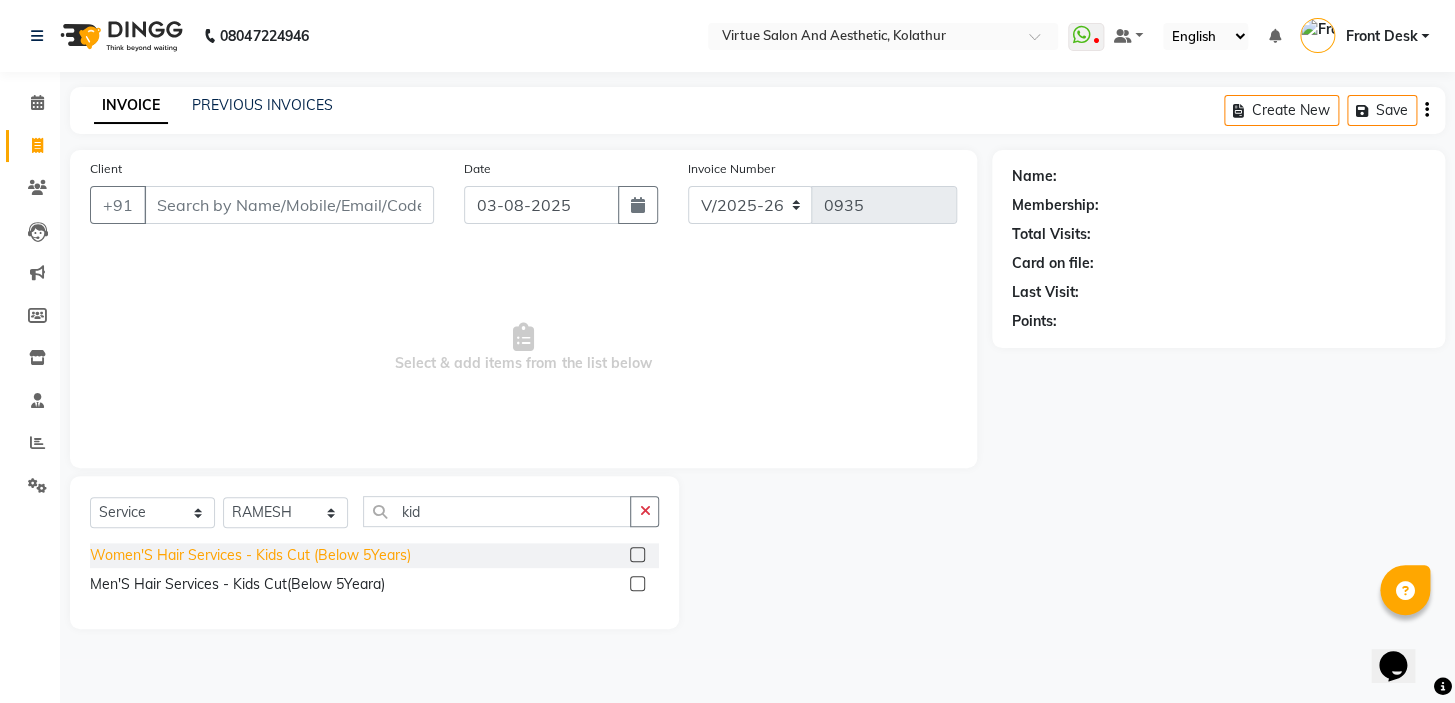 click on "Women'S Hair Services - Kids Cut (Below 5Years)" 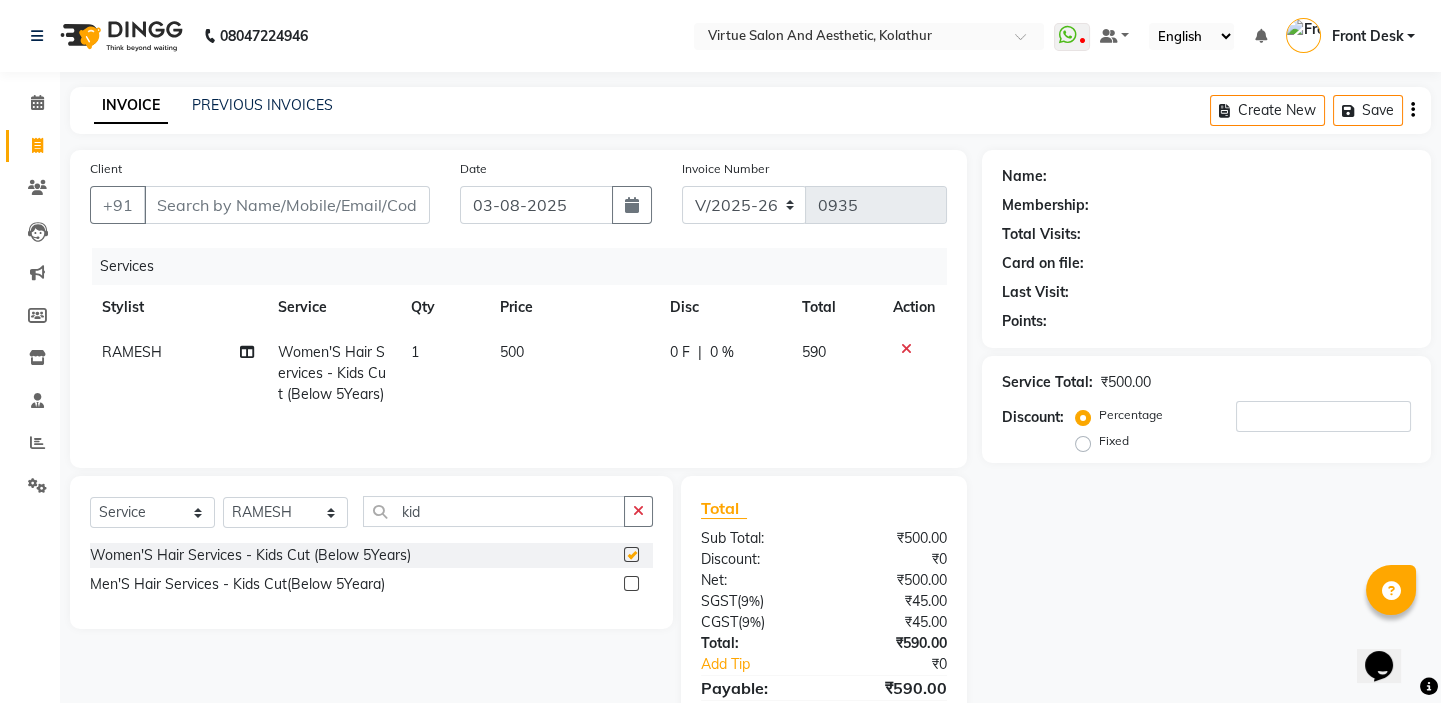 checkbox on "false" 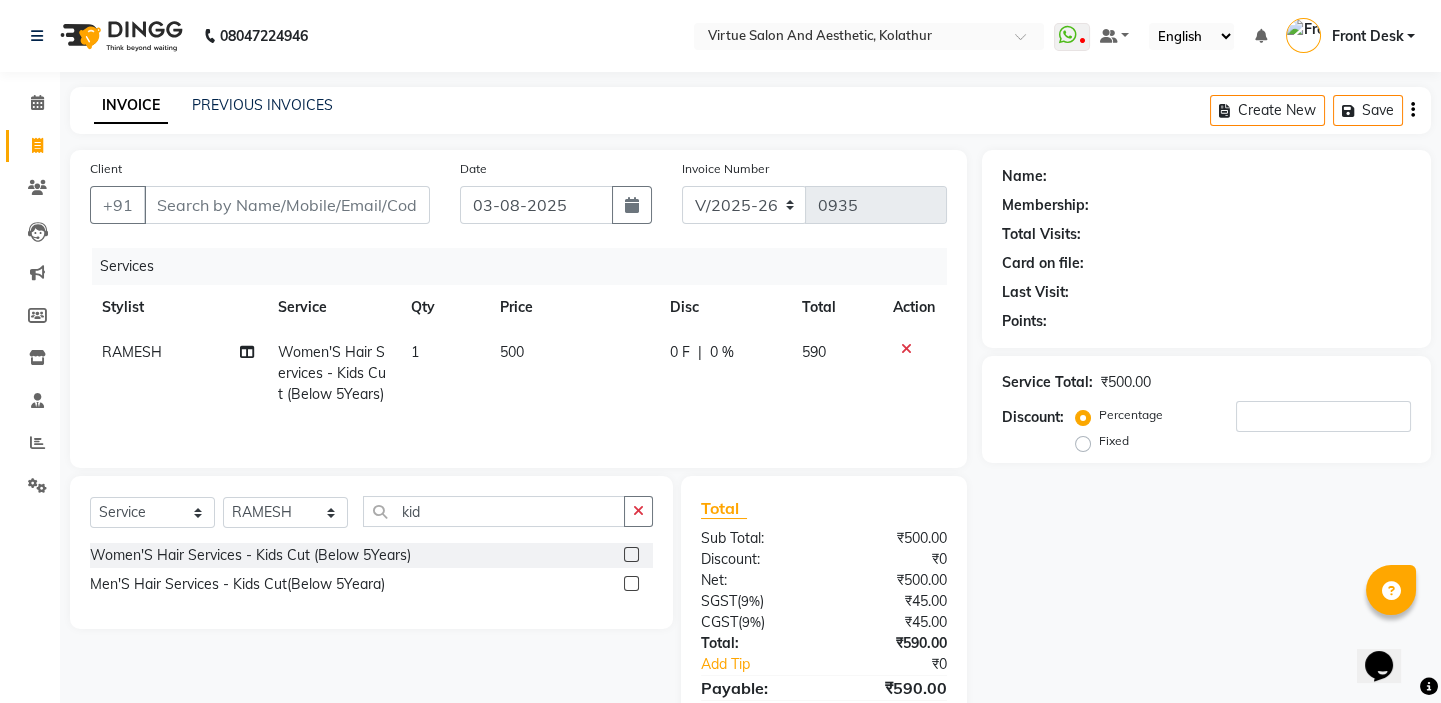 click on "1" 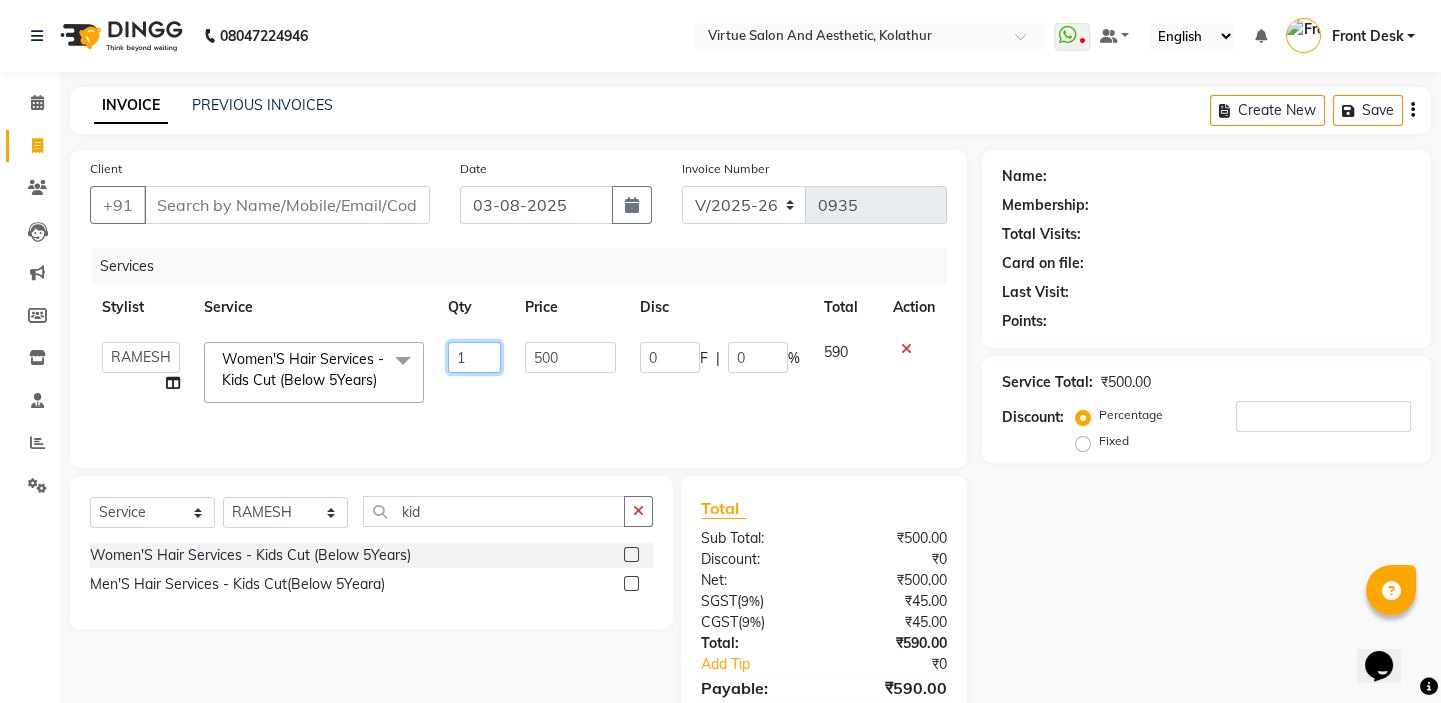 drag, startPoint x: 484, startPoint y: 360, endPoint x: 409, endPoint y: 347, distance: 76.11833 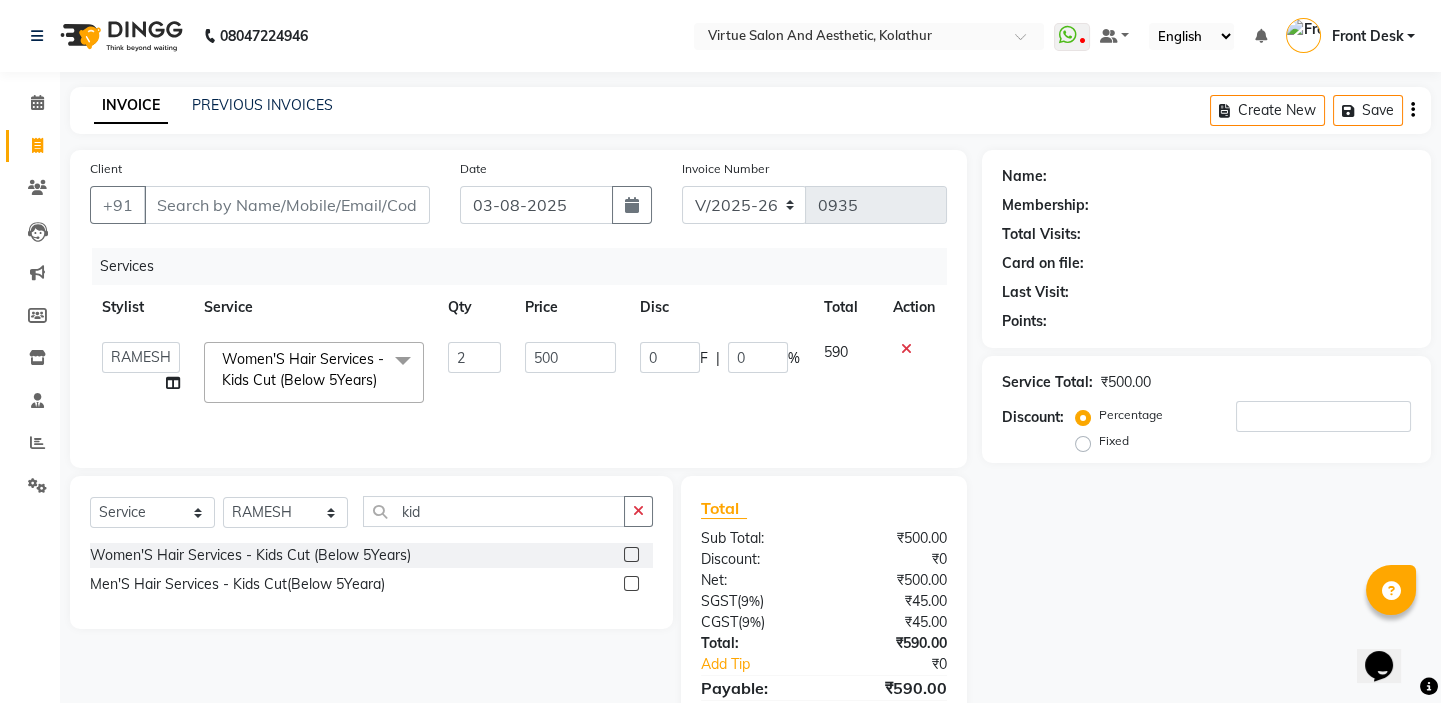 click on "Services" 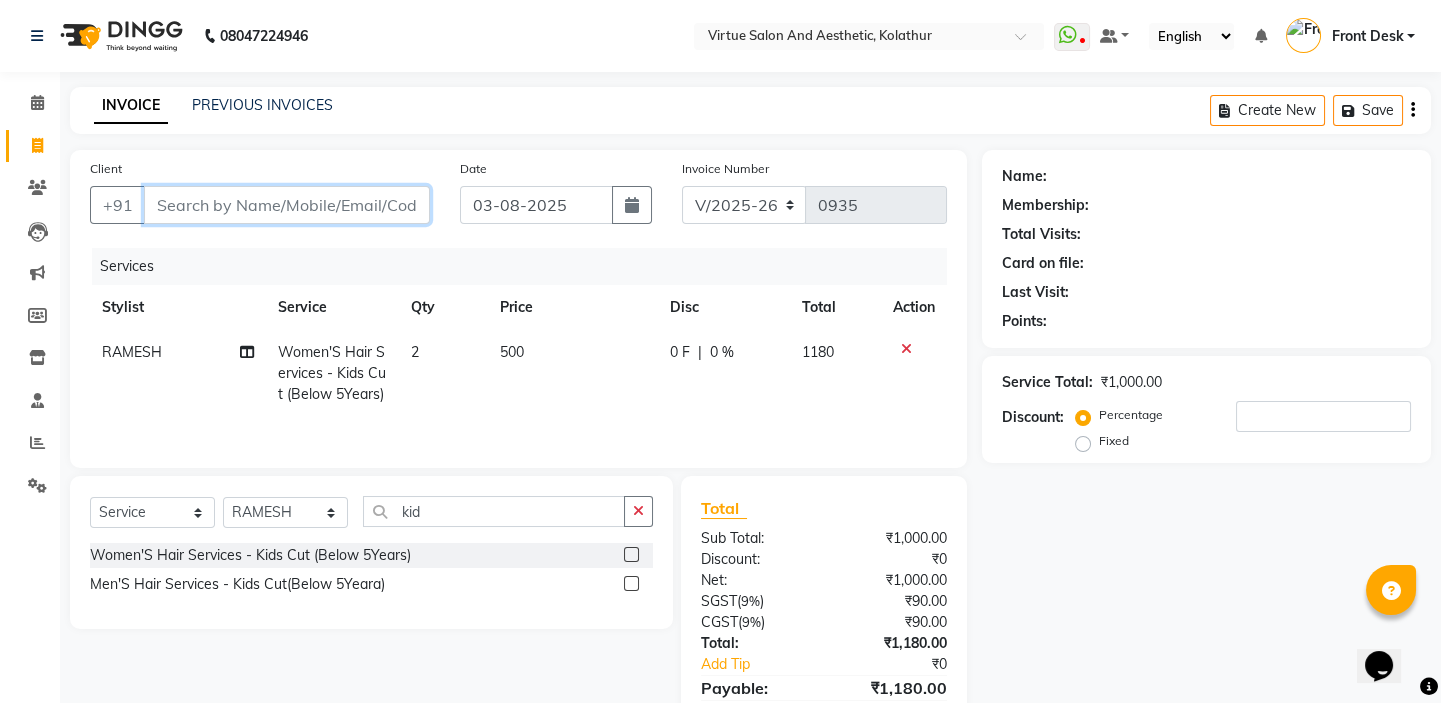 click on "Client" at bounding box center [287, 205] 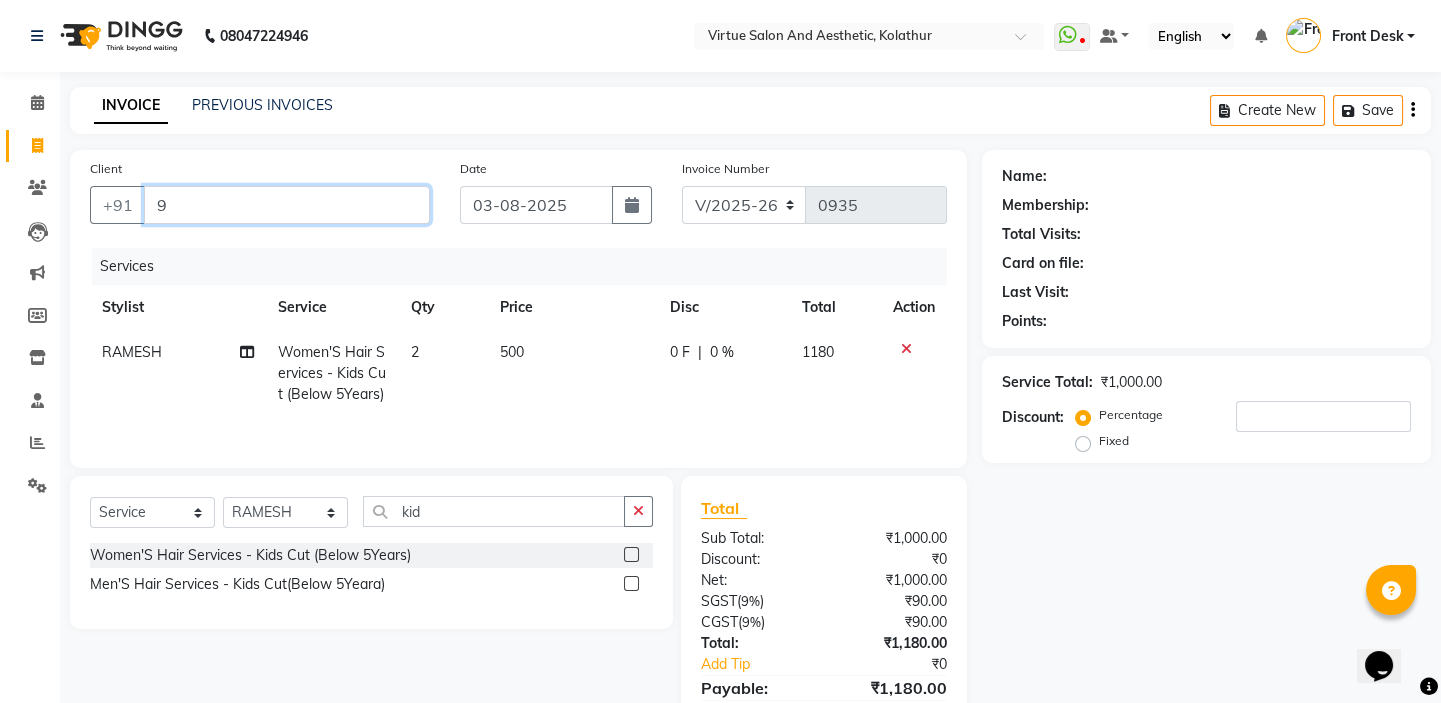 type on "0" 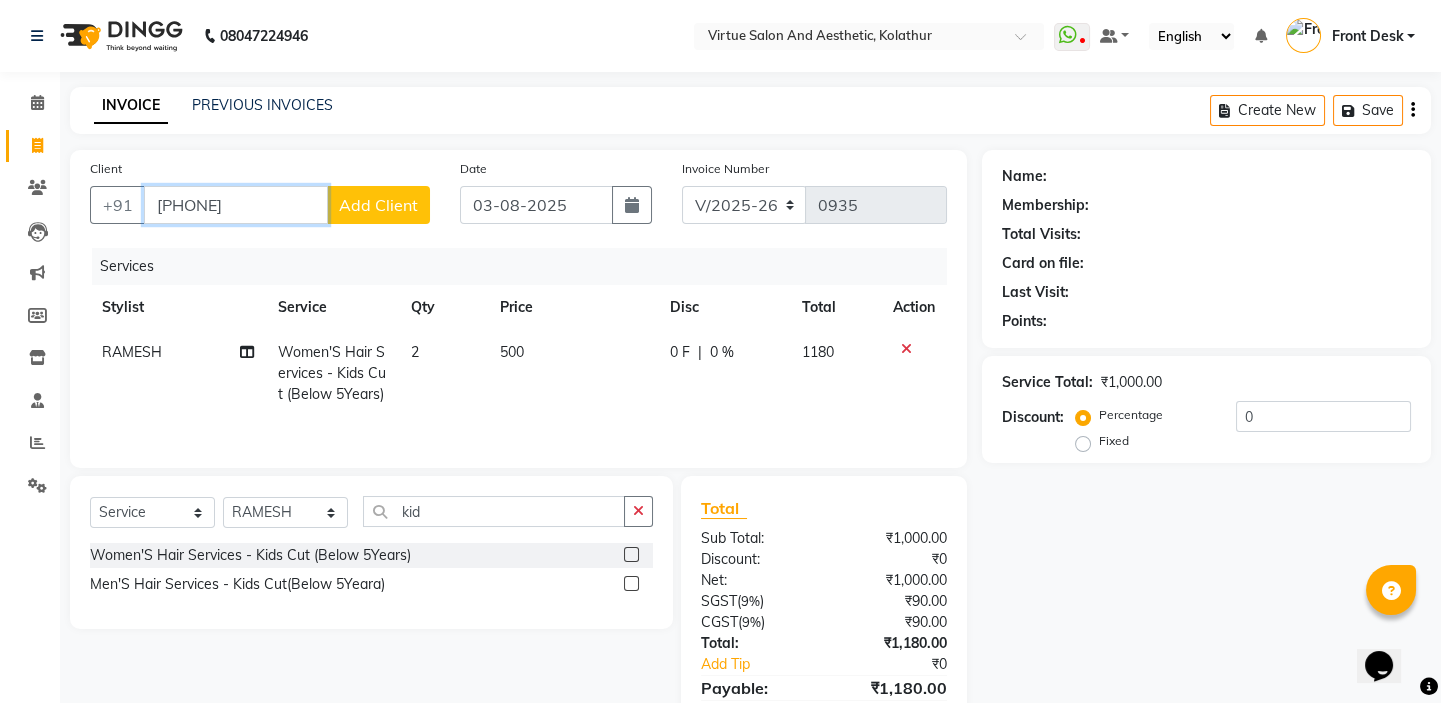type on "[PHONE]" 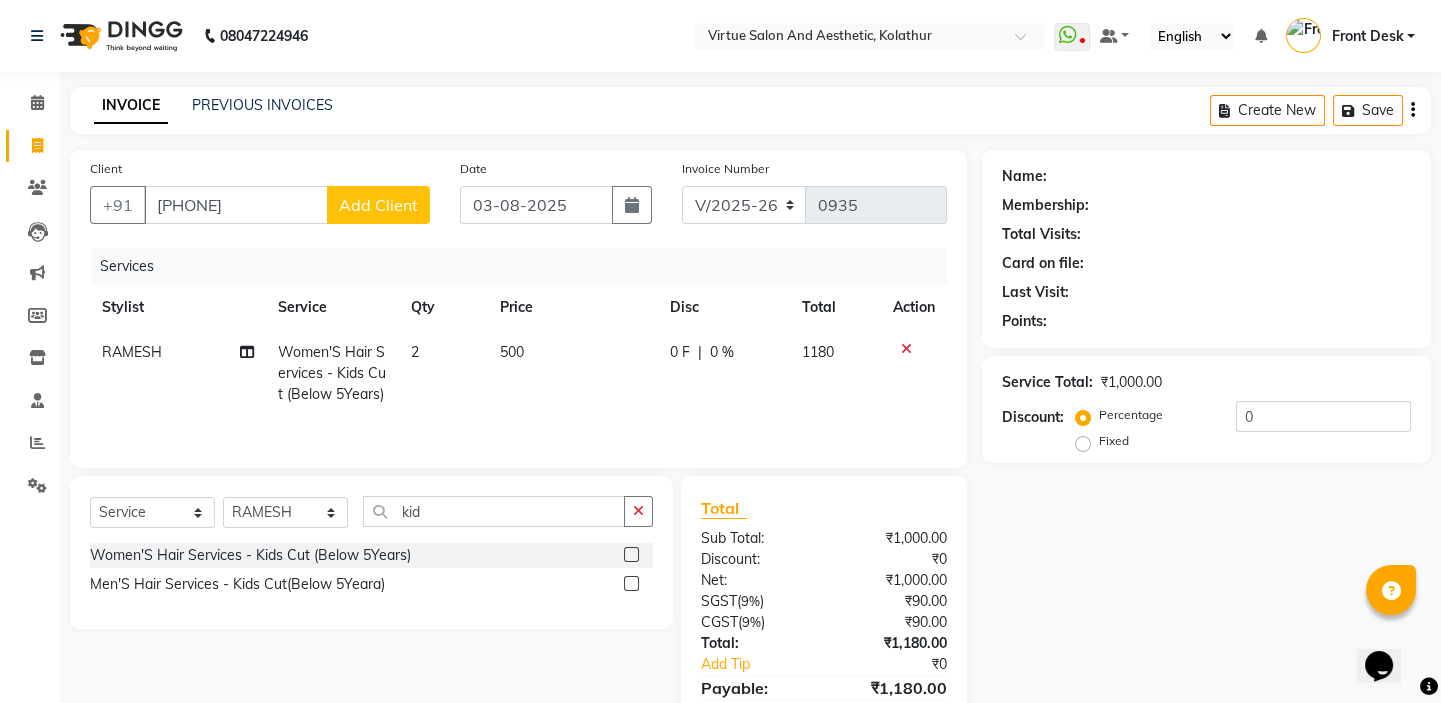 click on "Add Client" 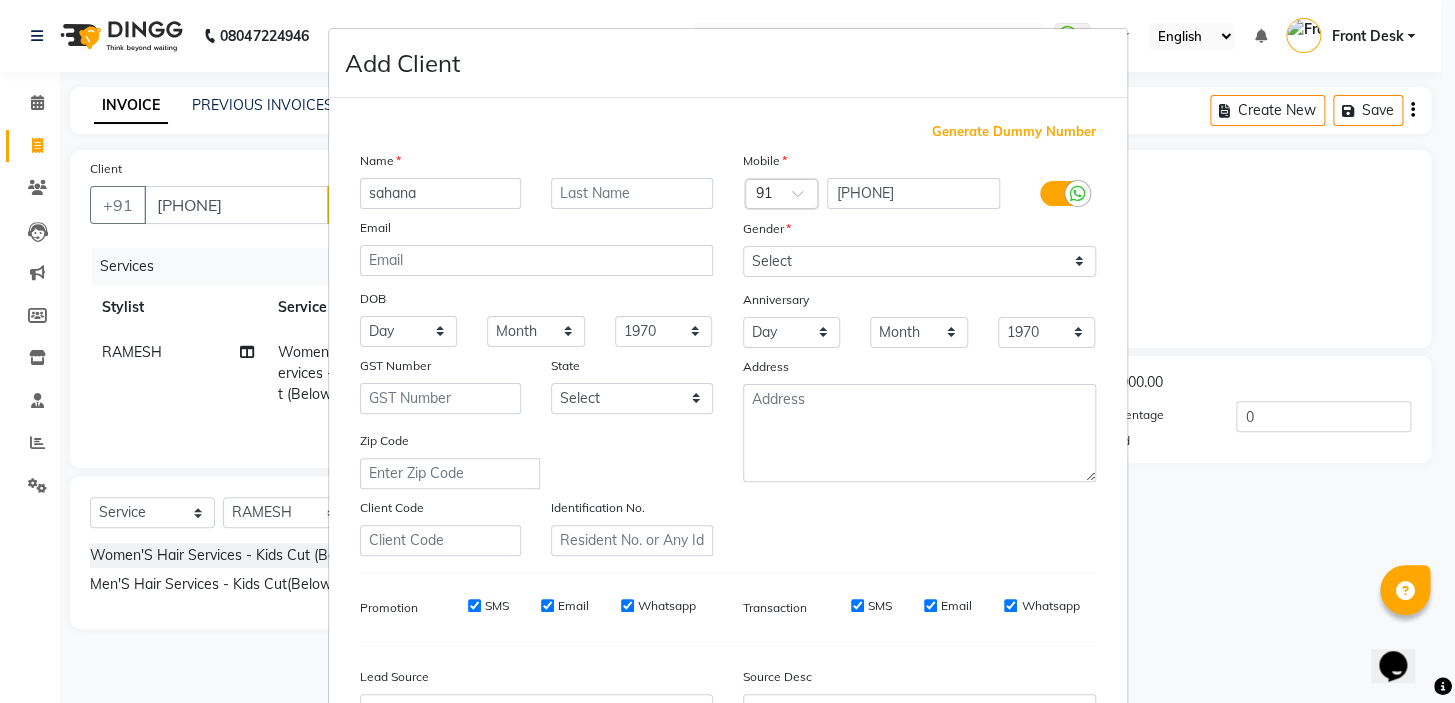 click on "sahana" at bounding box center (441, 193) 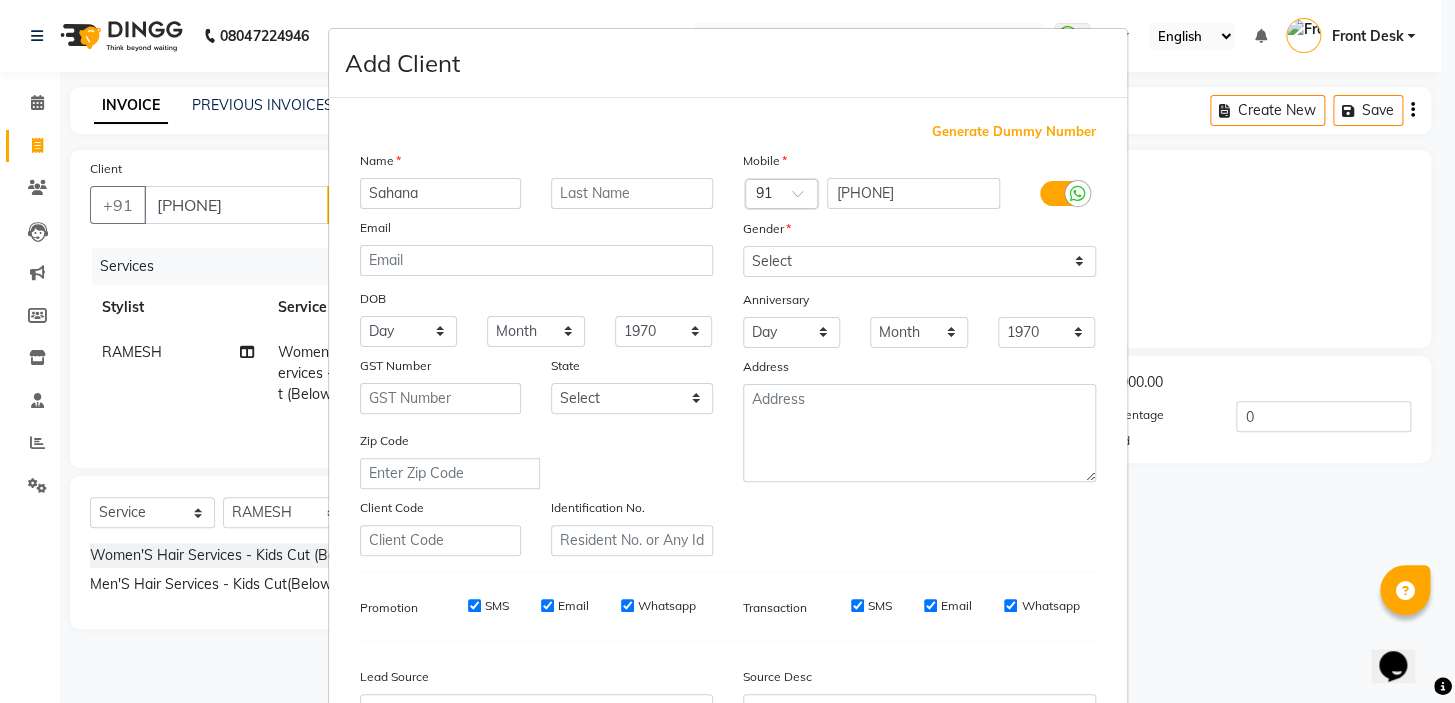 type on "Sahana" 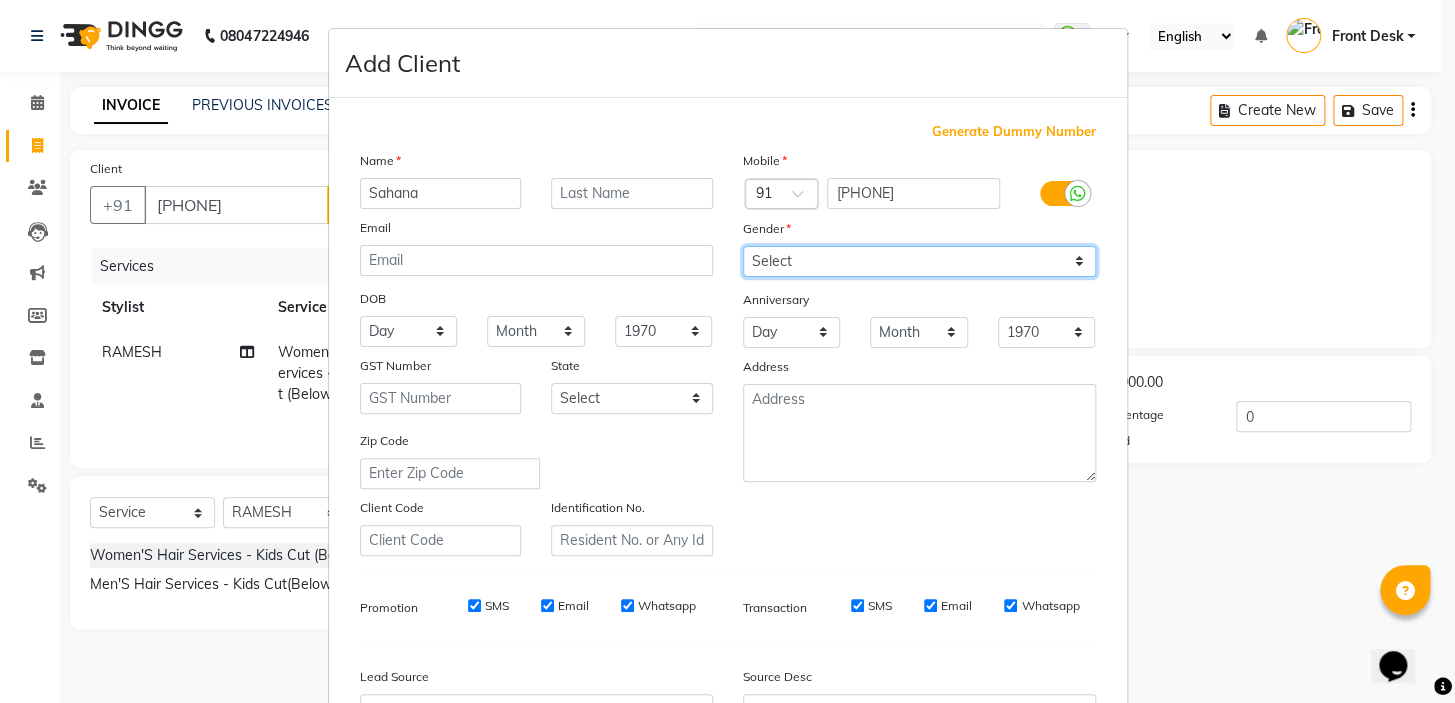 click on "Select Male Female Other Prefer Not To Say" at bounding box center [919, 261] 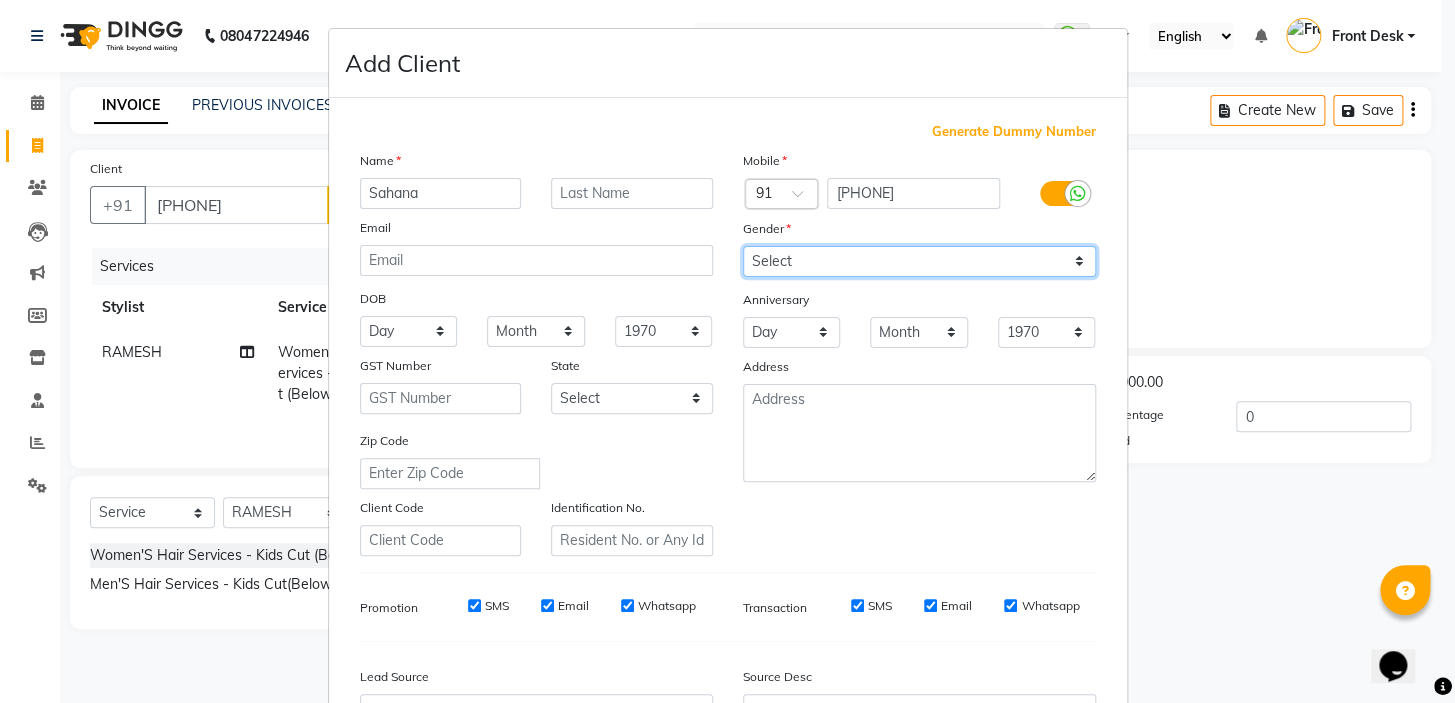 select on "female" 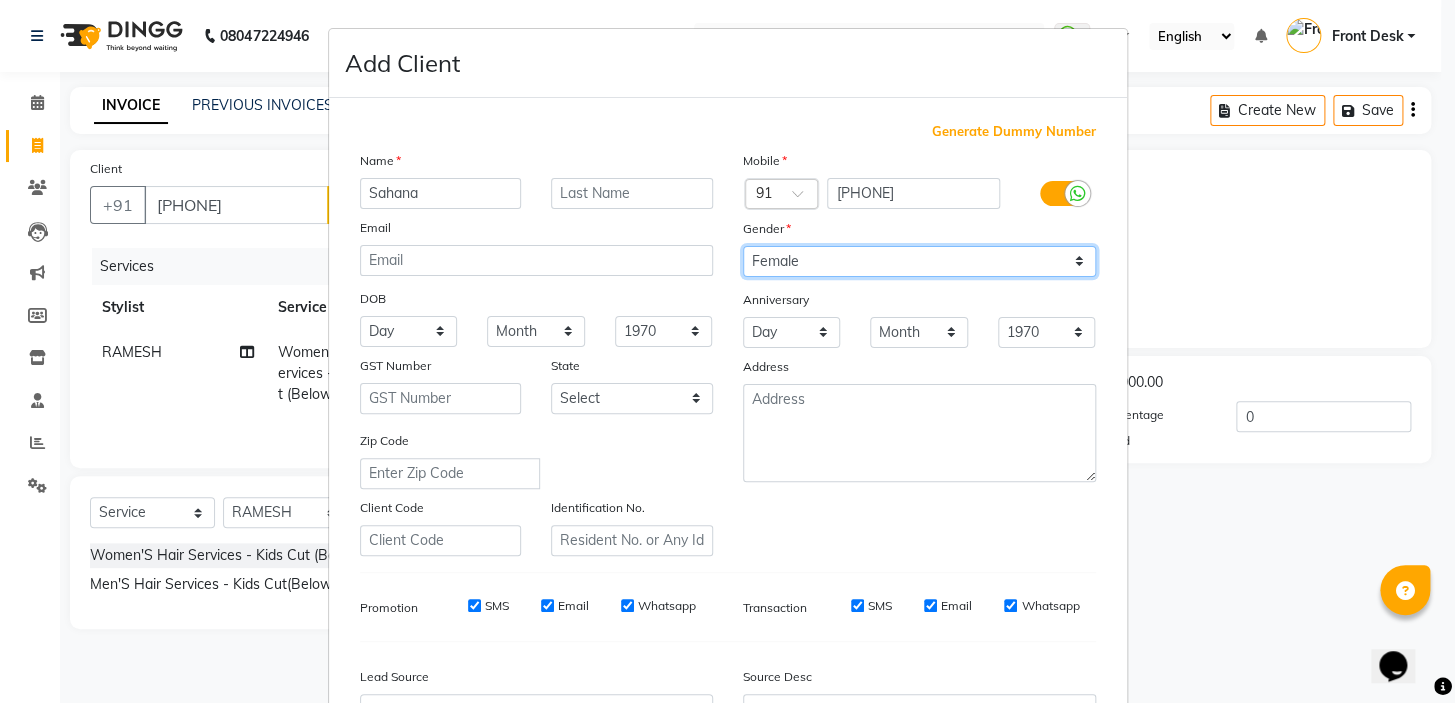 click on "Select Male Female Other Prefer Not To Say" at bounding box center [919, 261] 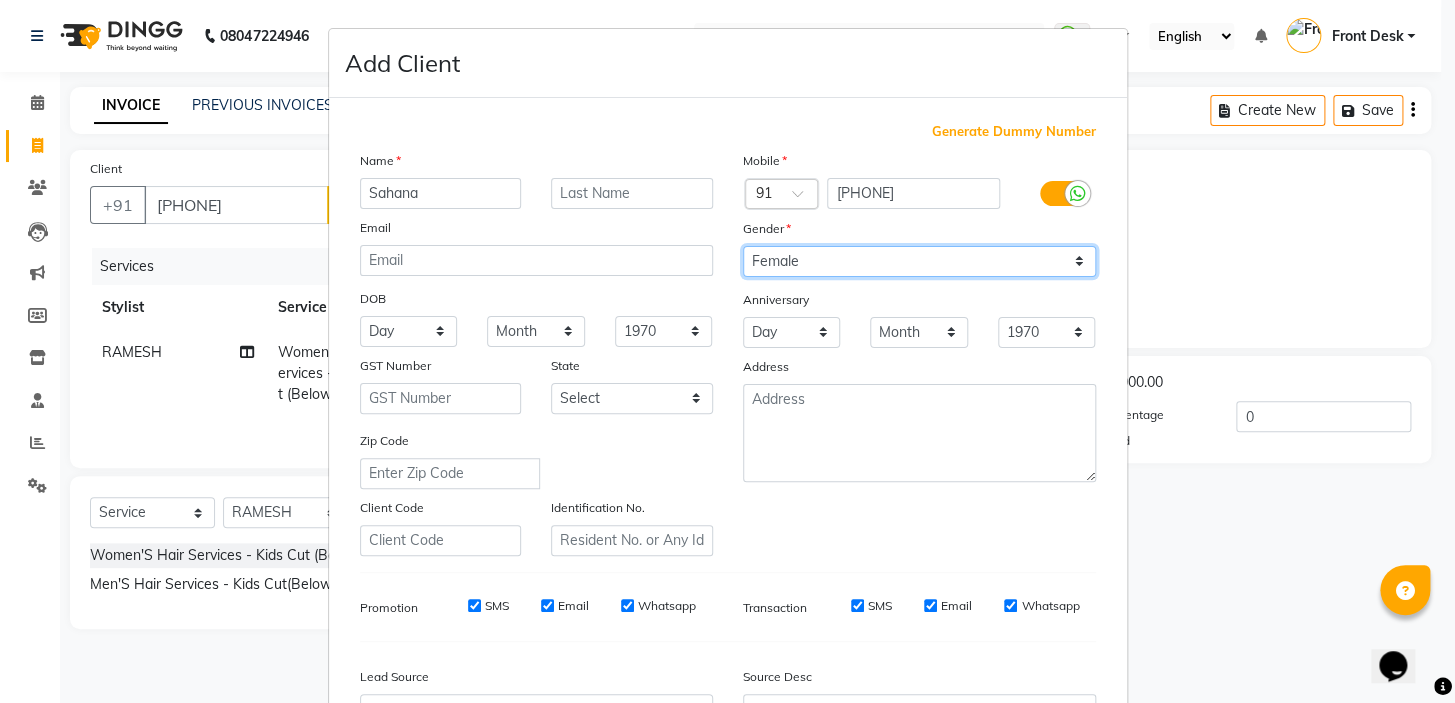 click on "Select Male Female Other Prefer Not To Say" at bounding box center [919, 261] 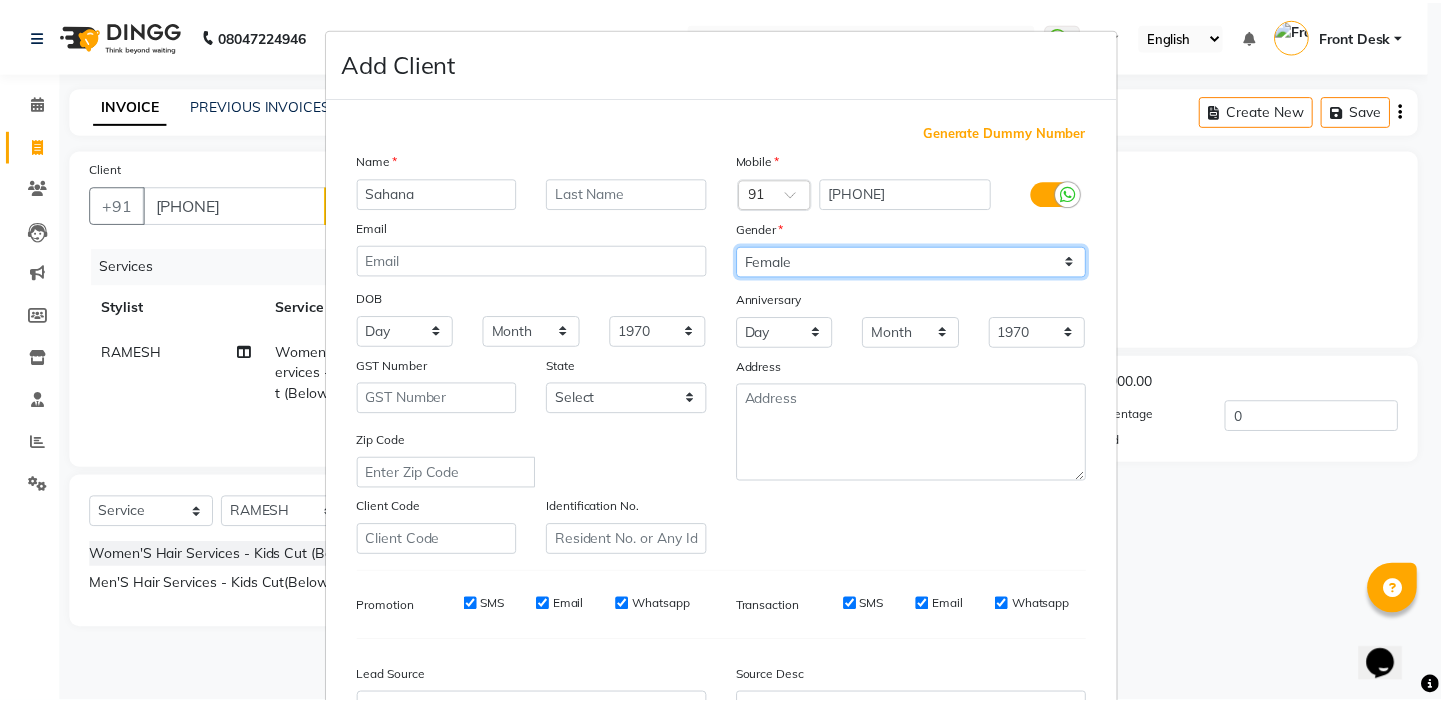 scroll, scrollTop: 226, scrollLeft: 0, axis: vertical 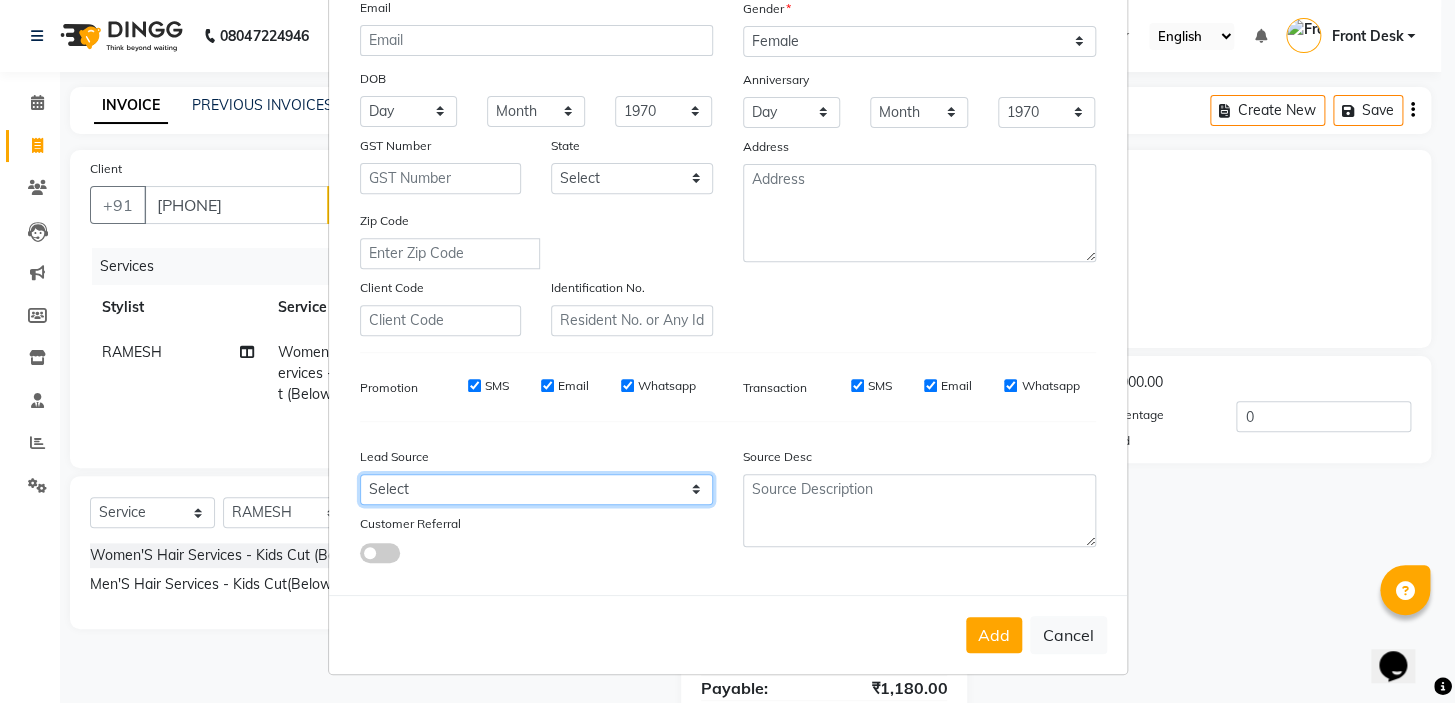 drag, startPoint x: 443, startPoint y: 491, endPoint x: 432, endPoint y: 491, distance: 11 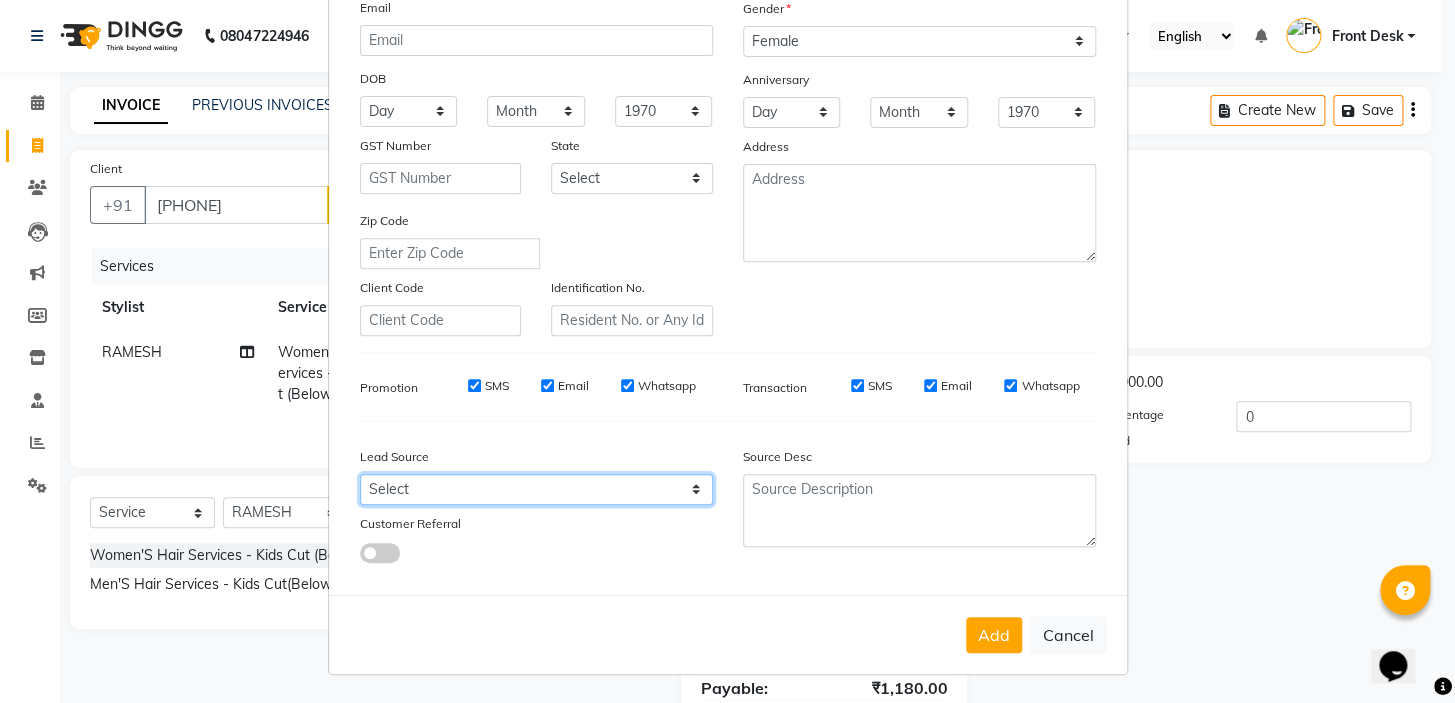click on "Select Walk-in Referral Internet Friend Word of Mouth Advertisement Facebook JustDial Google Other" at bounding box center [536, 489] 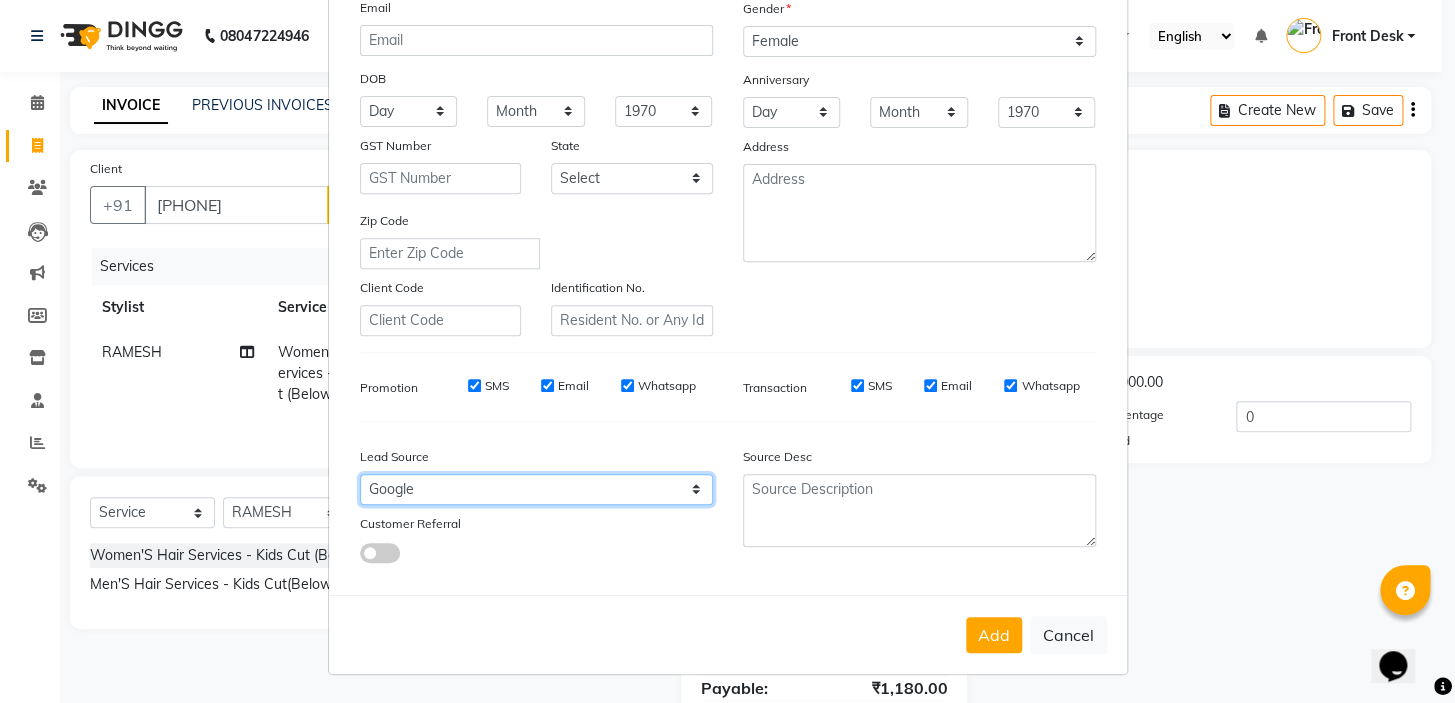 click on "Select Walk-in Referral Internet Friend Word of Mouth Advertisement Facebook JustDial Google Other" at bounding box center [536, 489] 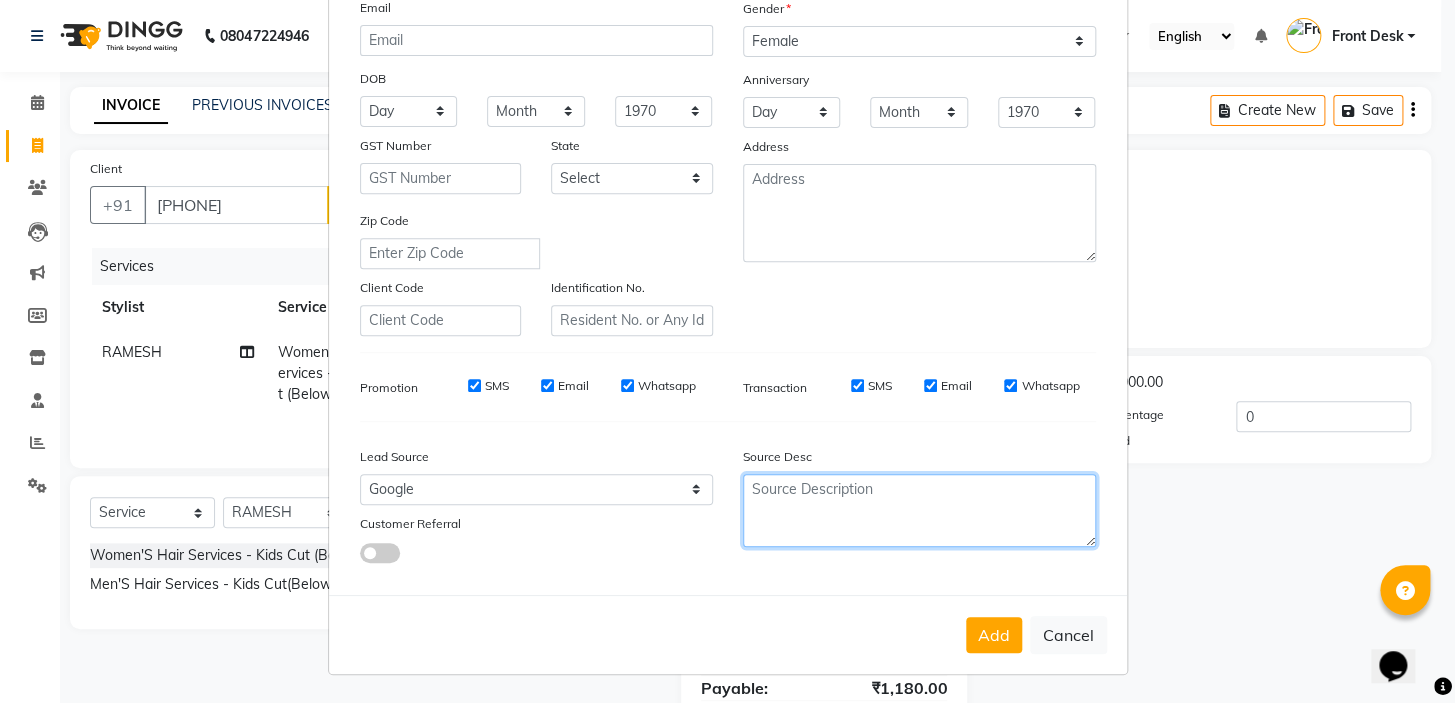 click at bounding box center [919, 510] 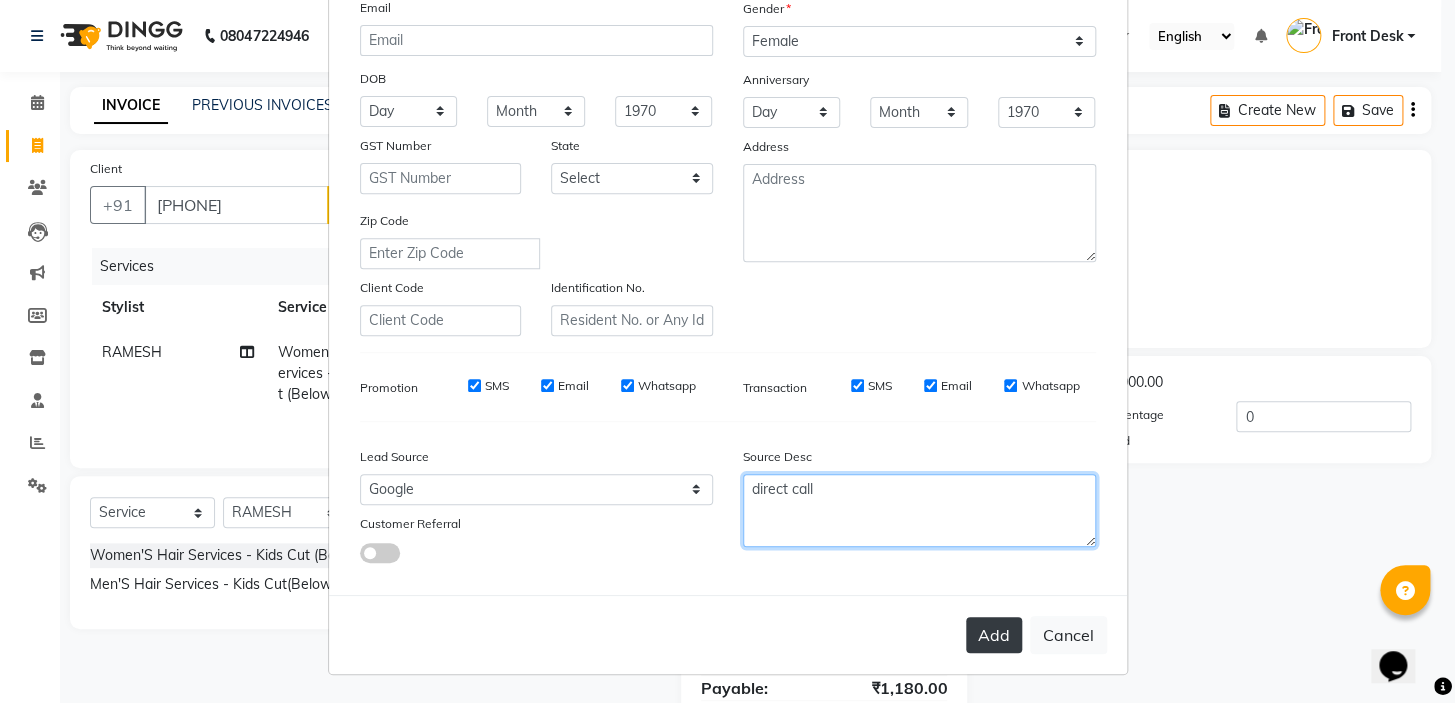 type on "direct call" 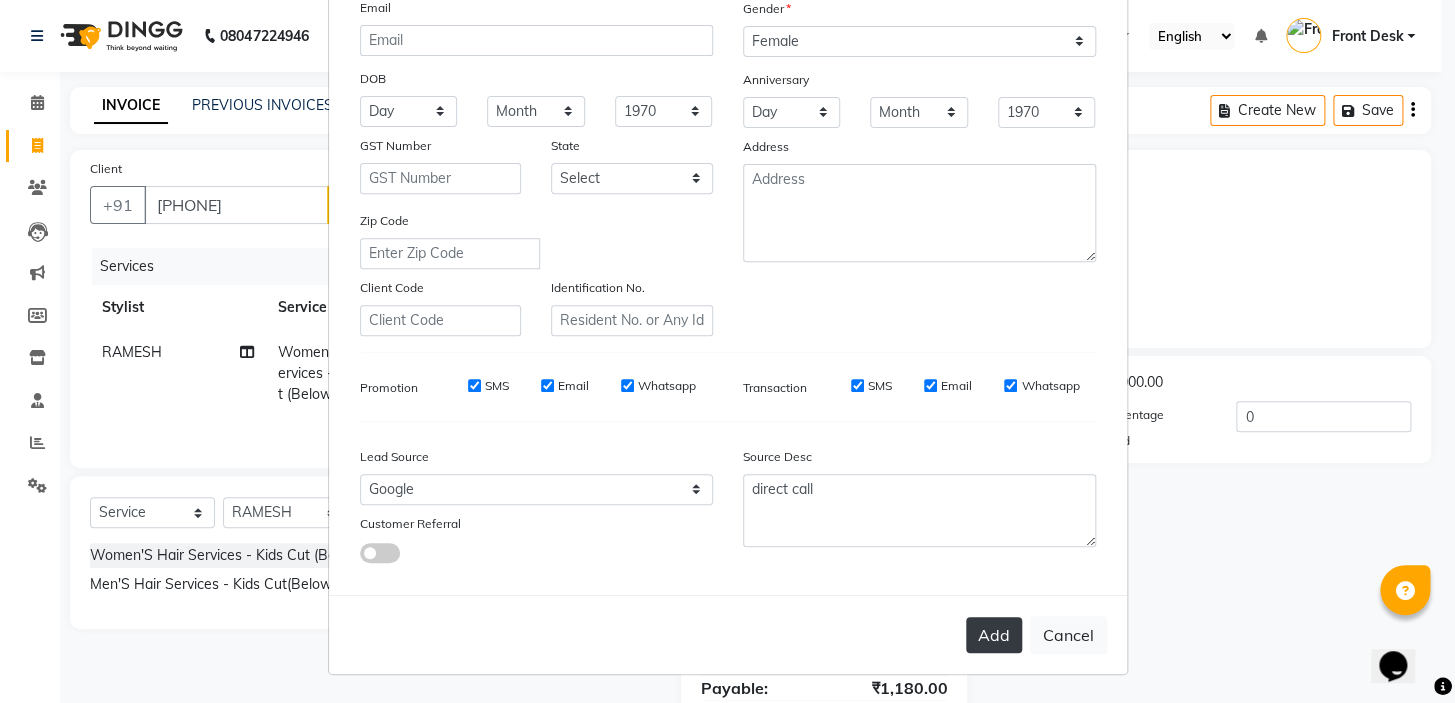 click on "Add" at bounding box center (994, 635) 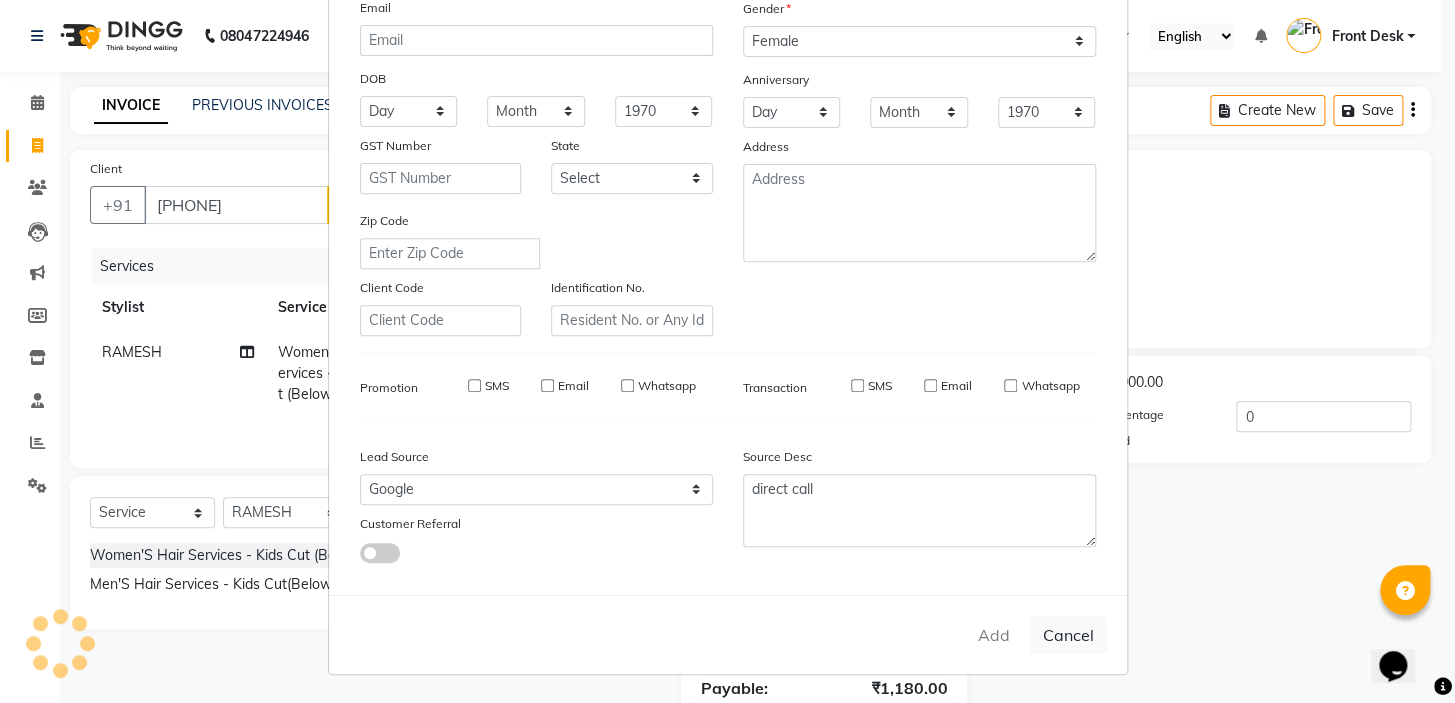 type 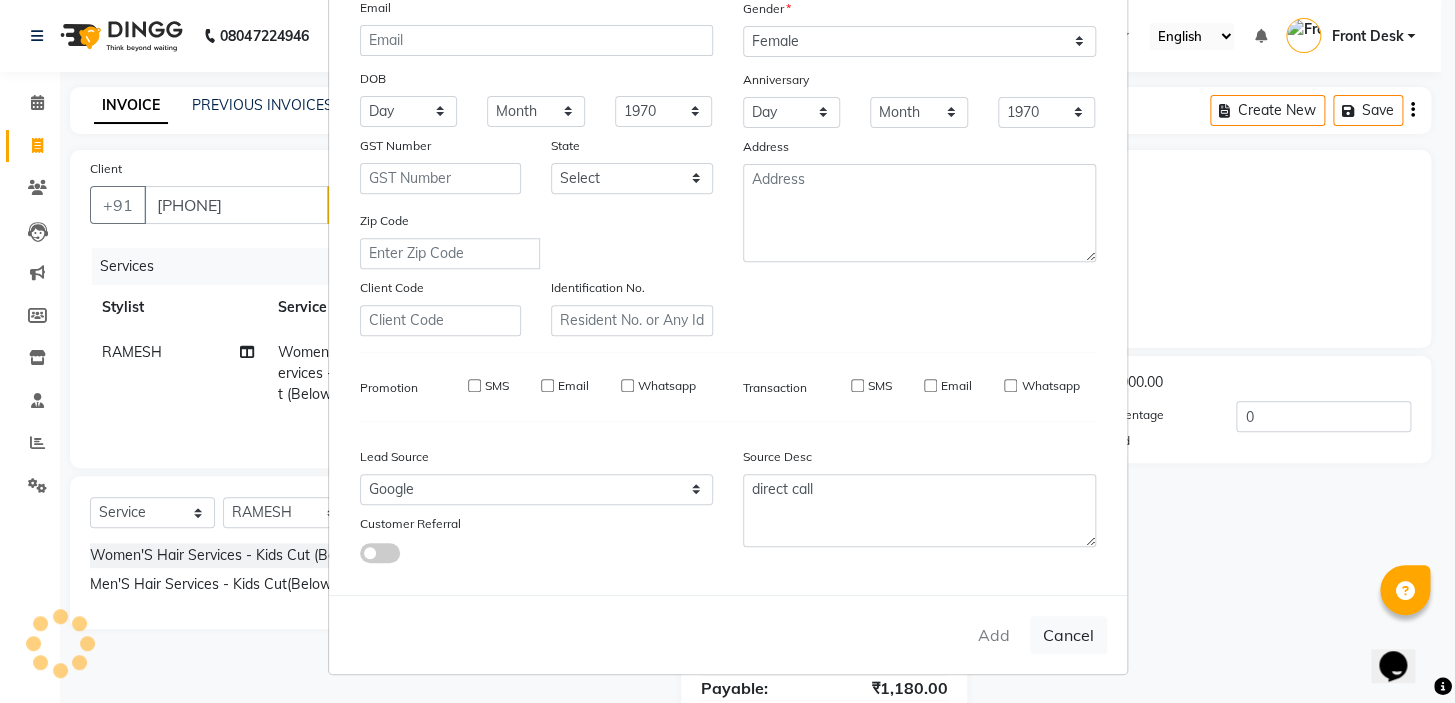 select 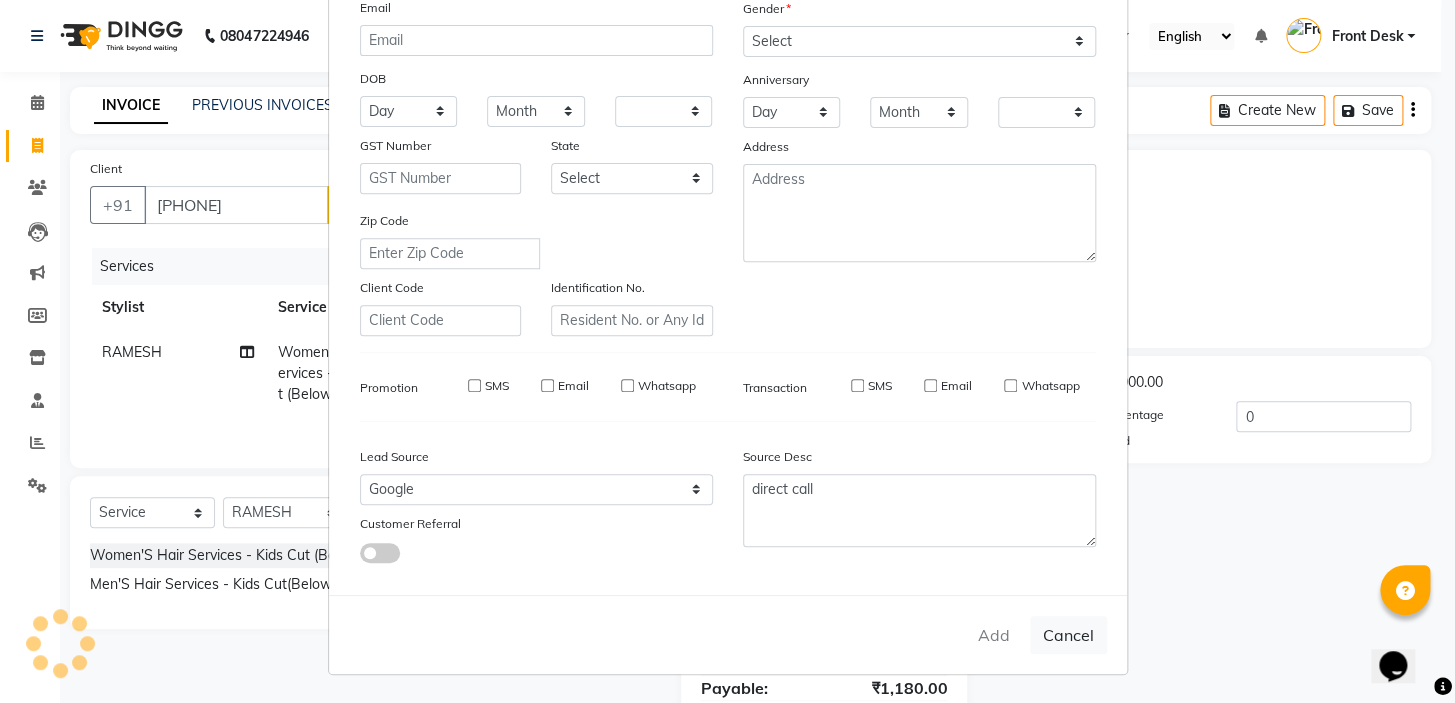 checkbox on "false" 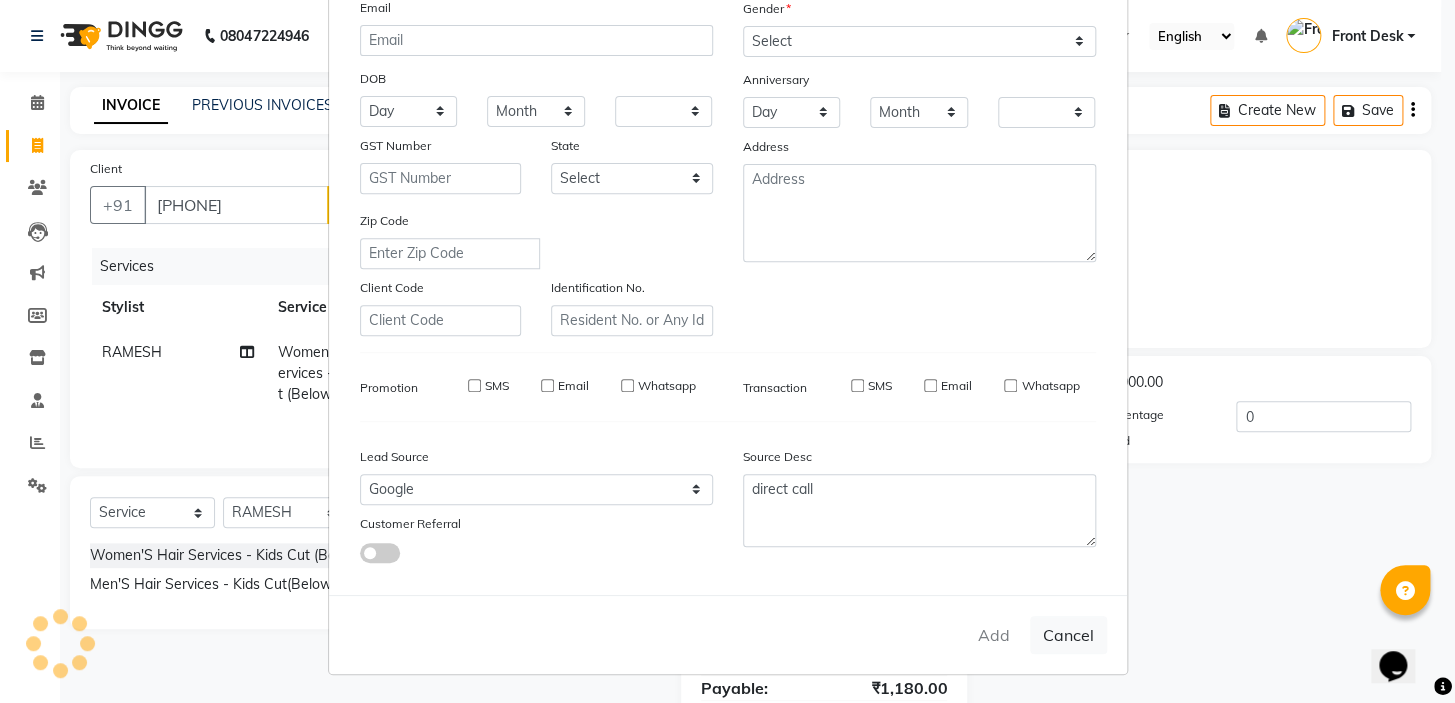 checkbox on "false" 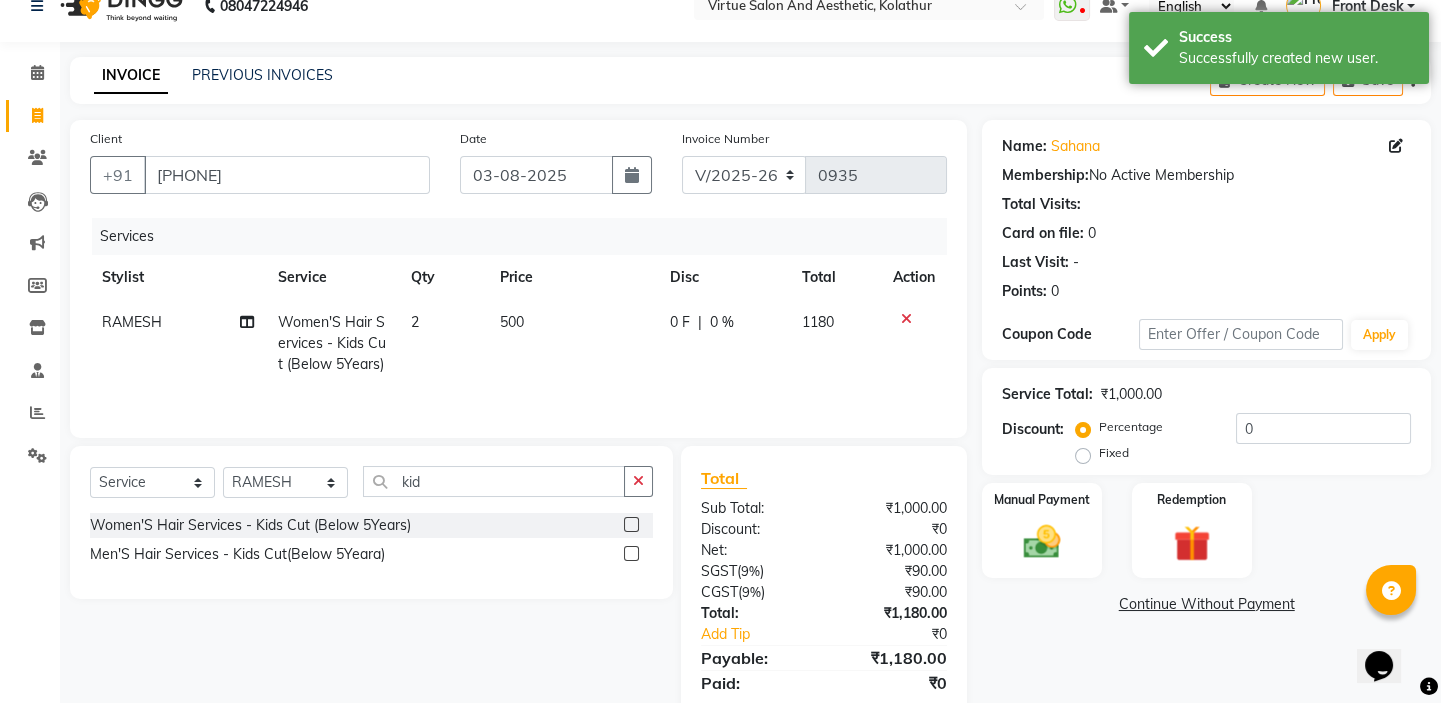scroll, scrollTop: 0, scrollLeft: 0, axis: both 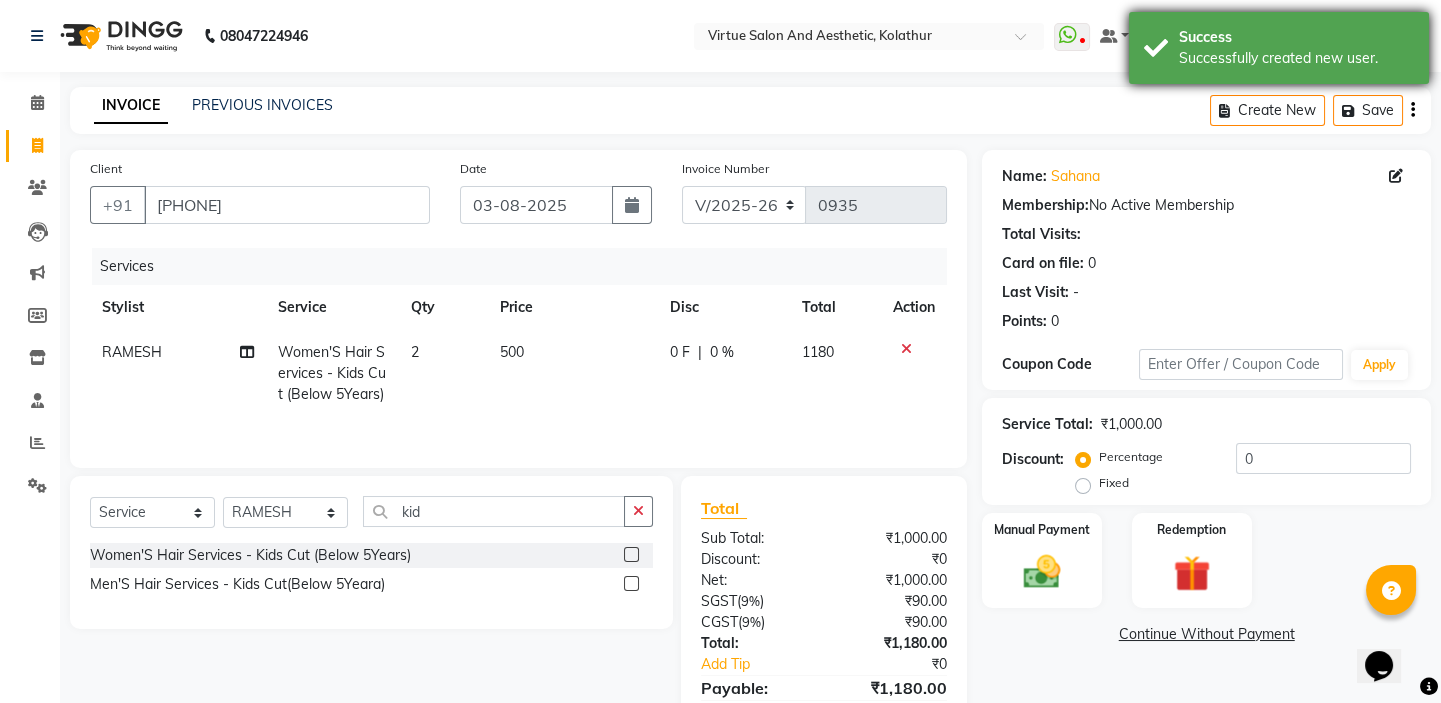 click on "Successfully created new user." at bounding box center [1296, 58] 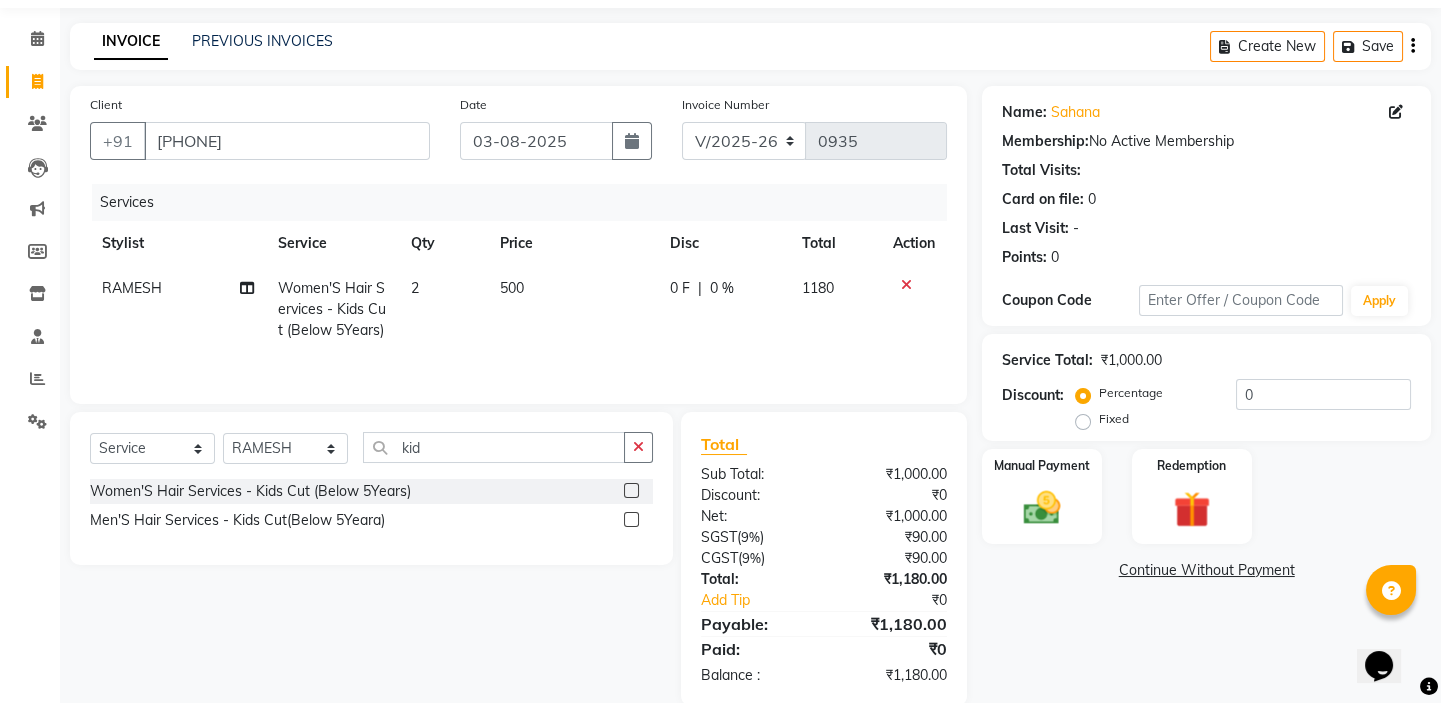 scroll, scrollTop: 98, scrollLeft: 0, axis: vertical 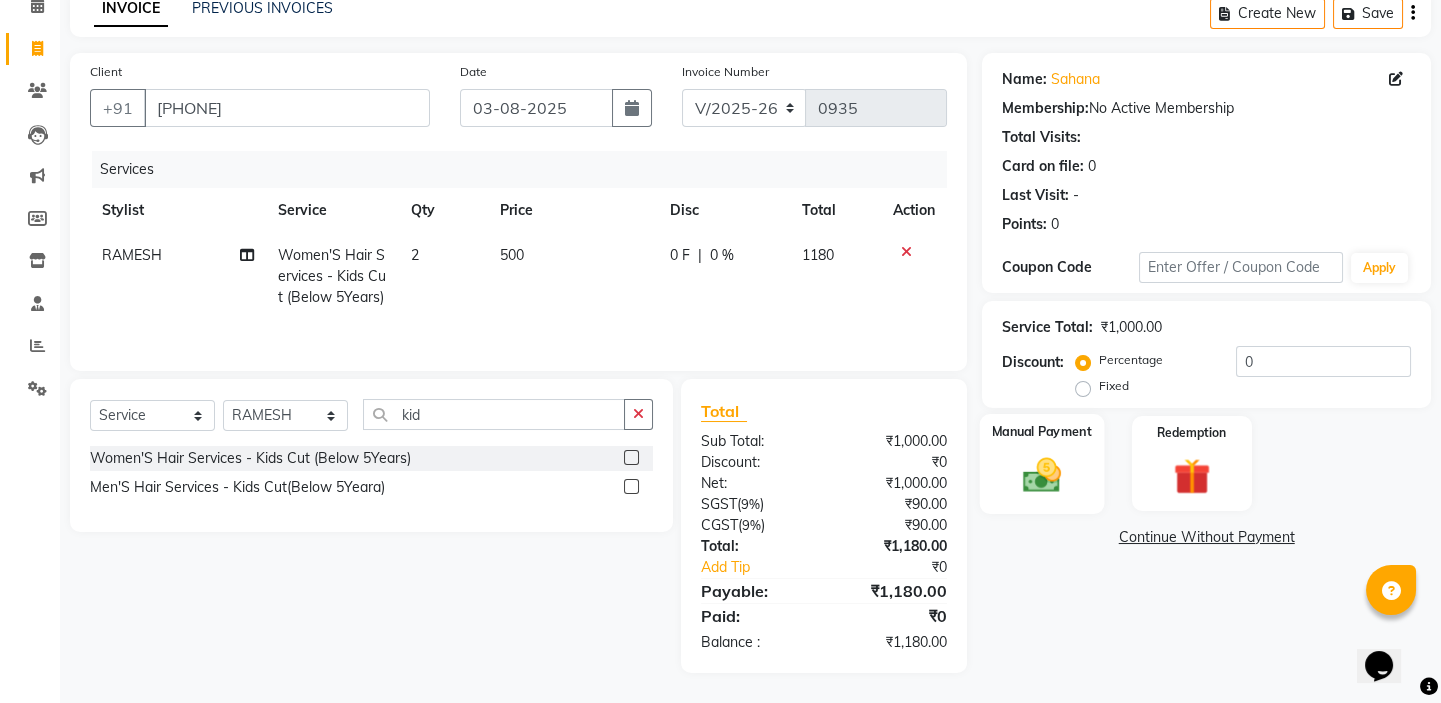 click 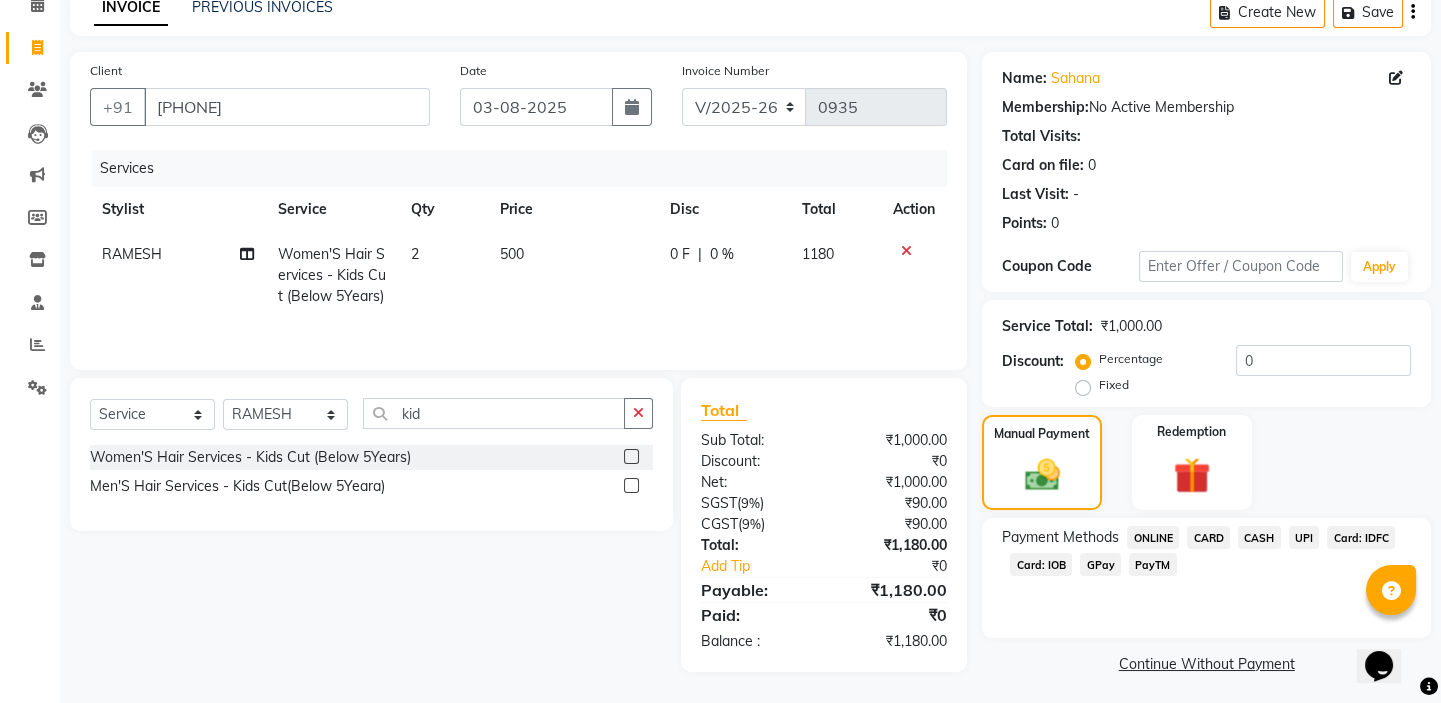 click on "UPI" 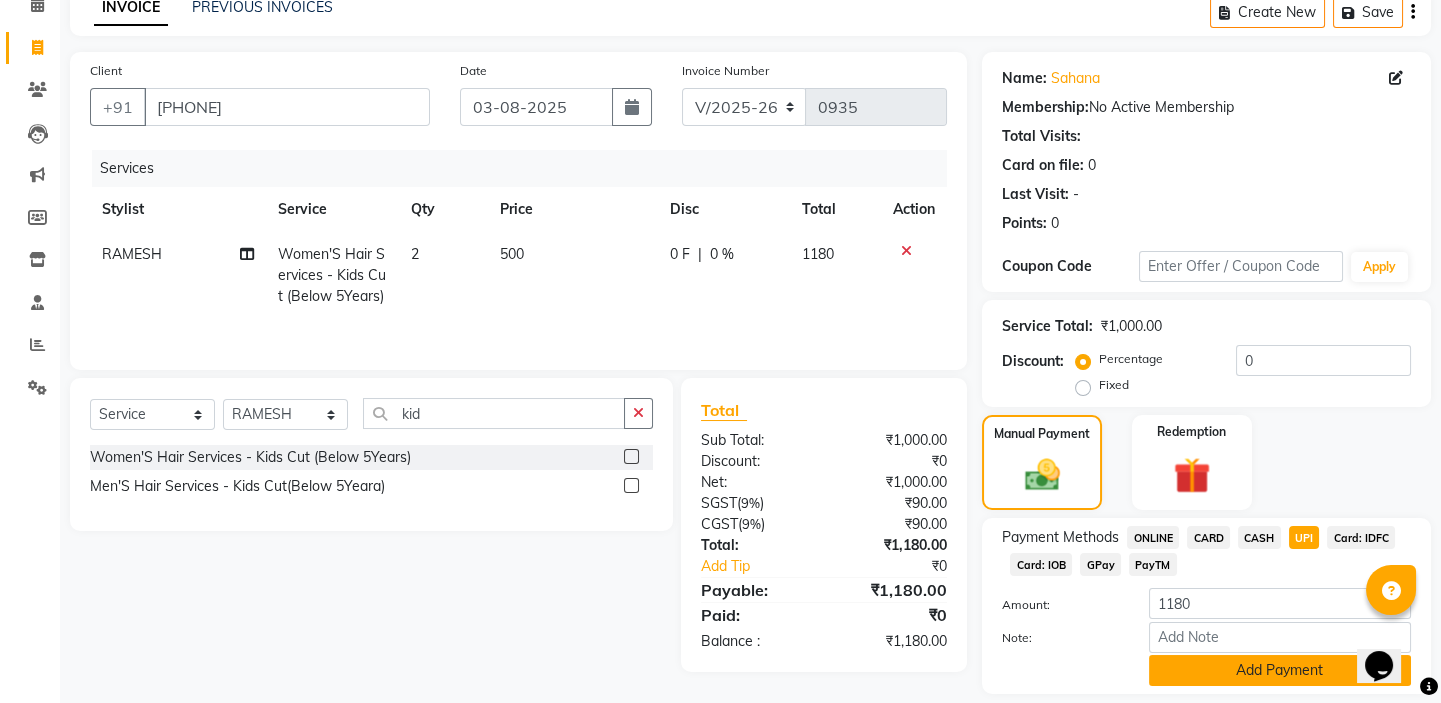 click on "Add Payment" 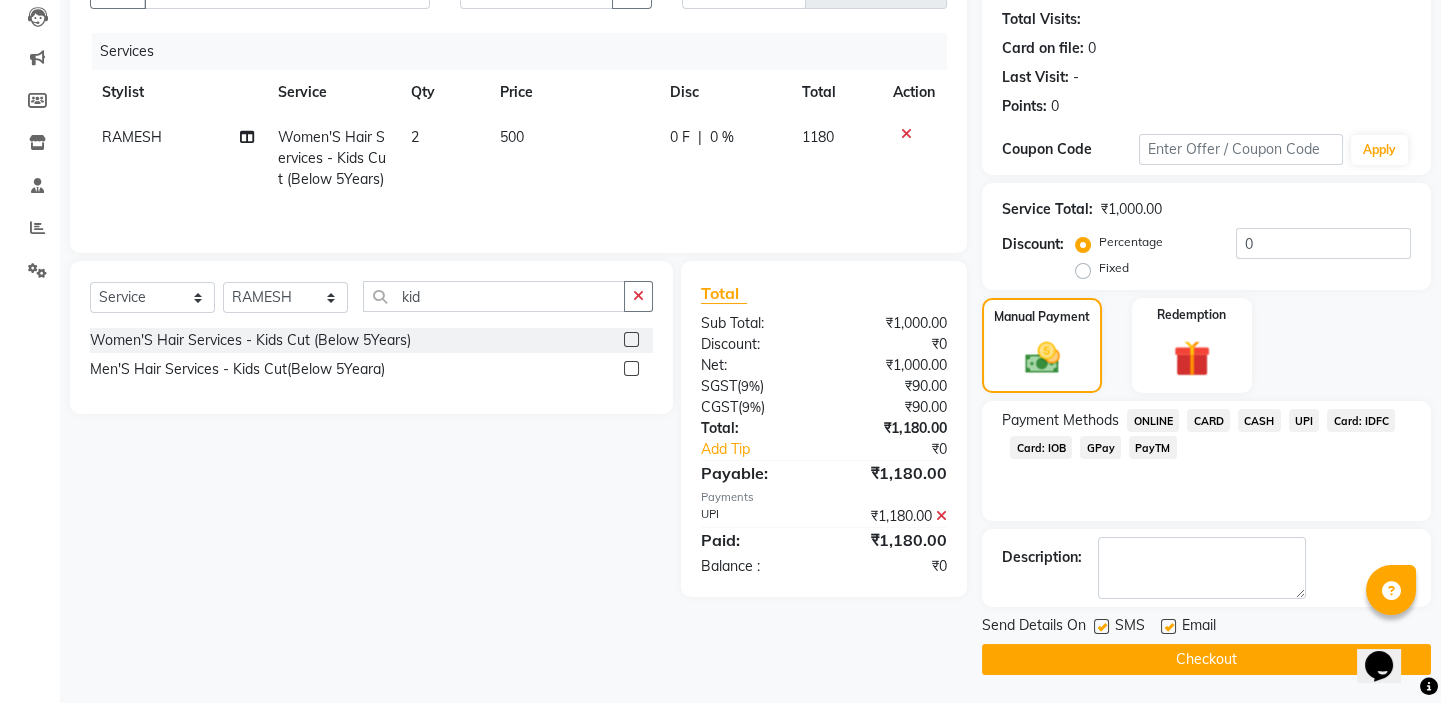 scroll, scrollTop: 216, scrollLeft: 0, axis: vertical 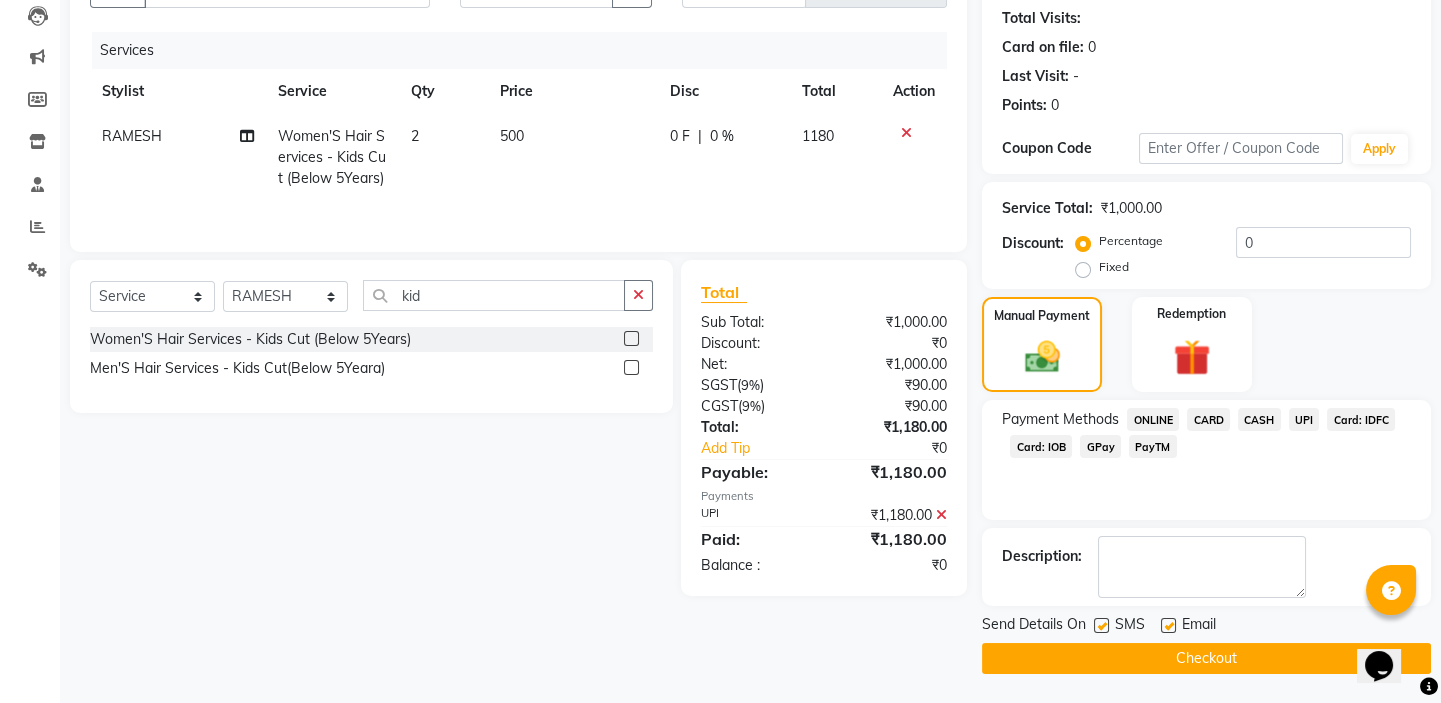 click on "Checkout" 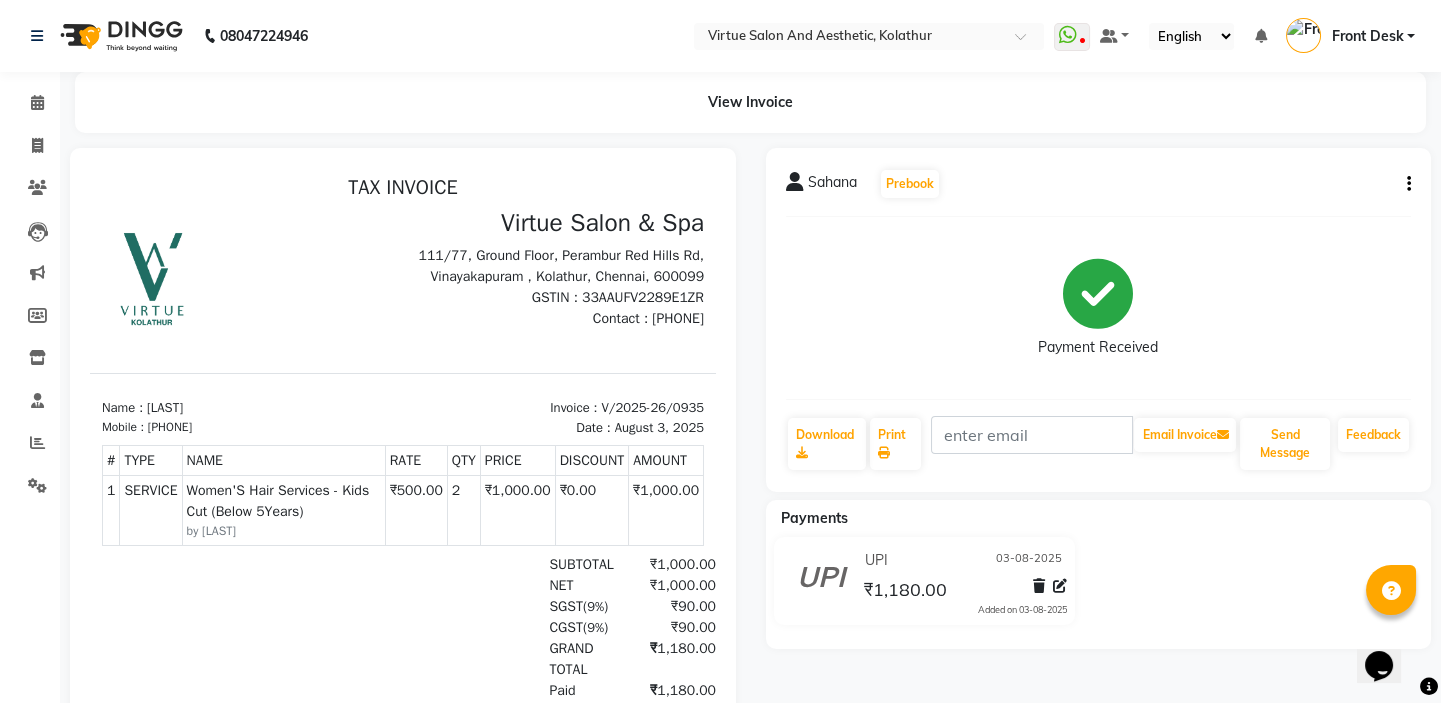 scroll, scrollTop: 0, scrollLeft: 0, axis: both 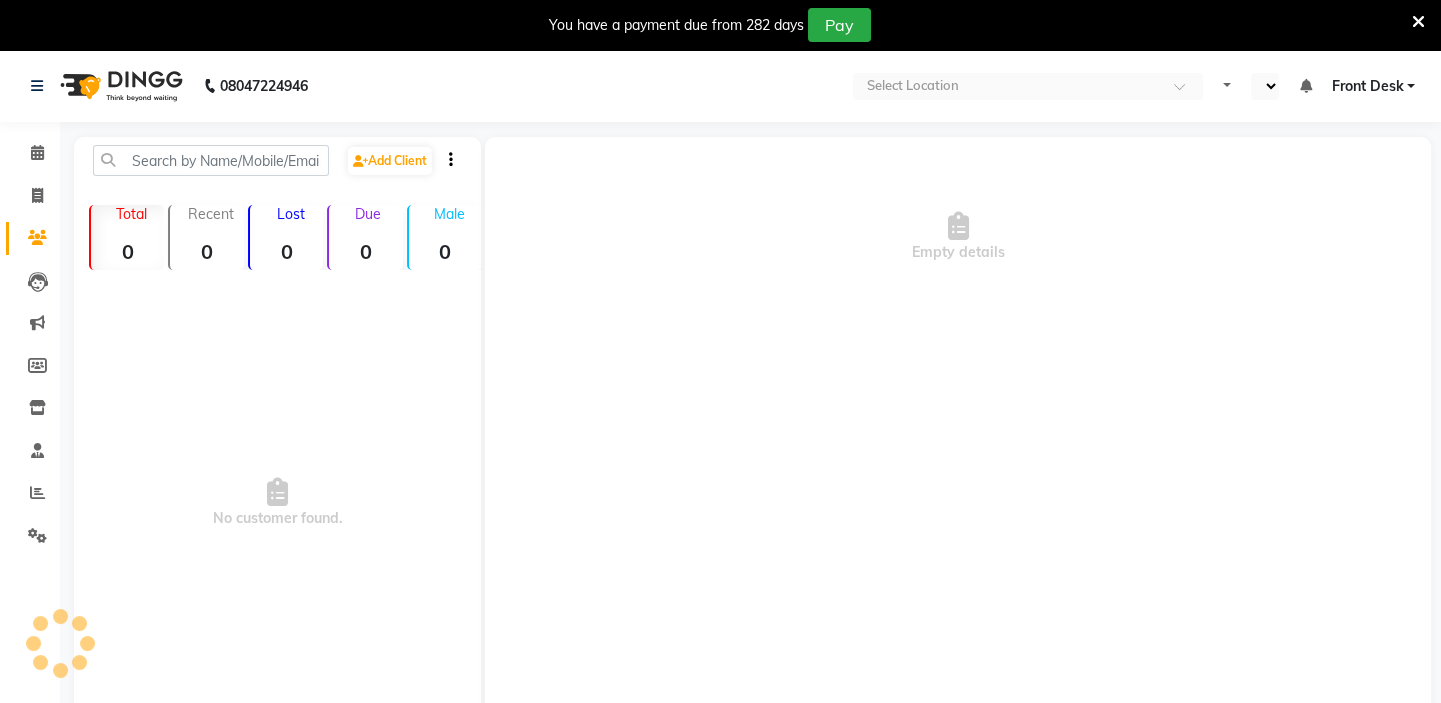 select on "en" 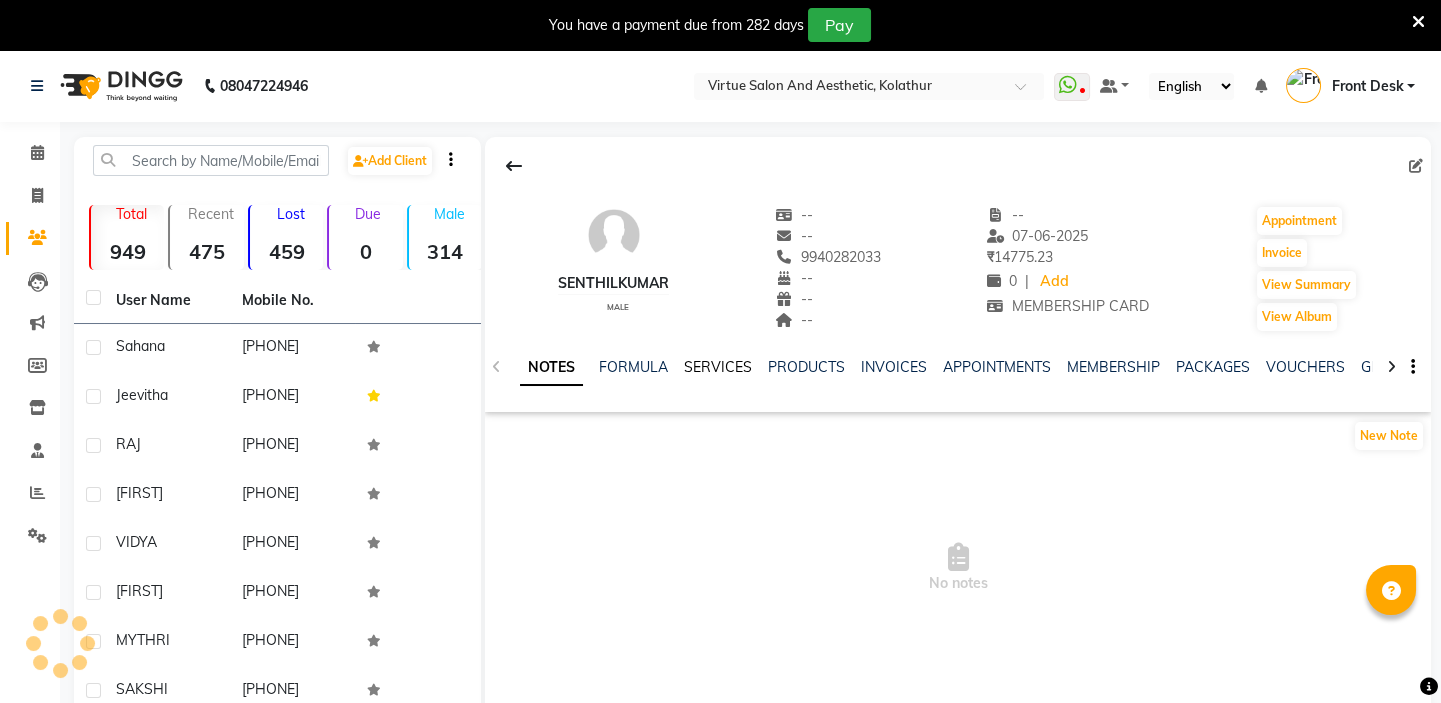click on "SERVICES" 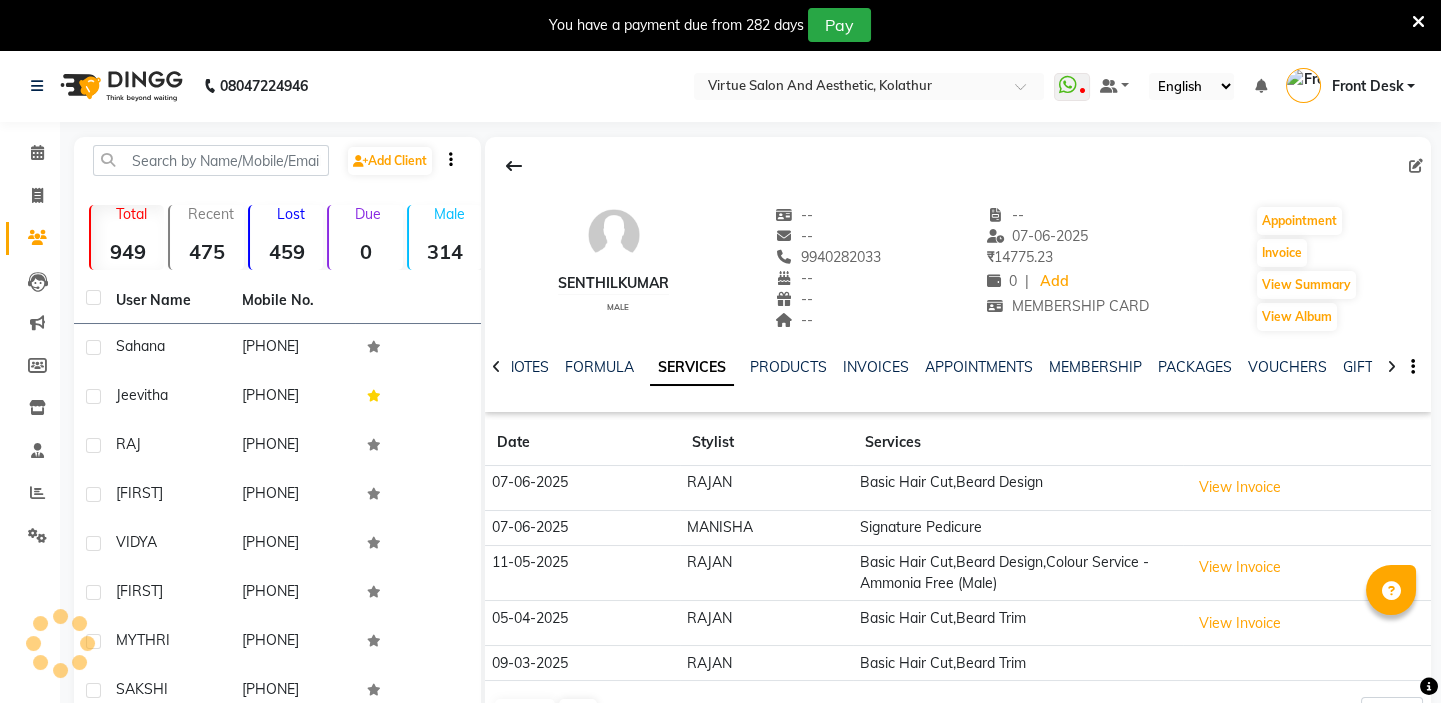scroll, scrollTop: 181, scrollLeft: 0, axis: vertical 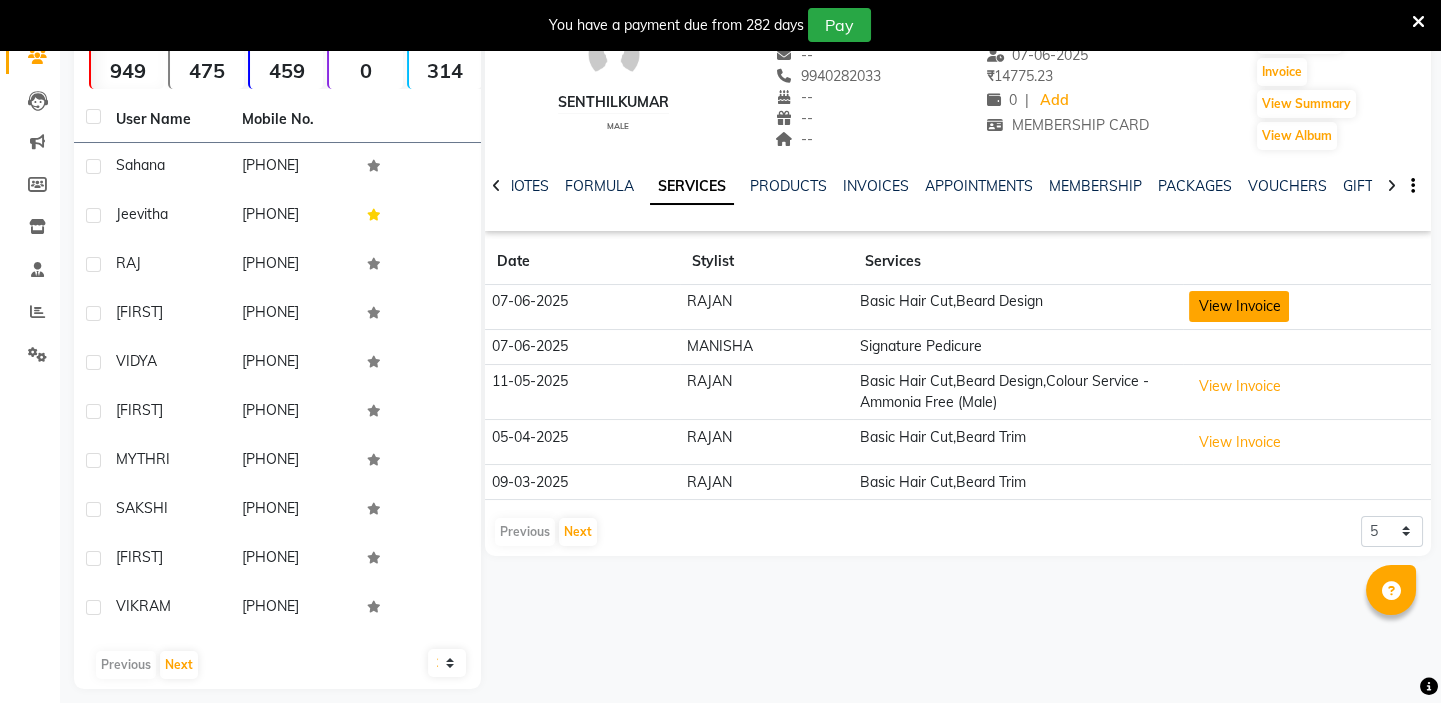 click on "View Invoice" 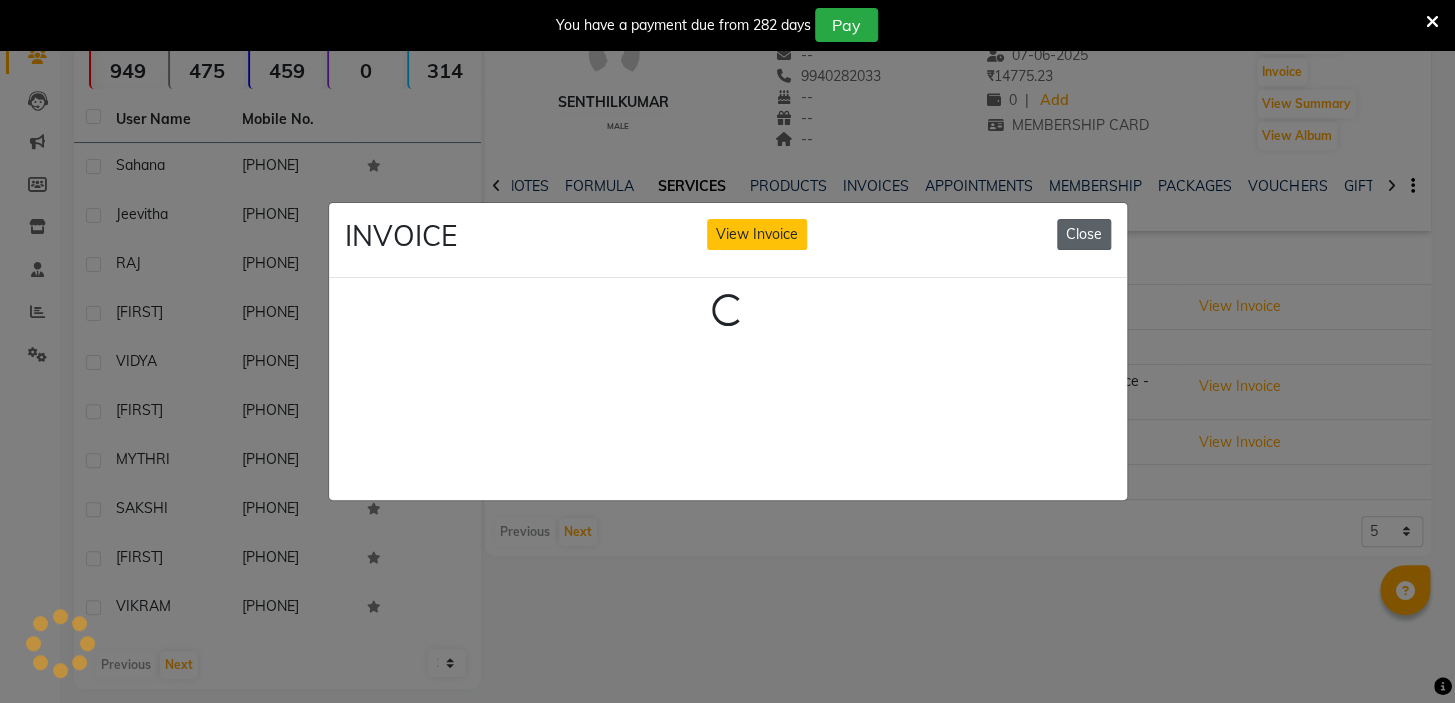 click on "Close" 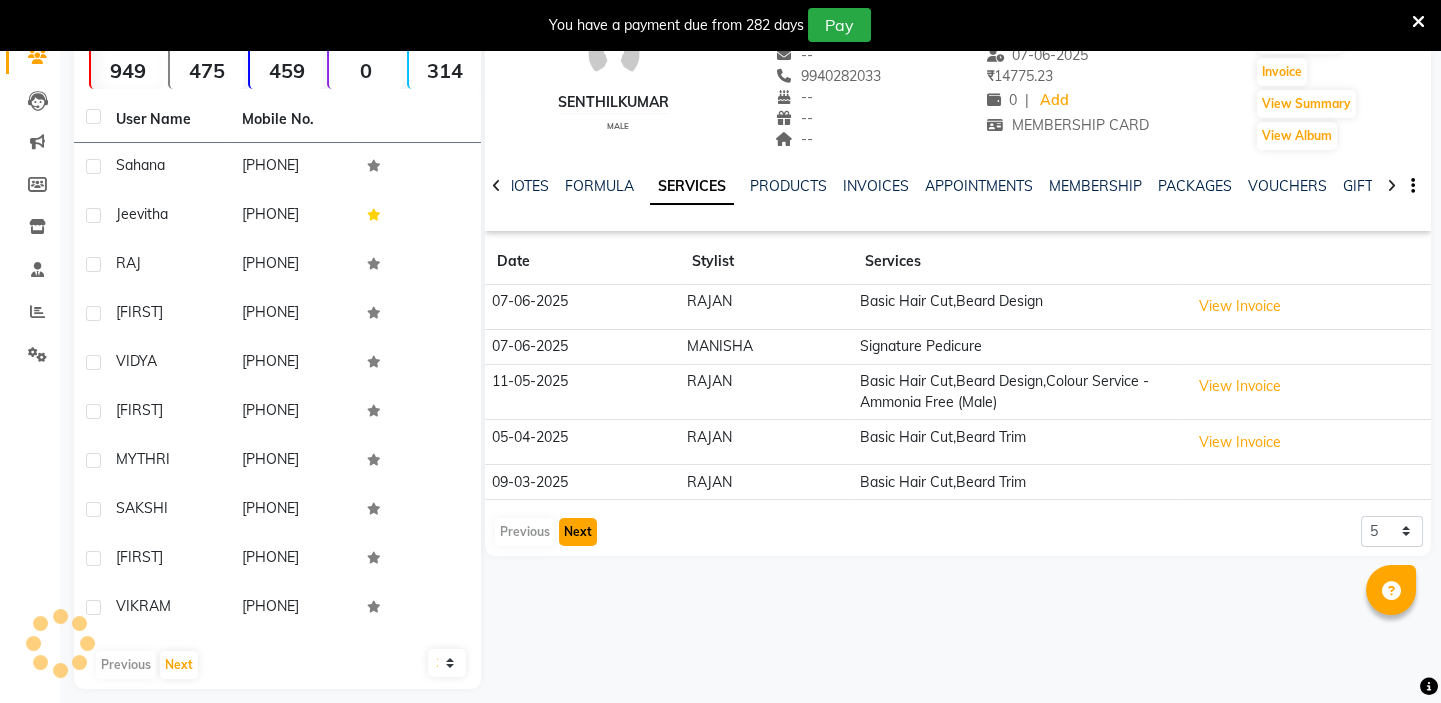click on "Next" 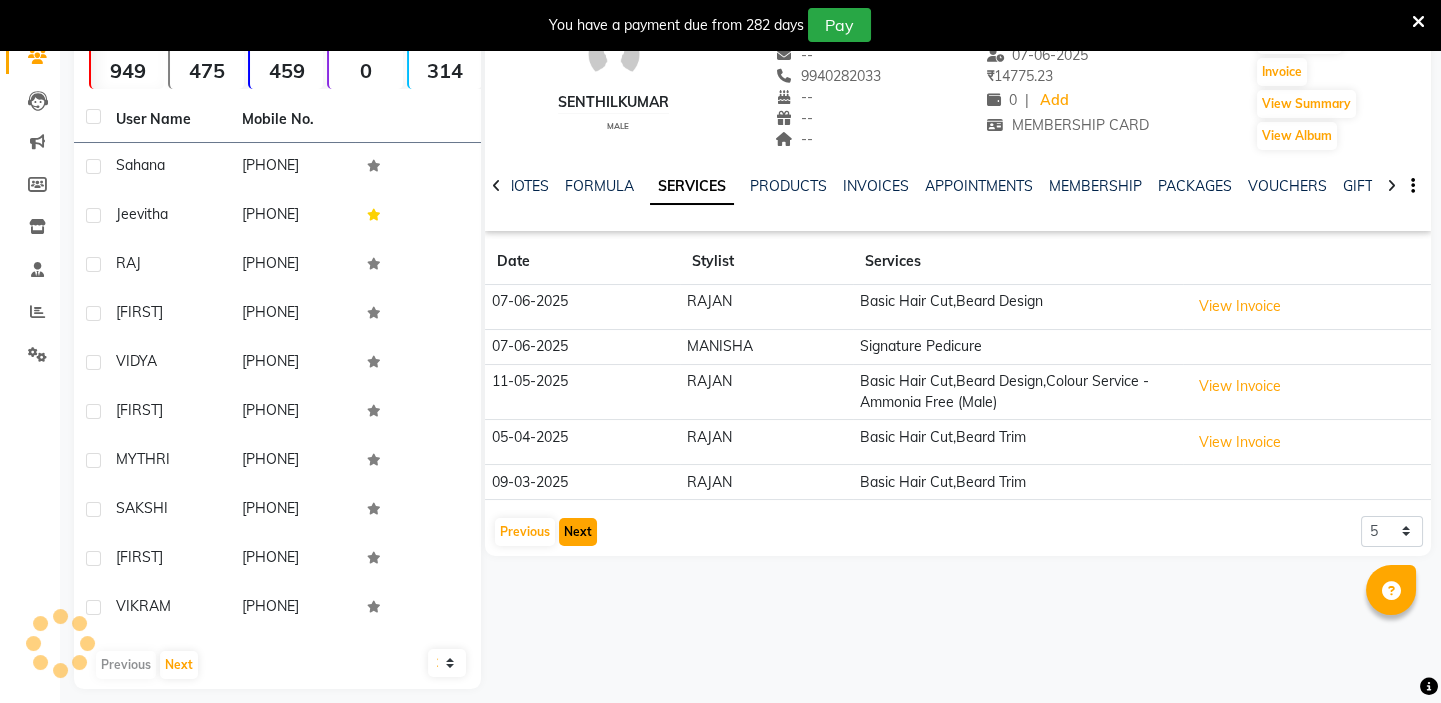 click on "Next" 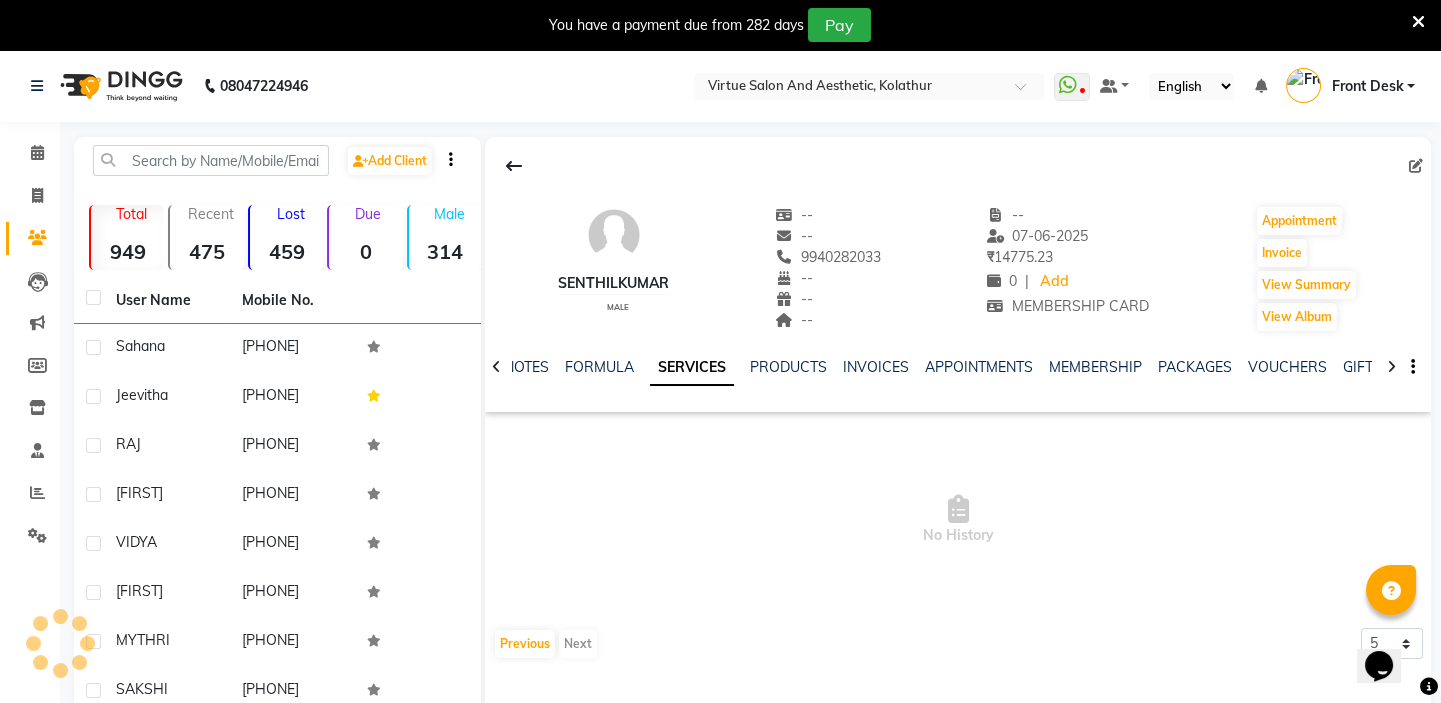 scroll, scrollTop: 0, scrollLeft: 0, axis: both 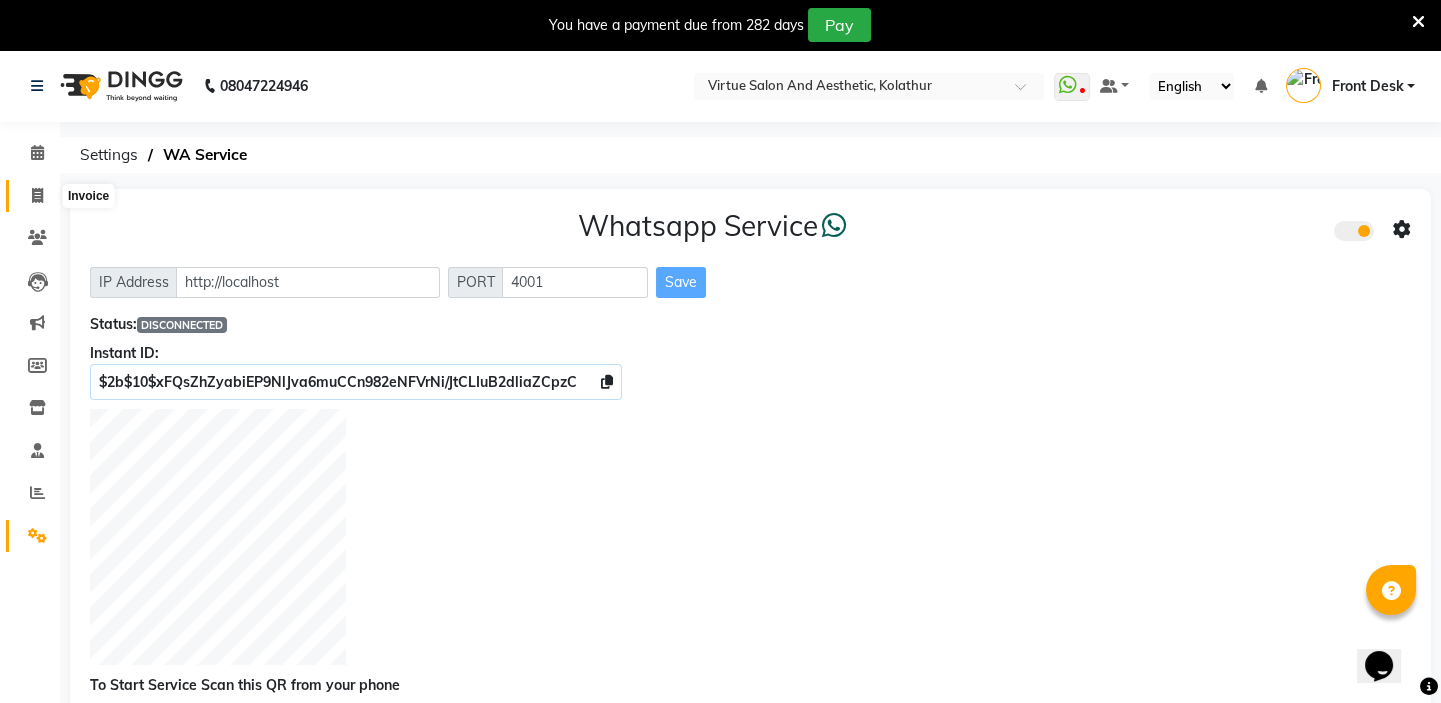 click 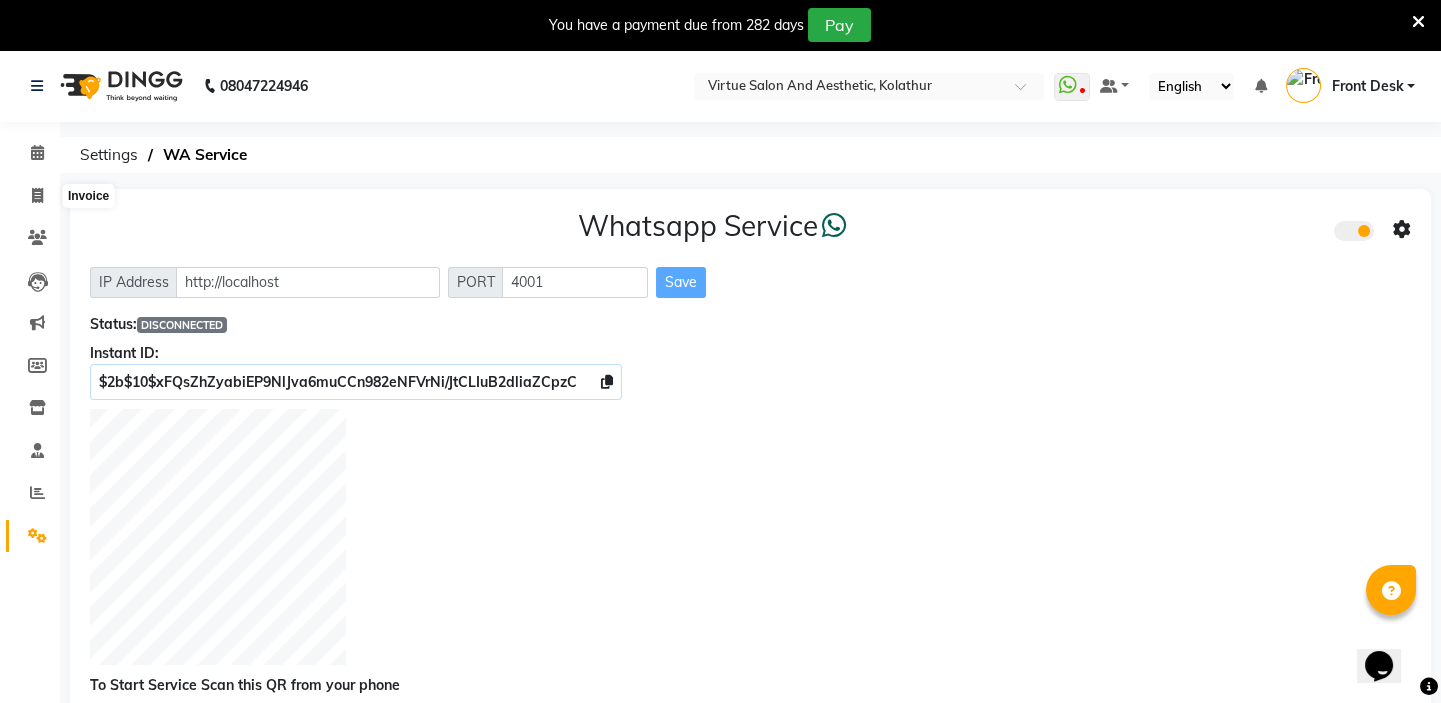select on "service" 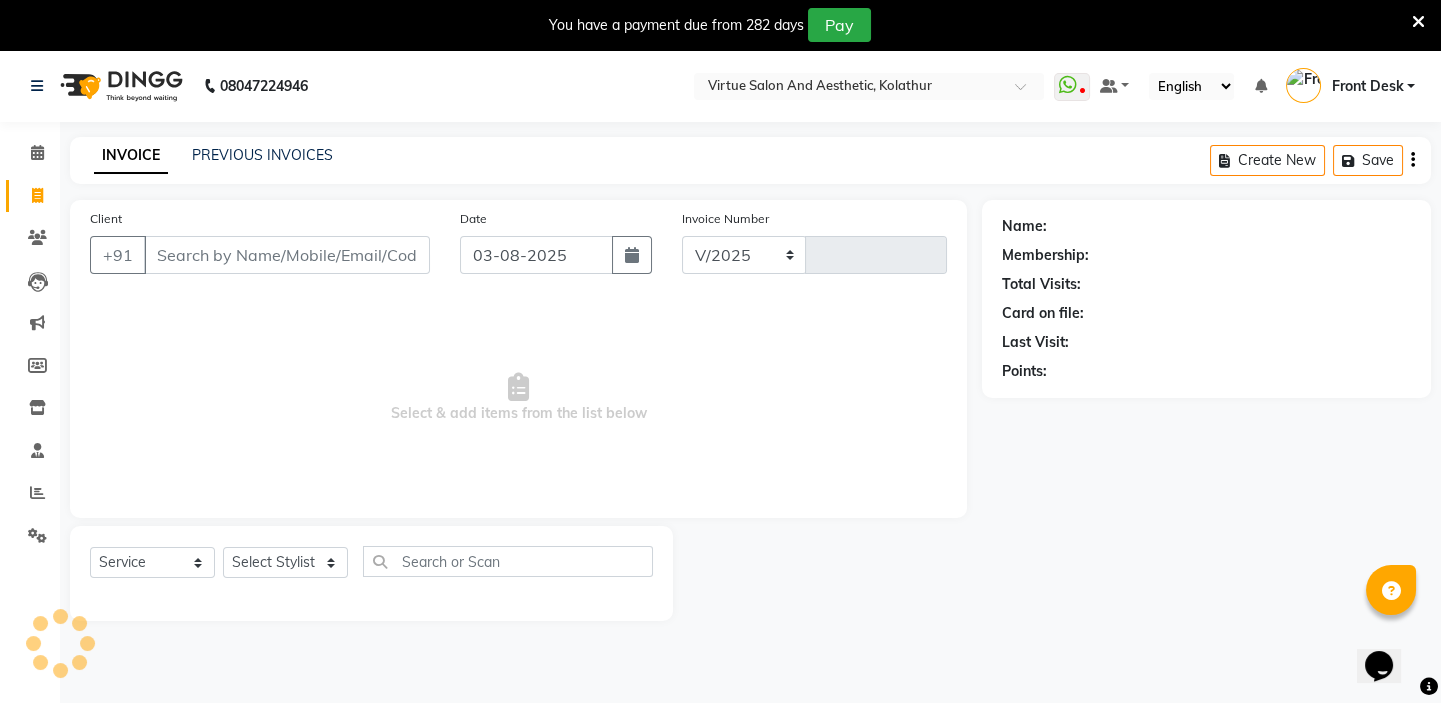 select on "7053" 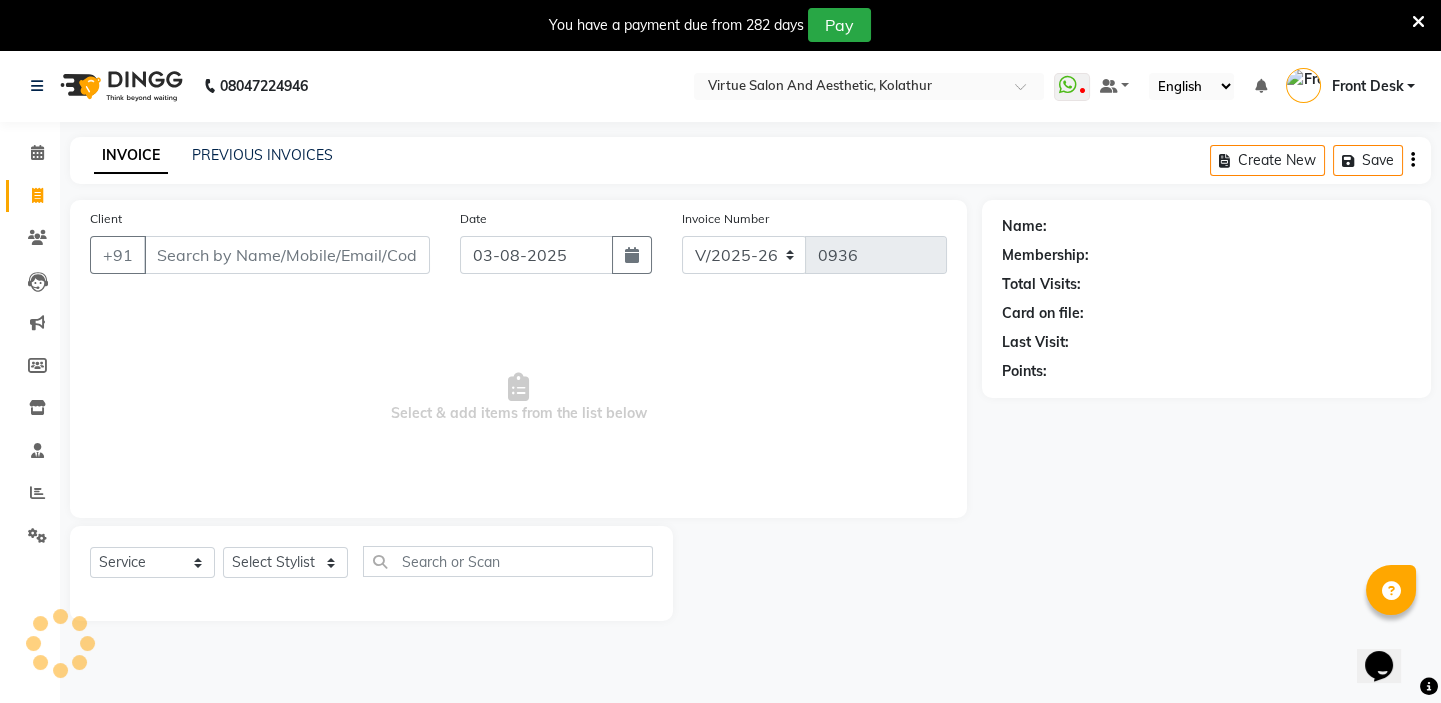 scroll, scrollTop: 50, scrollLeft: 0, axis: vertical 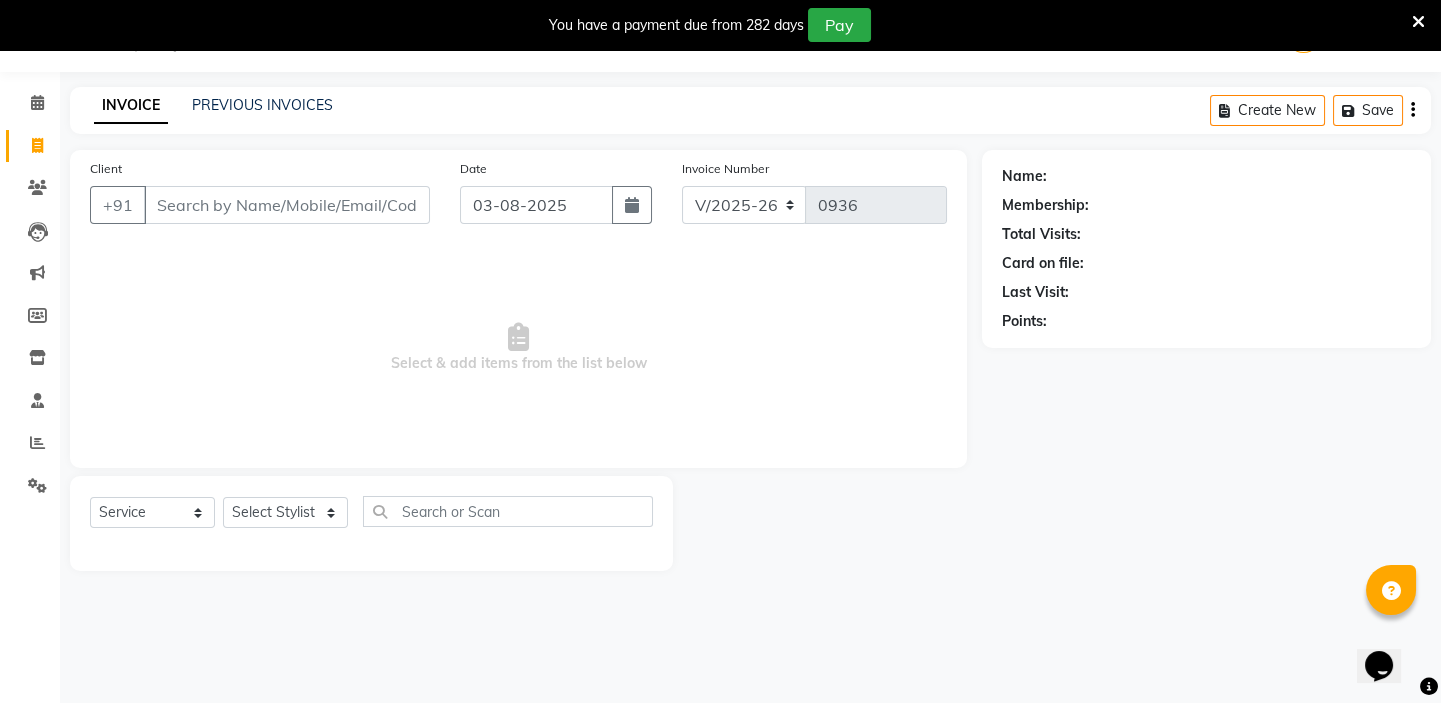 click on "Client" at bounding box center (287, 205) 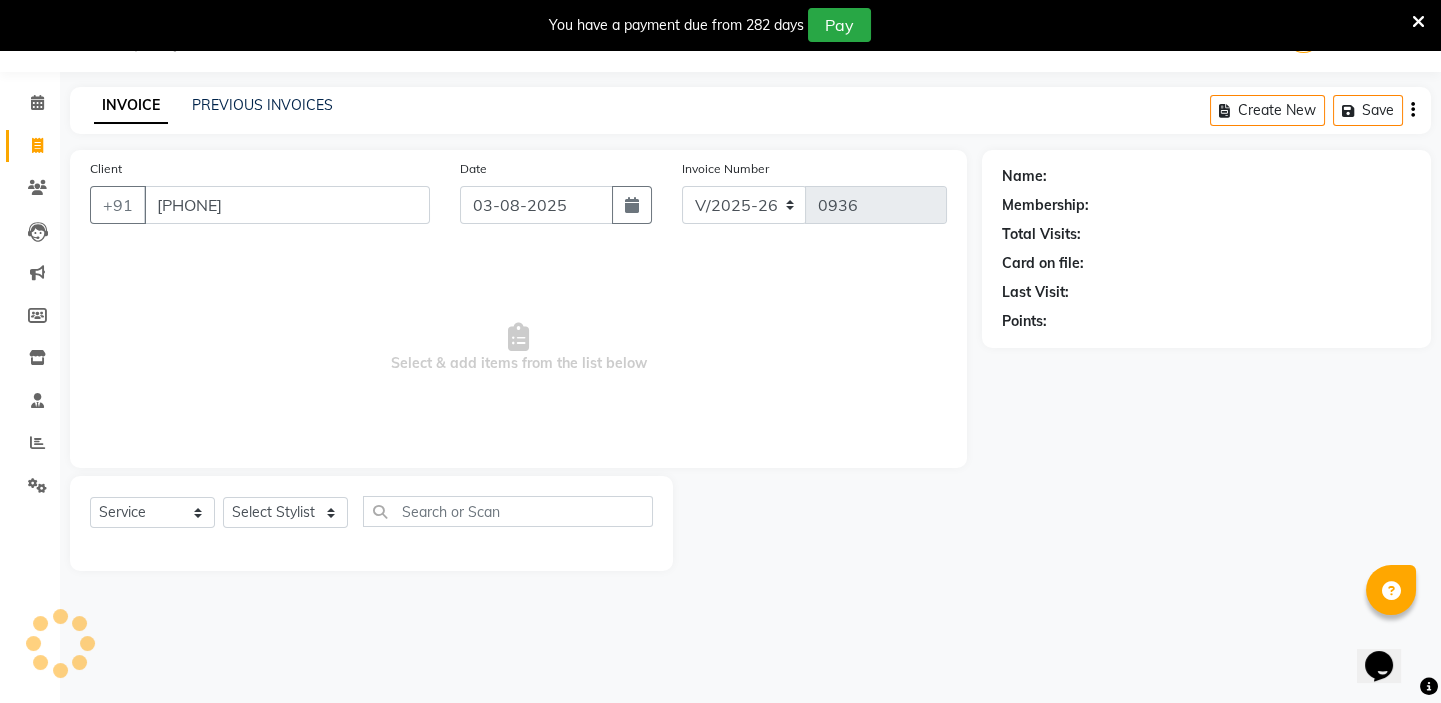 type on "[PHONE]" 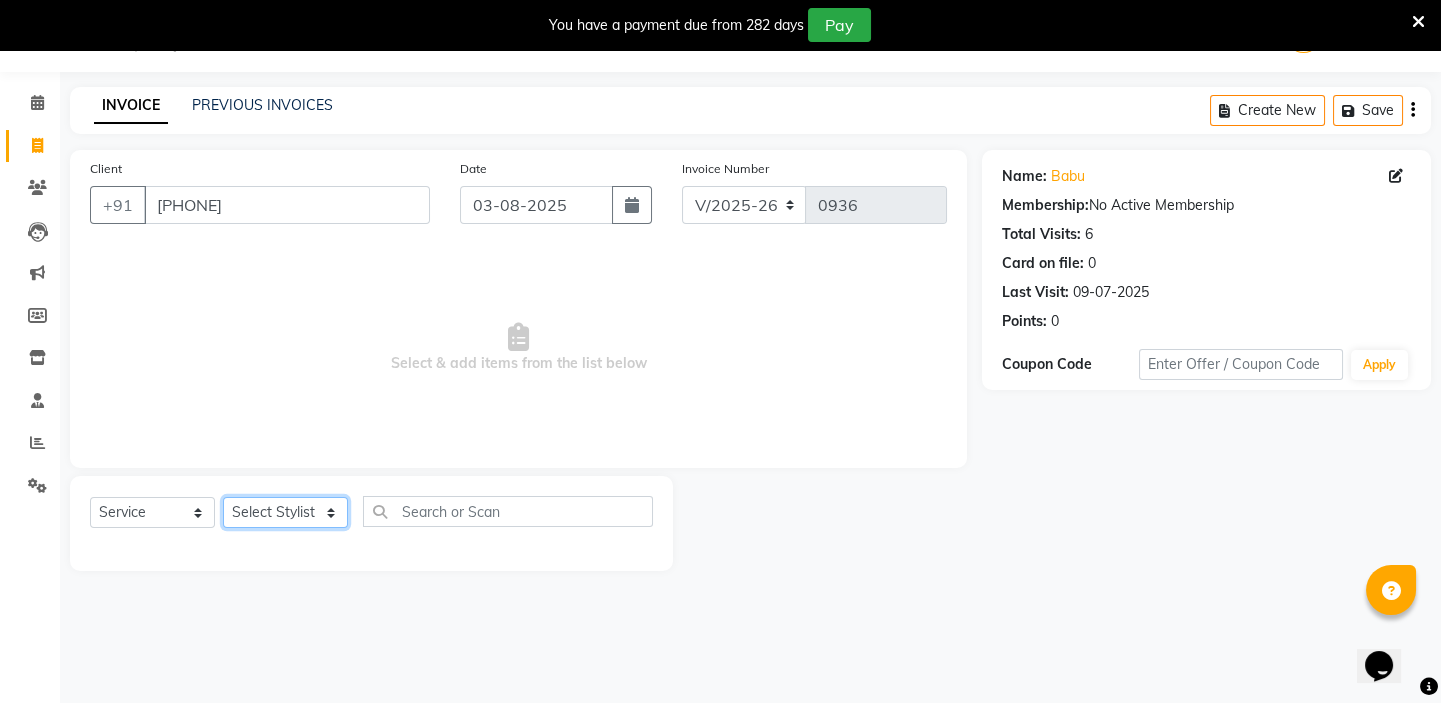 click on "Select Stylist BALAJI DIVYA FAMITHA Front Desk ILAKKIYA ISHWARYA MANISHA MILLI RAJAN RAMESH" 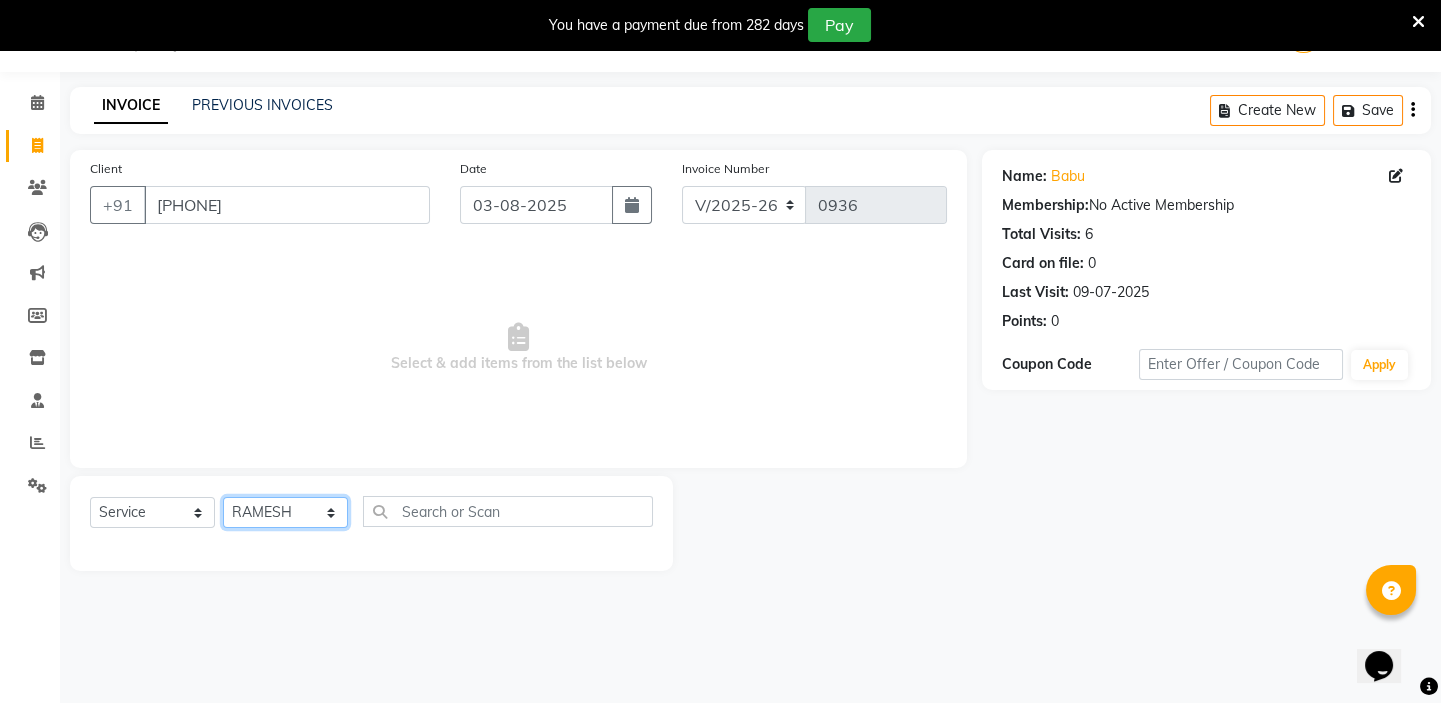 click on "Select Stylist BALAJI DIVYA FAMITHA Front Desk ILAKKIYA ISHWARYA MANISHA MILLI RAJAN RAMESH" 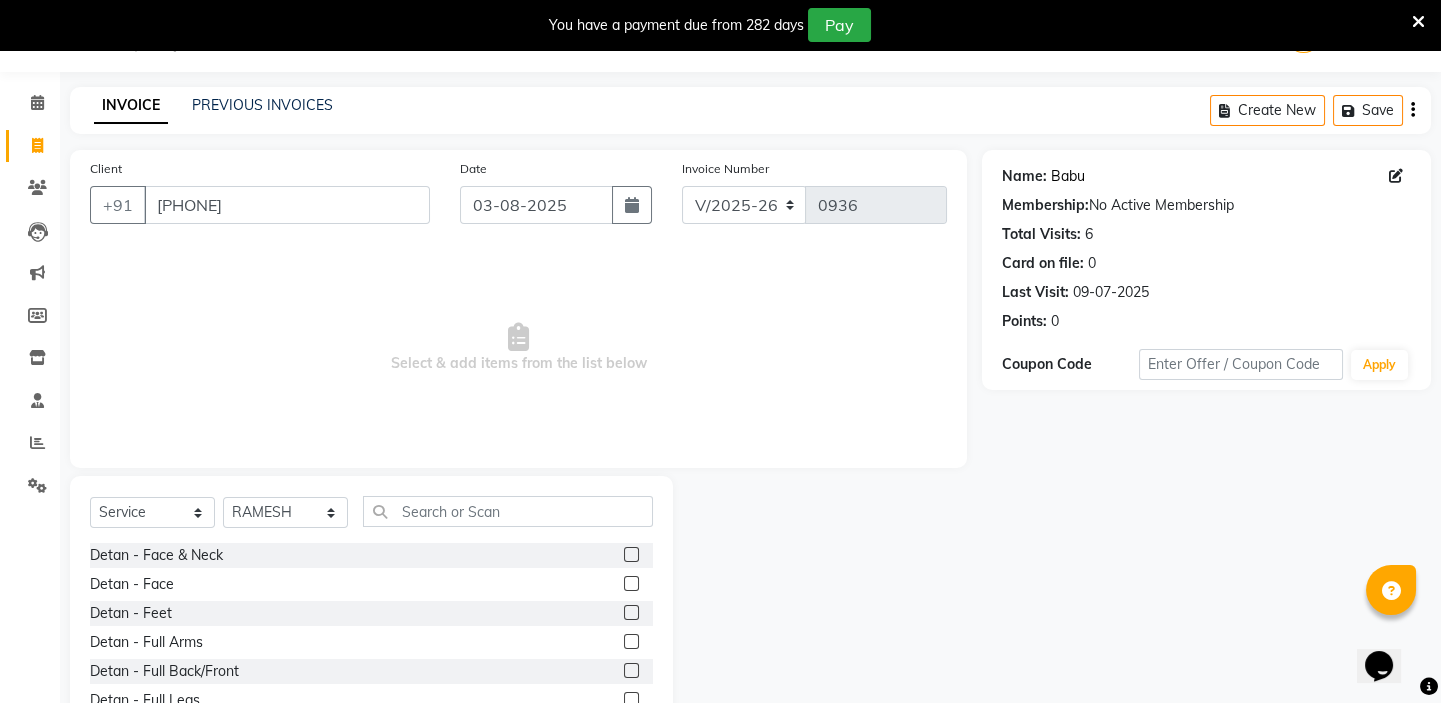 click on "Babu" 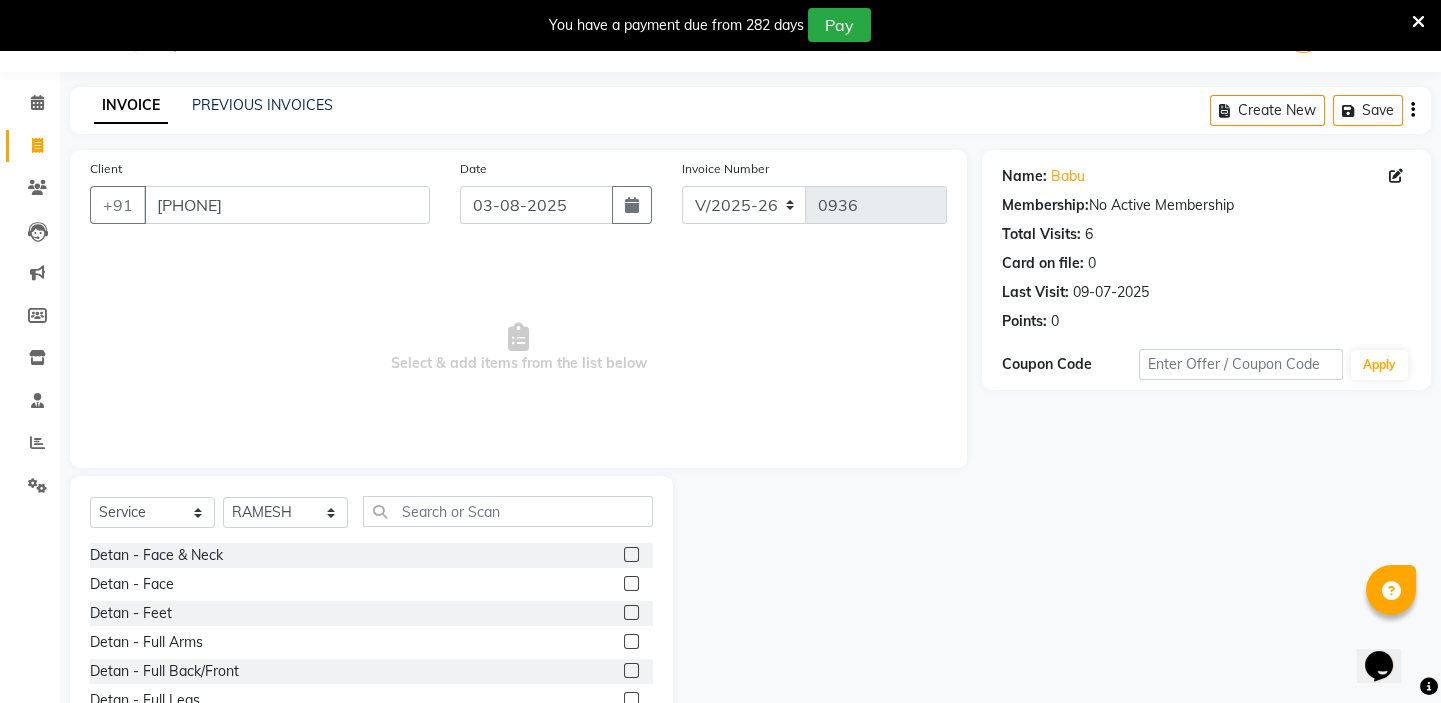 scroll, scrollTop: 149, scrollLeft: 0, axis: vertical 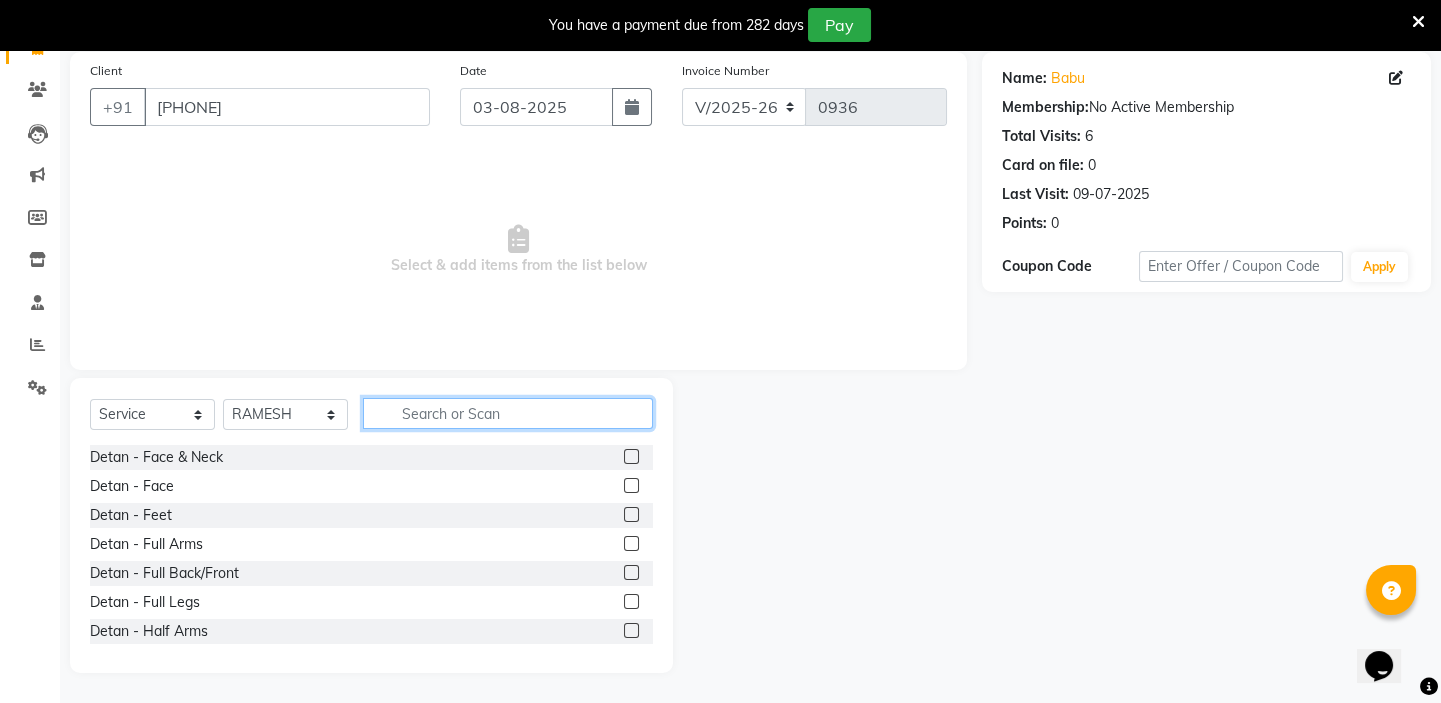 click 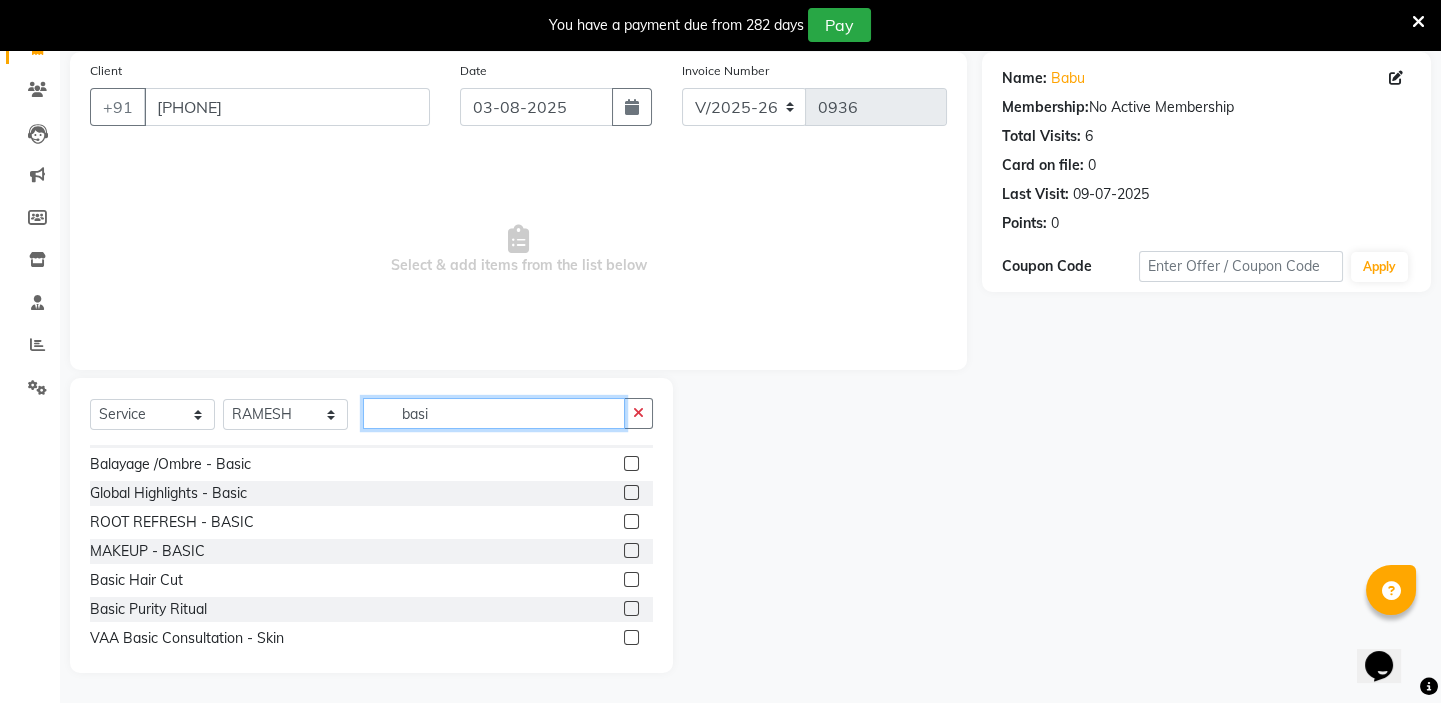 scroll, scrollTop: 119, scrollLeft: 0, axis: vertical 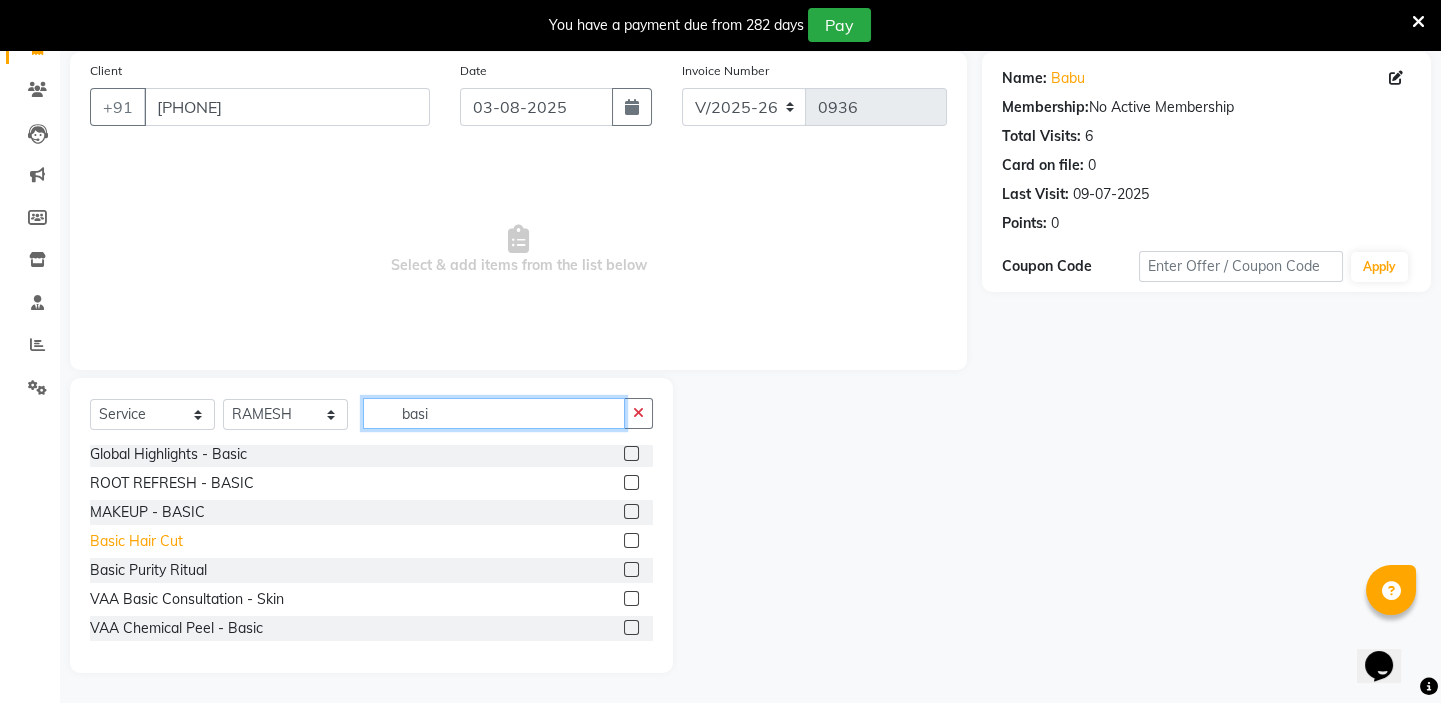 type on "basi" 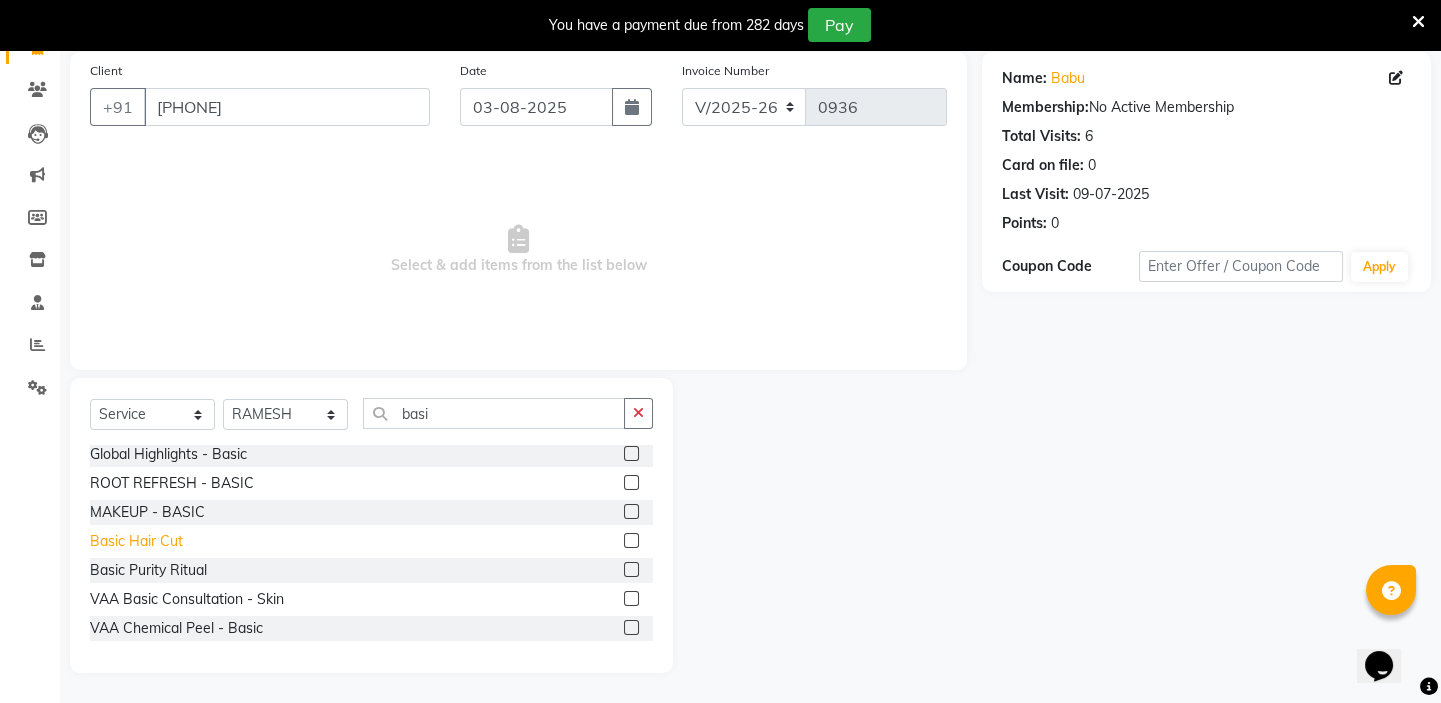 click on "Basic Hair Cut" 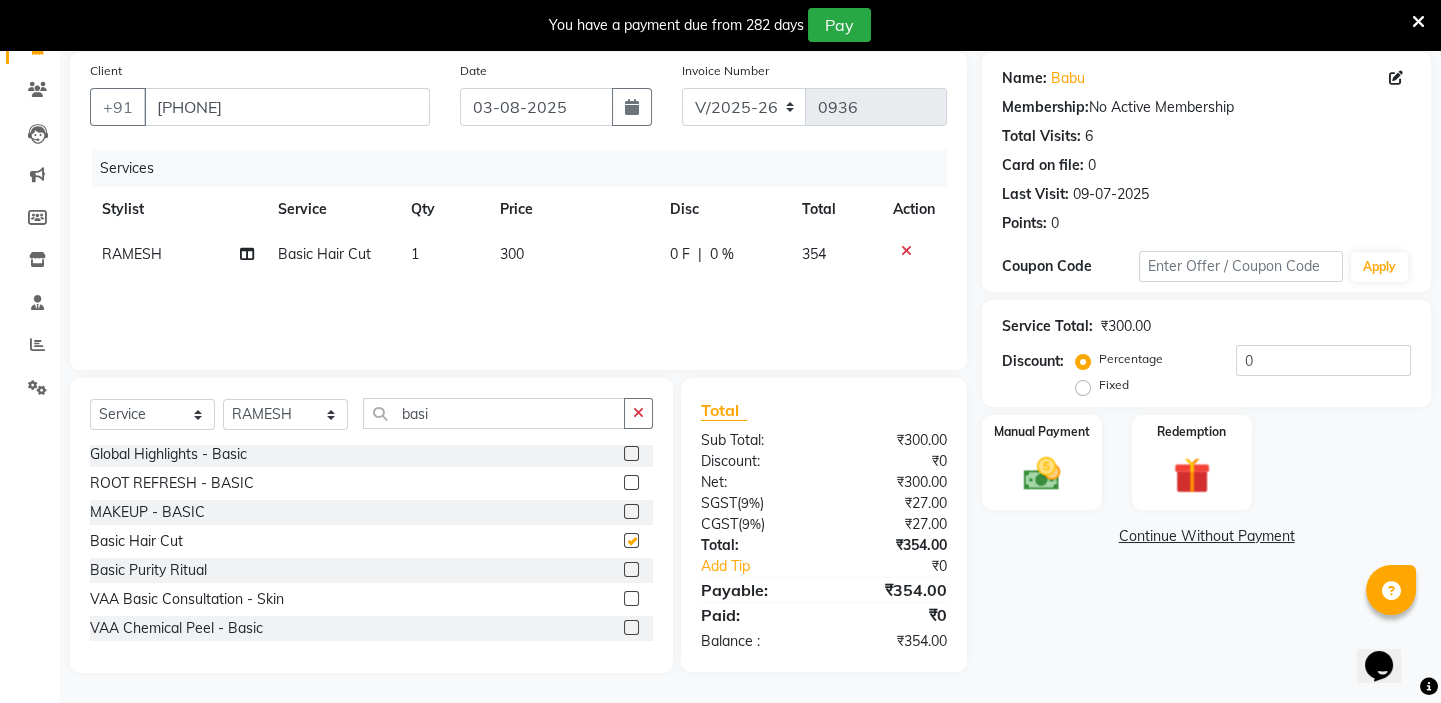 checkbox on "false" 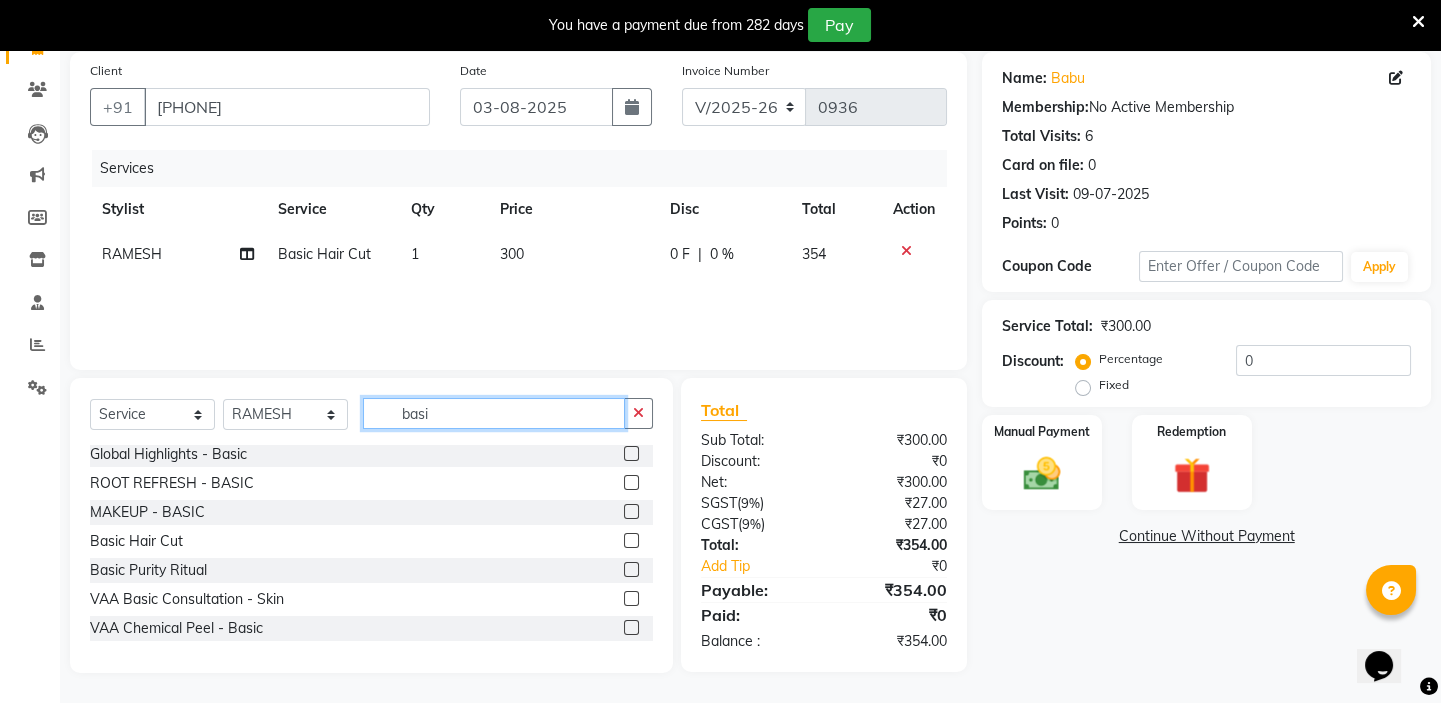 drag, startPoint x: 482, startPoint y: 416, endPoint x: 328, endPoint y: 396, distance: 155.29327 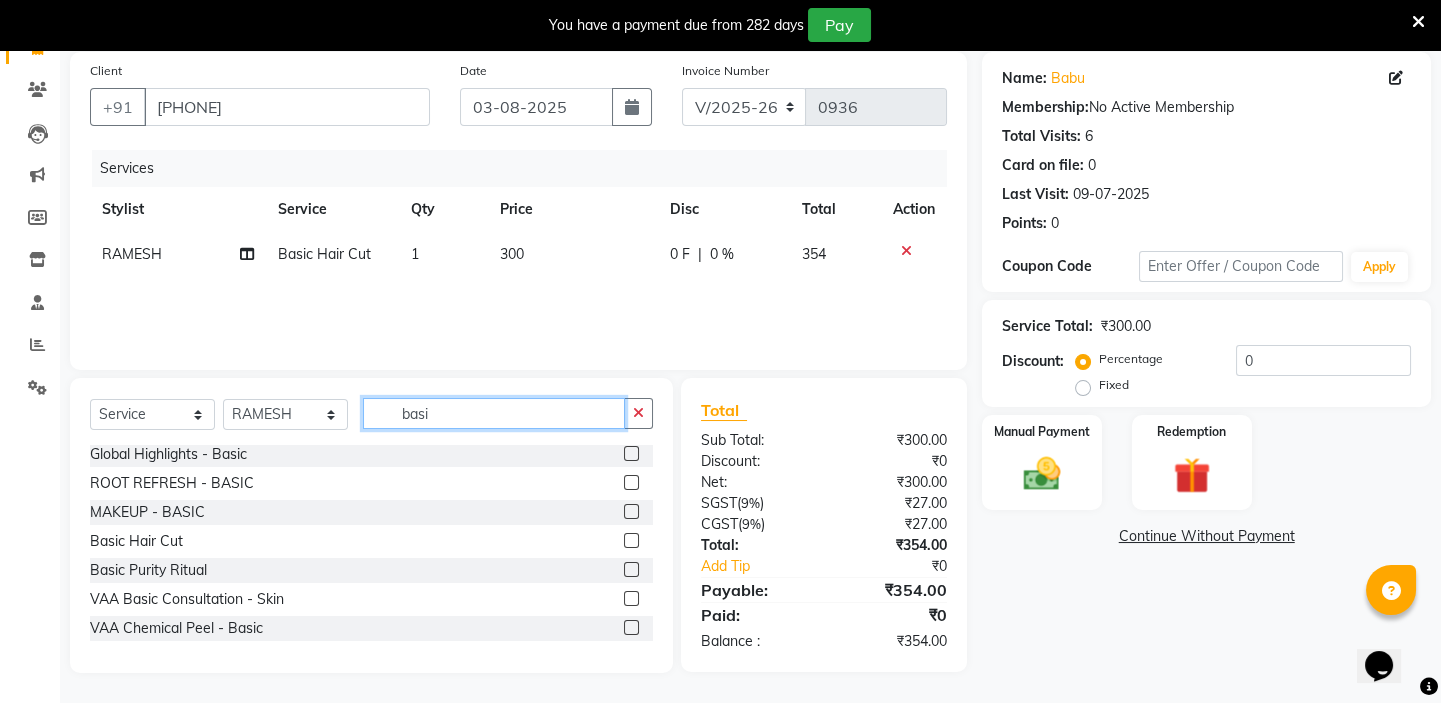 click on "basi" 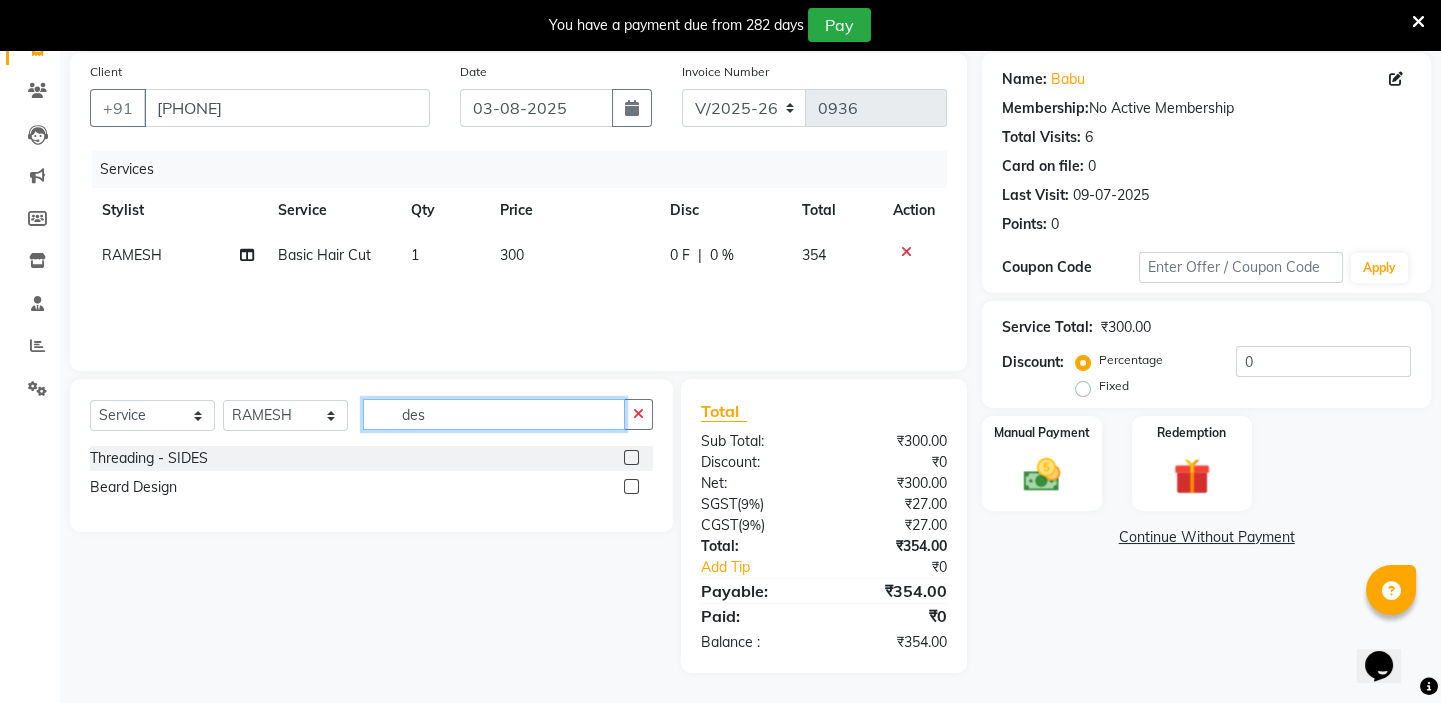 scroll, scrollTop: 148, scrollLeft: 0, axis: vertical 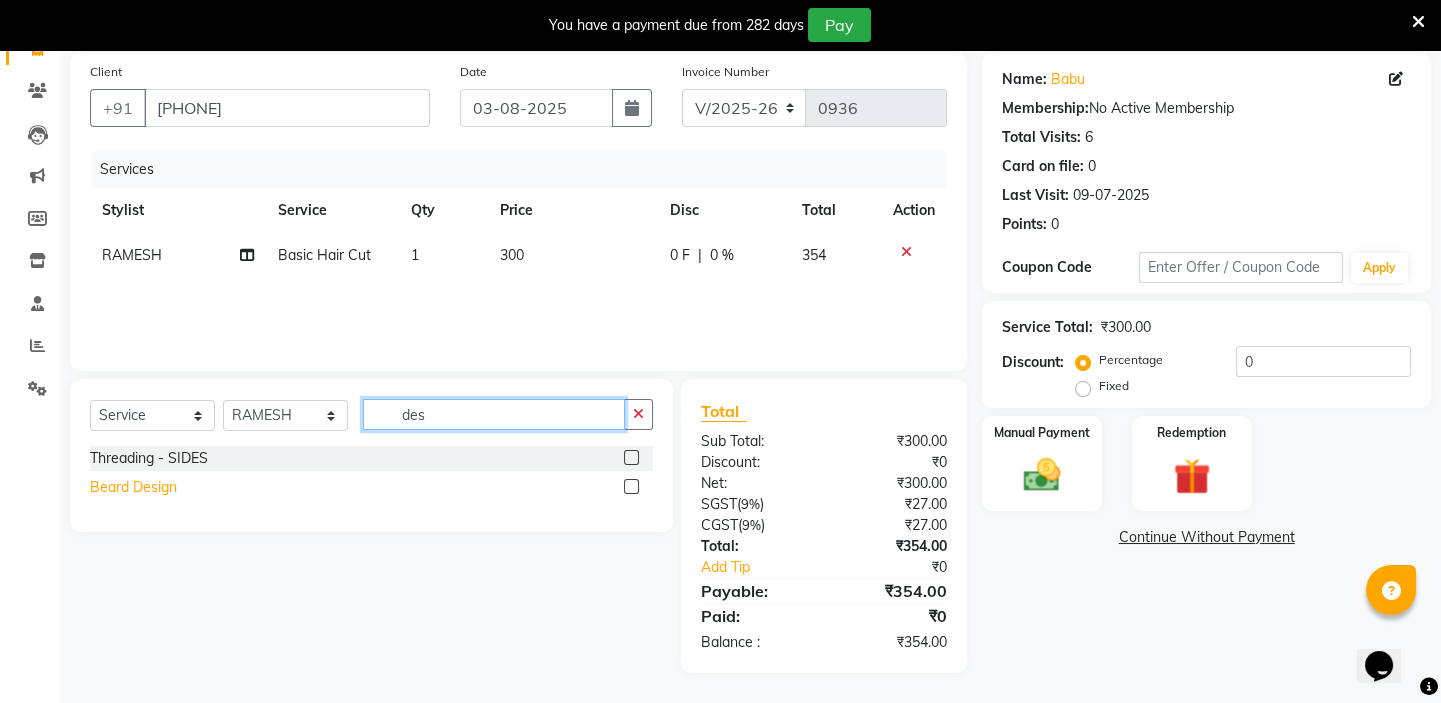 type on "des" 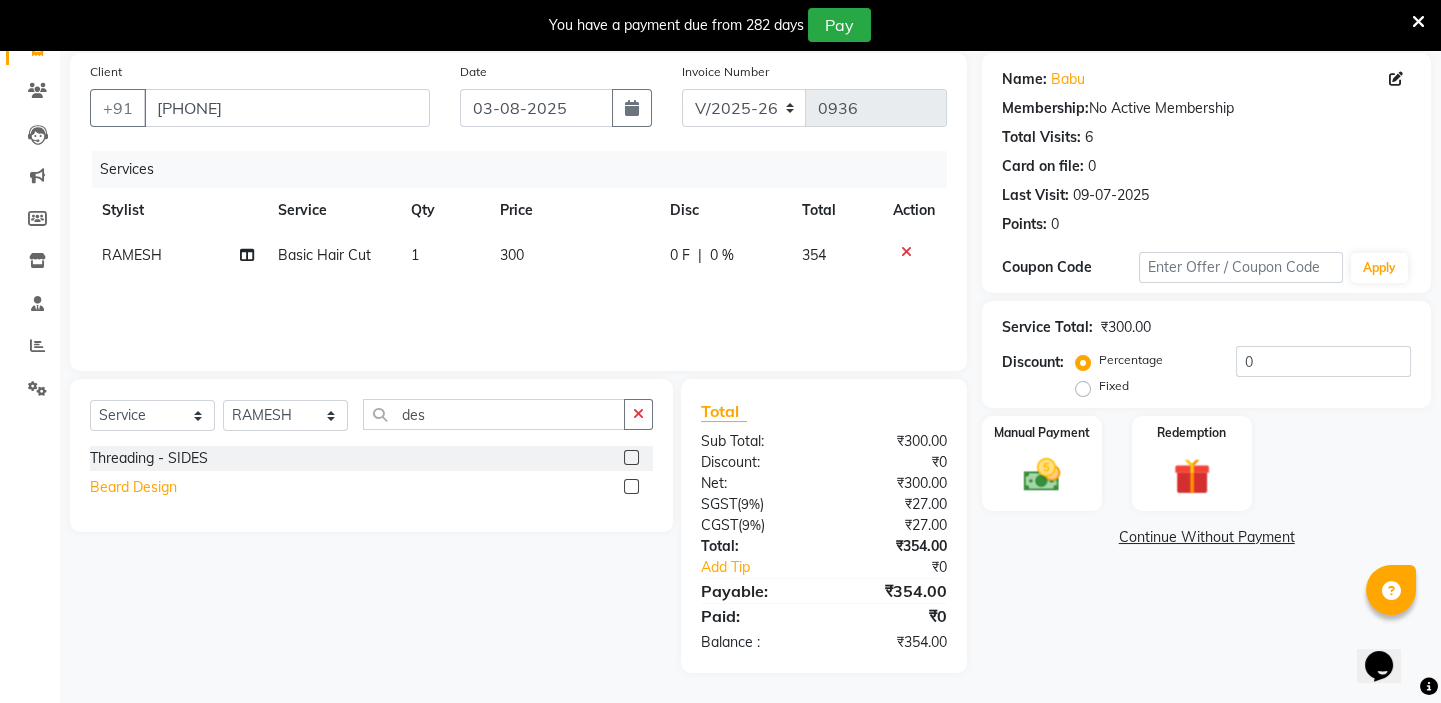 click on "Beard Design" 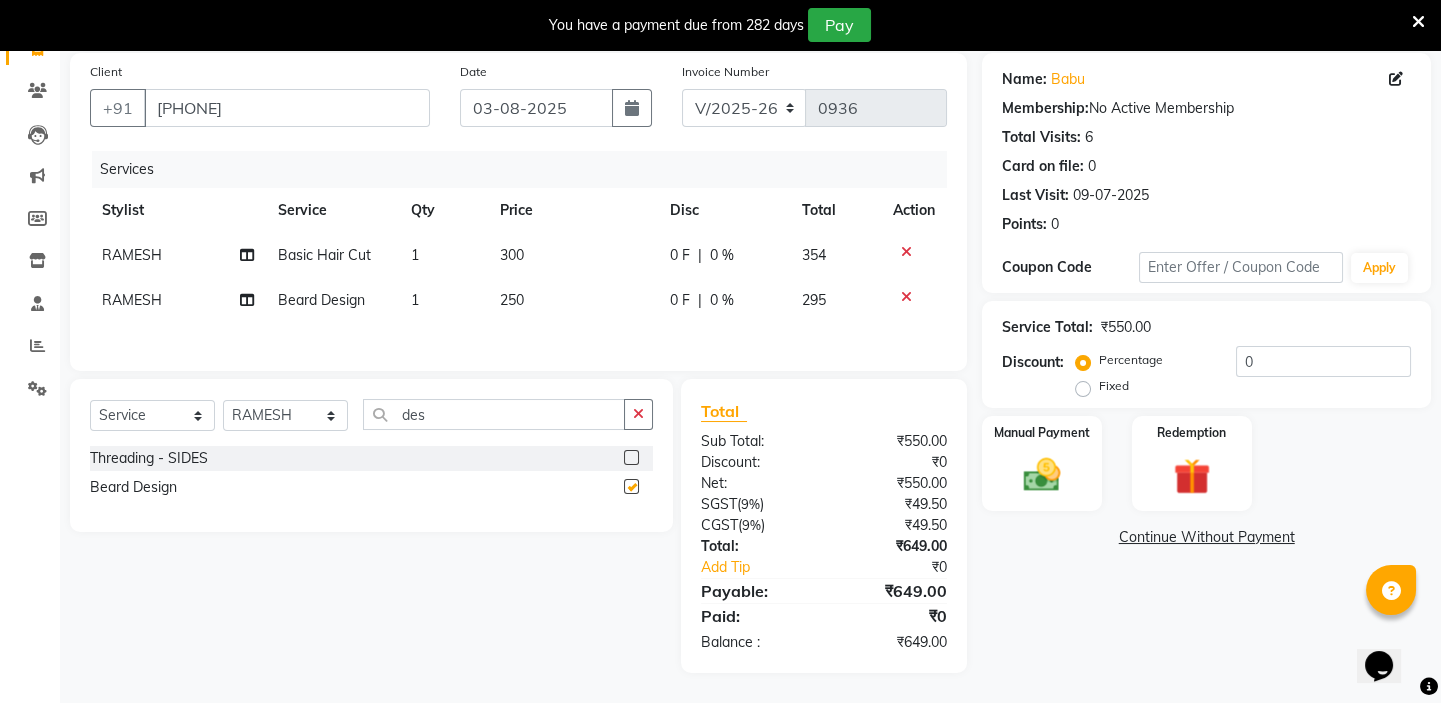 checkbox on "false" 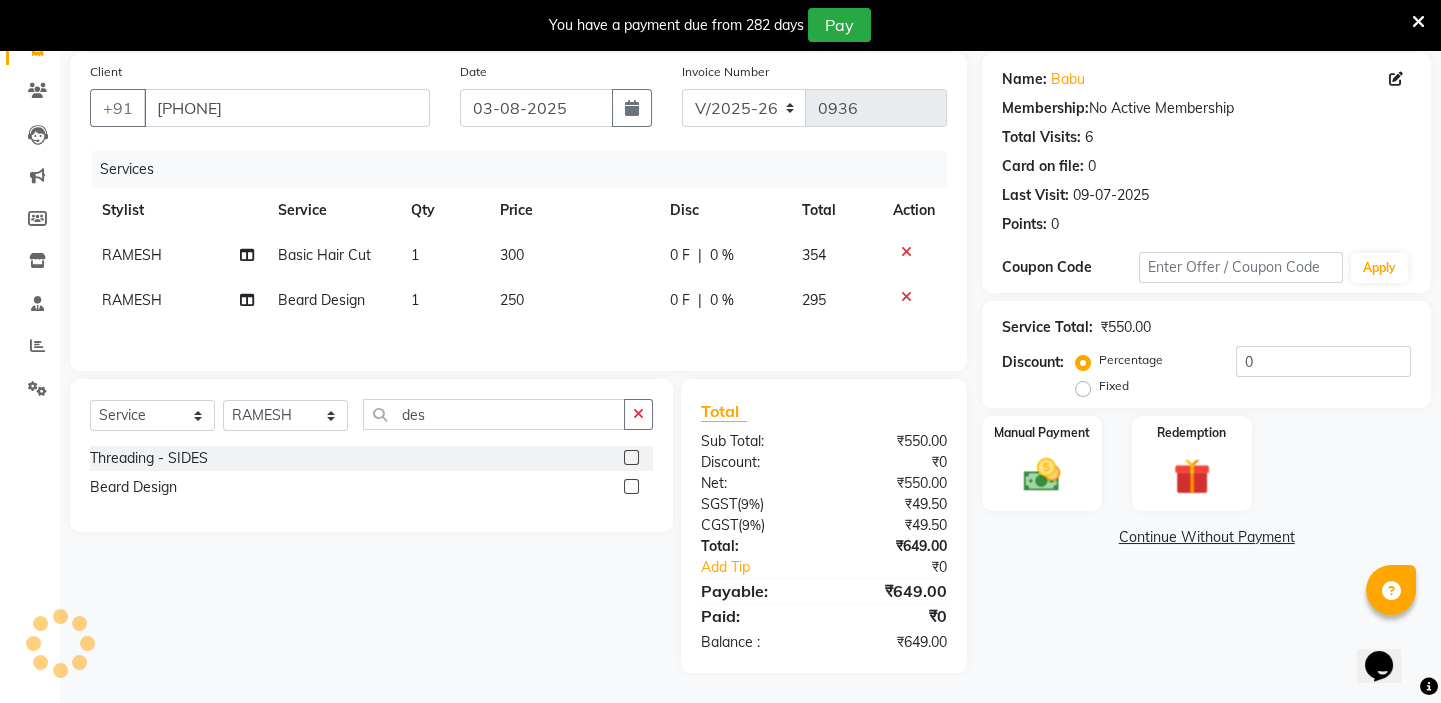 drag, startPoint x: 550, startPoint y: 300, endPoint x: 460, endPoint y: 290, distance: 90.55385 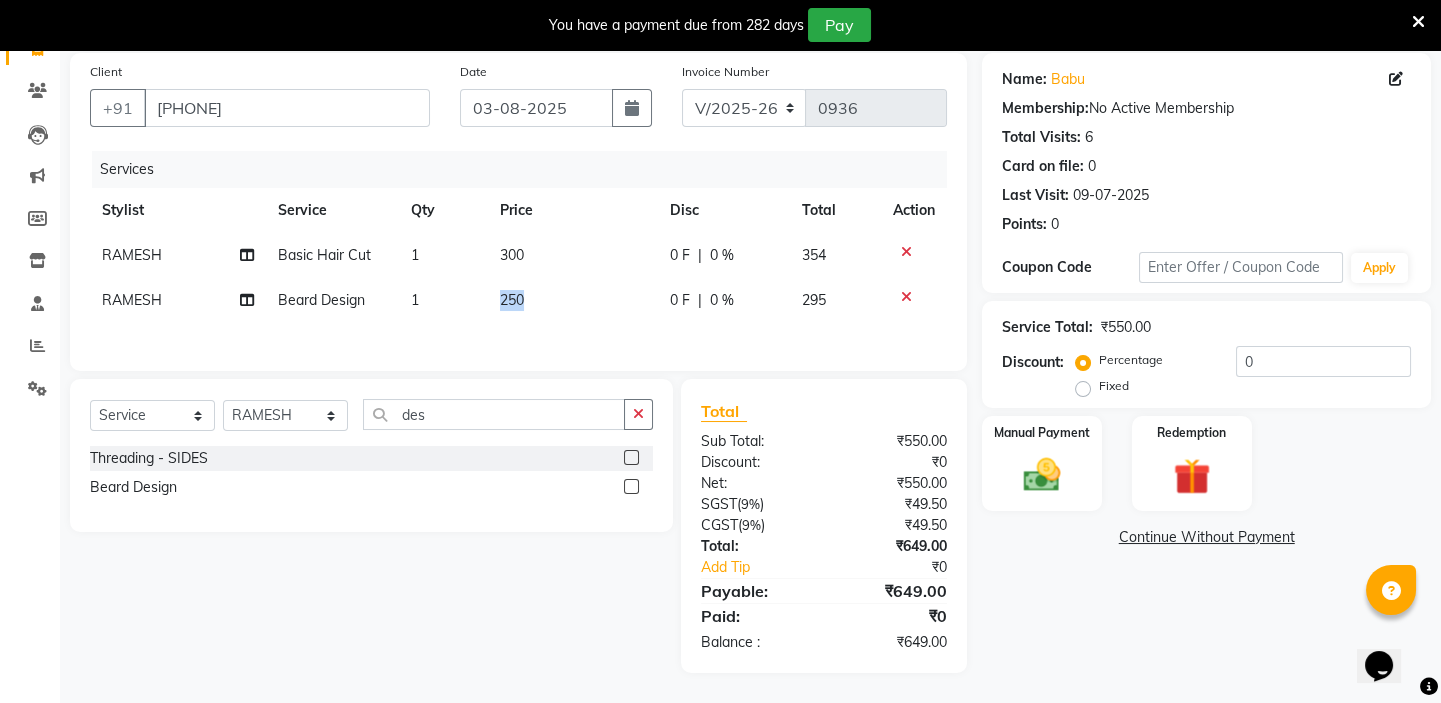 click on "250" 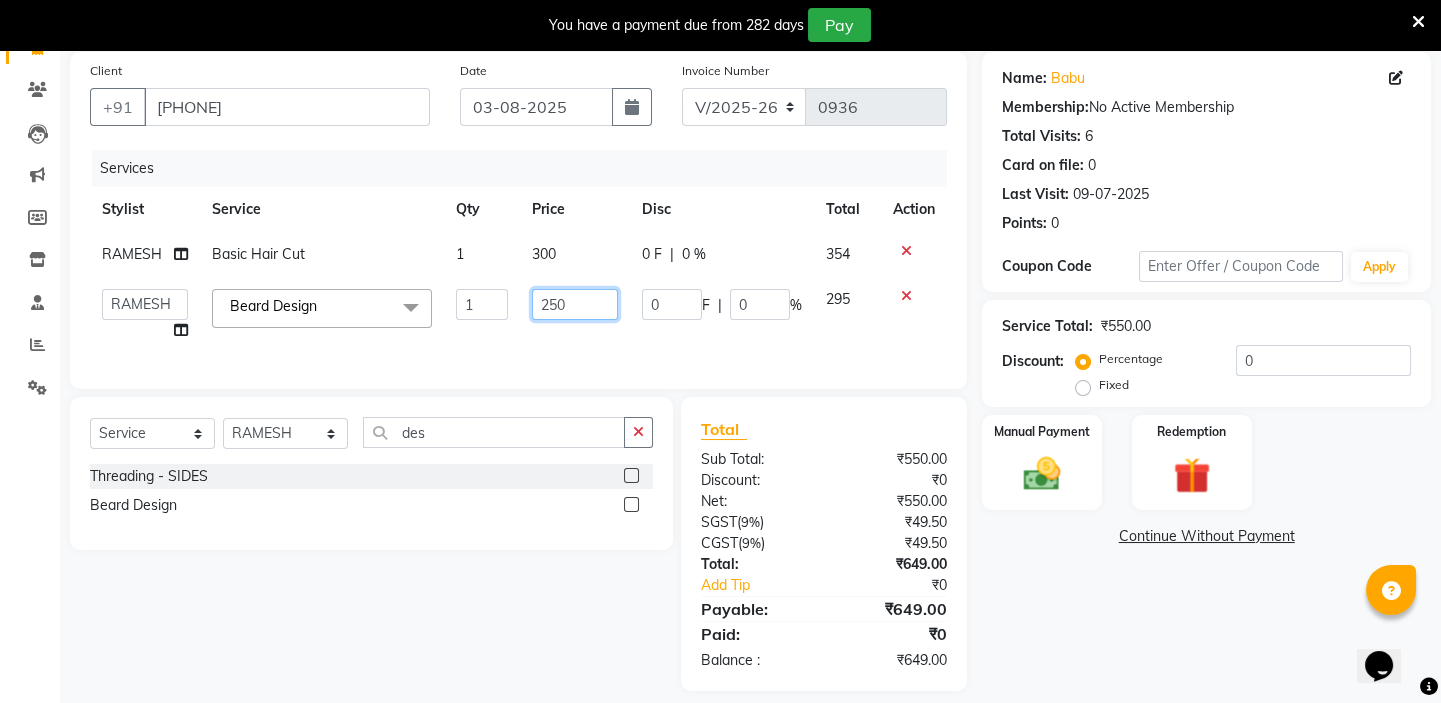 drag, startPoint x: 577, startPoint y: 299, endPoint x: 501, endPoint y: 294, distance: 76.1643 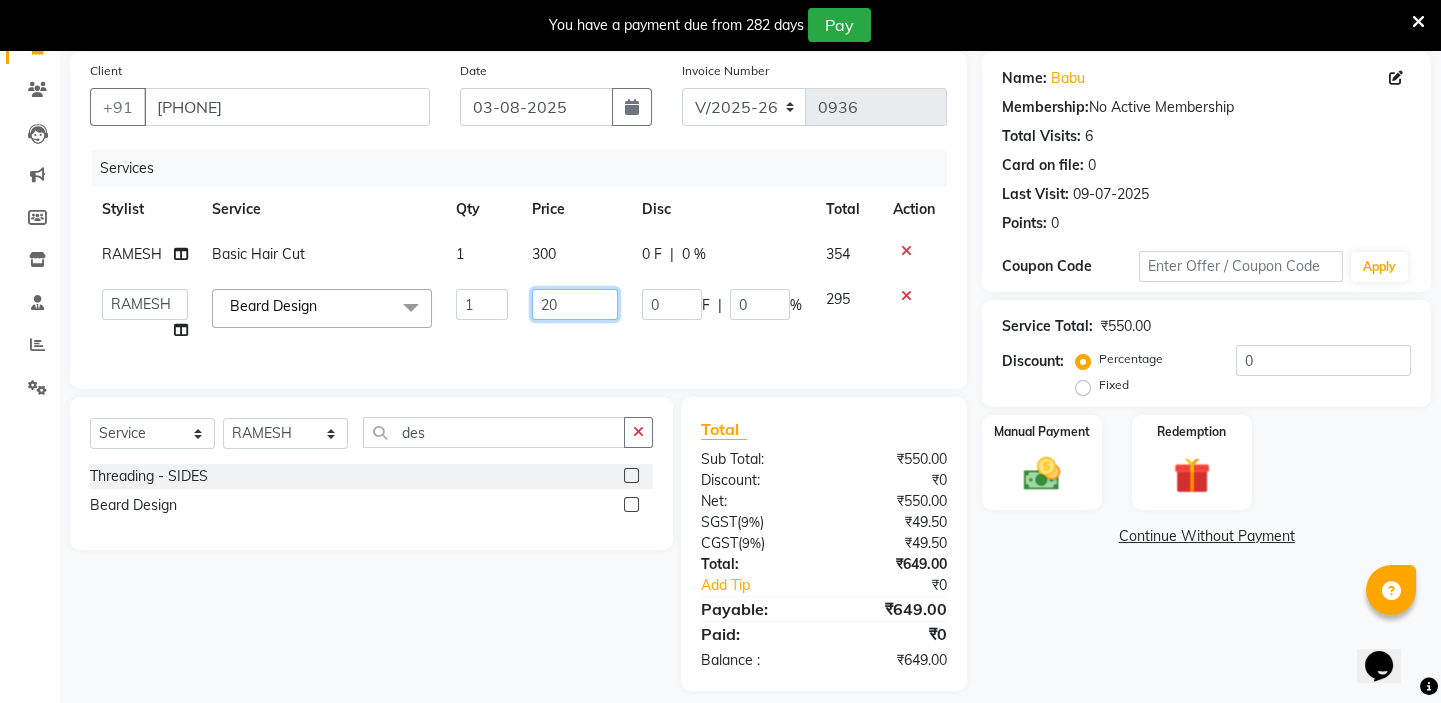 type on "200" 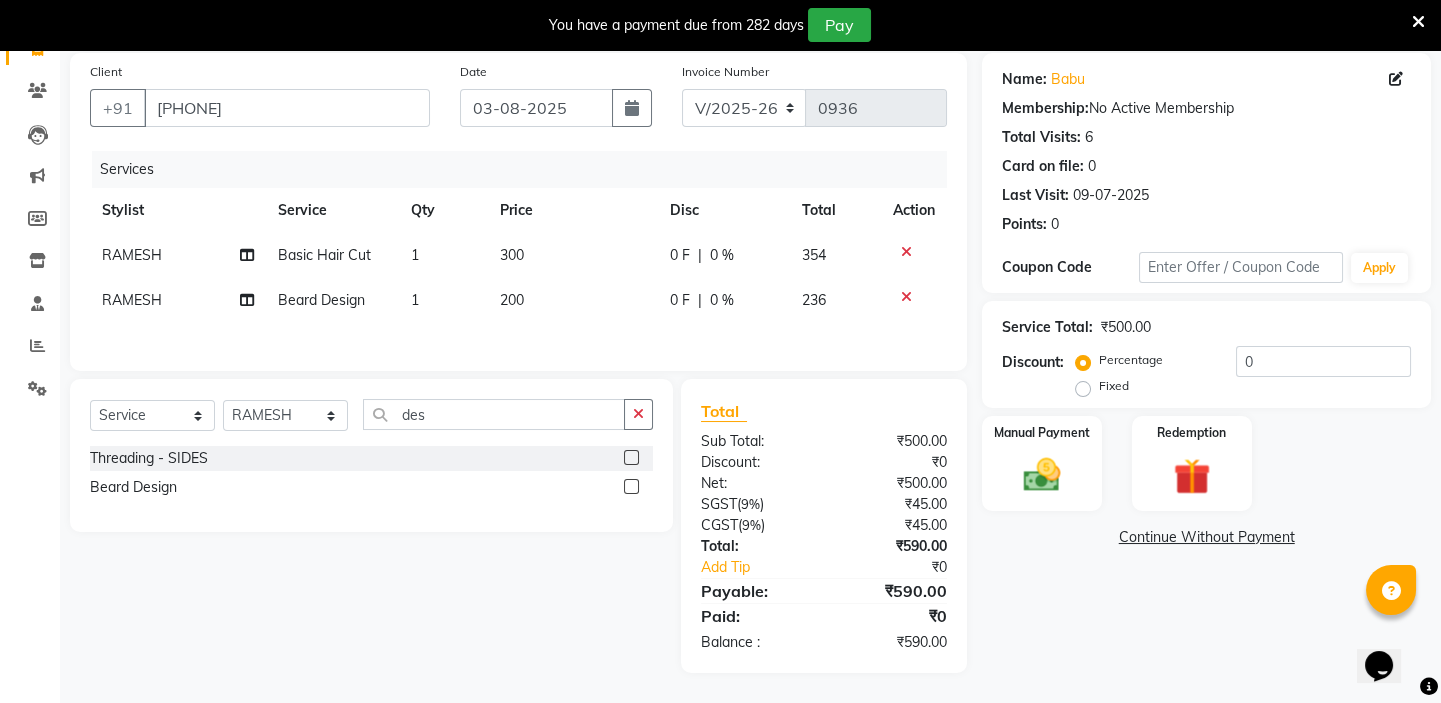 click on "Services" 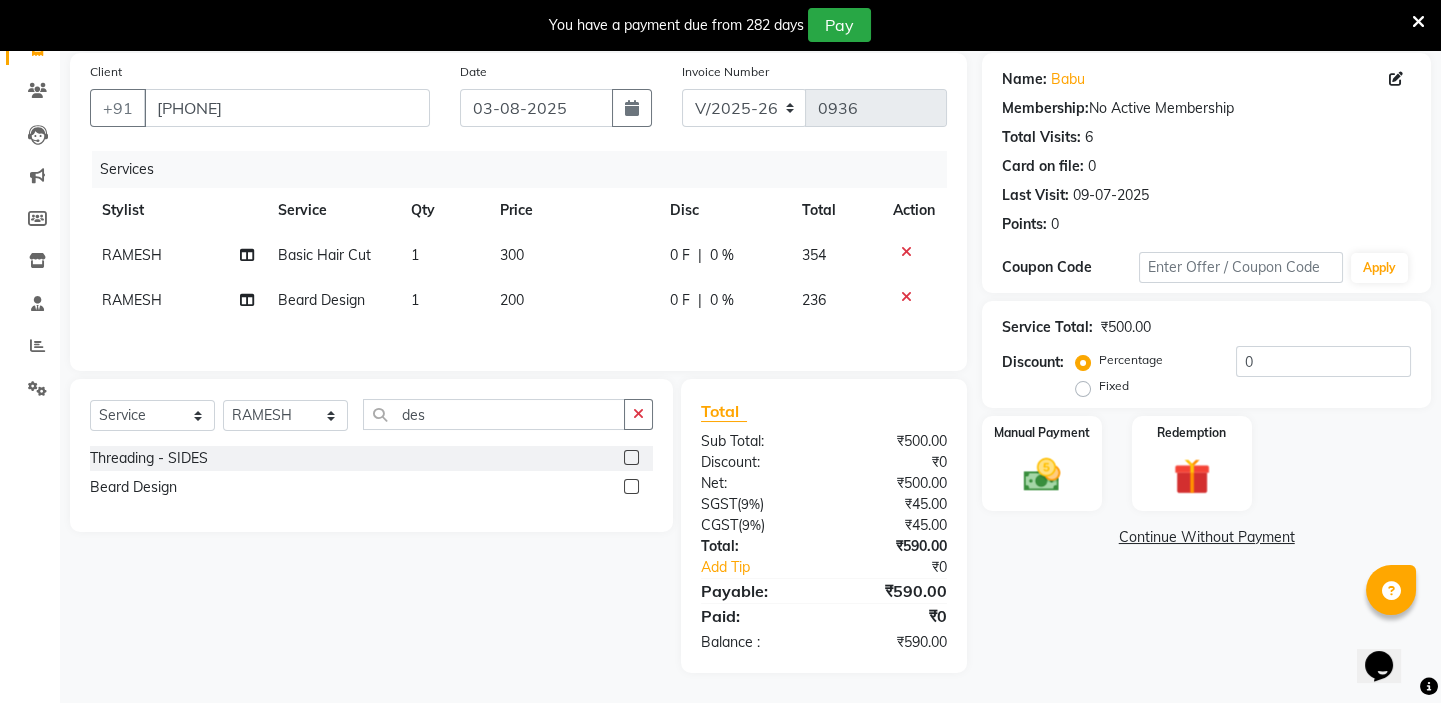 scroll, scrollTop: 0, scrollLeft: 0, axis: both 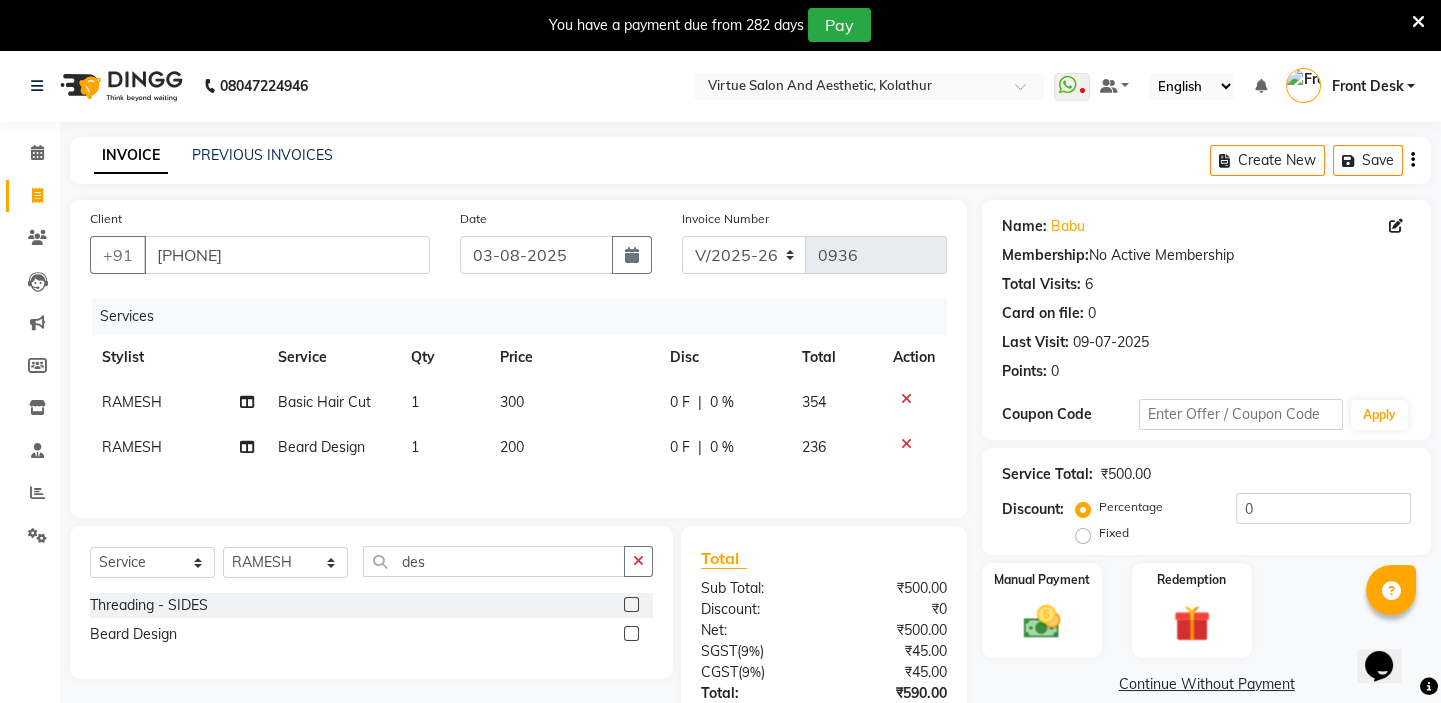 click 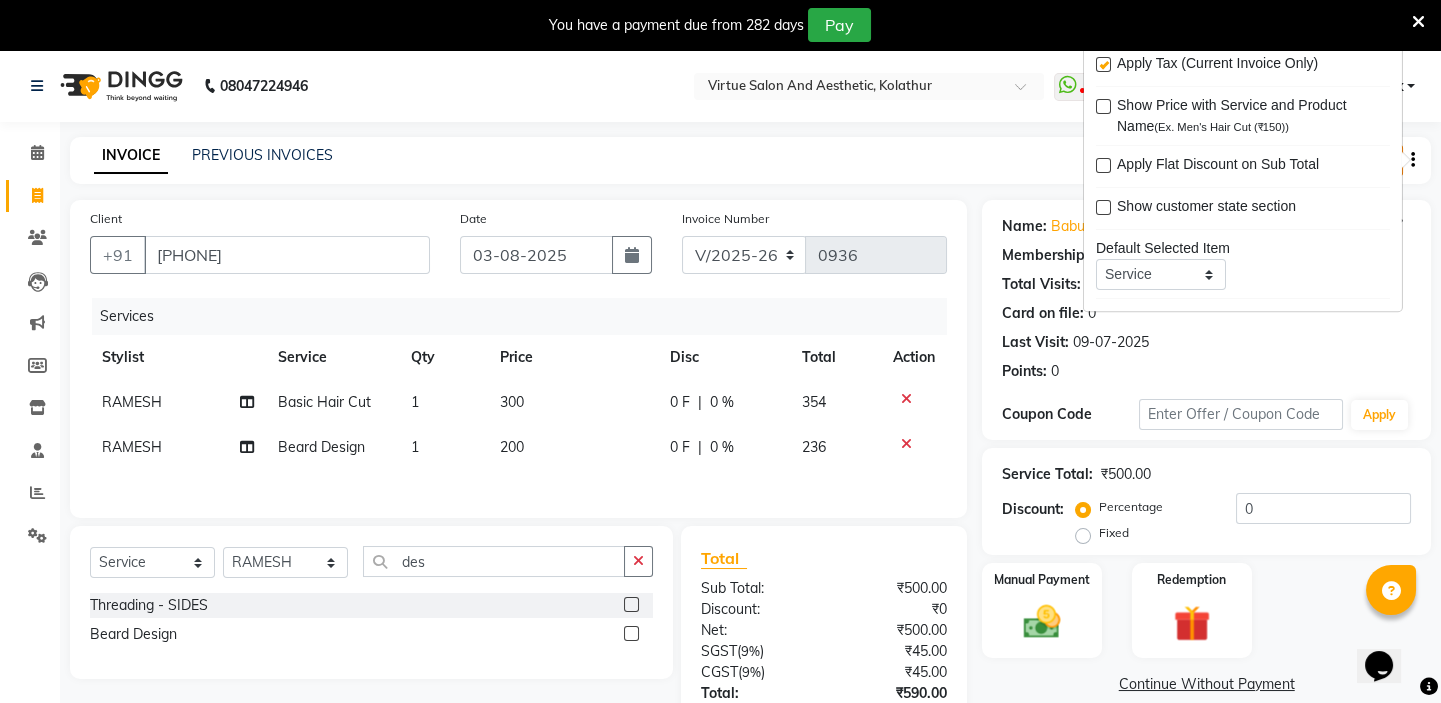 click at bounding box center [1103, 64] 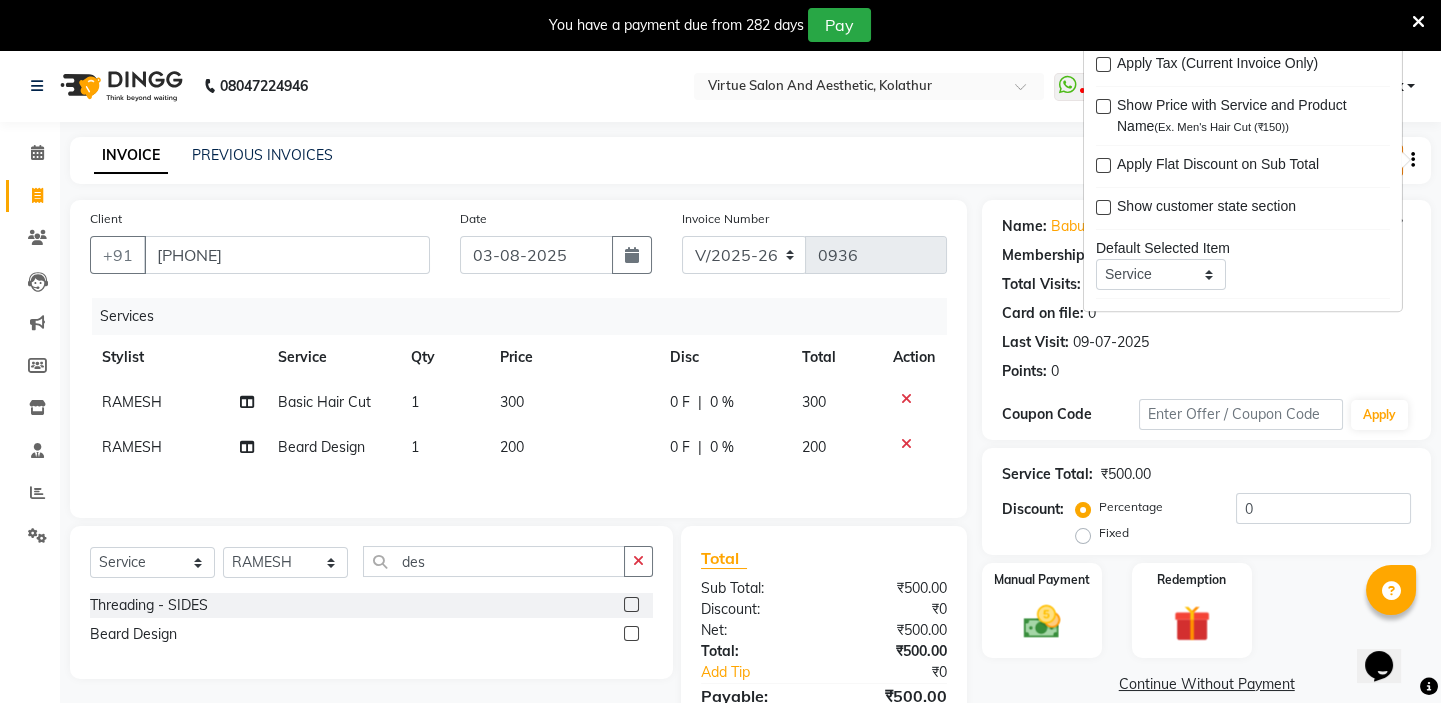 click on "INVOICE PREVIOUS INVOICES Create New   Save" 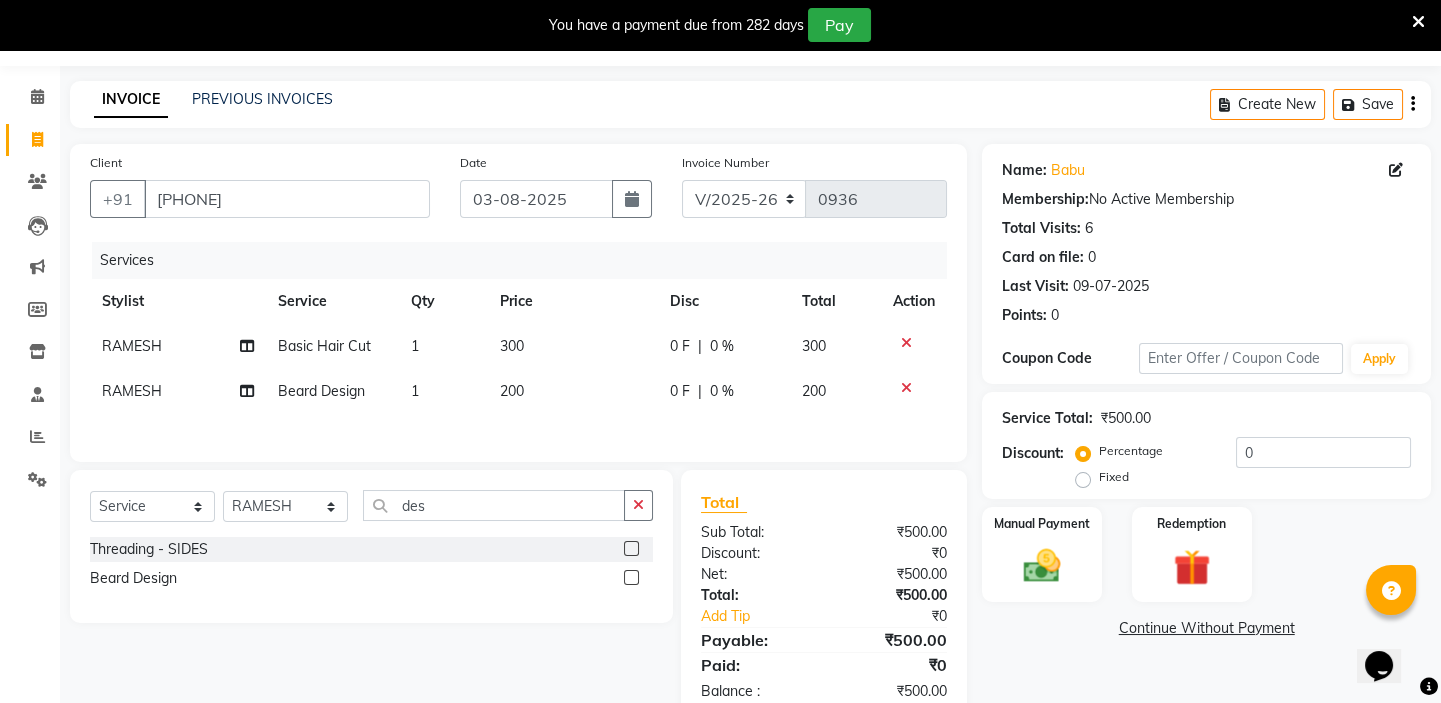 scroll, scrollTop: 107, scrollLeft: 0, axis: vertical 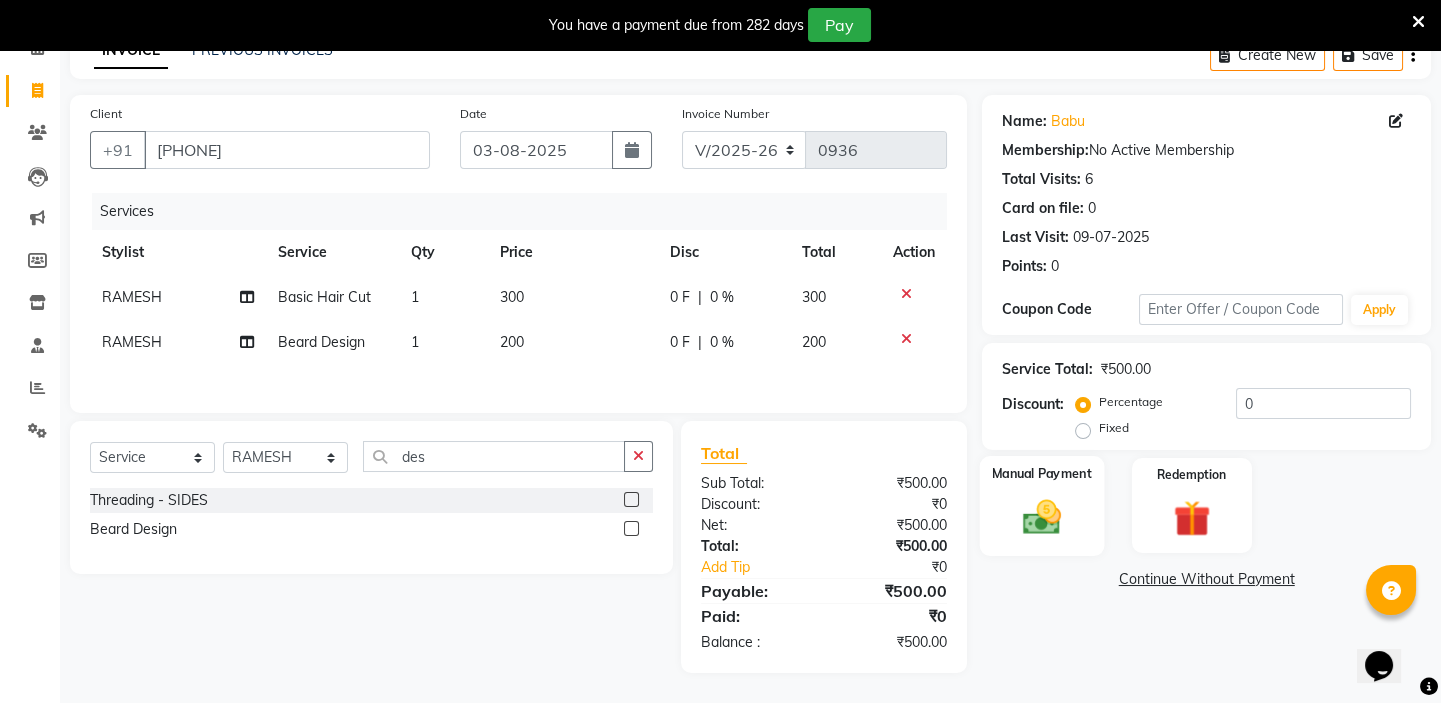 click 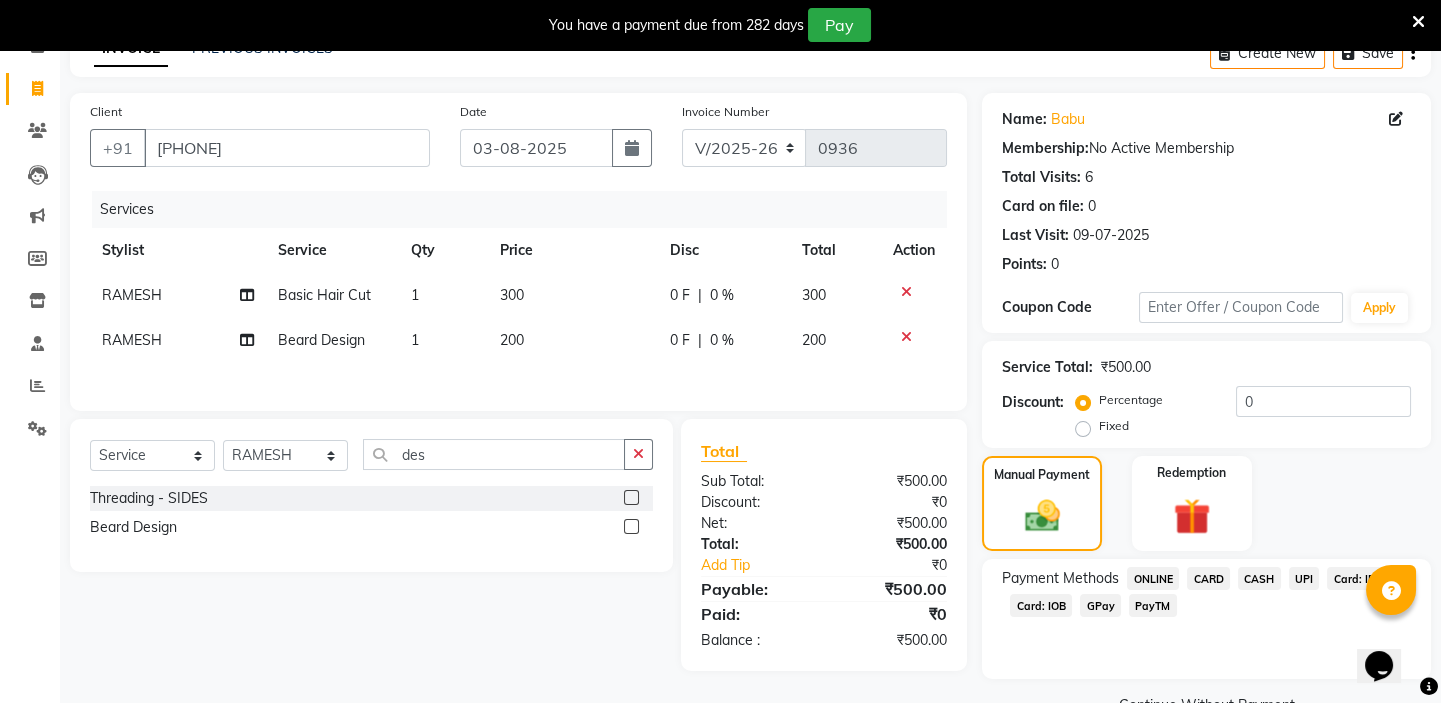 click on "CASH" 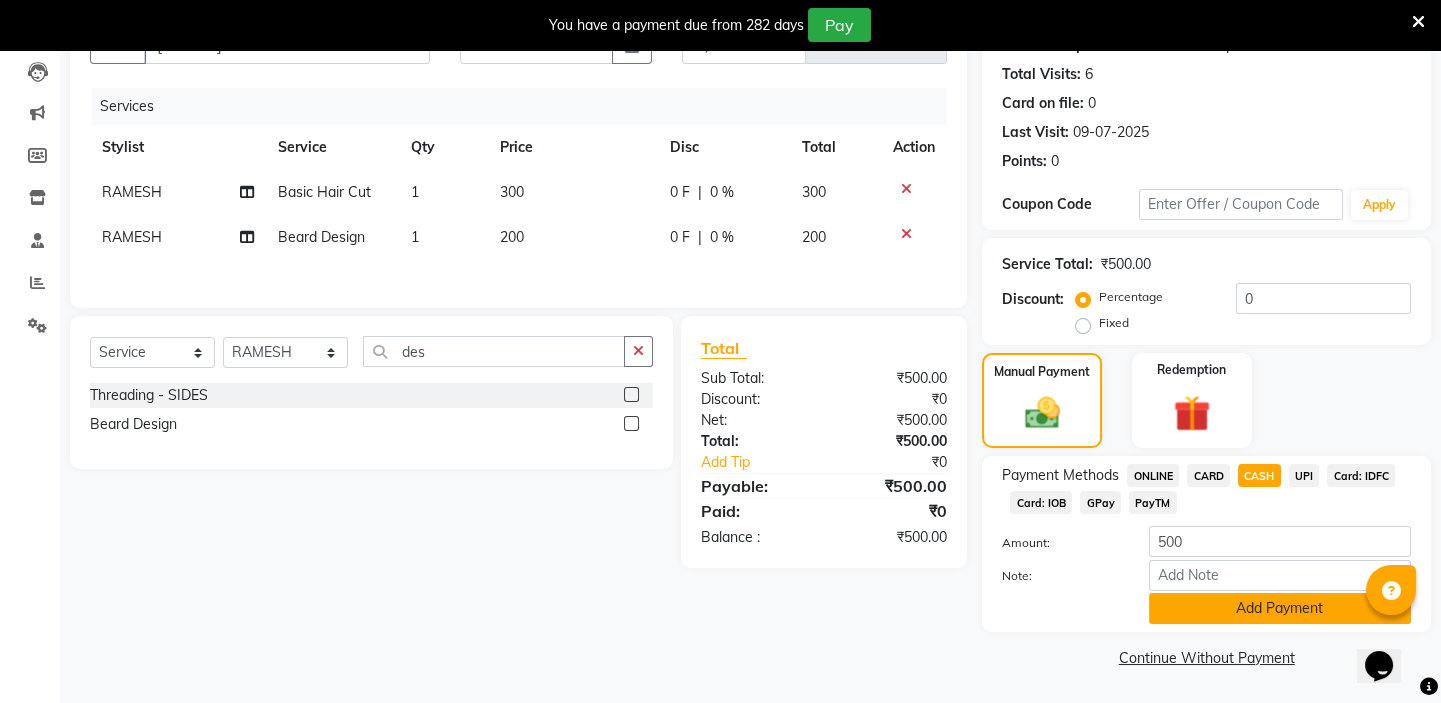 click on "Add Payment" 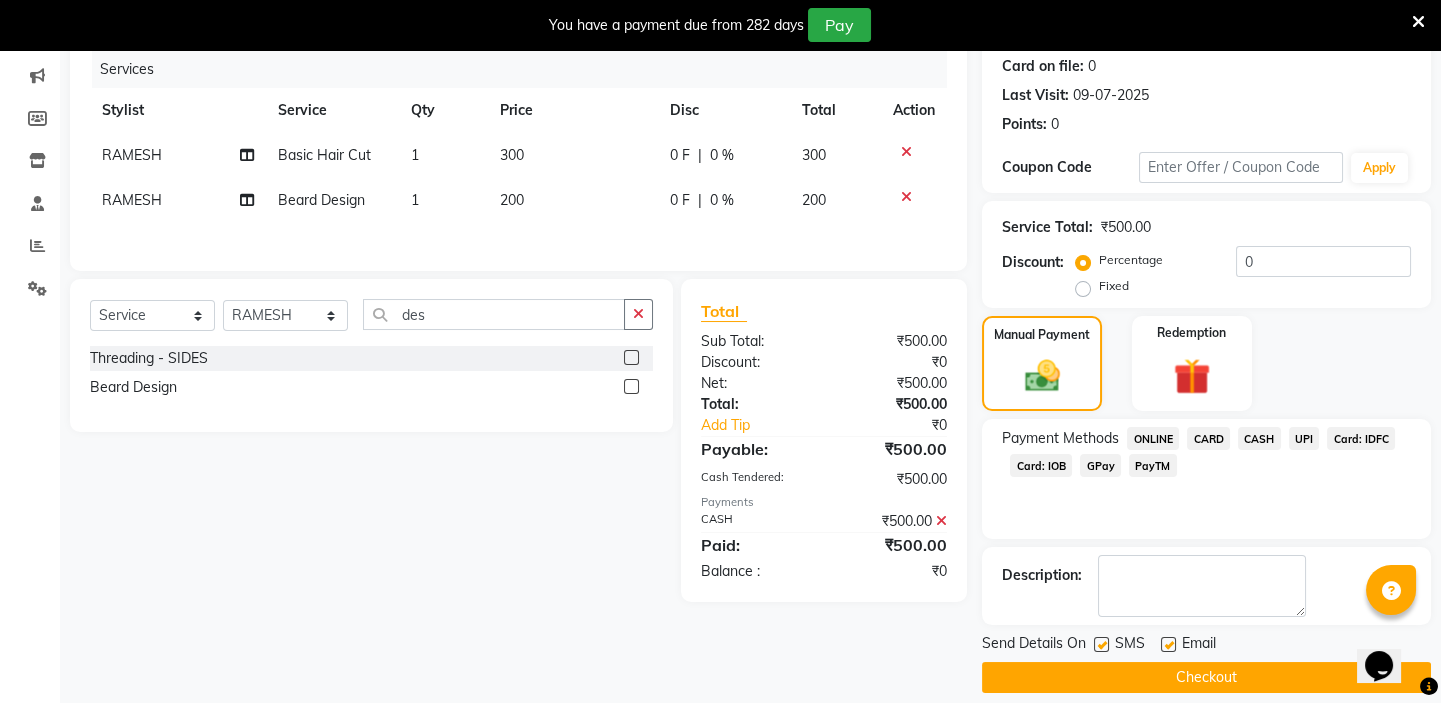scroll, scrollTop: 266, scrollLeft: 0, axis: vertical 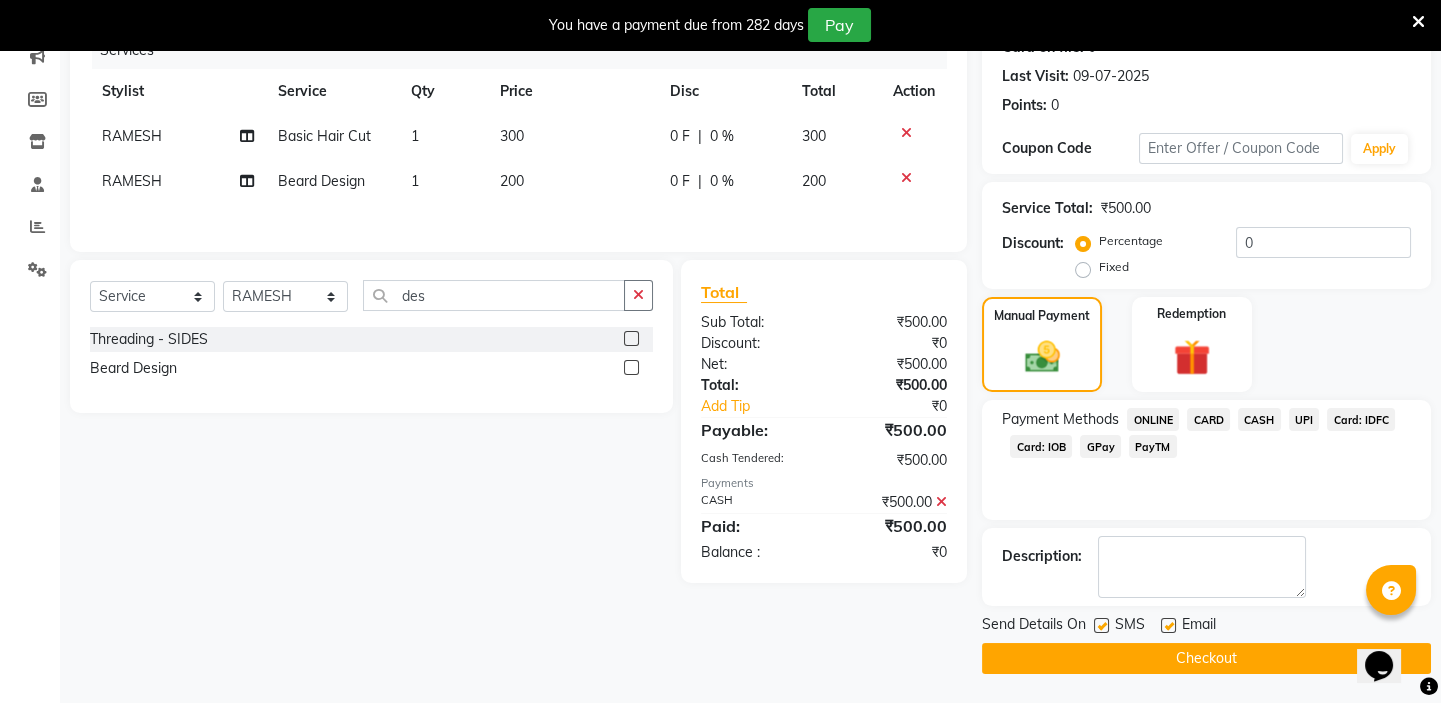 click on "Checkout" 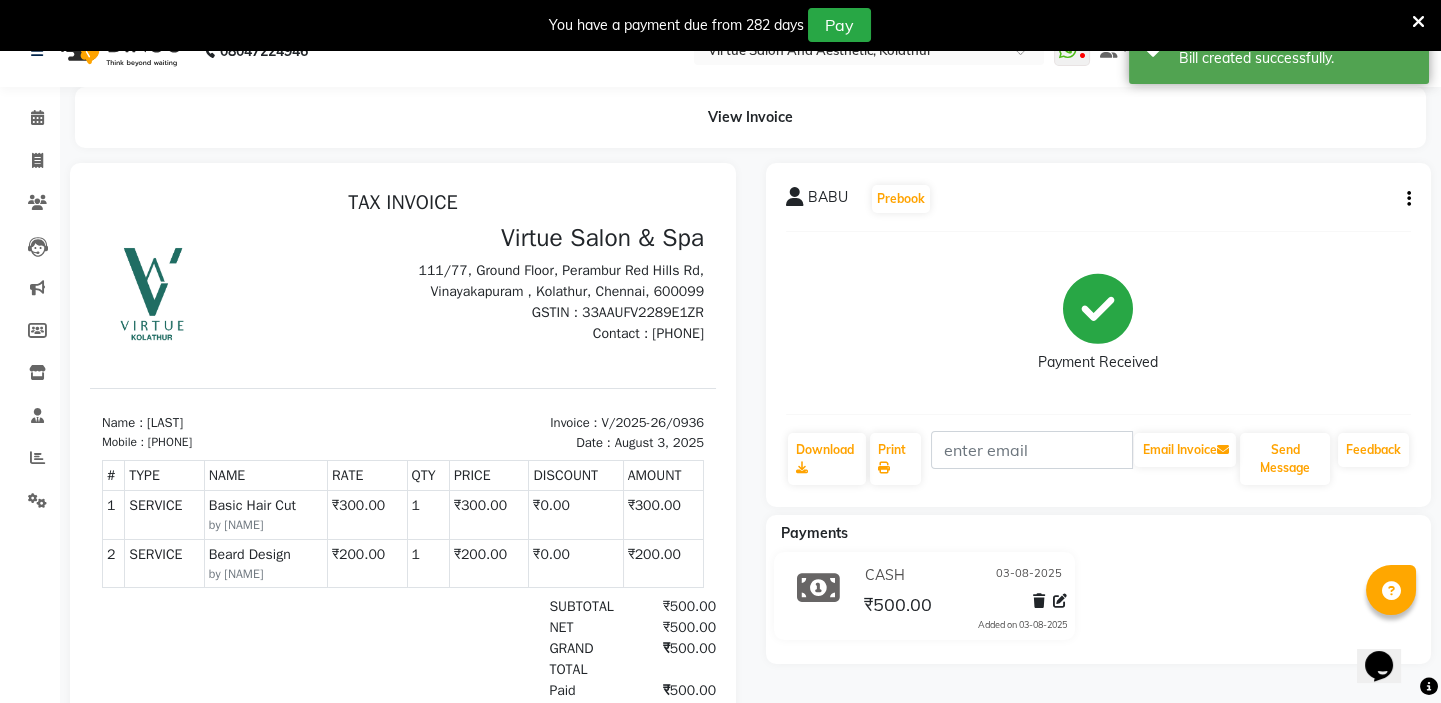 scroll, scrollTop: 0, scrollLeft: 0, axis: both 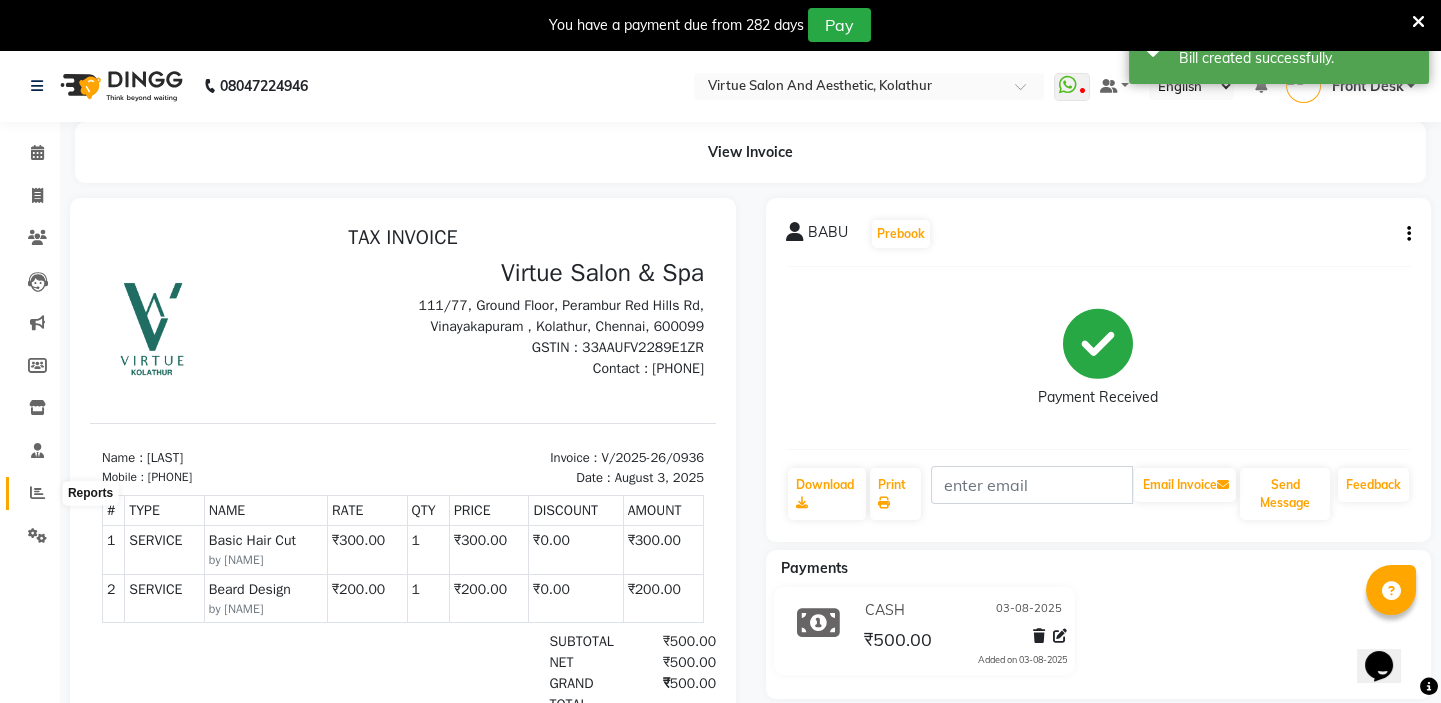 click 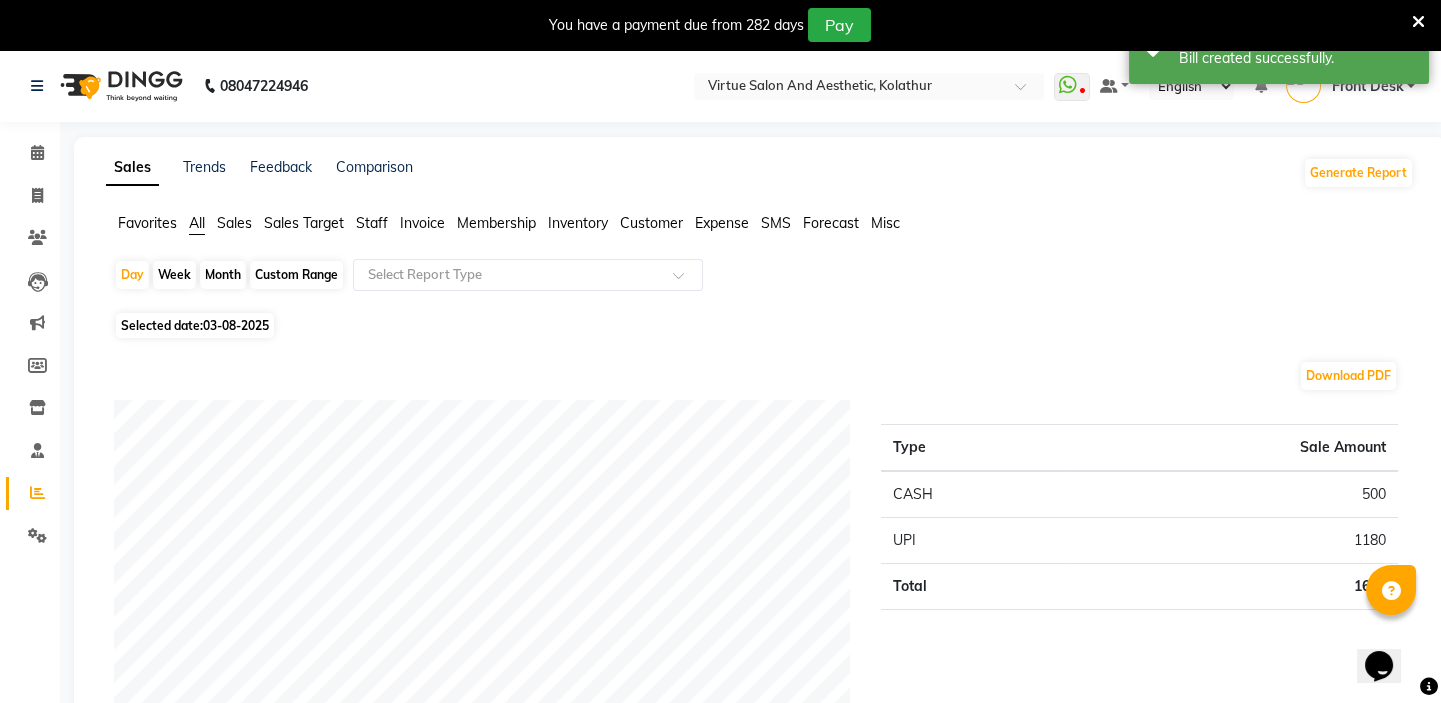 click on "Sales" 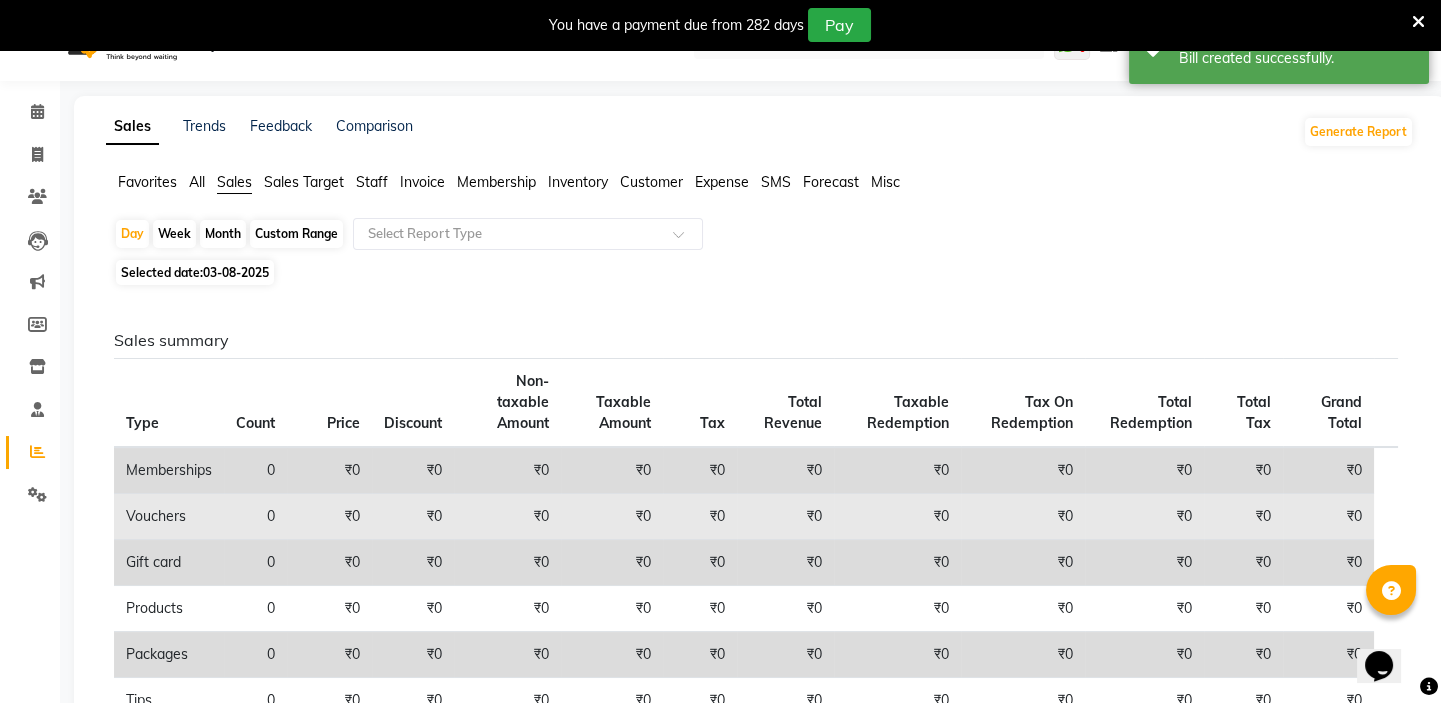 scroll, scrollTop: 0, scrollLeft: 0, axis: both 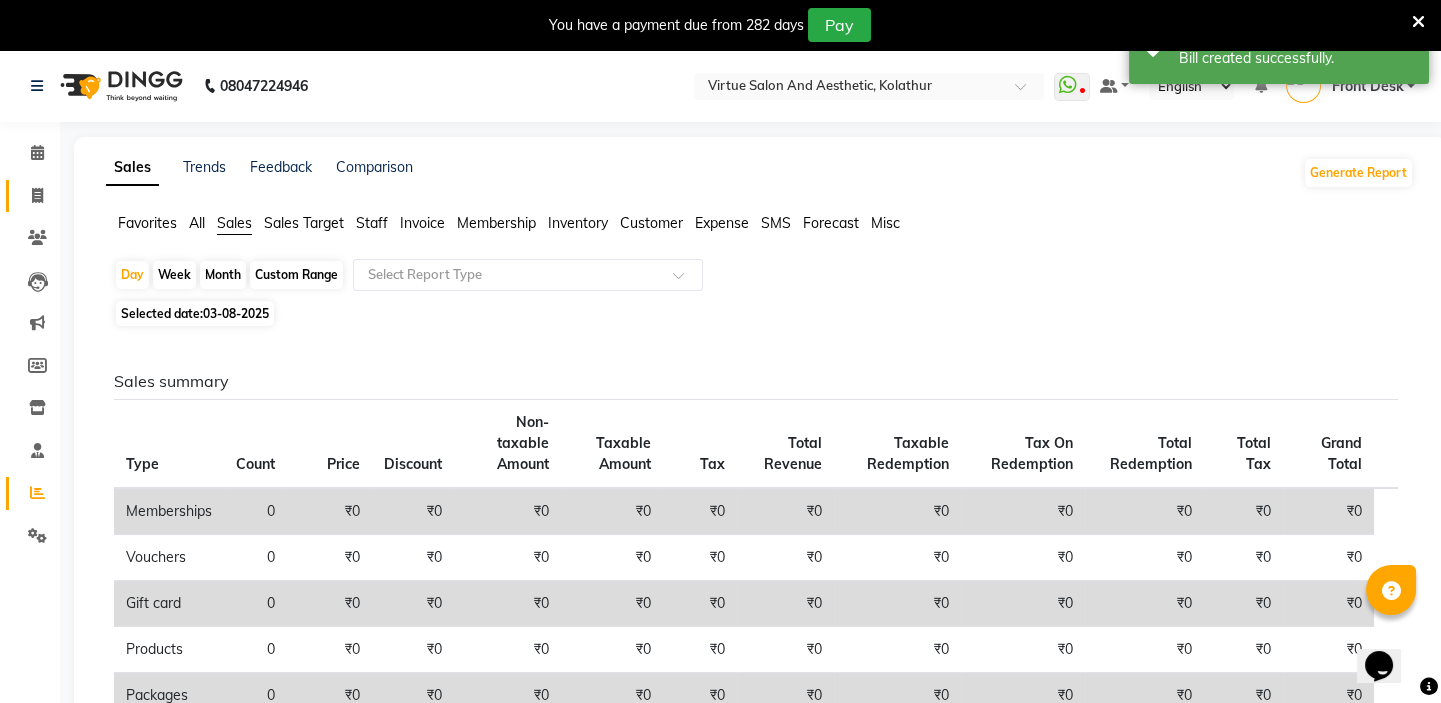 click on "Invoice" 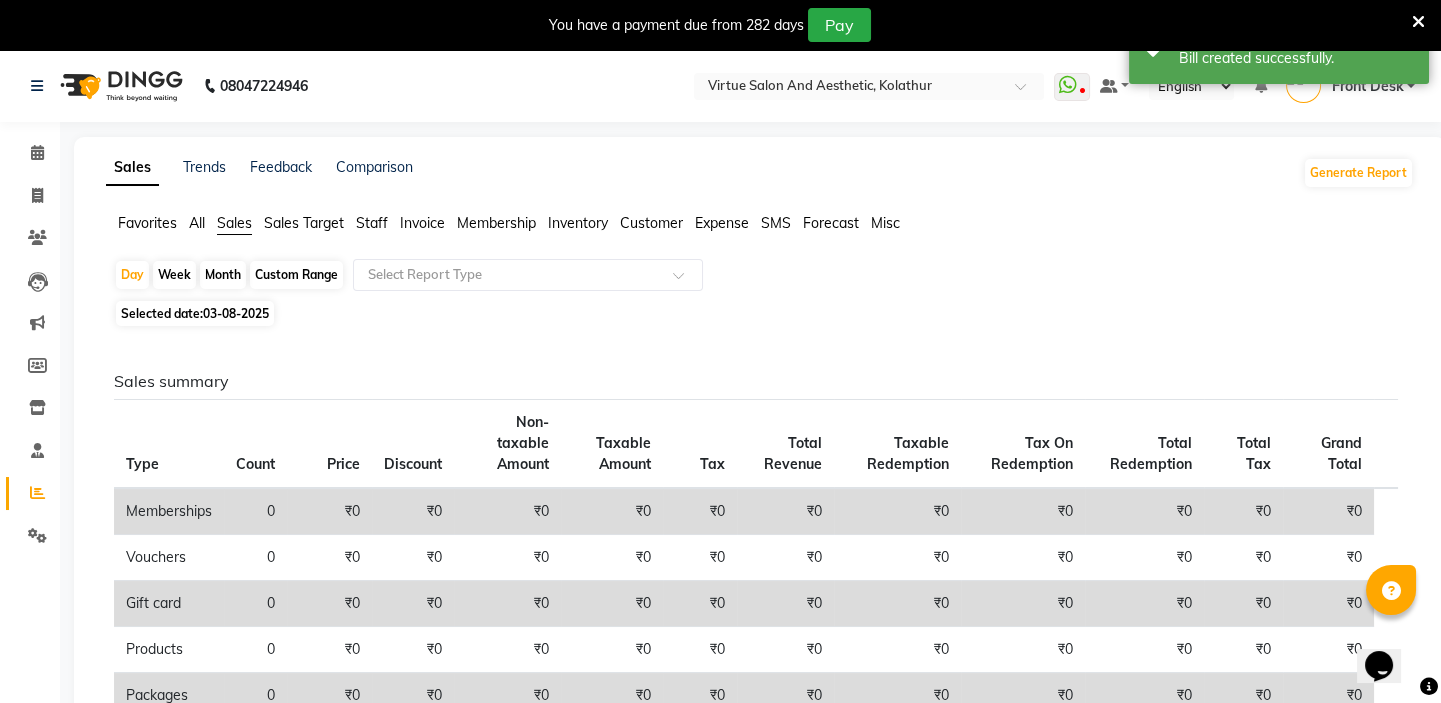 select on "service" 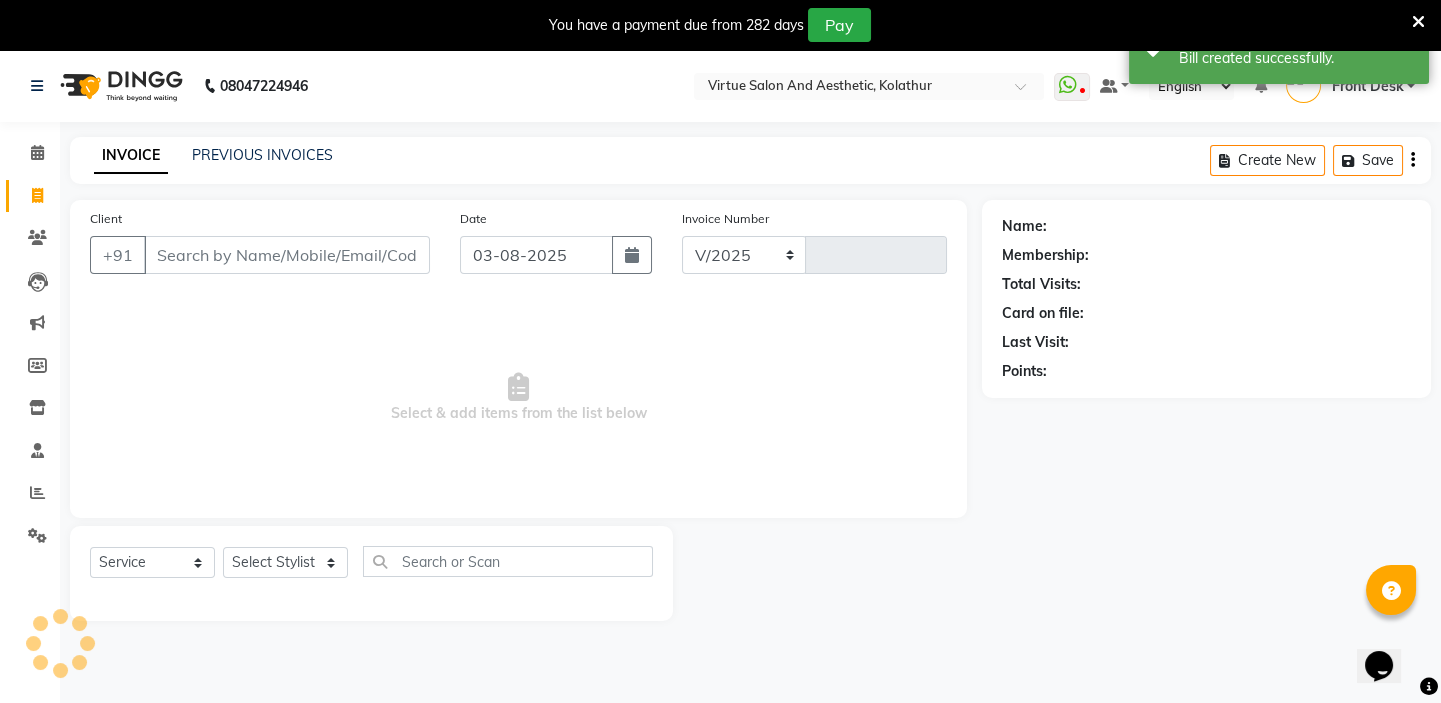 select on "7053" 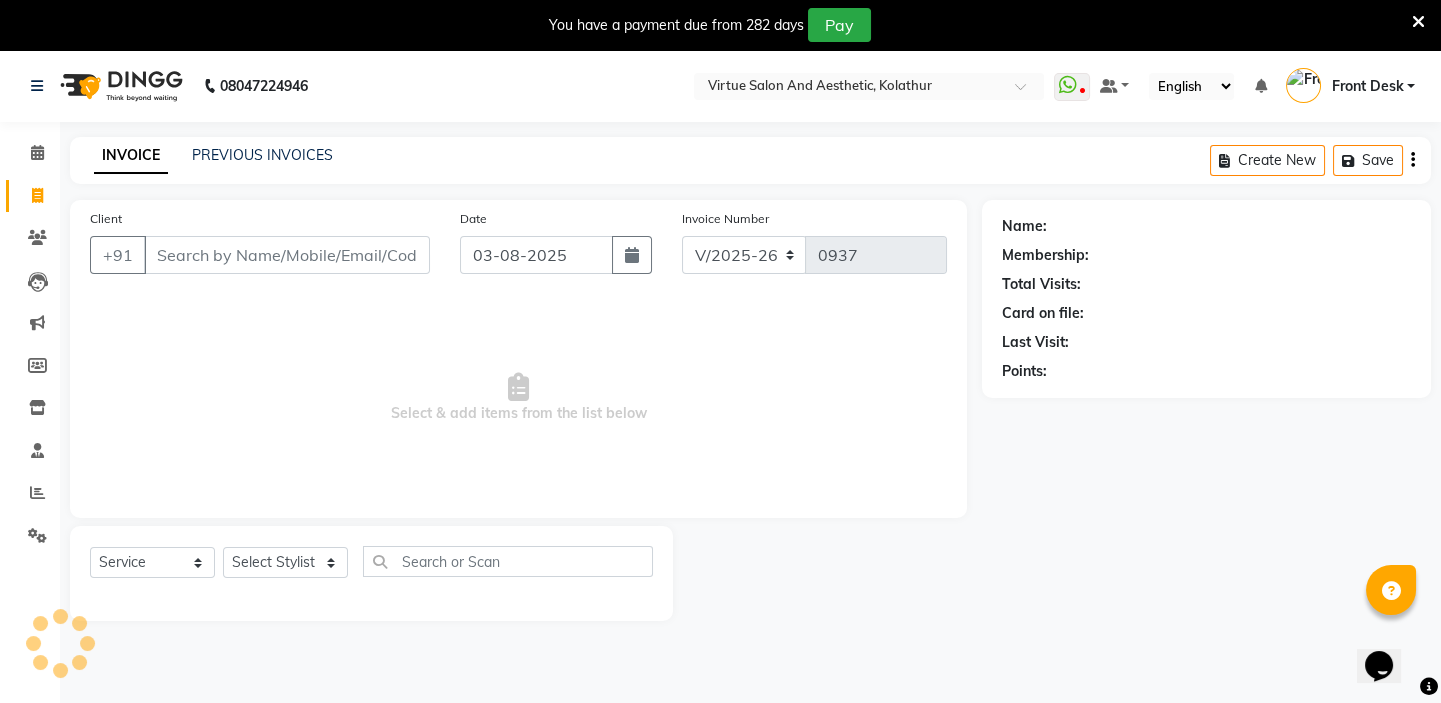 scroll, scrollTop: 50, scrollLeft: 0, axis: vertical 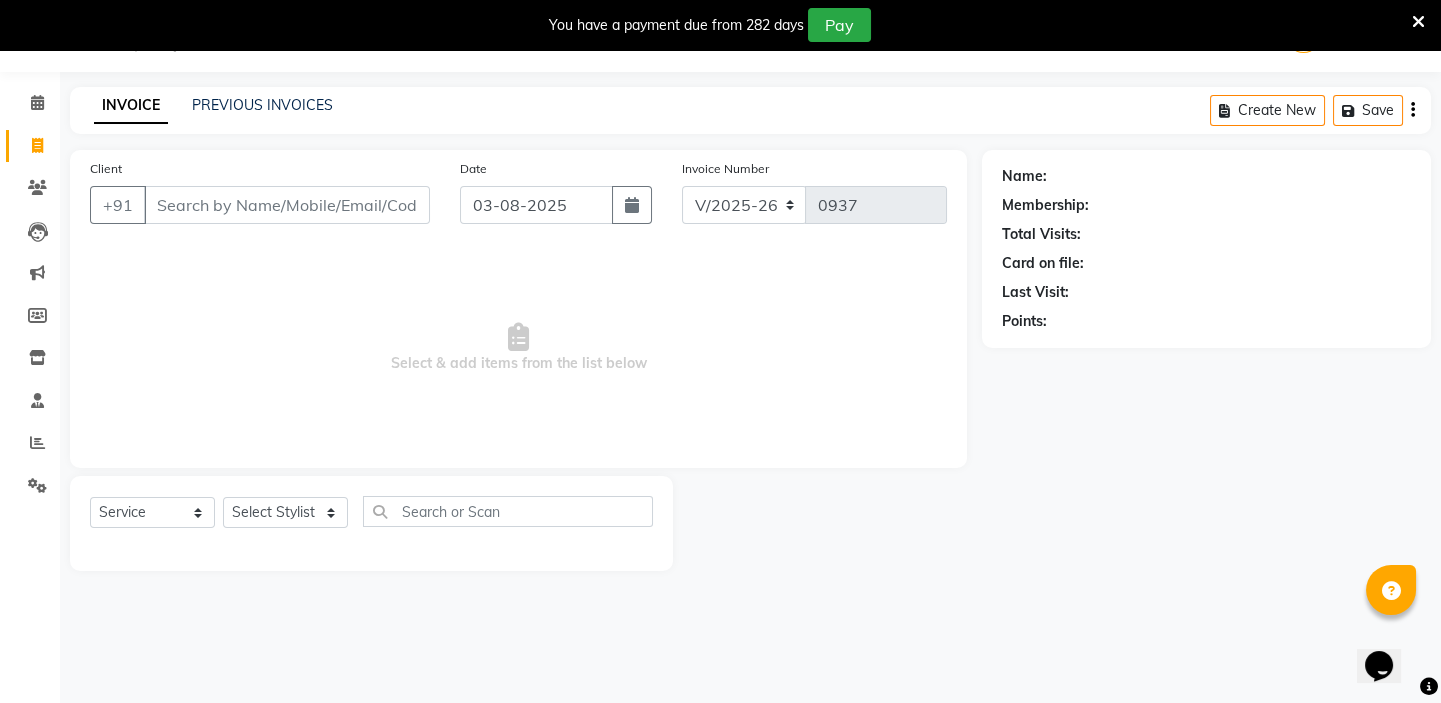 drag, startPoint x: 361, startPoint y: 429, endPoint x: 599, endPoint y: 396, distance: 240.27692 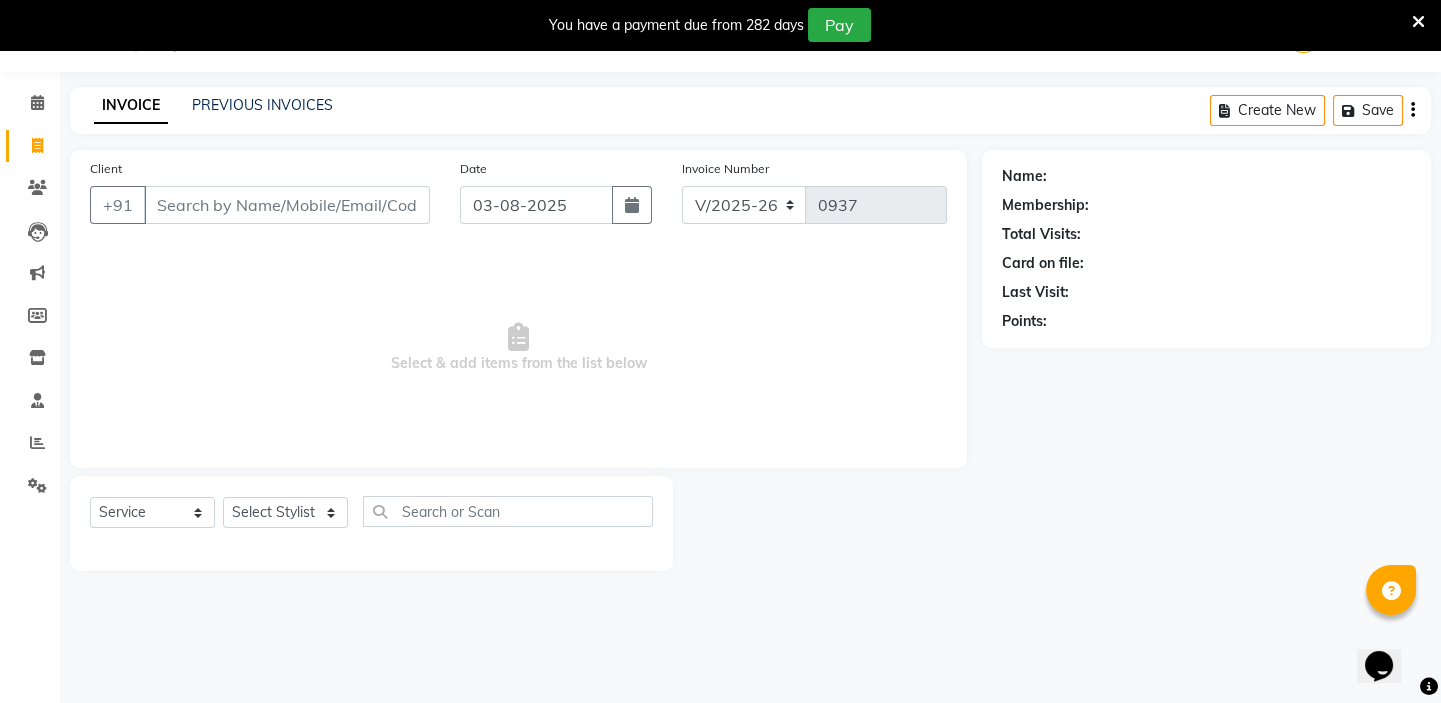 click on "Select & add items from the list below" at bounding box center (518, 348) 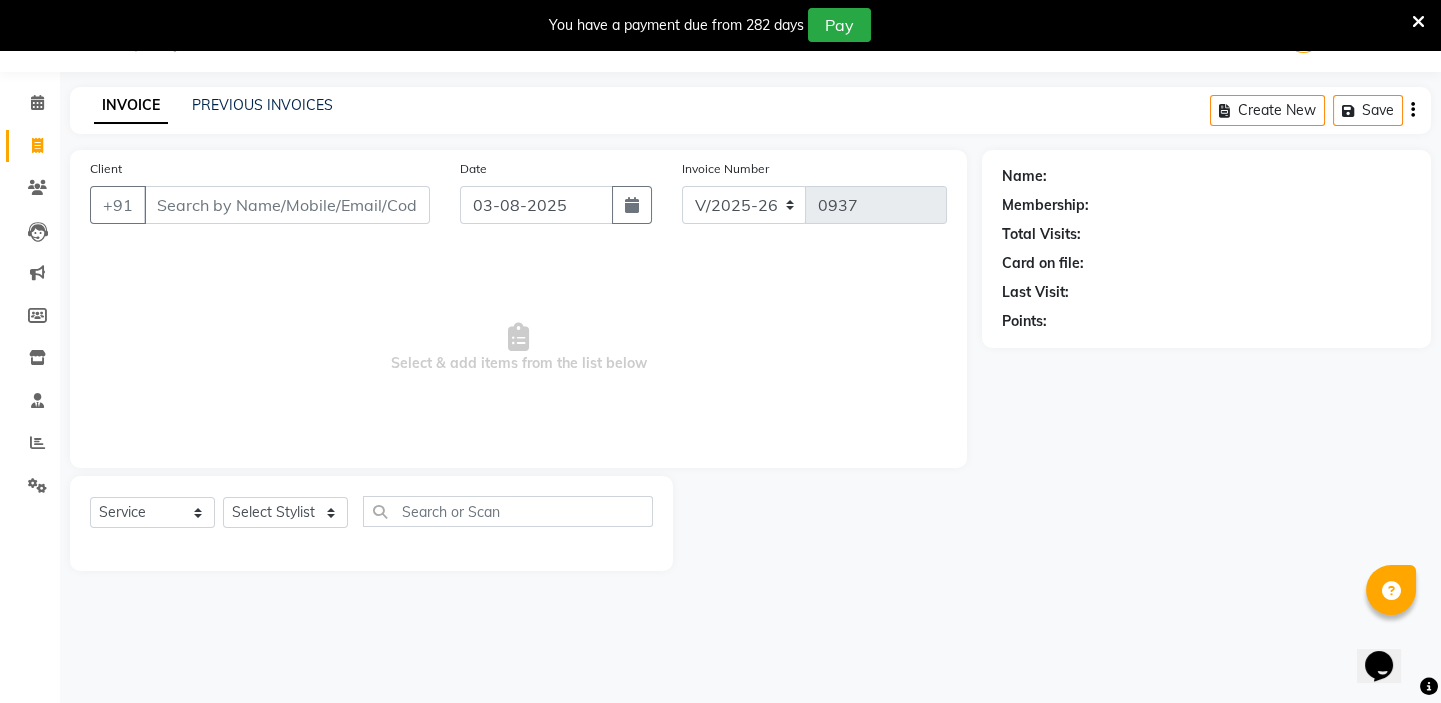 click on "Select & add items from the list below" at bounding box center (518, 348) 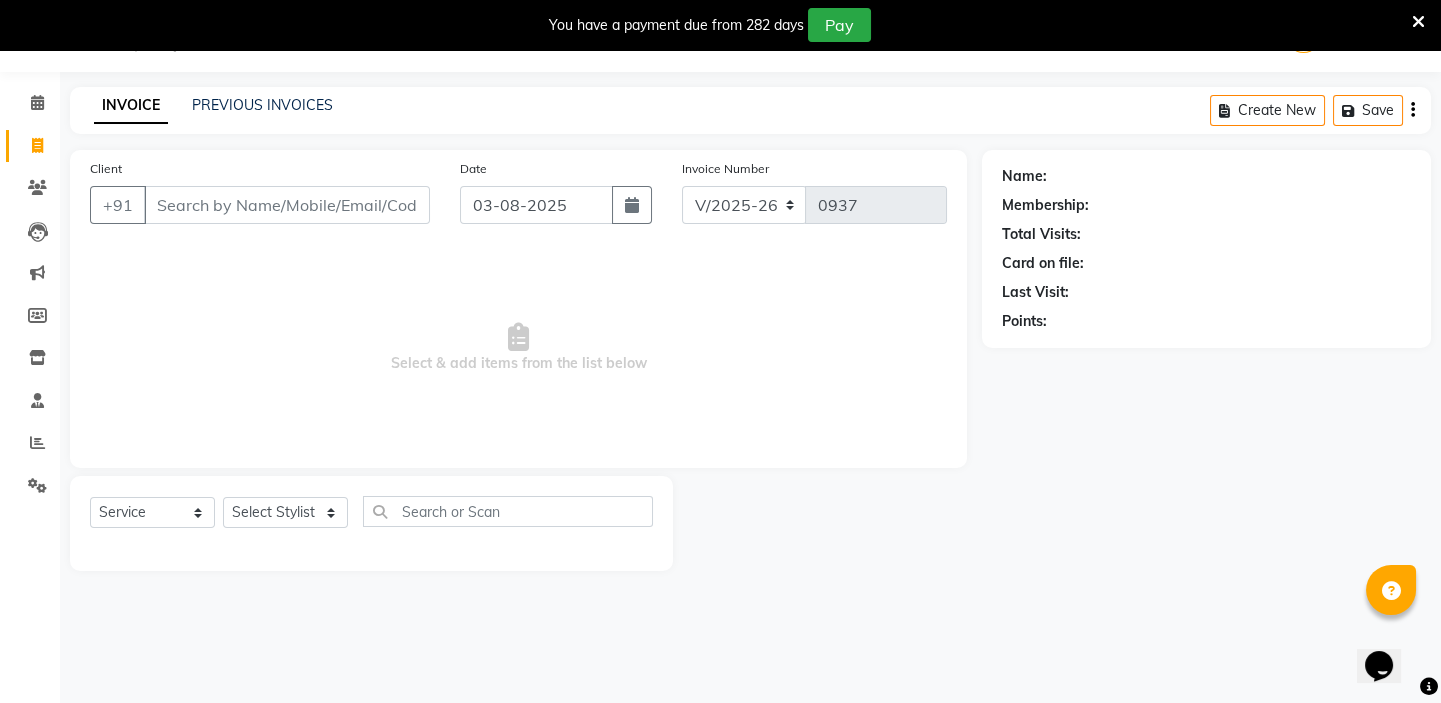 click at bounding box center [1418, 22] 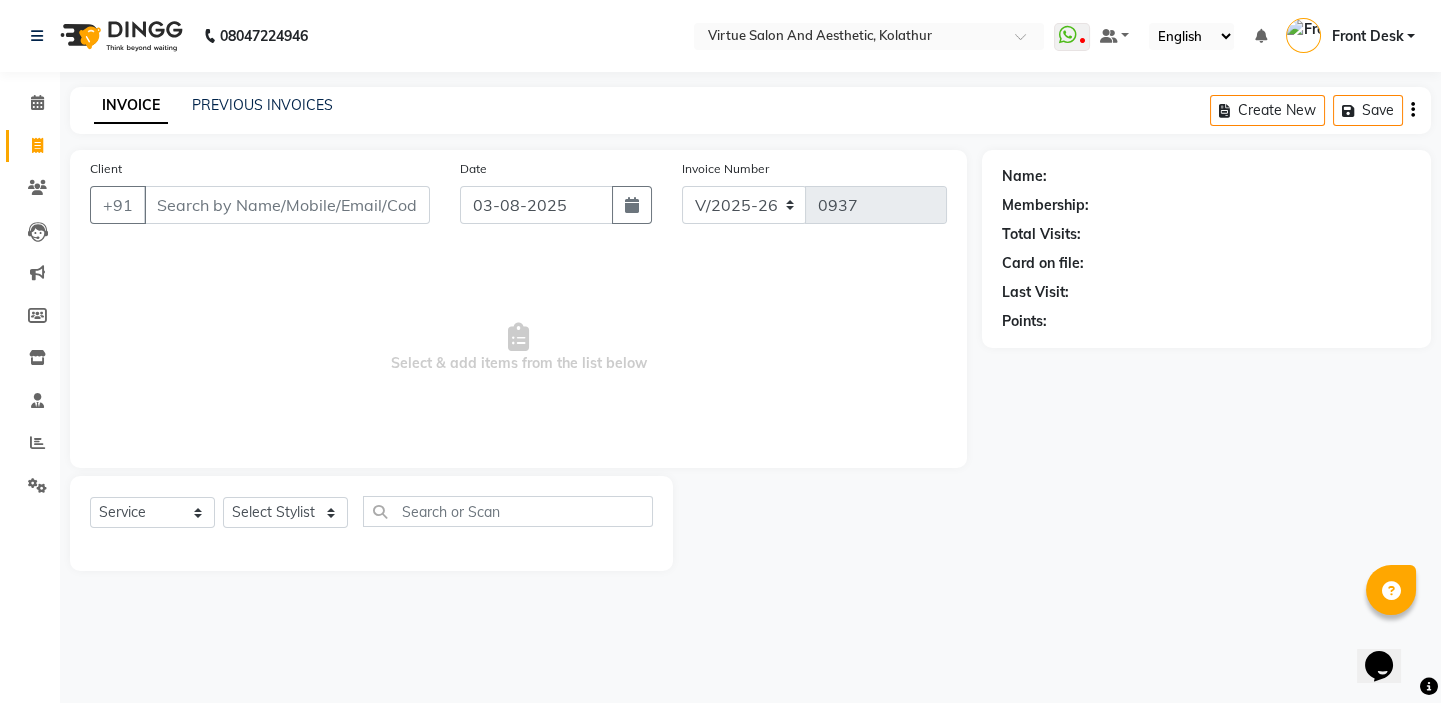 scroll, scrollTop: 0, scrollLeft: 0, axis: both 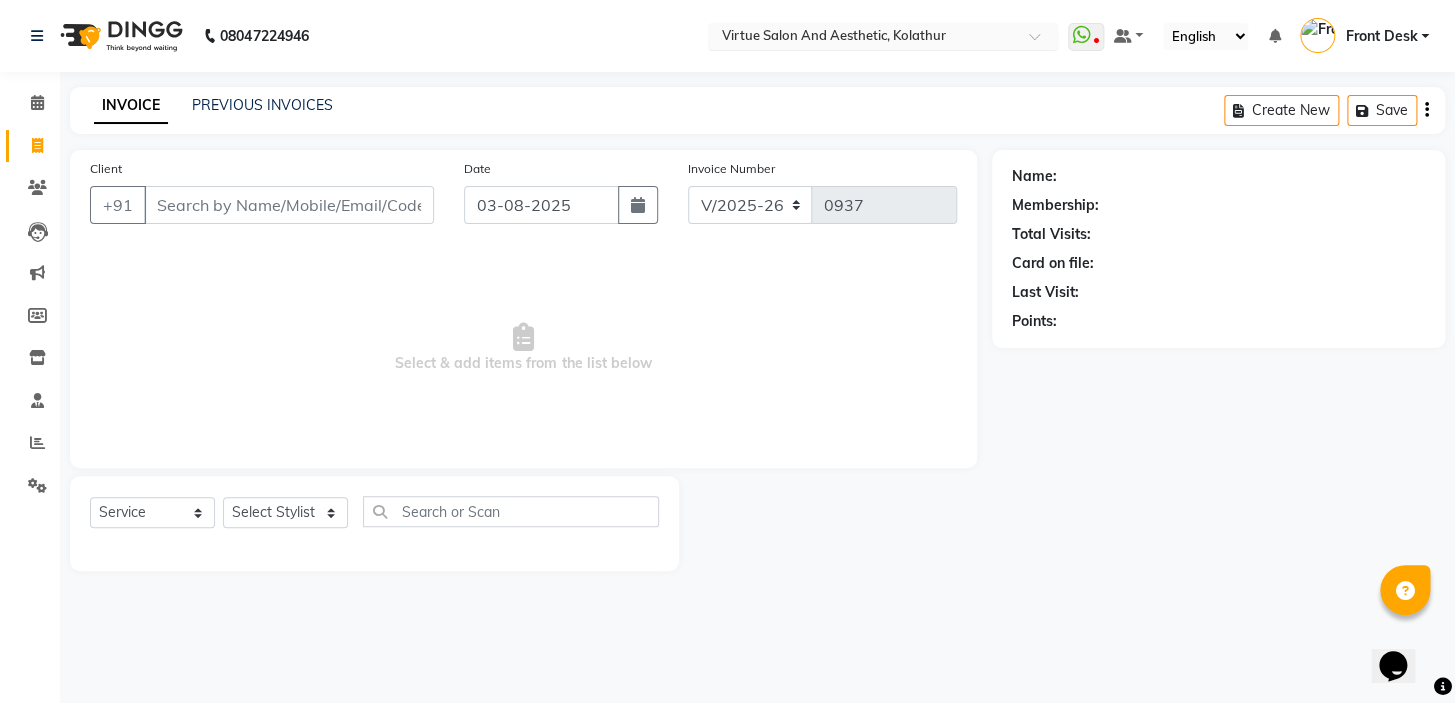 click at bounding box center [863, 38] 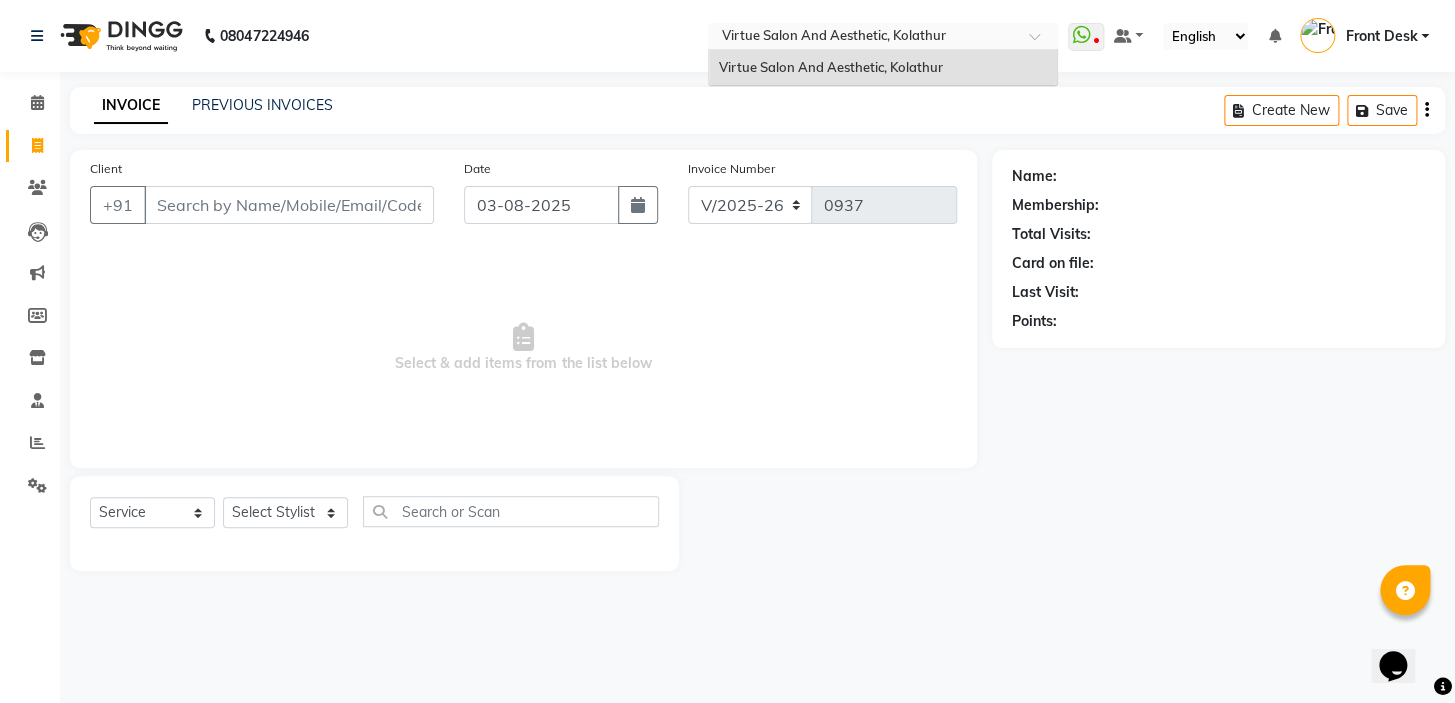 click on "08047224946 Select Location × Virtue Salon And Aesthetic, Kolathur Virtue Salon And Aesthetic, Kolathur  WhatsApp Status  ✕ Status:  Disconnected Most Recent Message: 30-07-2025     08:38 PM Recent Service Activity: 30-07-2025     08:50 PM  08047224946 Whatsapp Settings Default Panel My Panel English ENGLISH Español العربية मराठी हिंदी ગુજરાતી தமிழ் 中文 Notifications nothing to show Front Desk Manage Profile Change Password Sign out  Version:3.15.11" 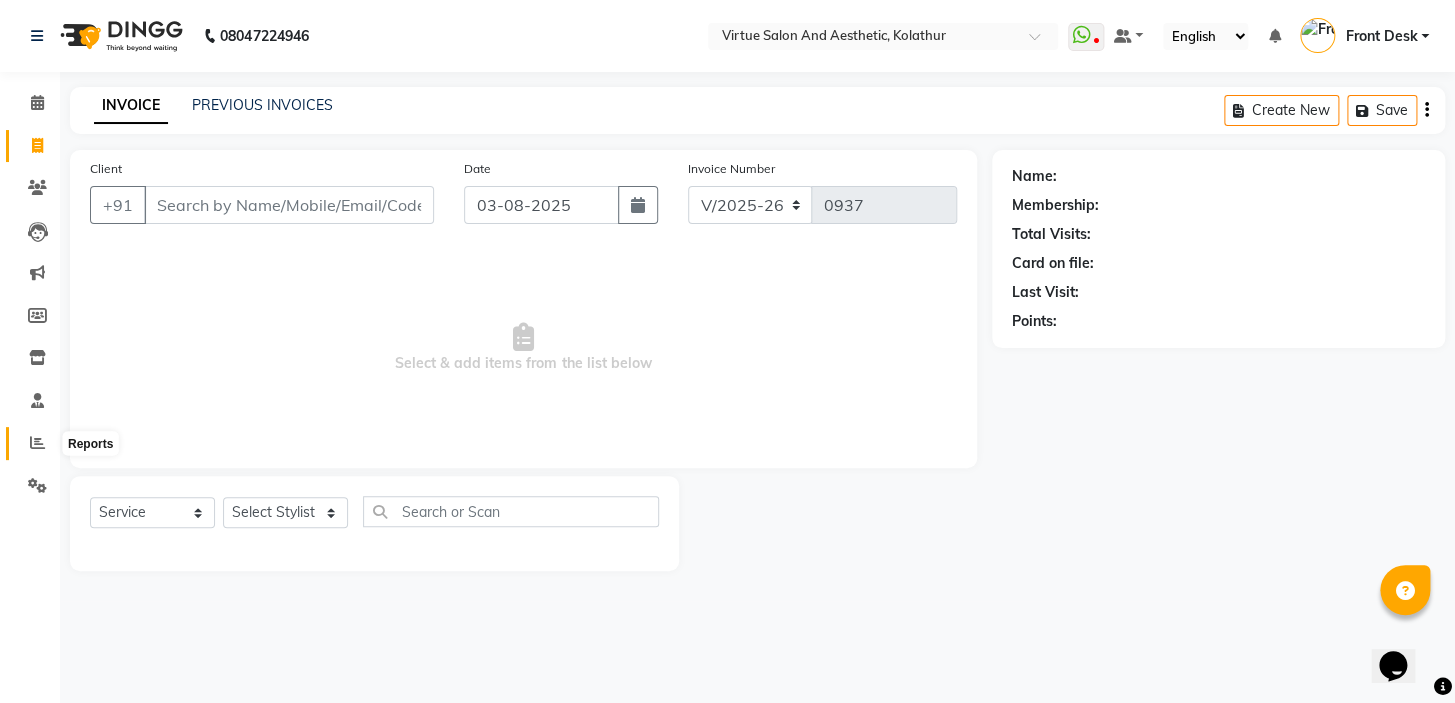 click 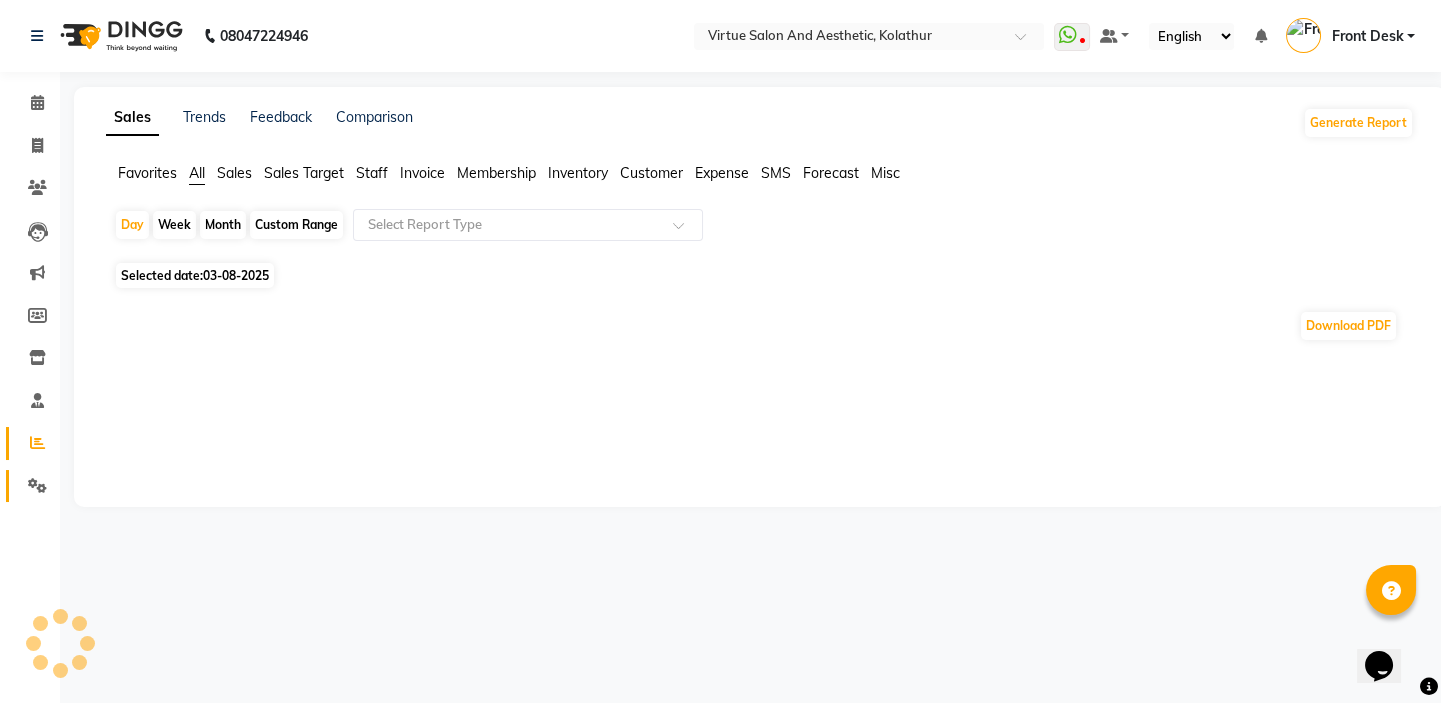 click 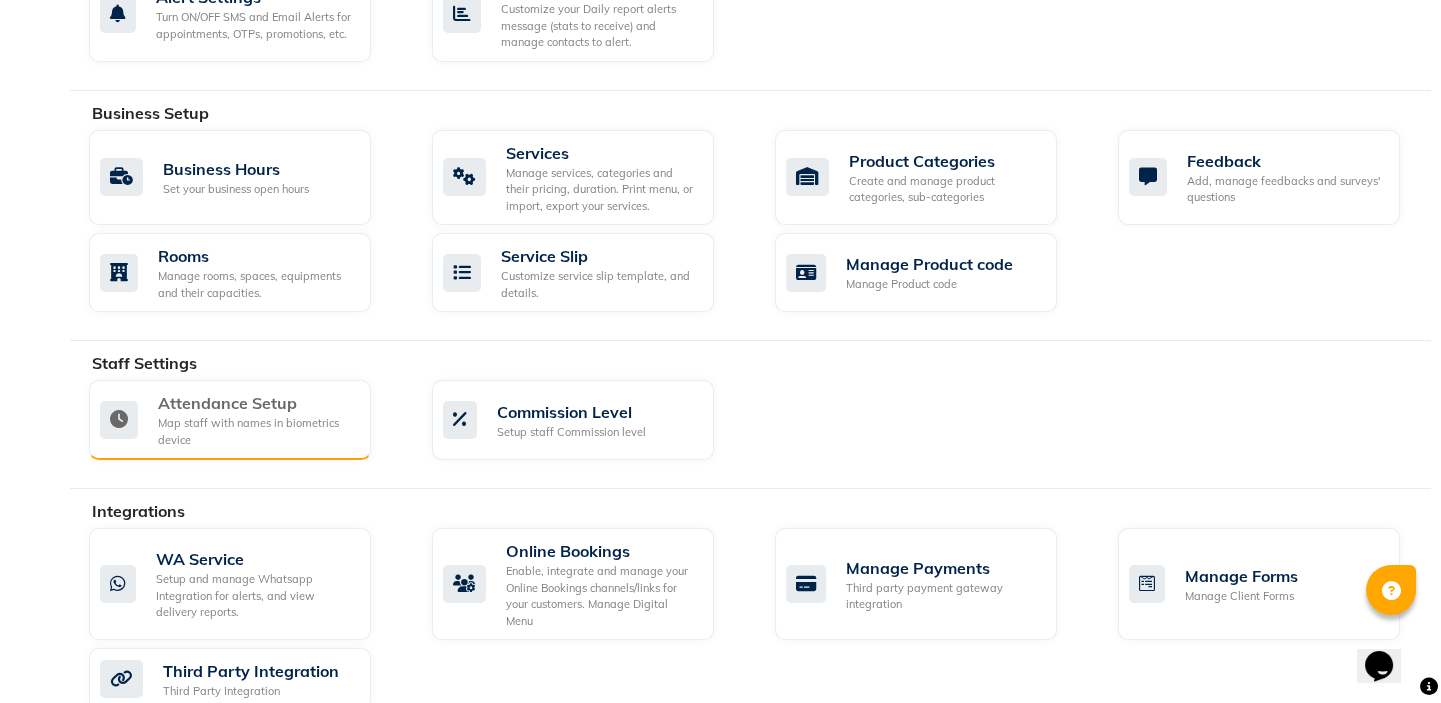 scroll, scrollTop: 727, scrollLeft: 0, axis: vertical 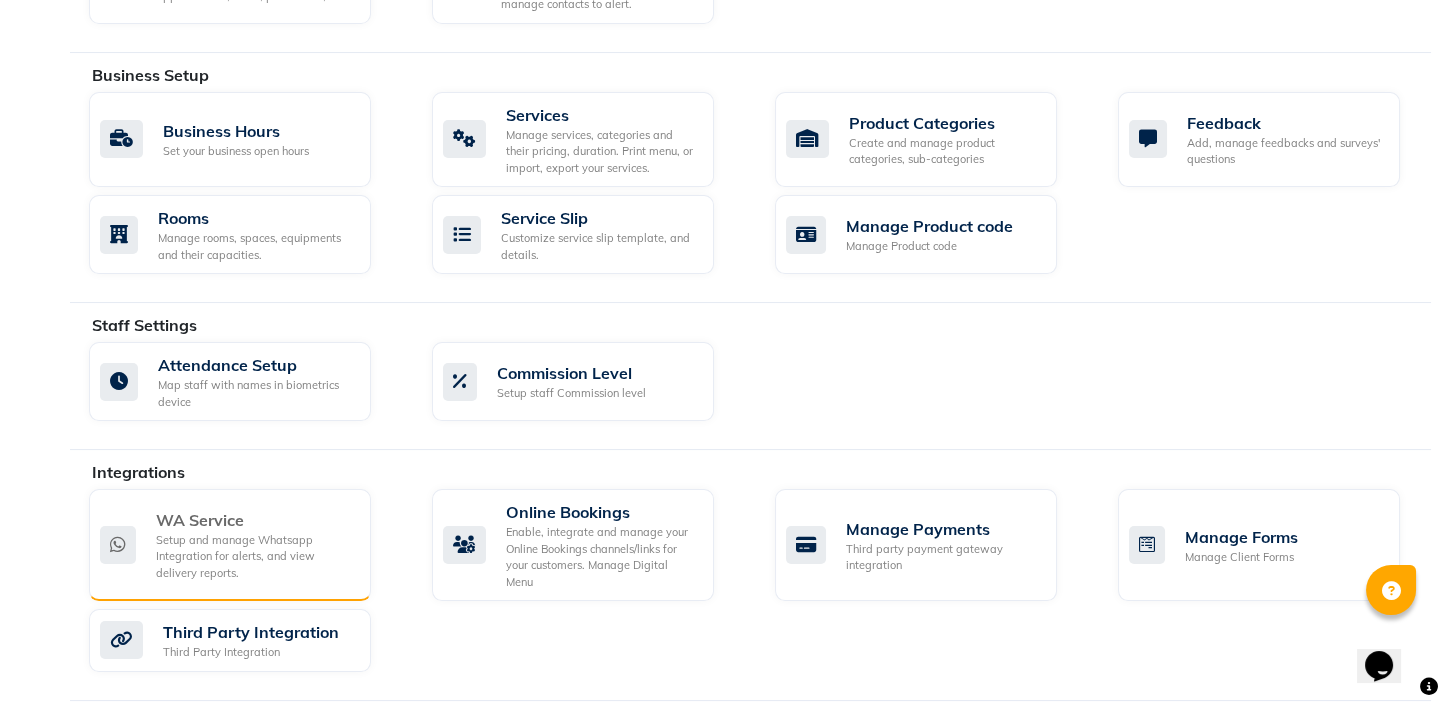 click on "WA Service" 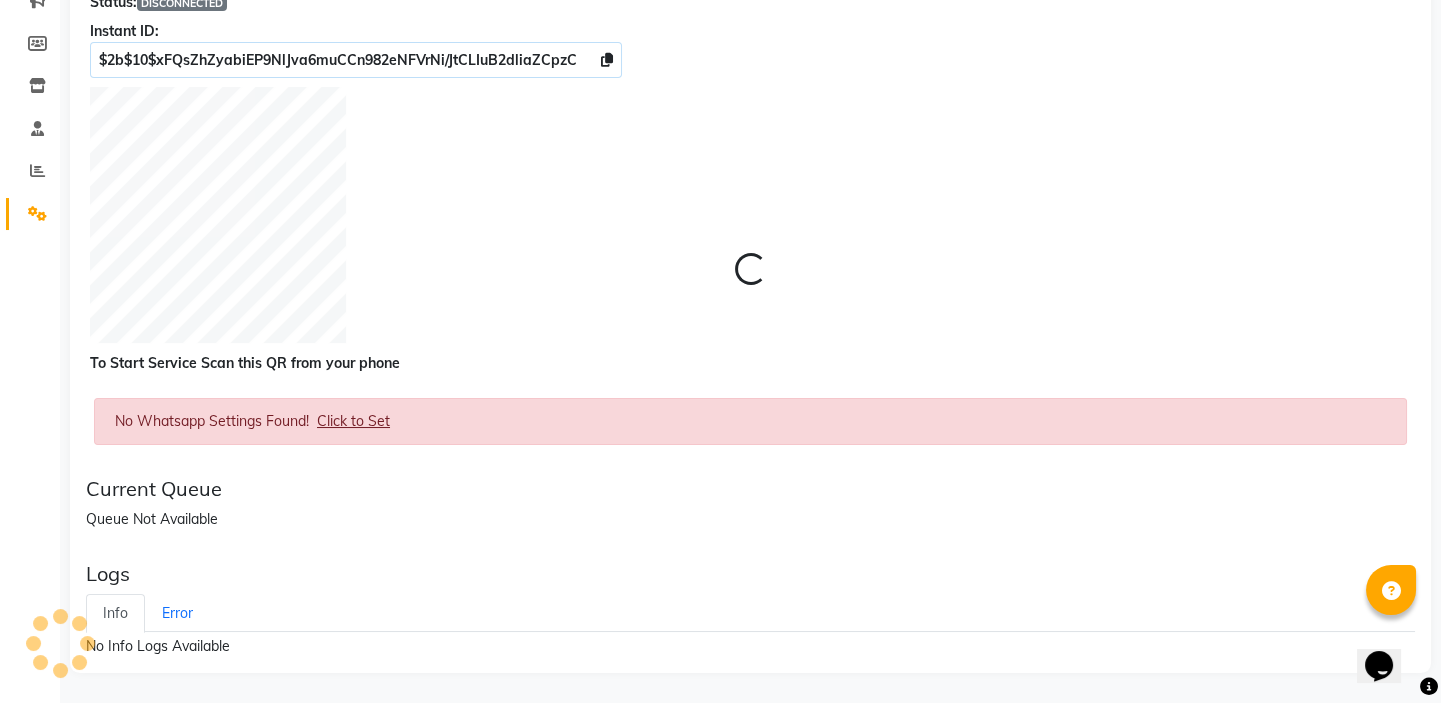 scroll, scrollTop: 0, scrollLeft: 0, axis: both 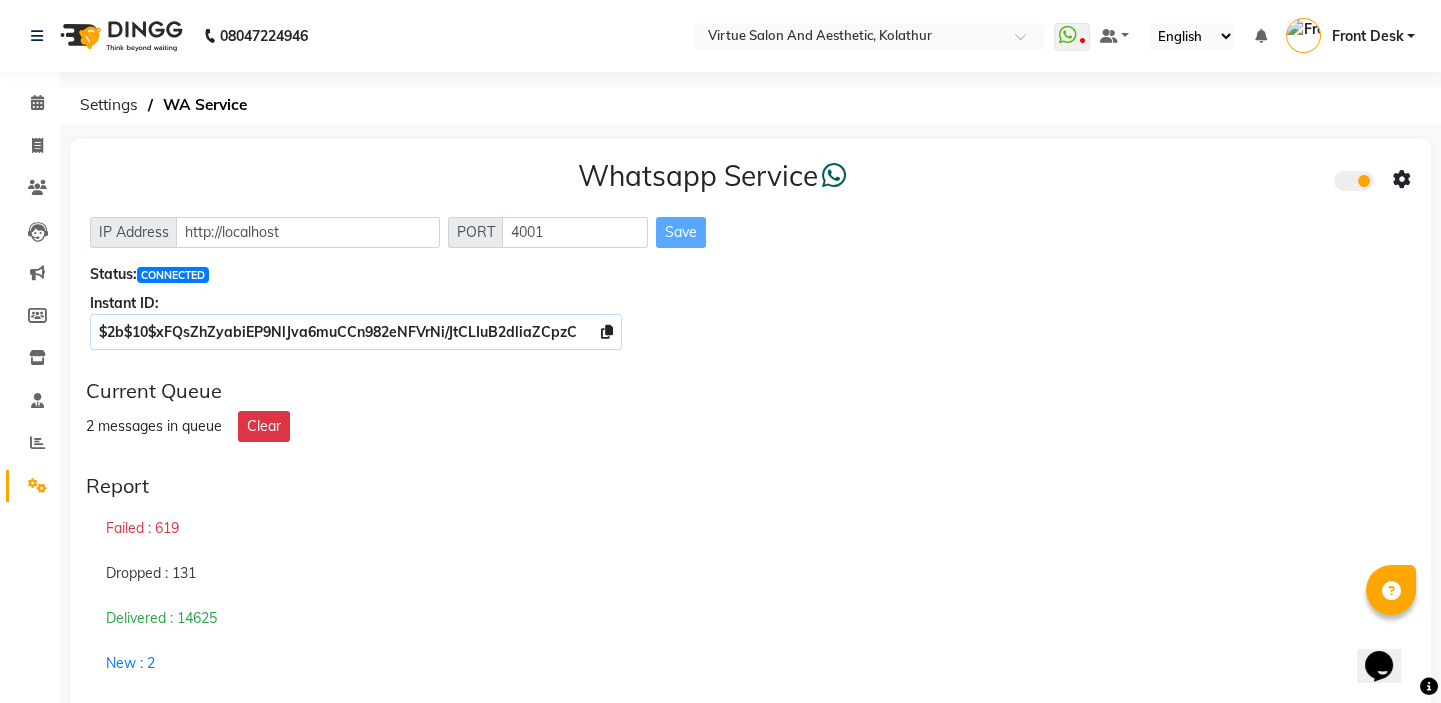 click on "Whatsapp Service  IP Address http://localhost PORT 4001 Save Status:  CONNECTED Instant ID: $2b$10$xFQsZhZyabiEP9NlJva6muCCn982eNFVrNi/JtCLIuB2dliaZCpzC" 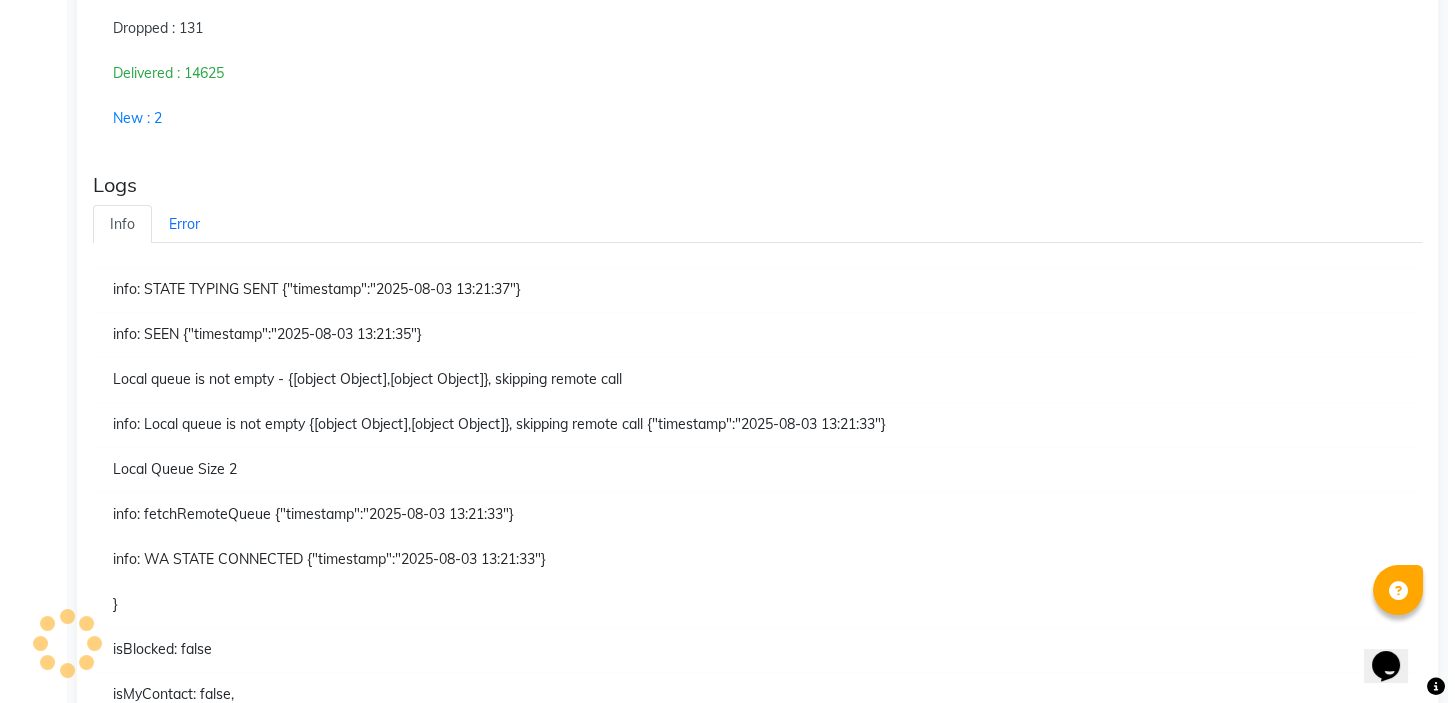 scroll, scrollTop: 0, scrollLeft: 0, axis: both 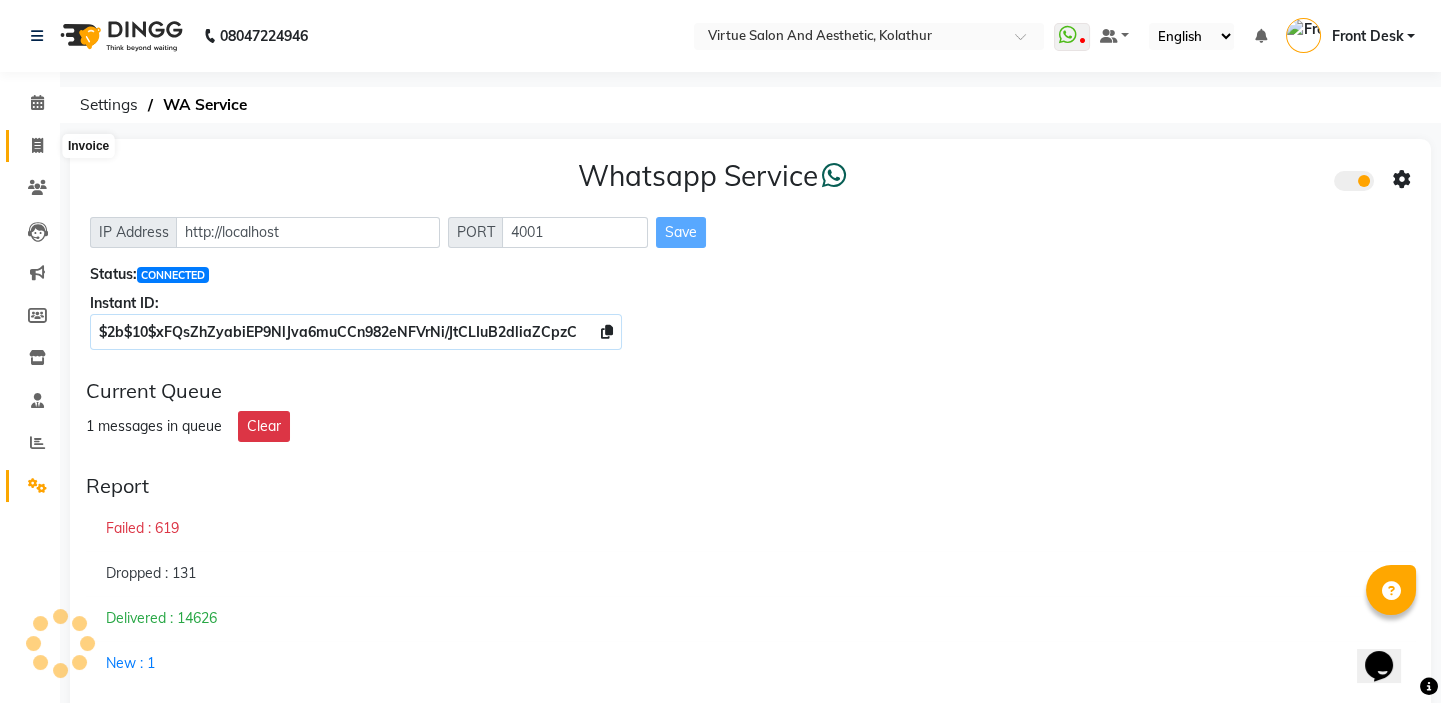 click 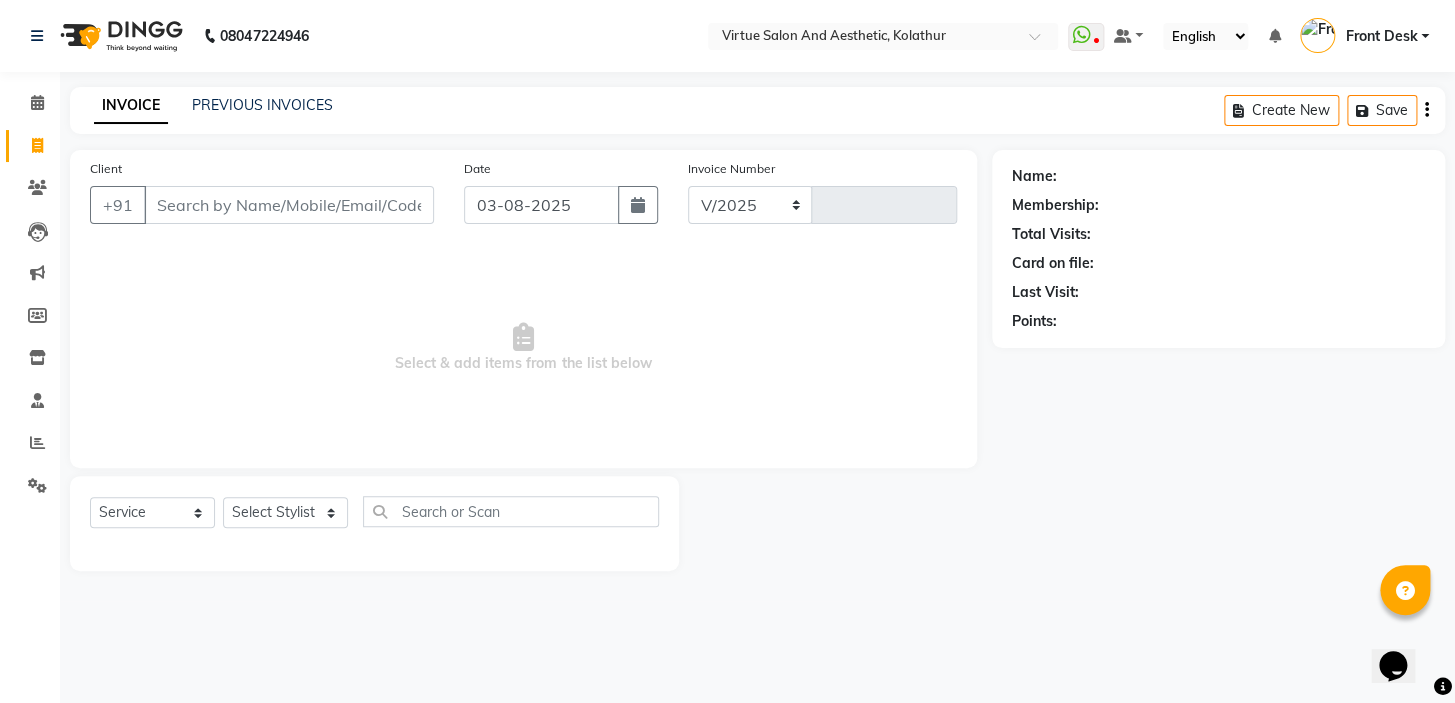 select on "7053" 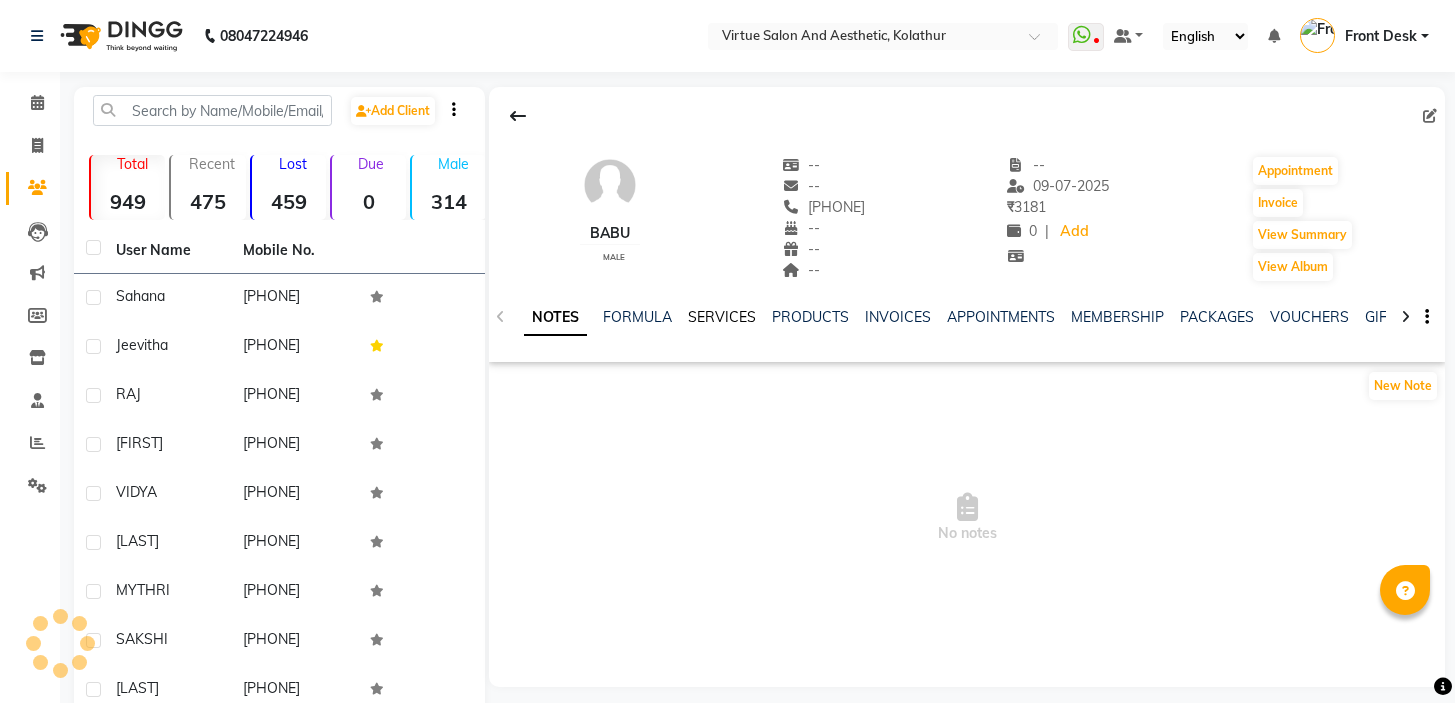 click on "SERVICES" 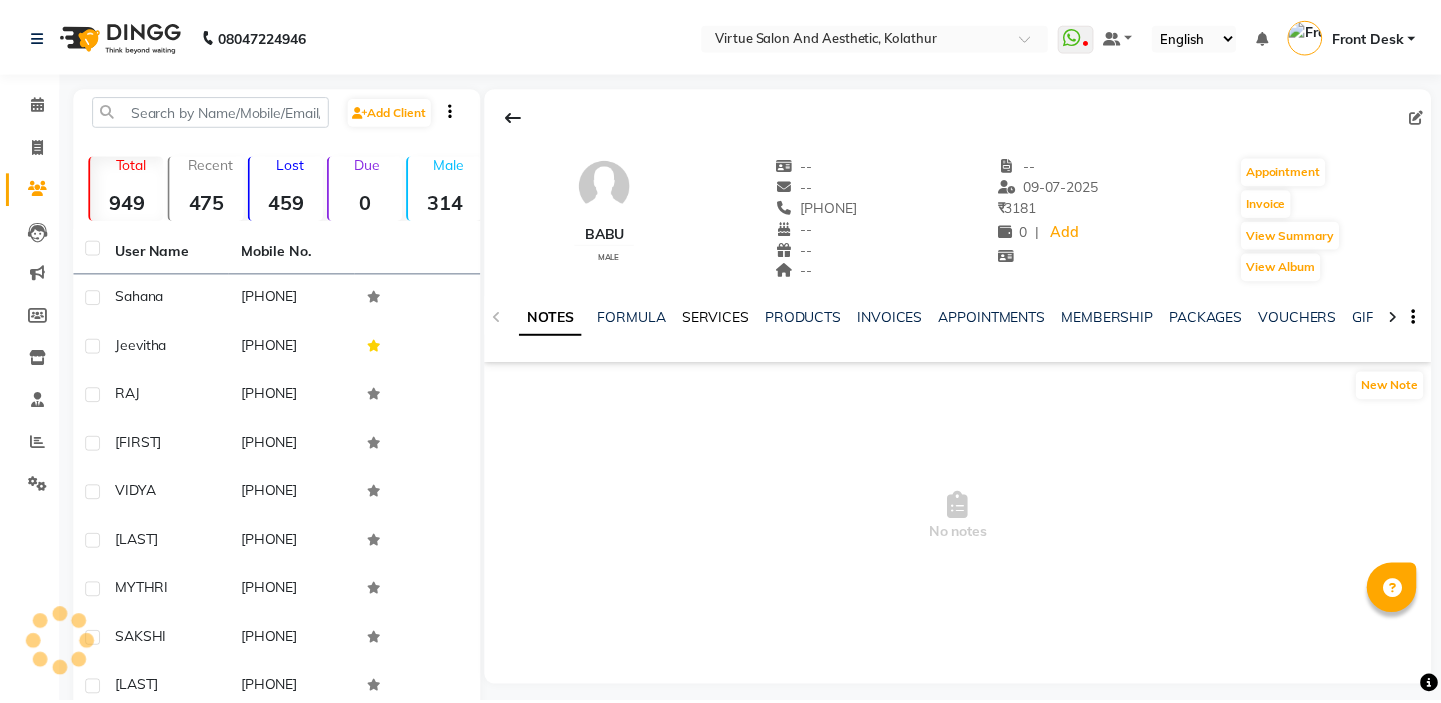 scroll, scrollTop: 0, scrollLeft: 0, axis: both 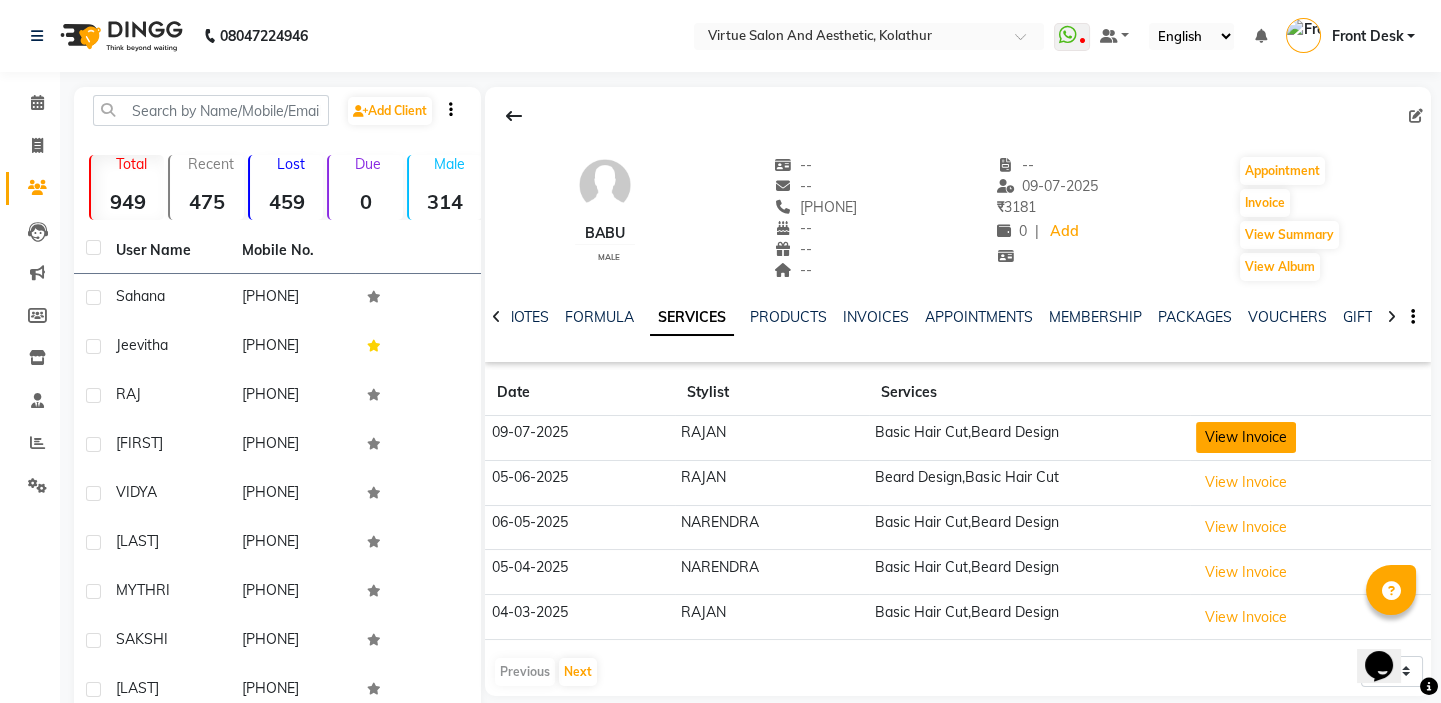 click on "View Invoice" 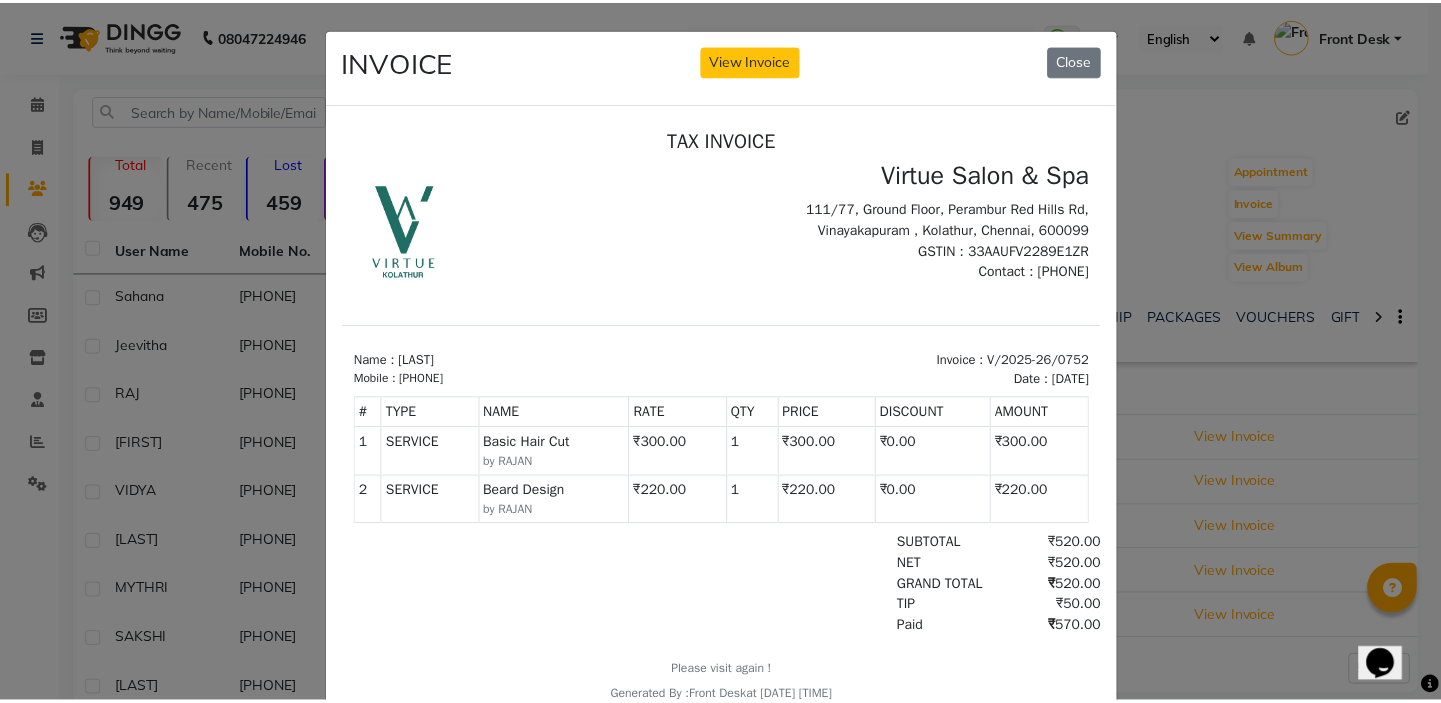 scroll, scrollTop: 0, scrollLeft: 0, axis: both 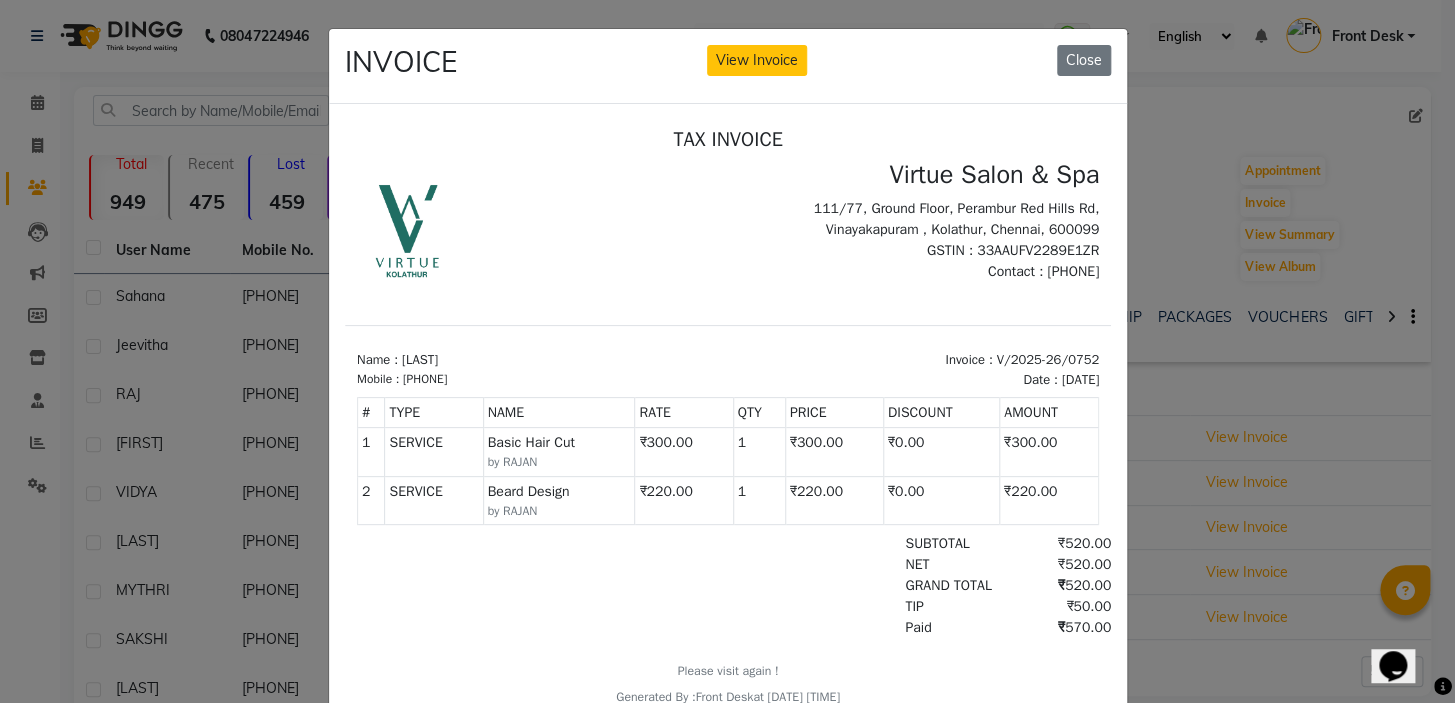 drag, startPoint x: 1070, startPoint y: 58, endPoint x: 1017, endPoint y: 35, distance: 57.77543 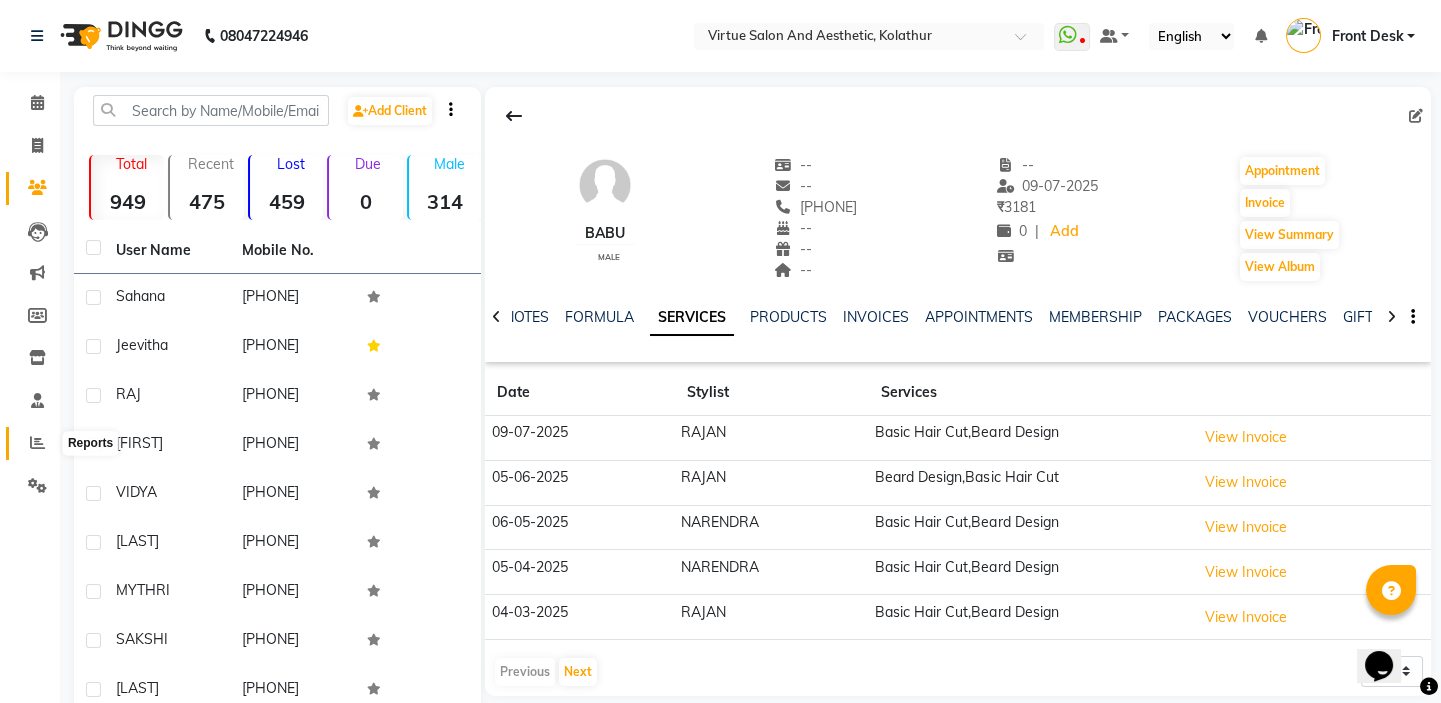 click 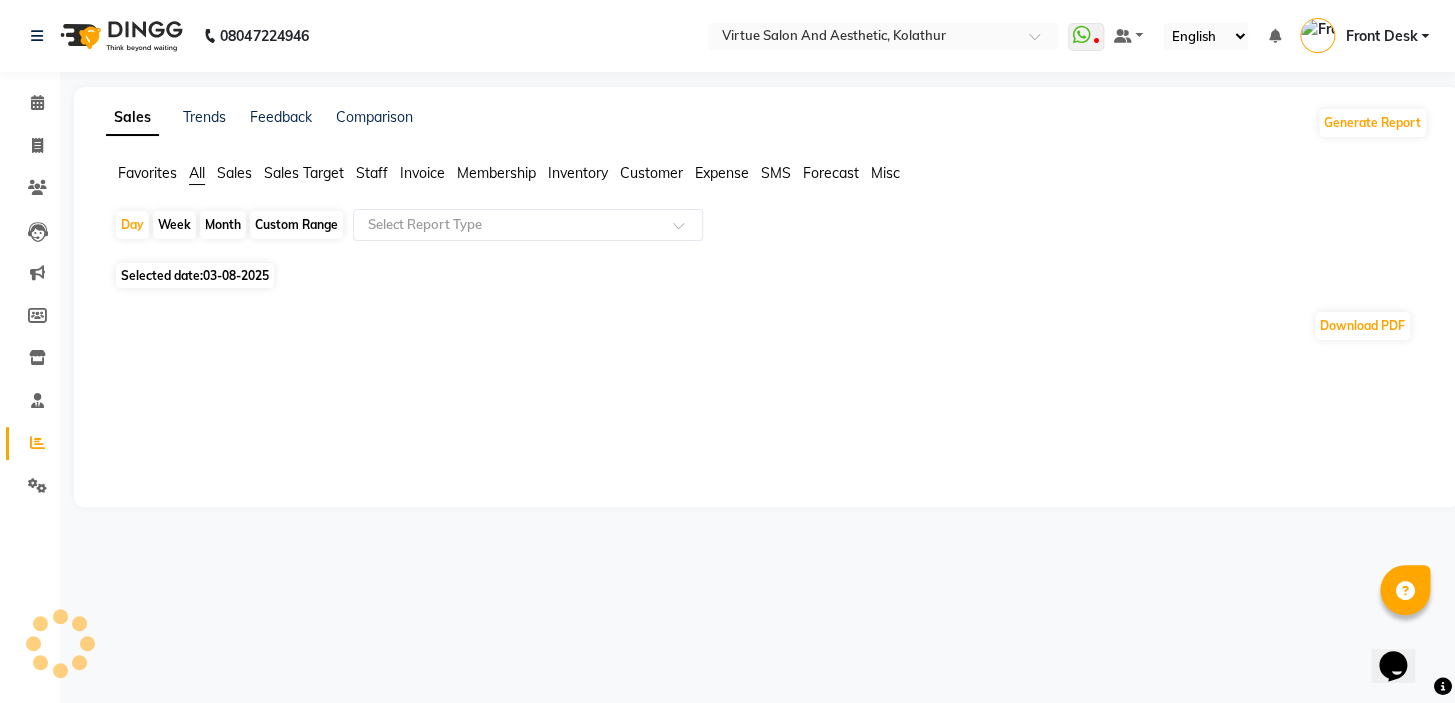 click on "Sales" 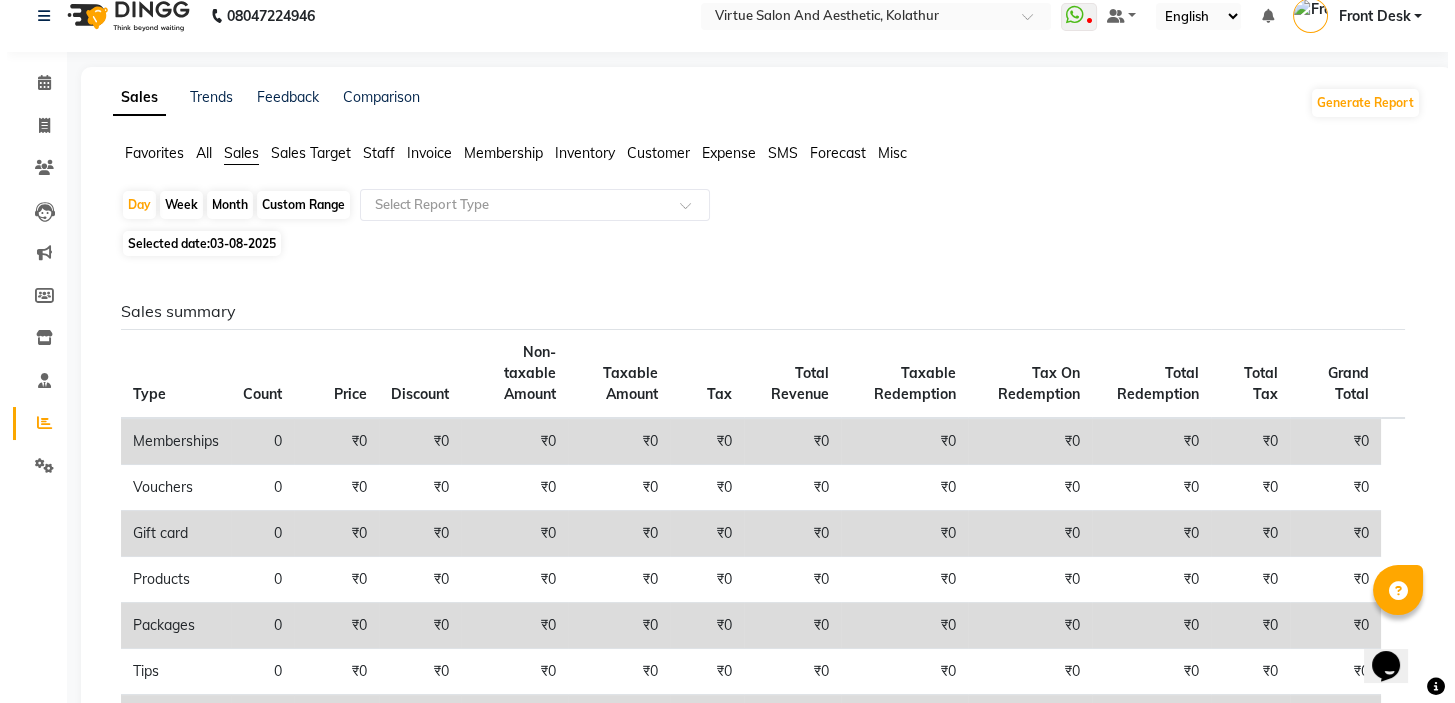 scroll, scrollTop: 0, scrollLeft: 0, axis: both 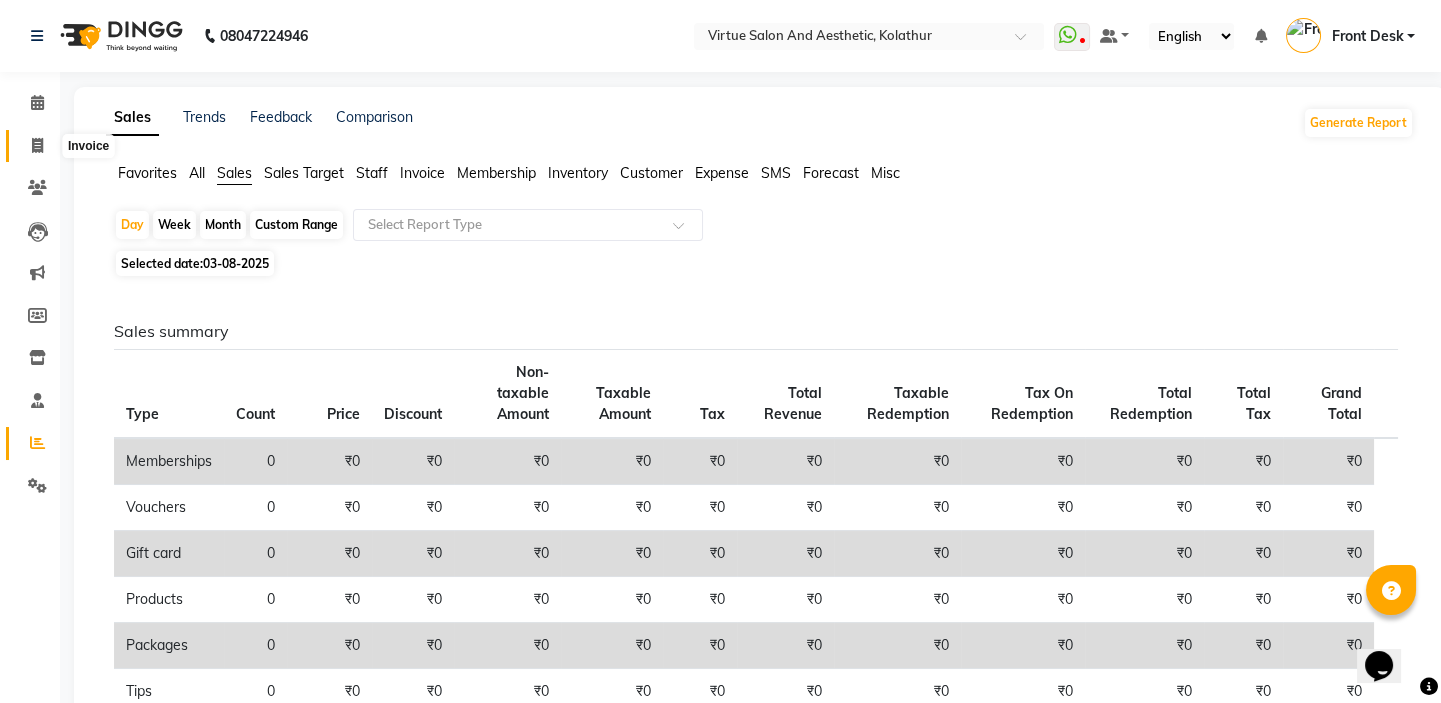 click 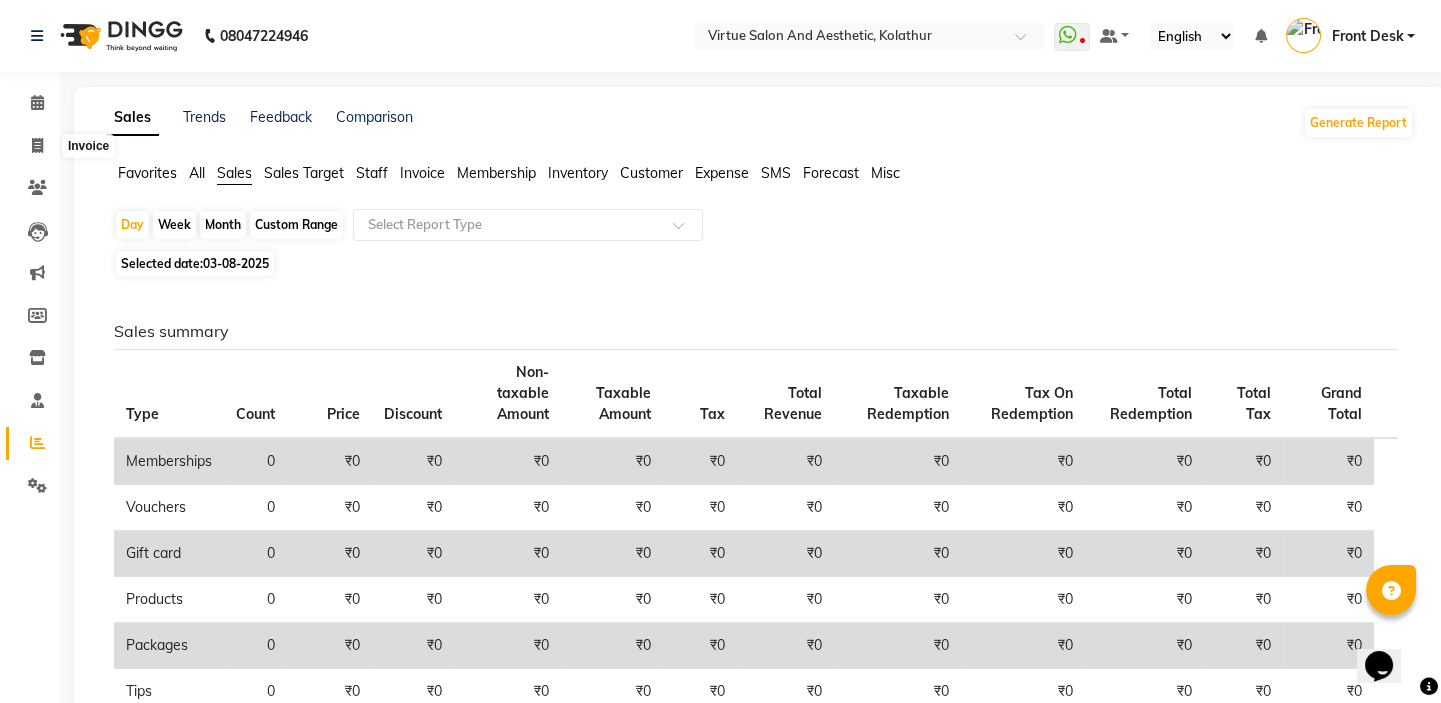 select on "service" 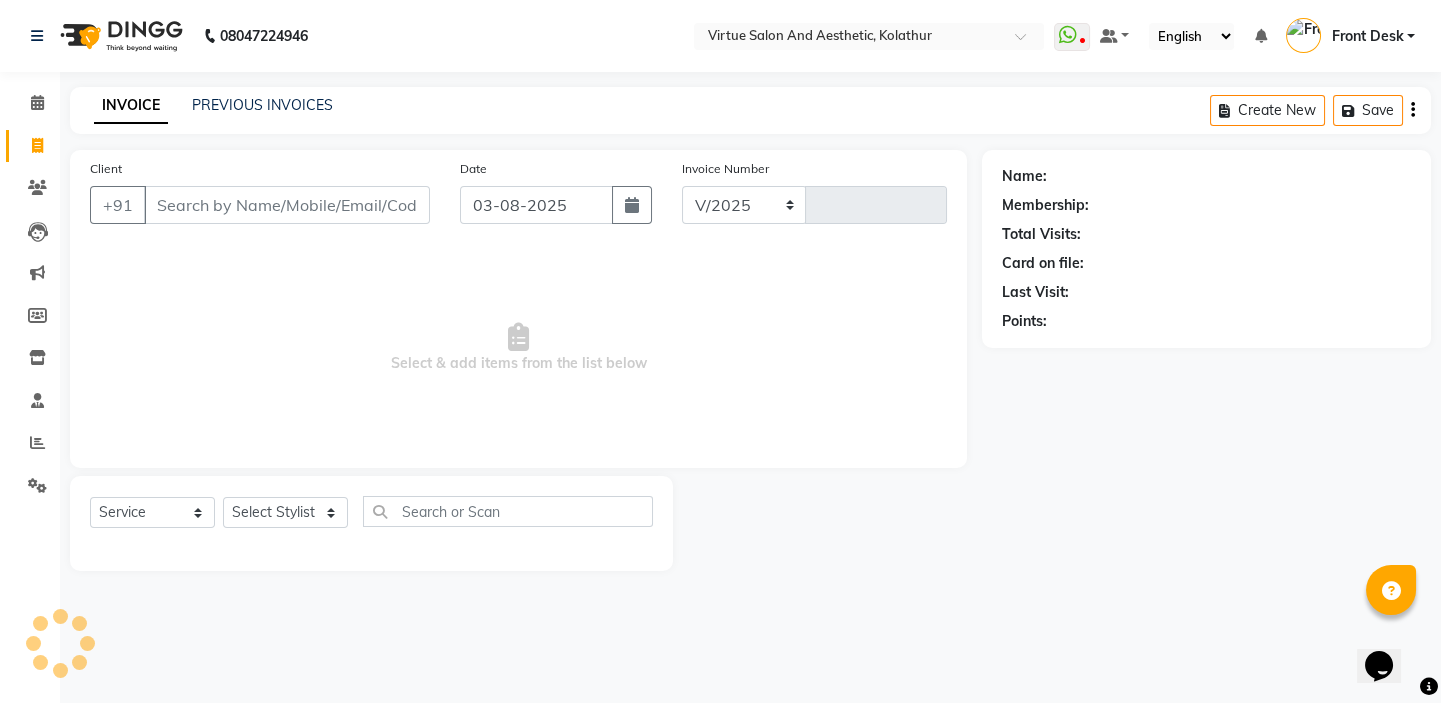 select on "7053" 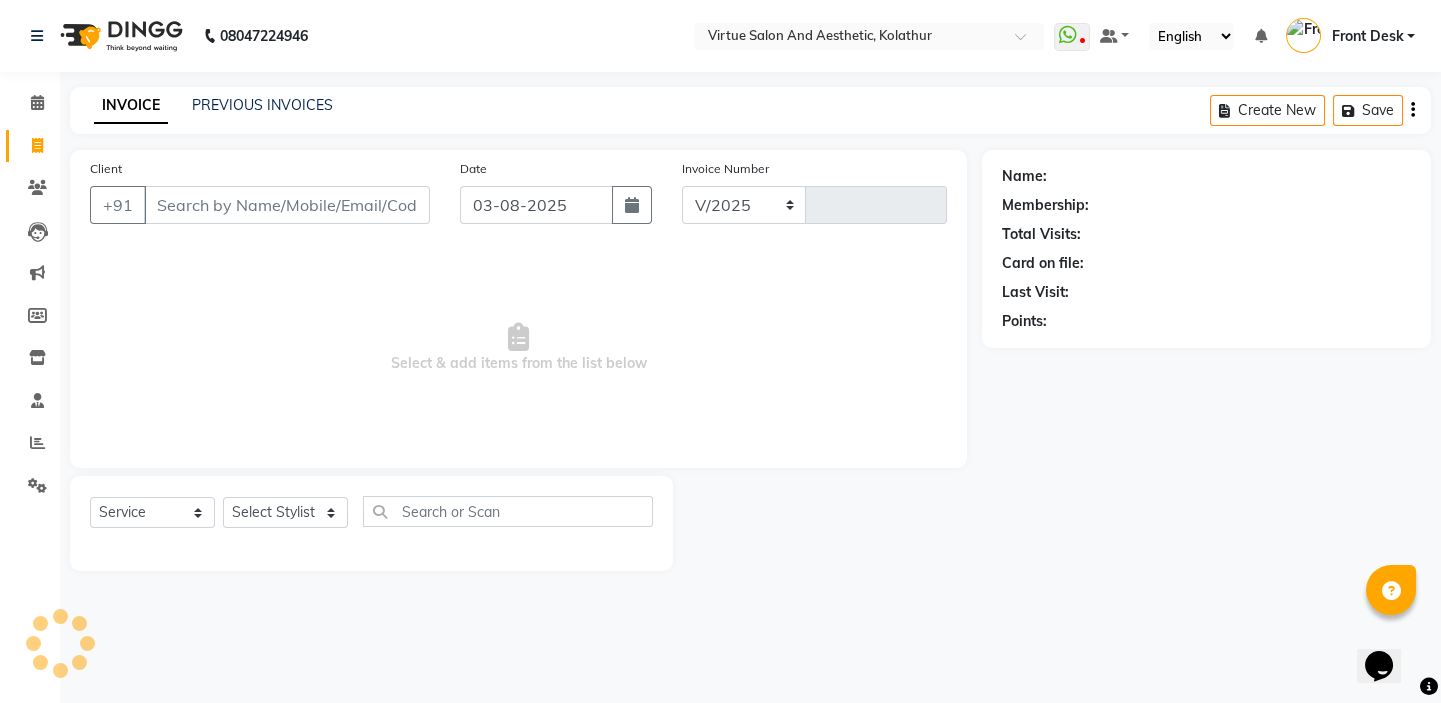 type on "0937" 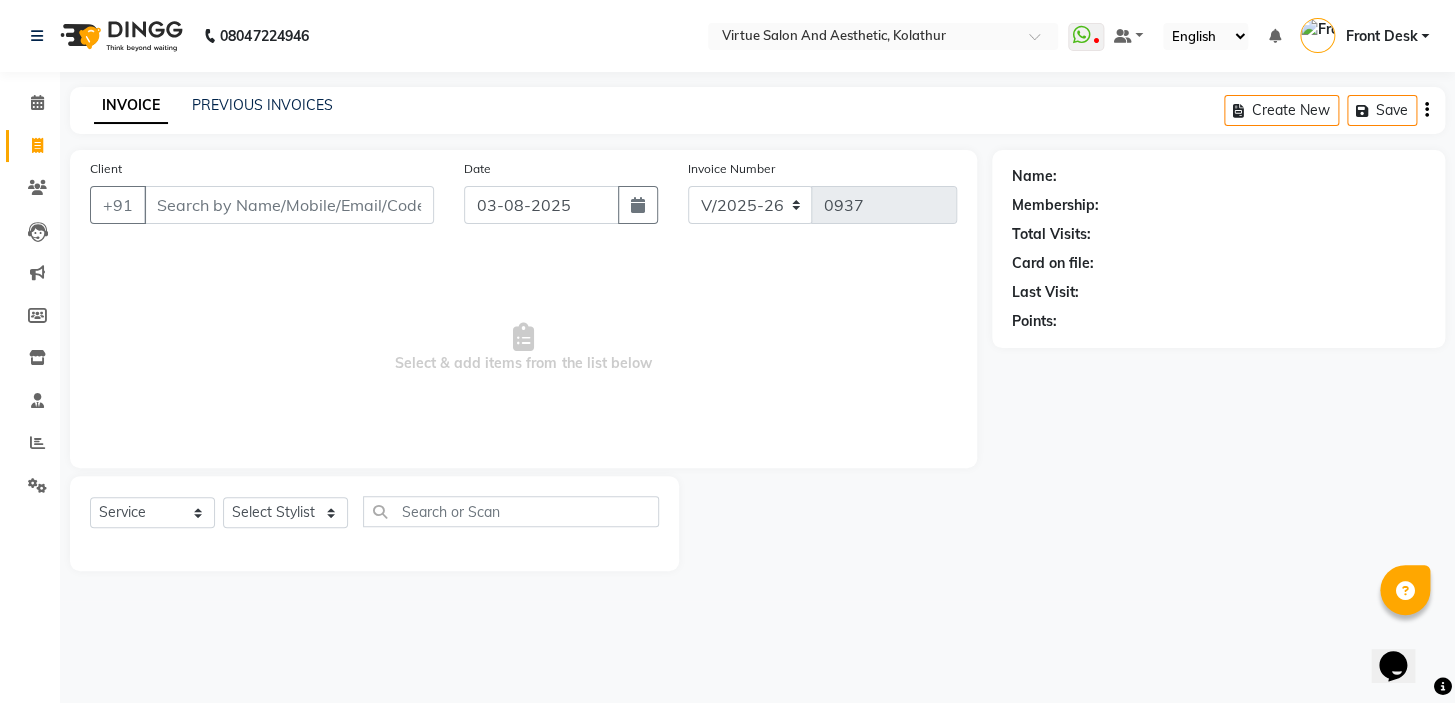 click on "Name: Membership: Total Visits: Card on file: Last Visit:  Points:" 